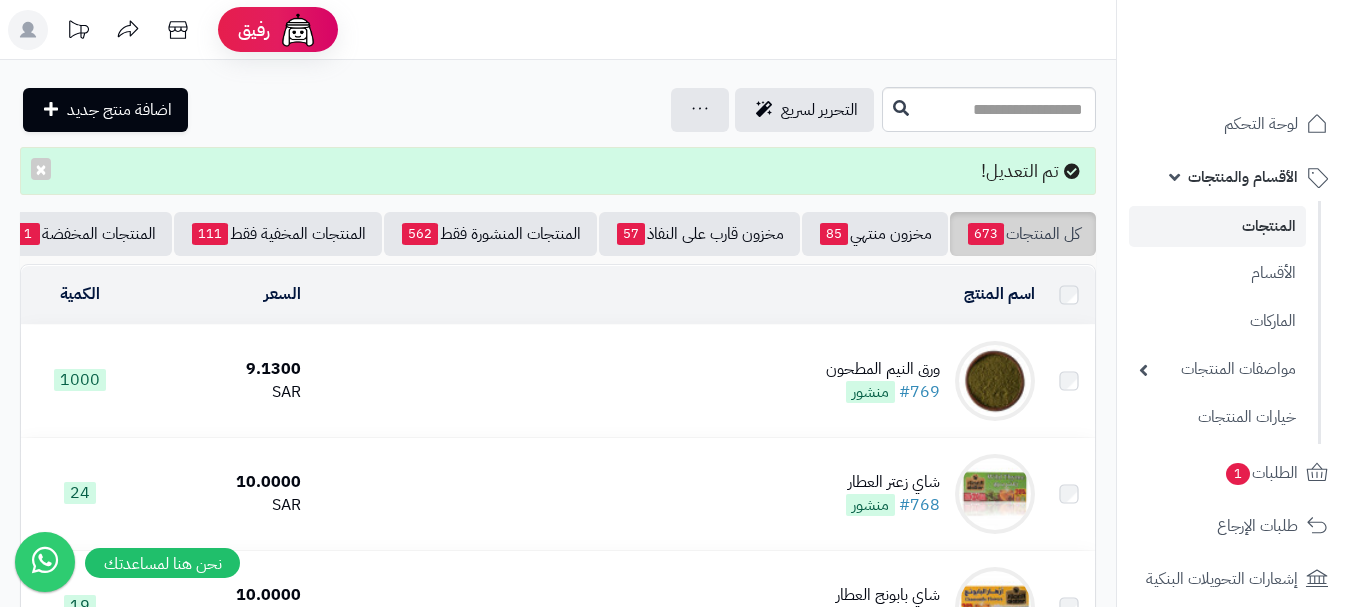 scroll, scrollTop: 0, scrollLeft: 0, axis: both 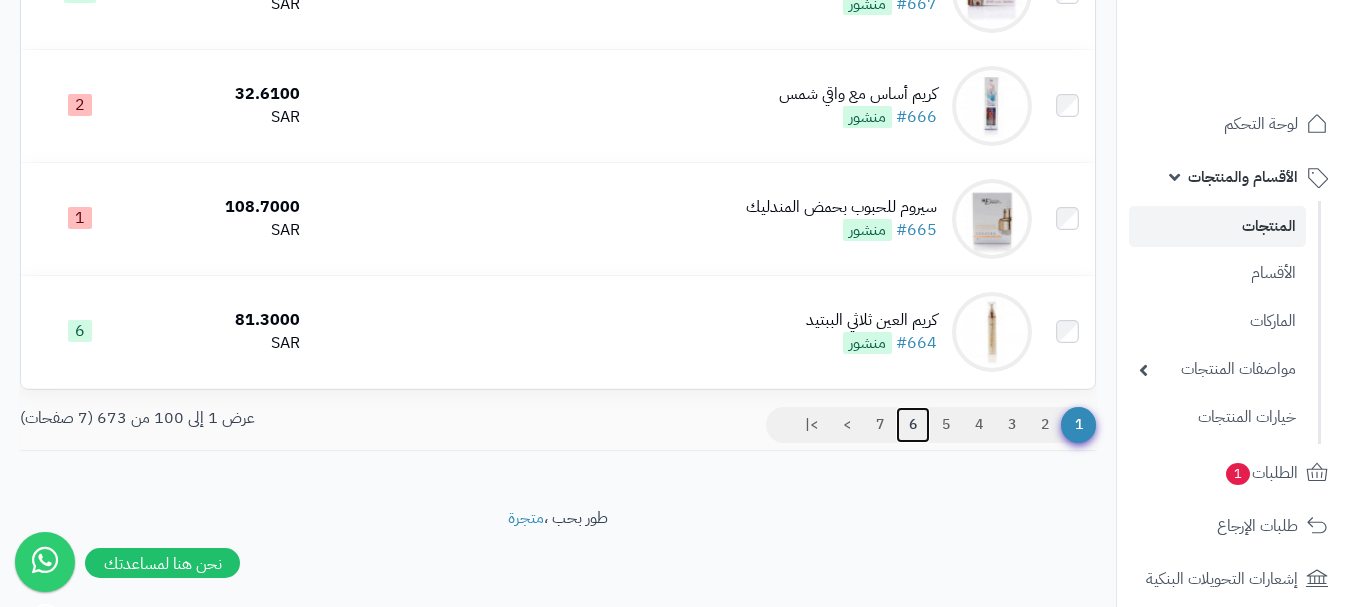 click on "6" at bounding box center (913, 425) 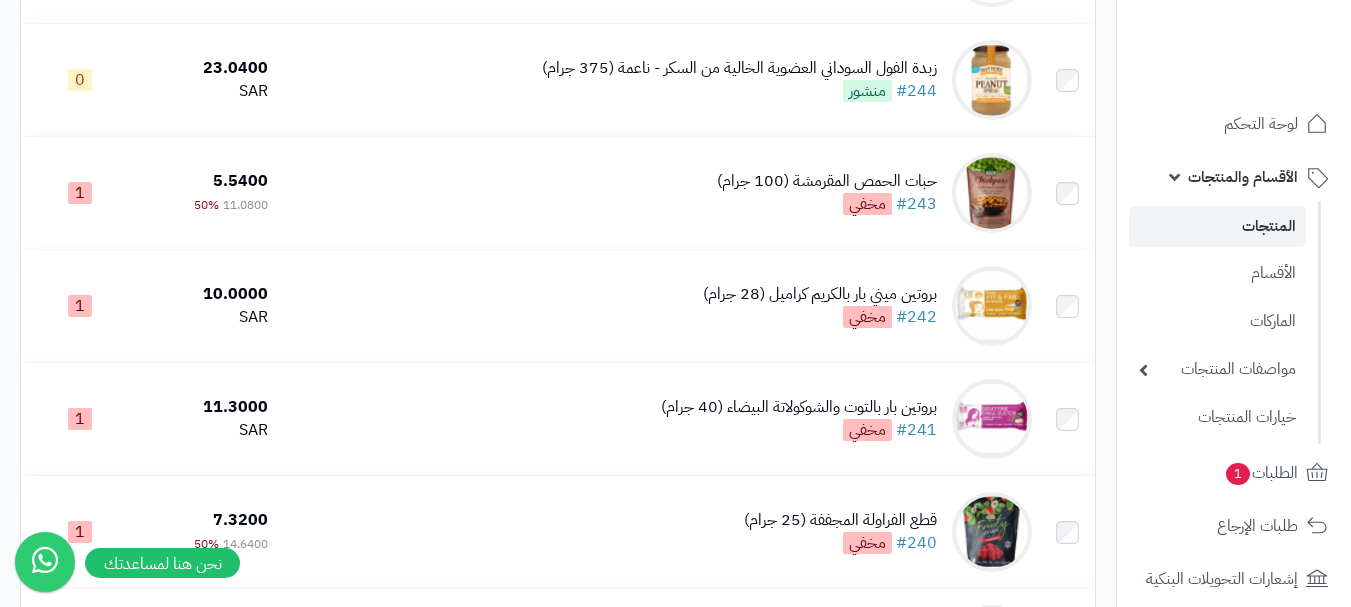 scroll, scrollTop: 700, scrollLeft: 0, axis: vertical 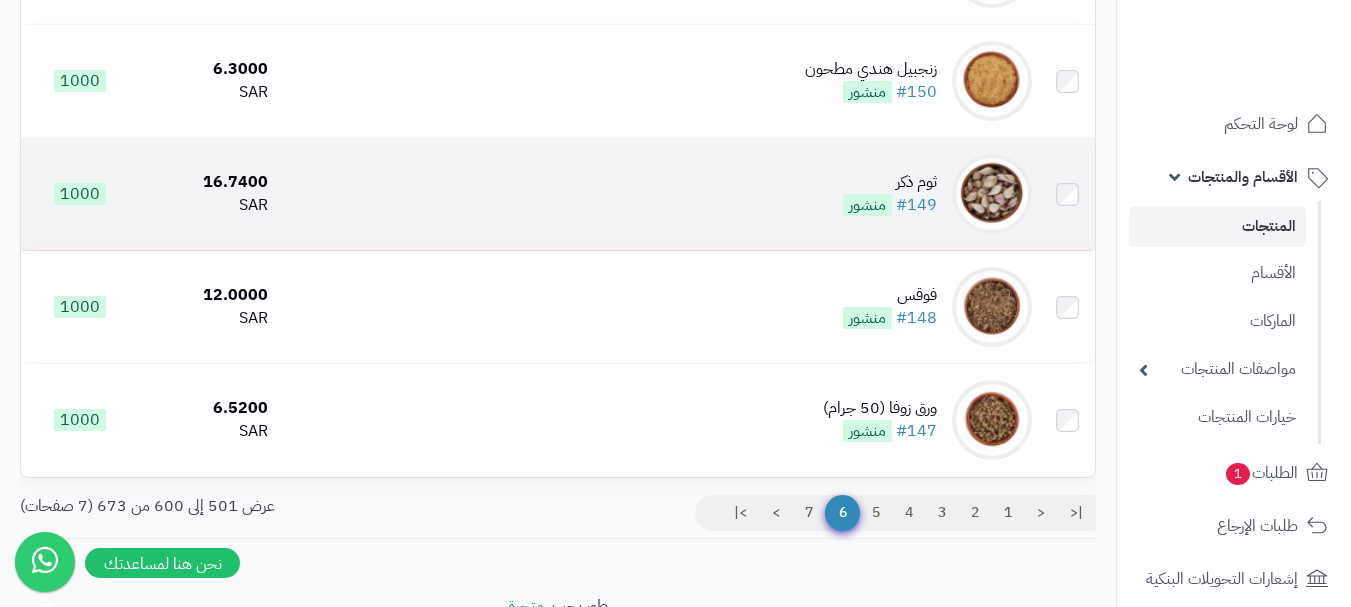click on "ثوم ذكر
#149
منشور" at bounding box center [658, 194] 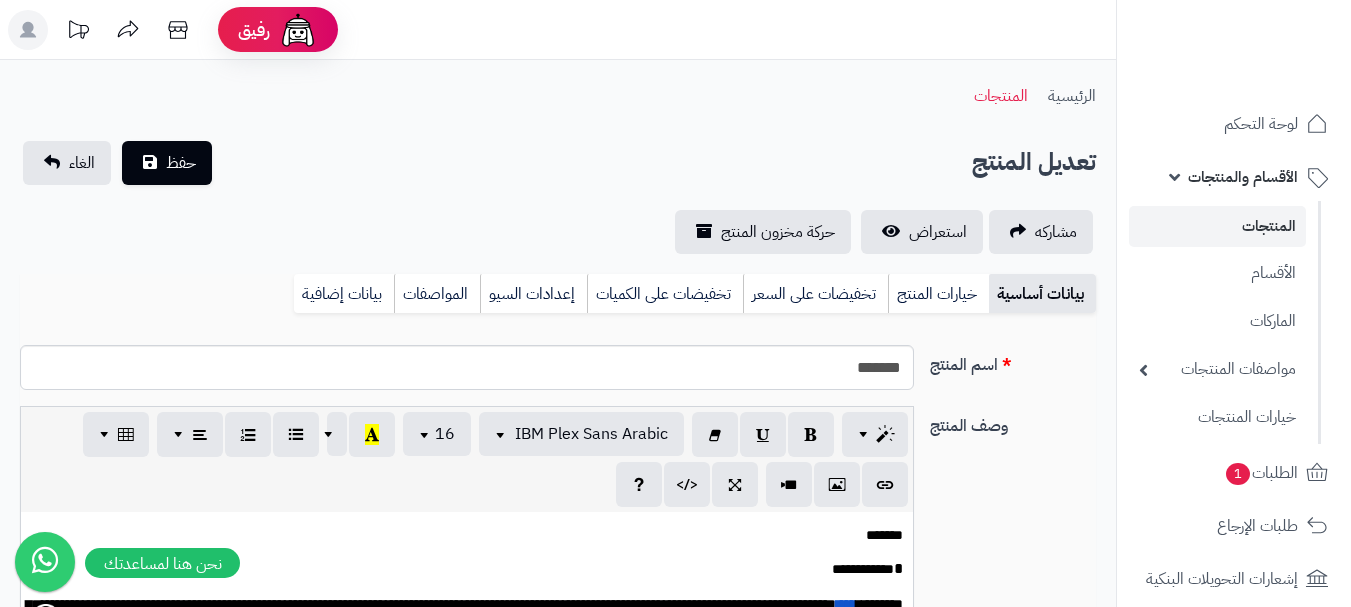 scroll, scrollTop: 0, scrollLeft: 0, axis: both 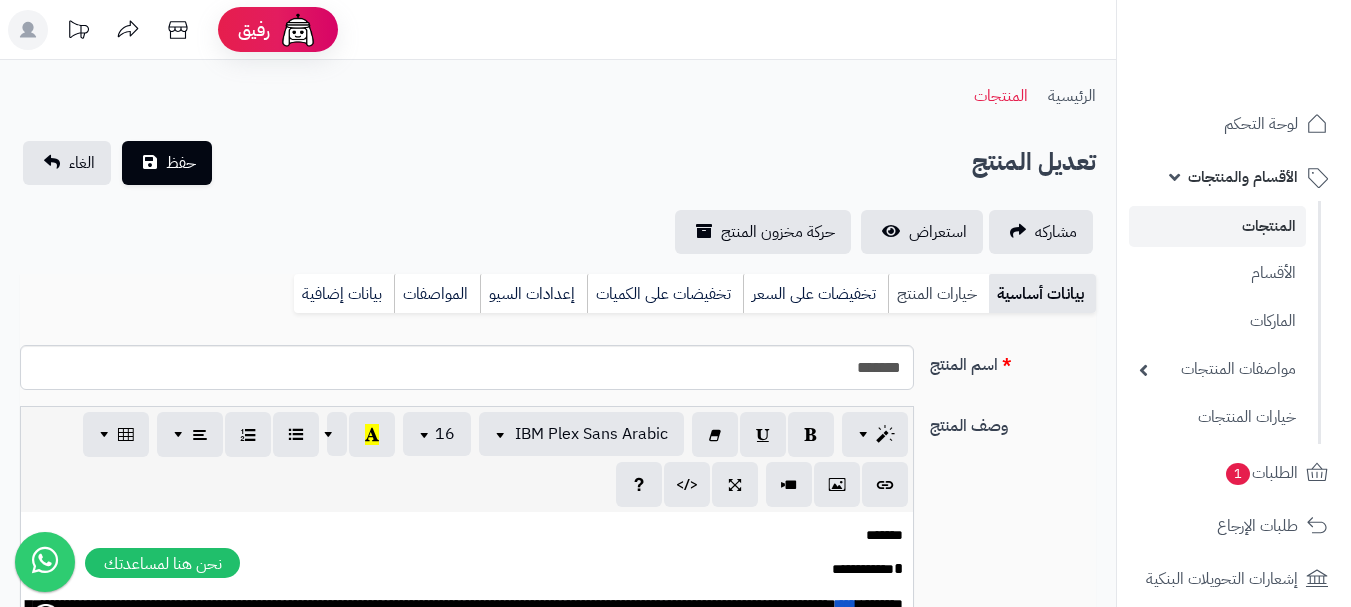 click on "خيارات المنتج" at bounding box center (938, 294) 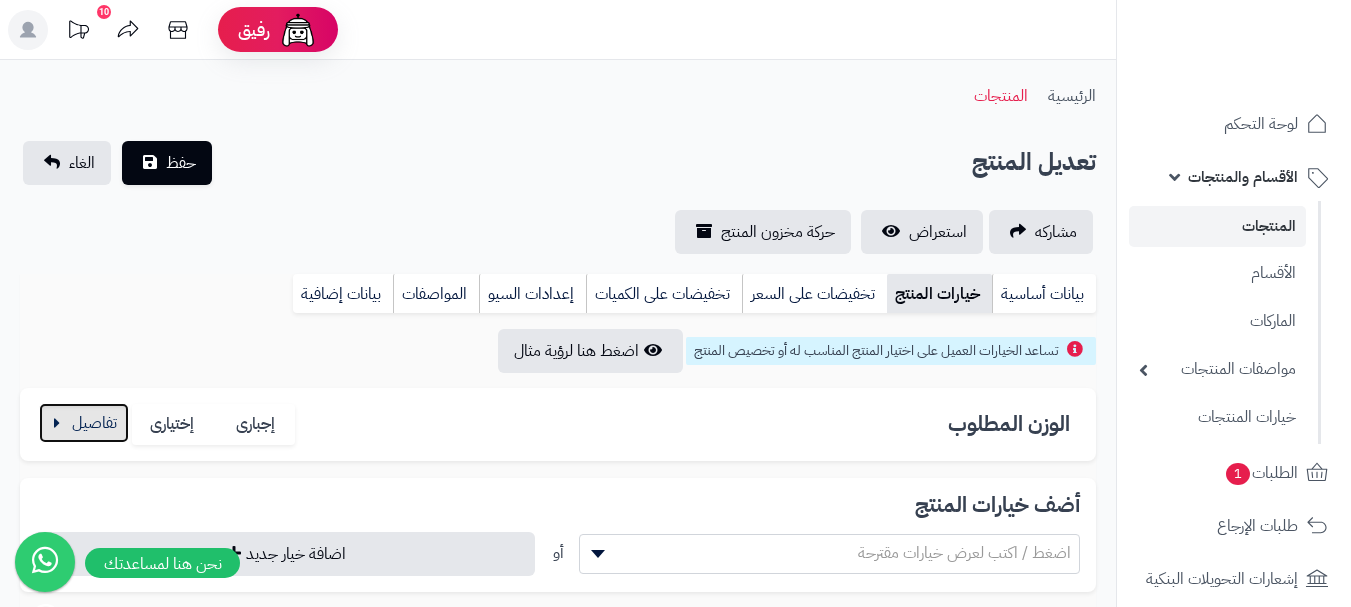 click at bounding box center [84, 423] 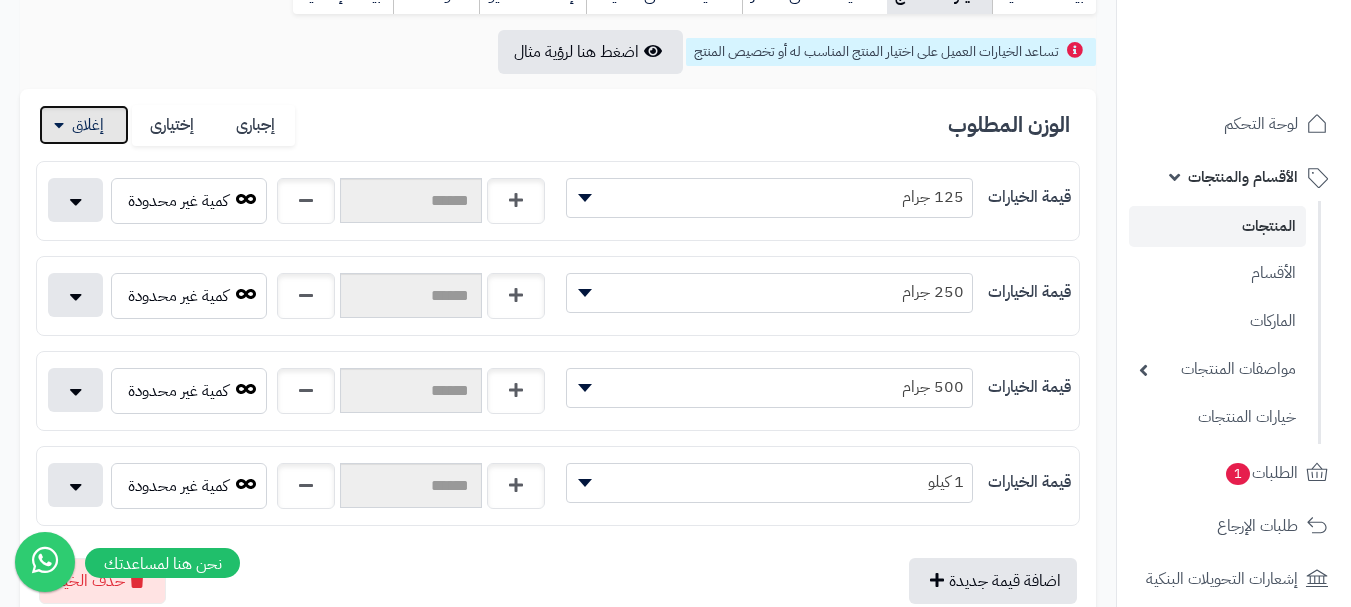 scroll, scrollTop: 500, scrollLeft: 0, axis: vertical 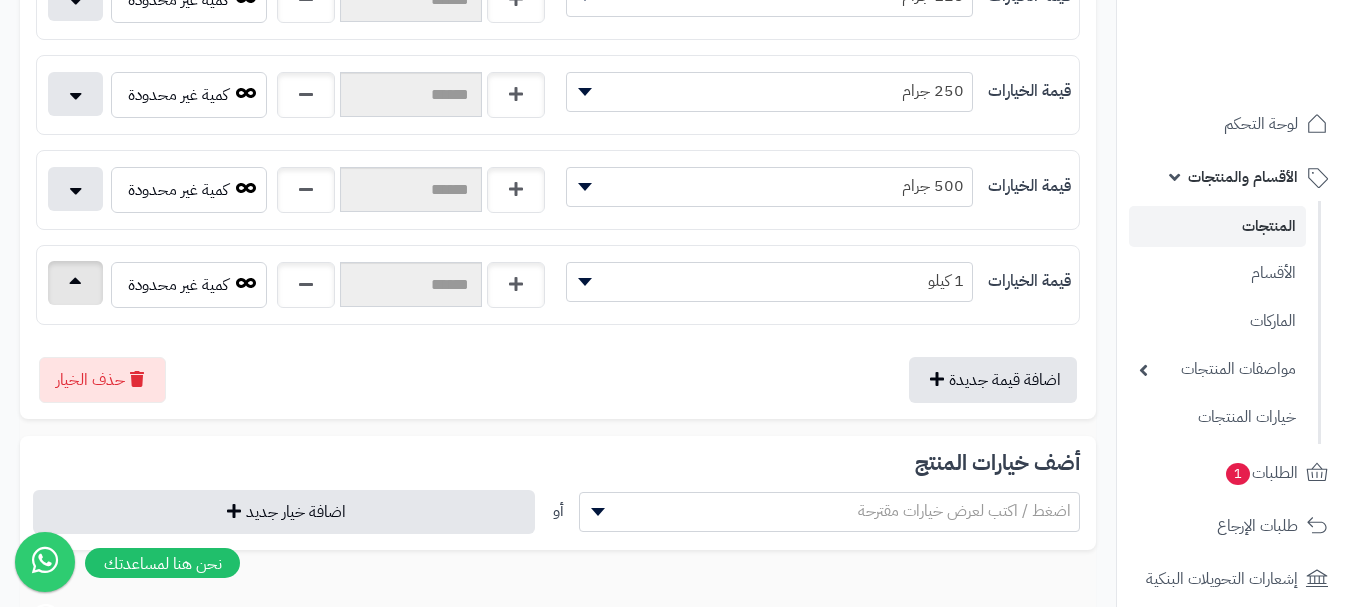 click on "كمية غير محدودة" at bounding box center [297, 289] 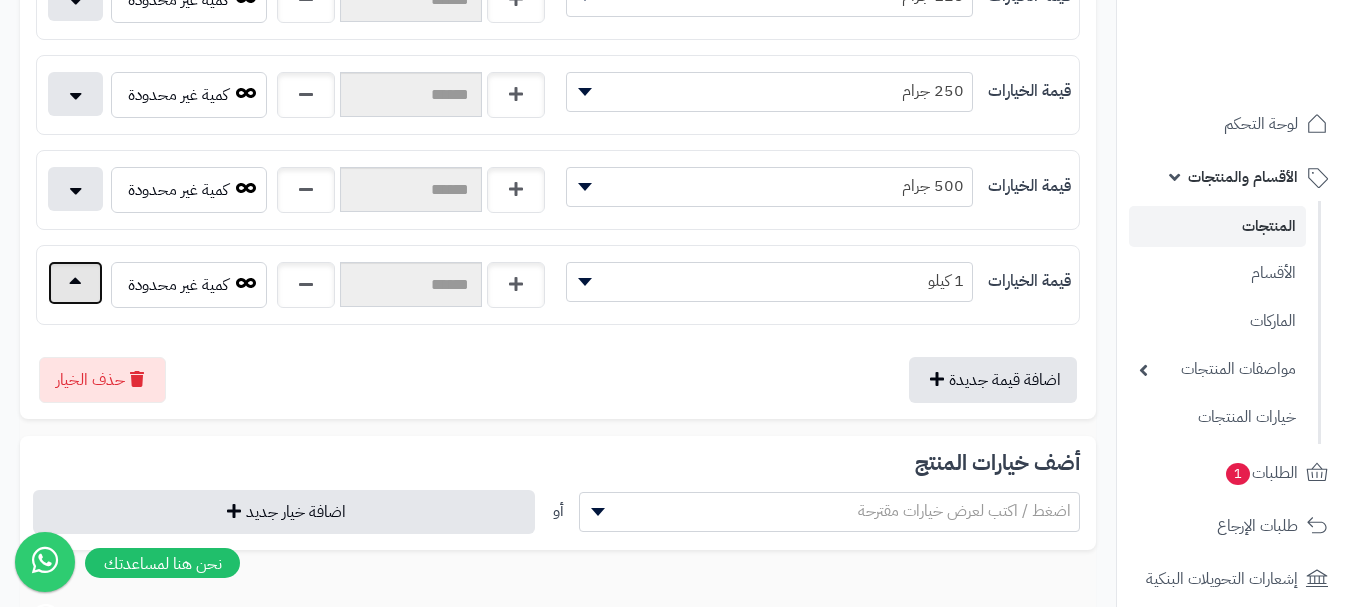 click at bounding box center [75, 283] 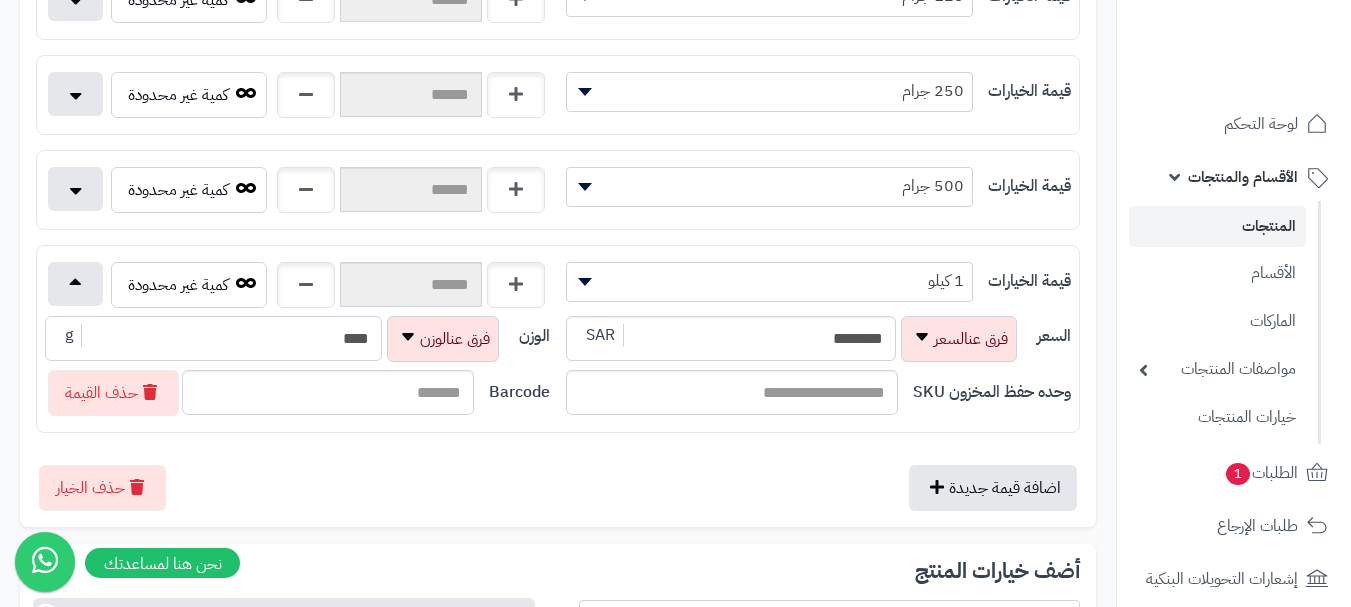 click on "****" at bounding box center [213, 338] 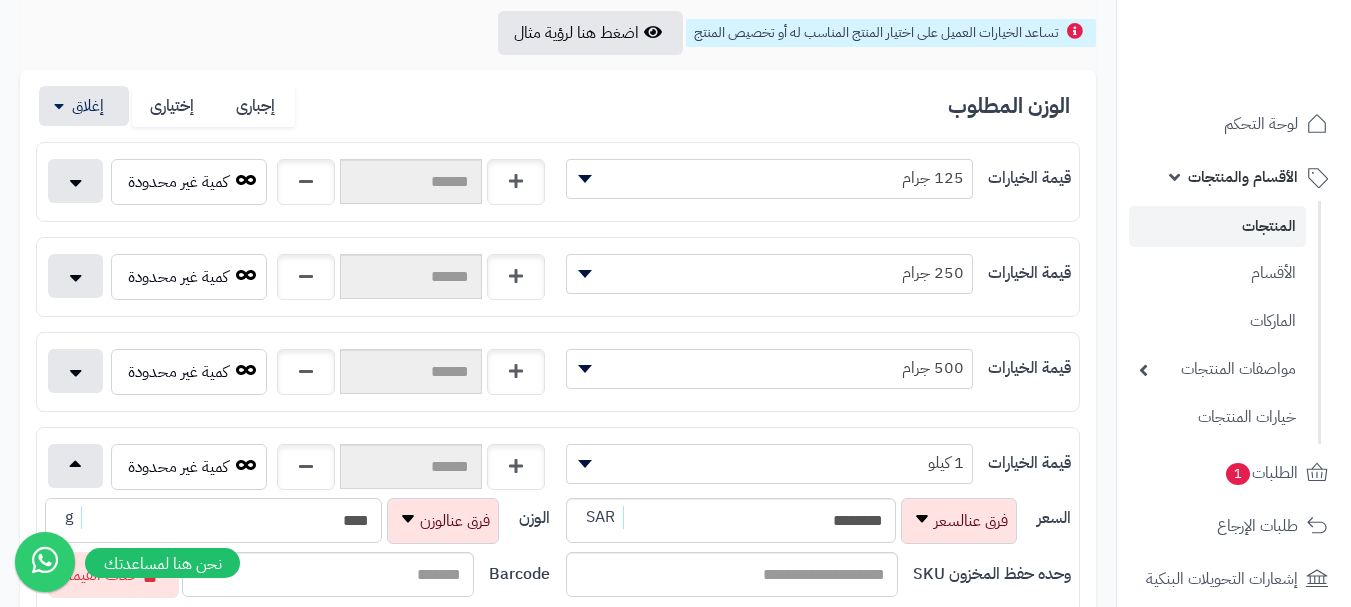 scroll, scrollTop: 0, scrollLeft: 0, axis: both 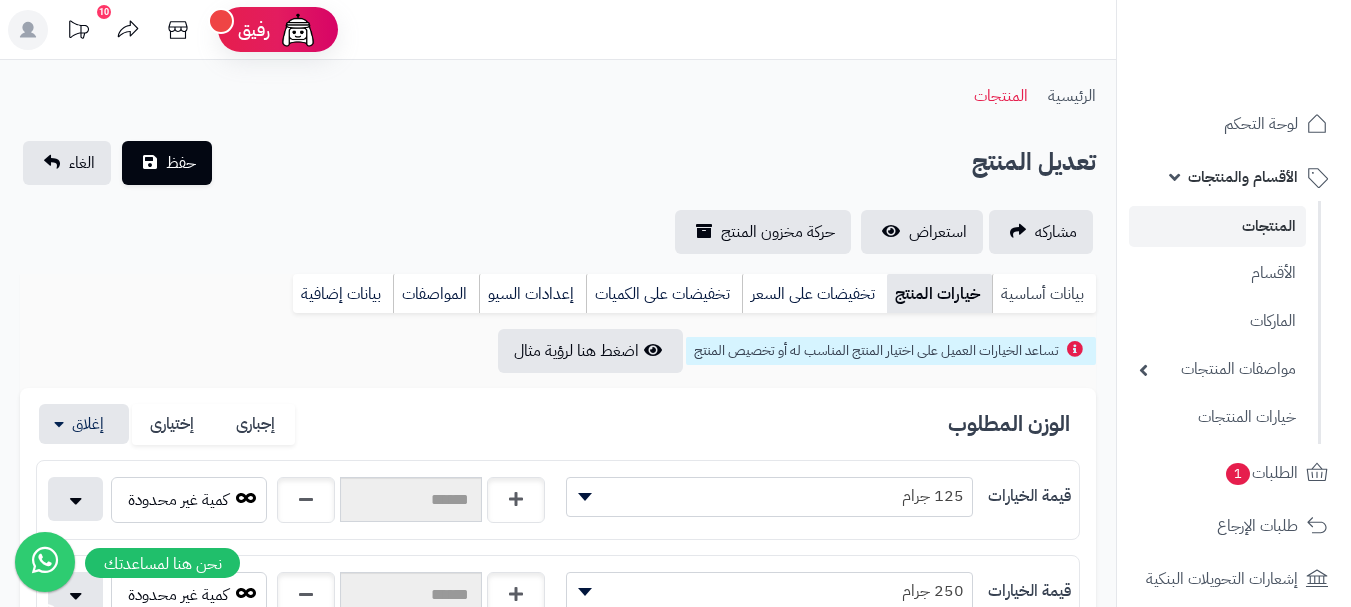 type on "****" 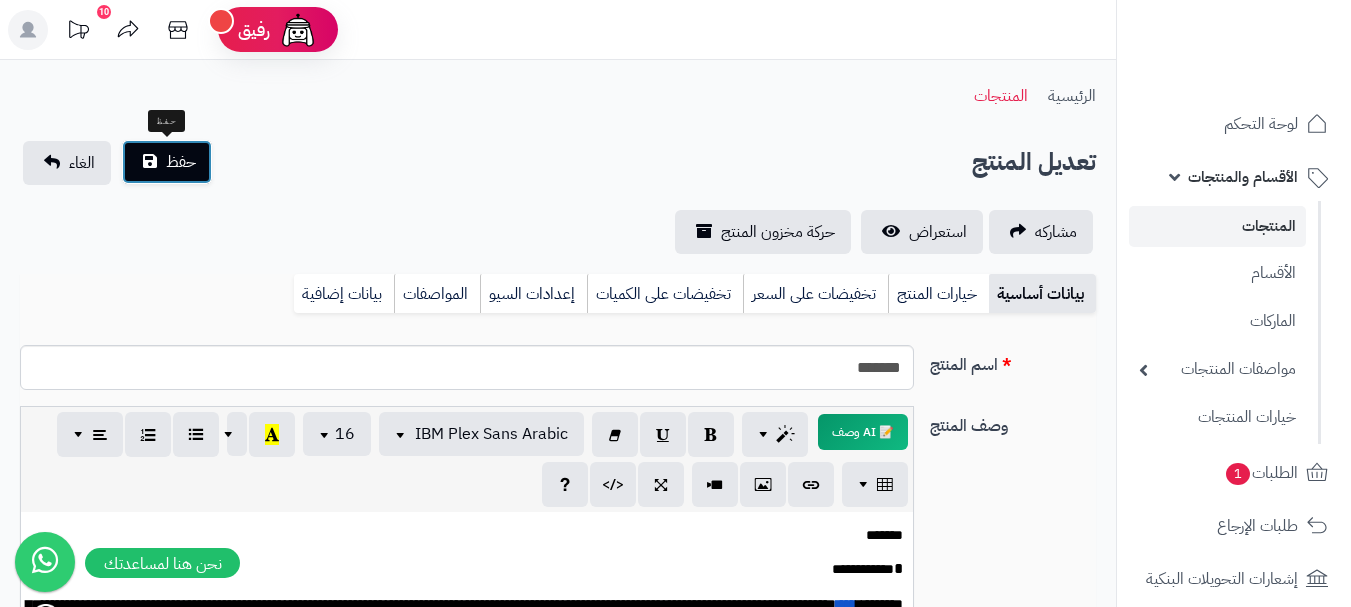 click on "حفظ" at bounding box center [167, 162] 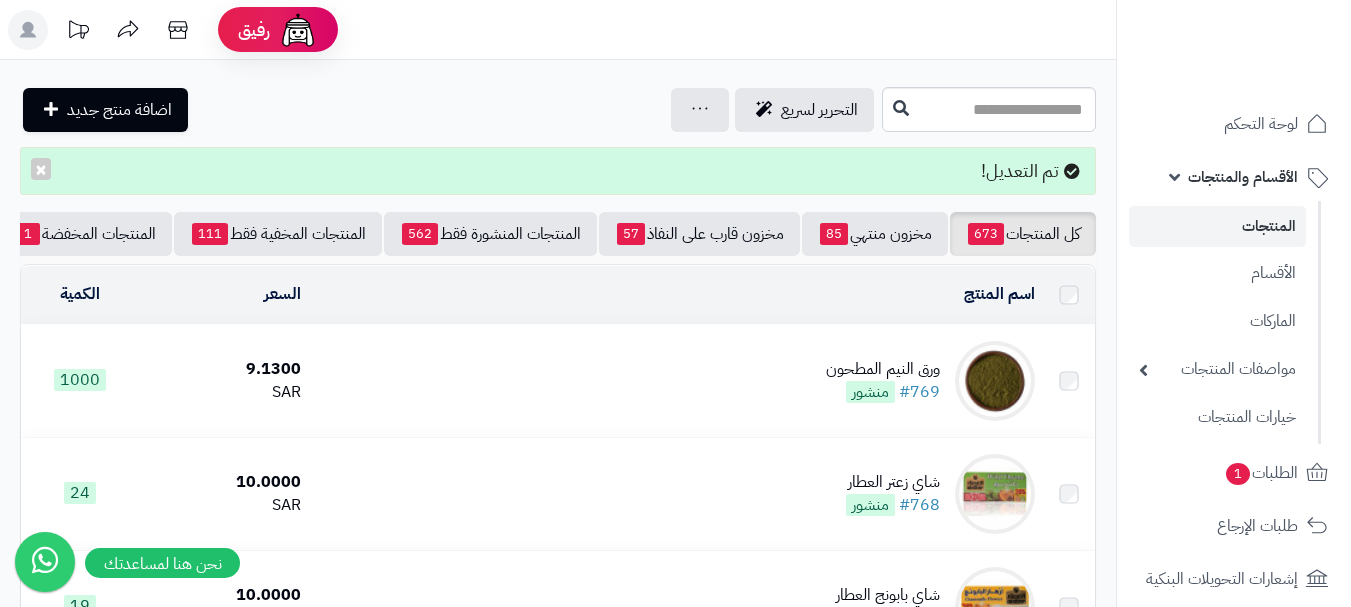 scroll, scrollTop: 0, scrollLeft: 0, axis: both 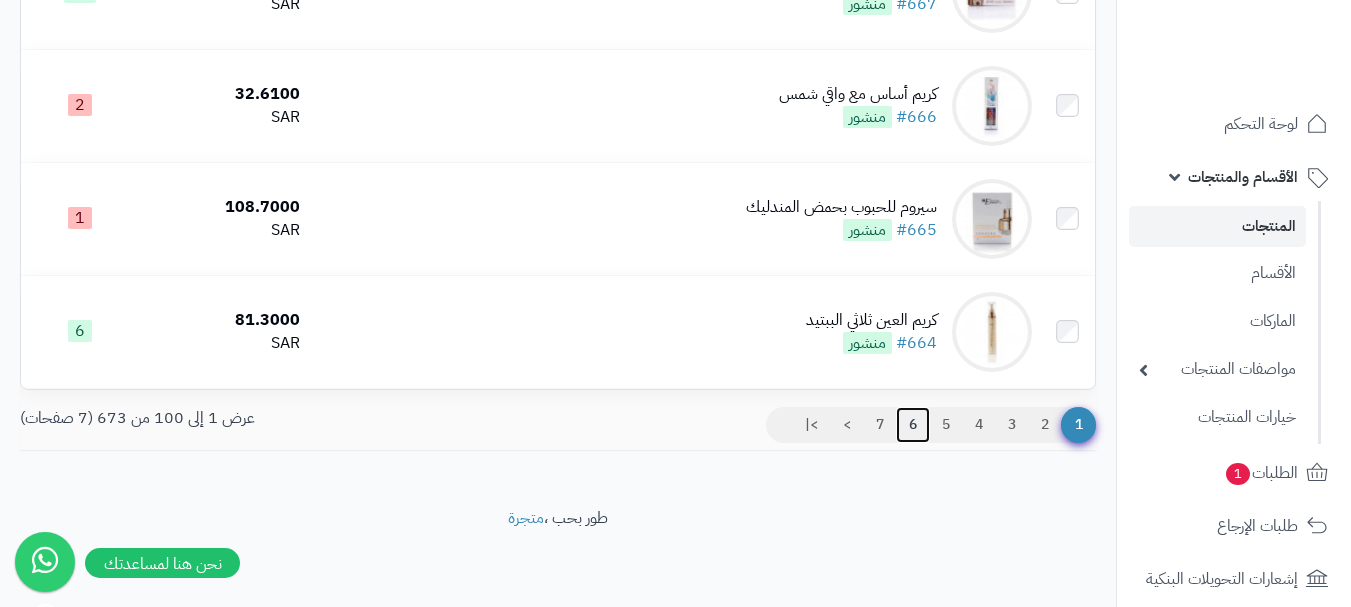 click on "6" at bounding box center (913, 425) 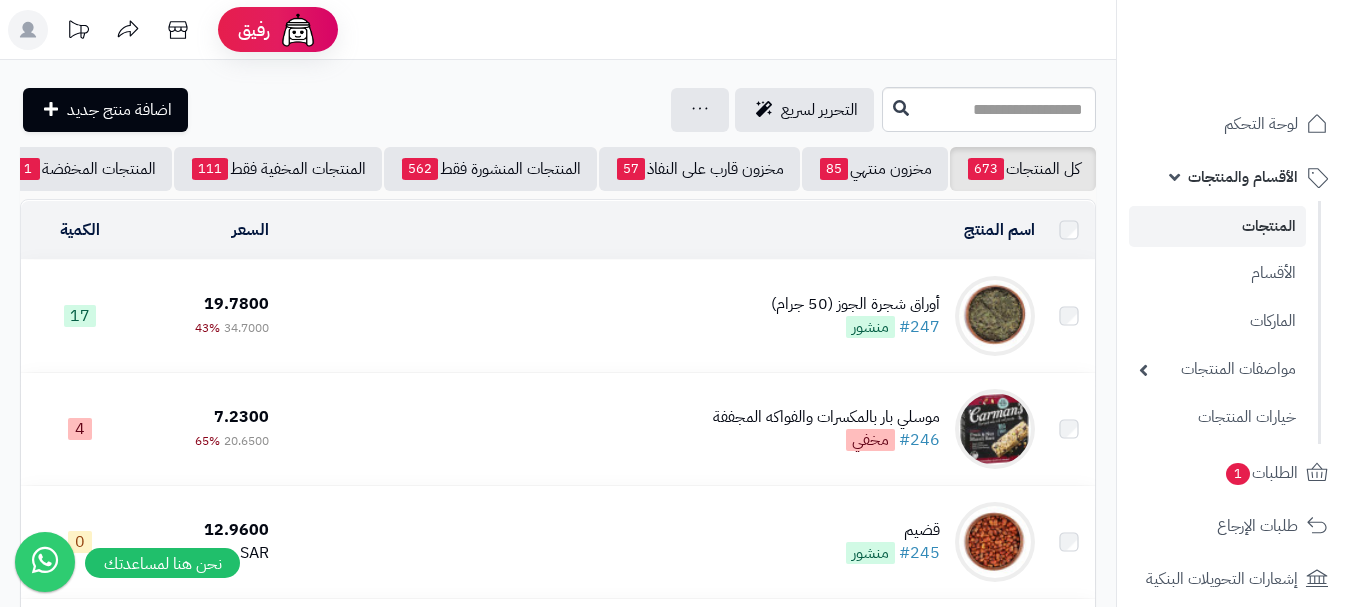 scroll, scrollTop: 0, scrollLeft: 0, axis: both 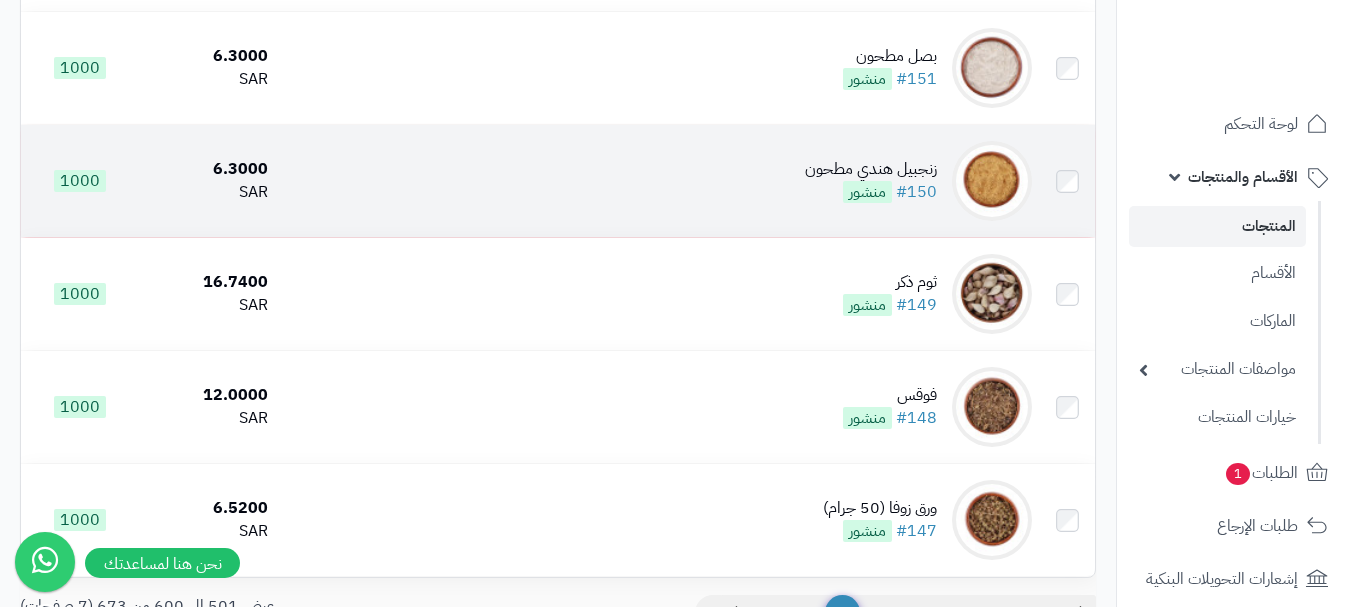 click on "زنجبيل هندي مطحون" at bounding box center [871, 169] 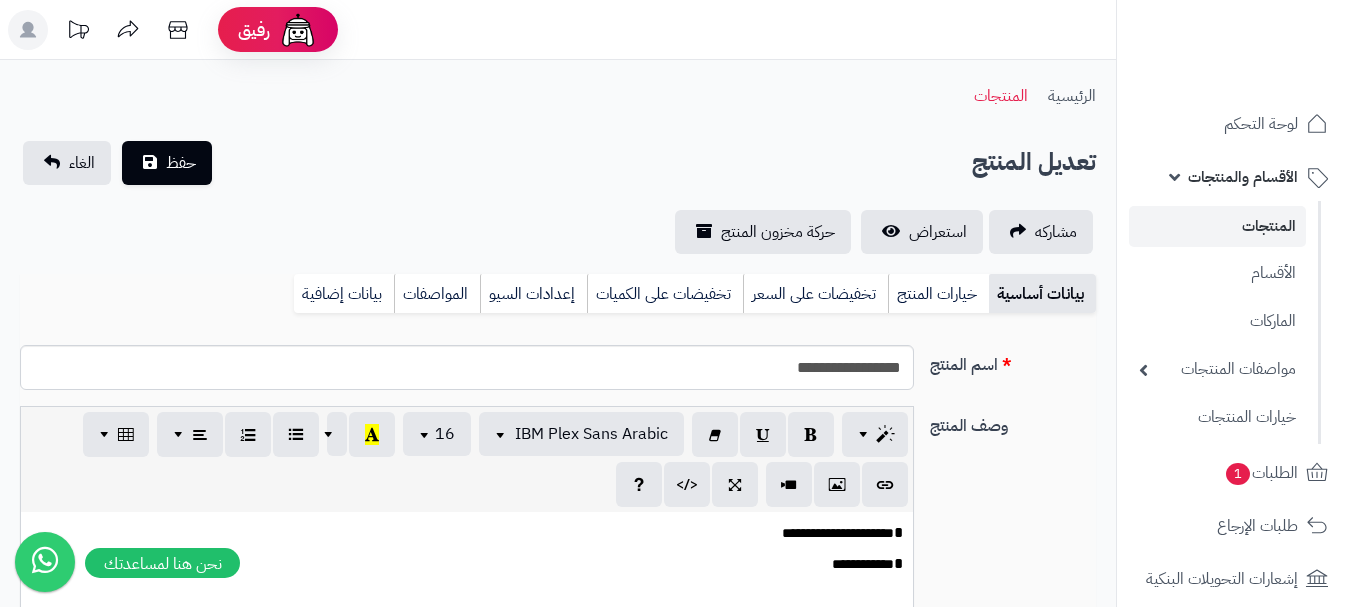 scroll, scrollTop: 0, scrollLeft: 0, axis: both 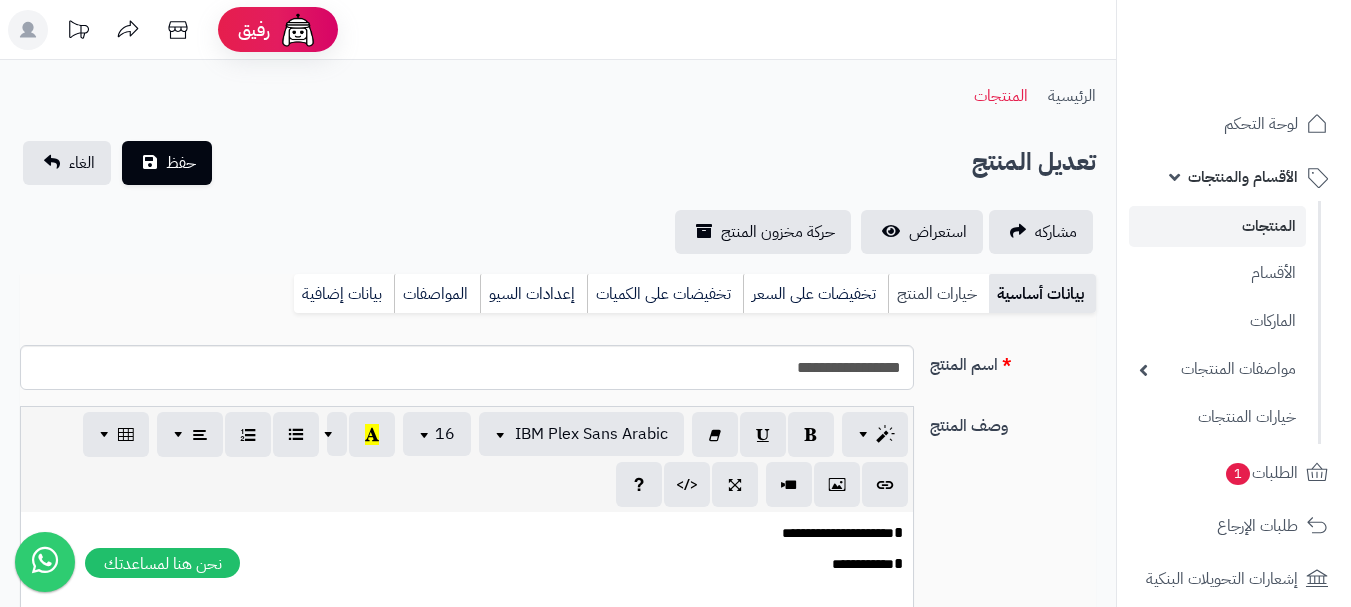 click on "خيارات المنتج" at bounding box center [938, 294] 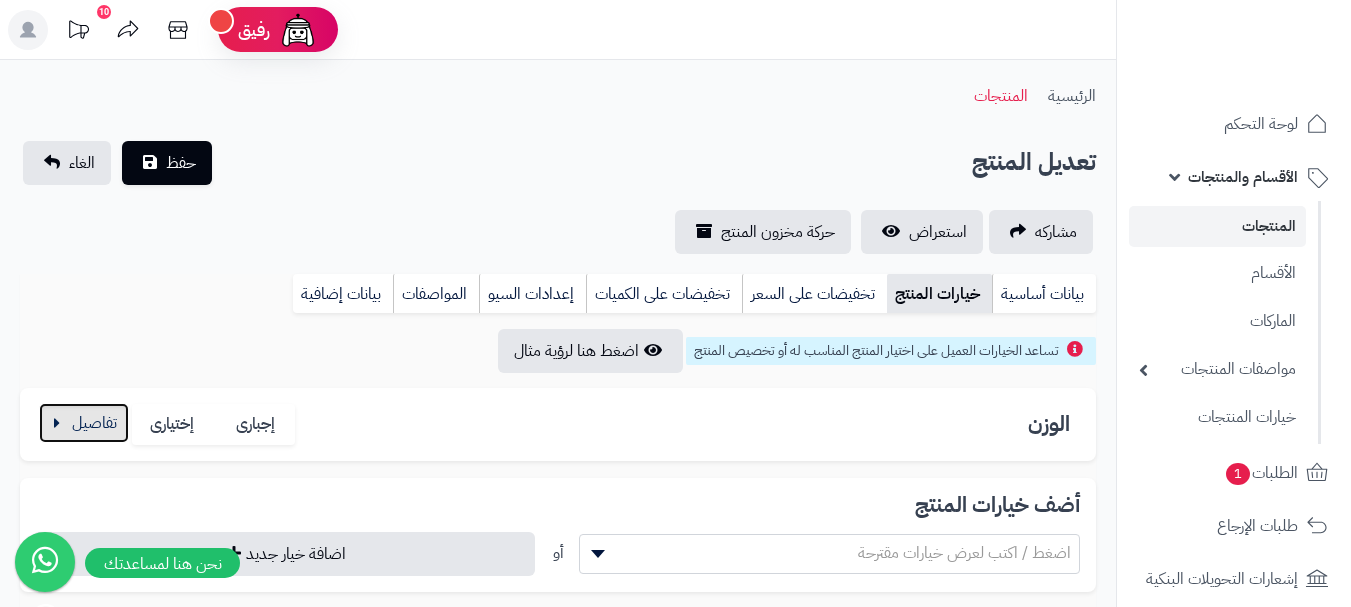 click at bounding box center [84, 423] 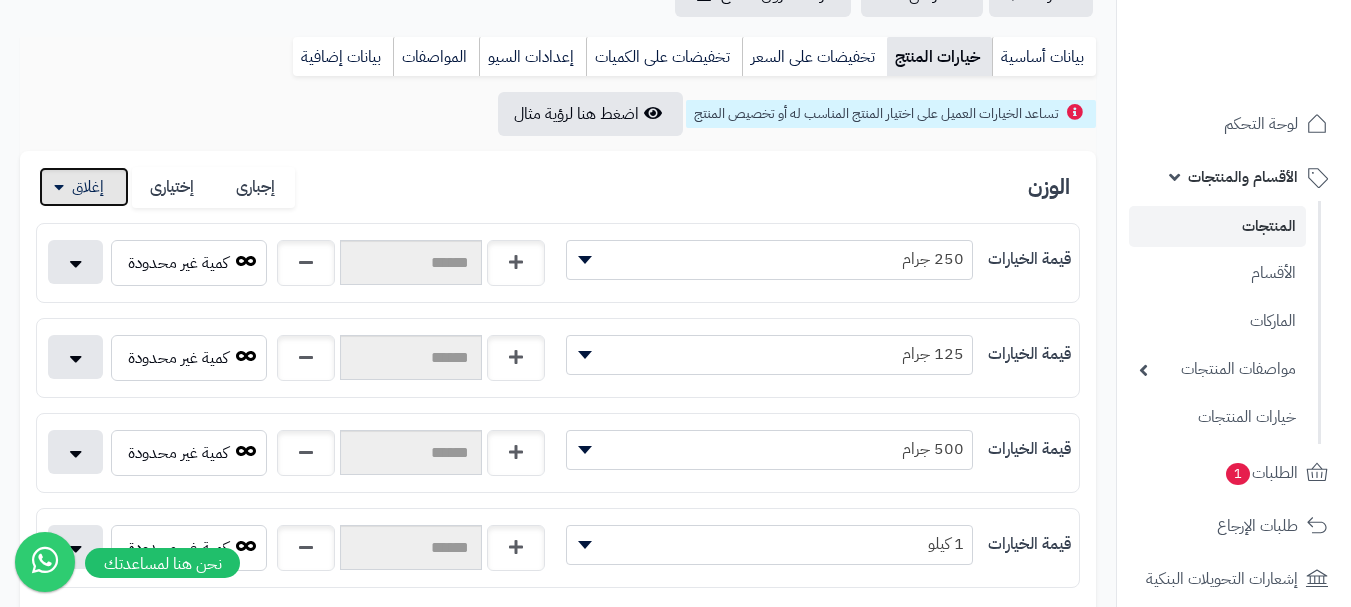 scroll, scrollTop: 500, scrollLeft: 0, axis: vertical 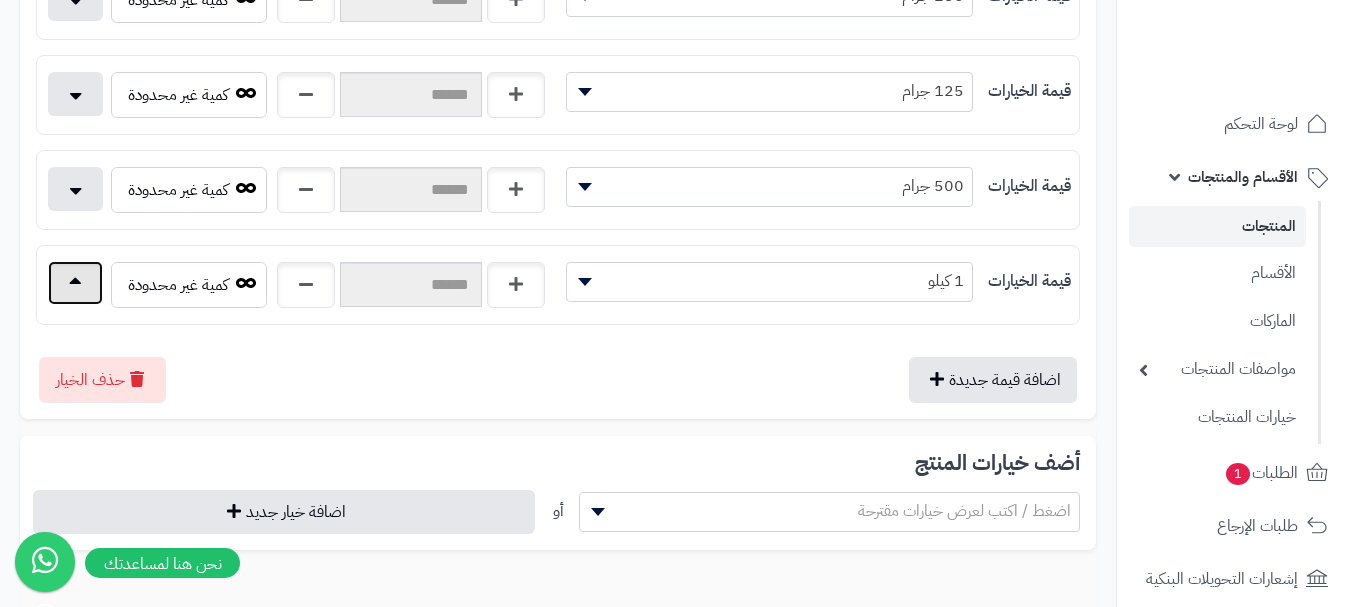 click at bounding box center (75, 283) 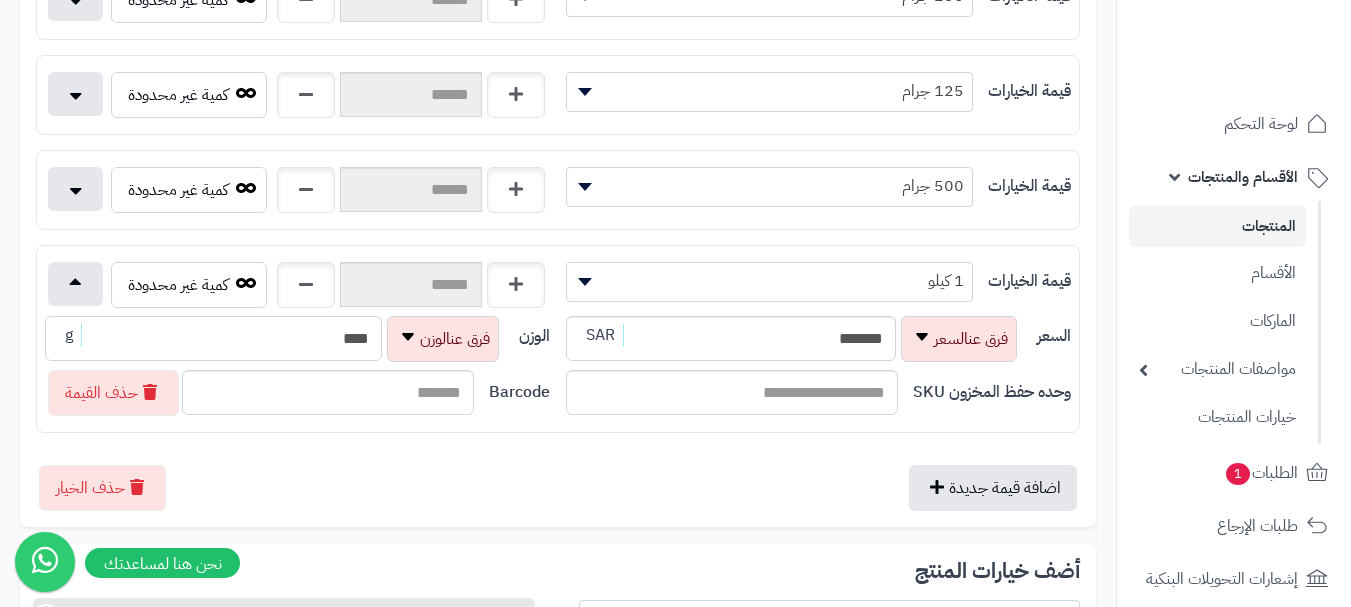 click on "****" at bounding box center [213, 338] 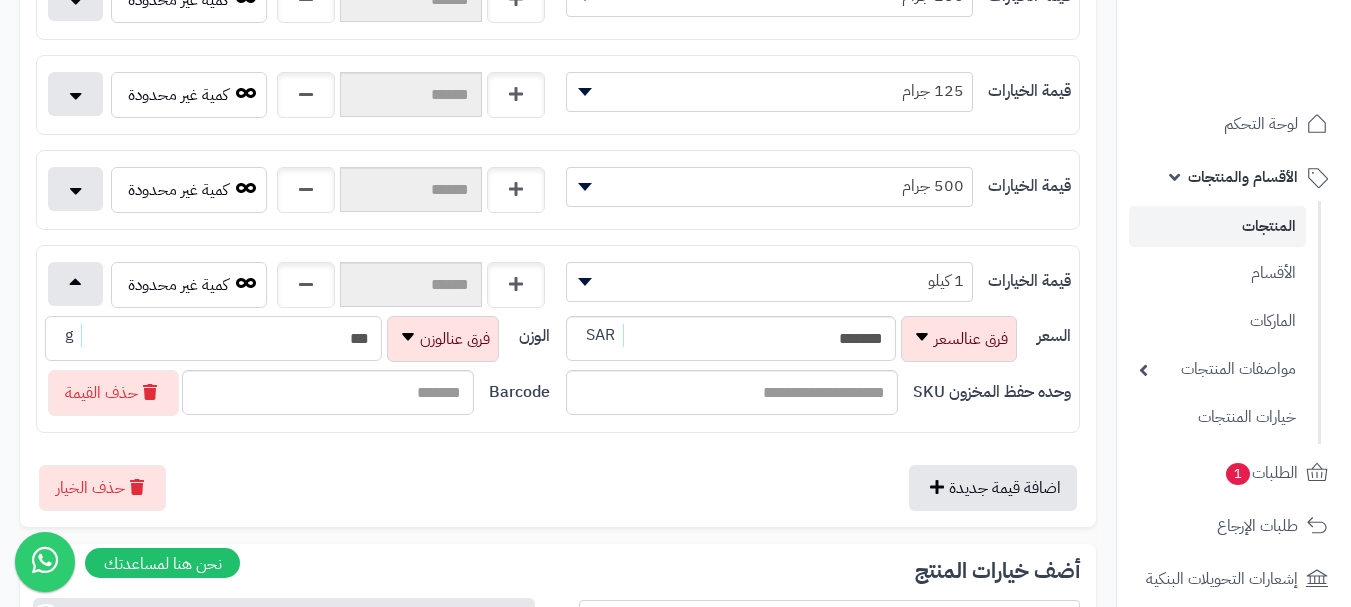 type on "****" 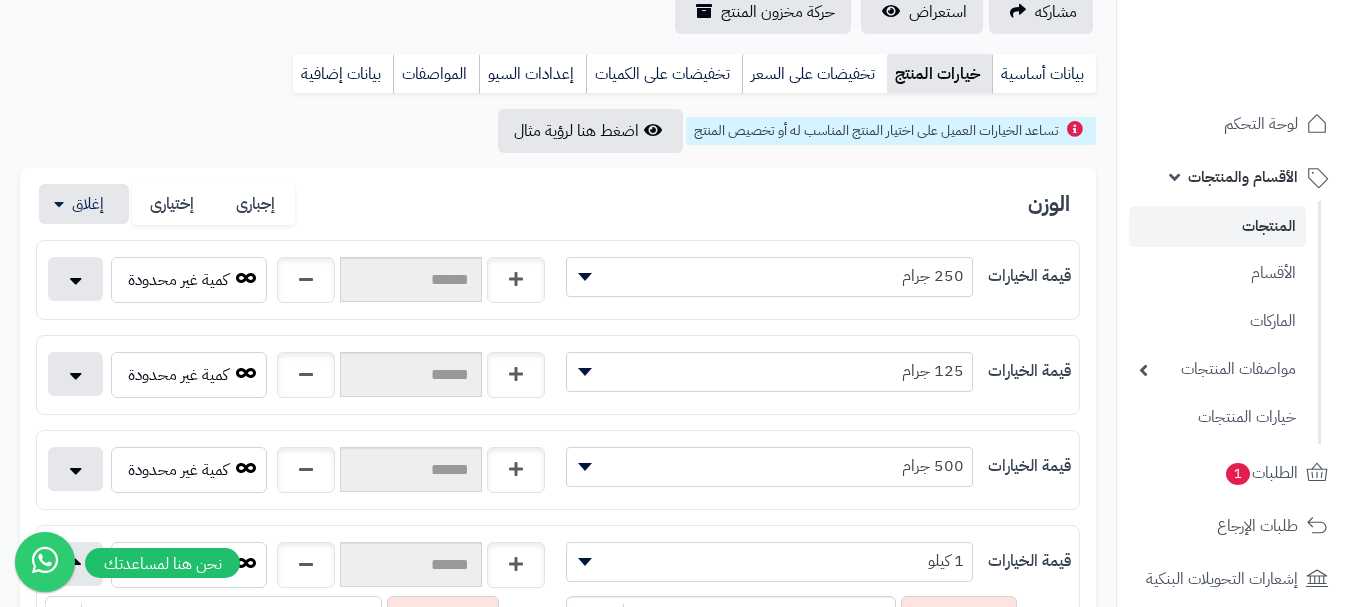 scroll, scrollTop: 0, scrollLeft: 0, axis: both 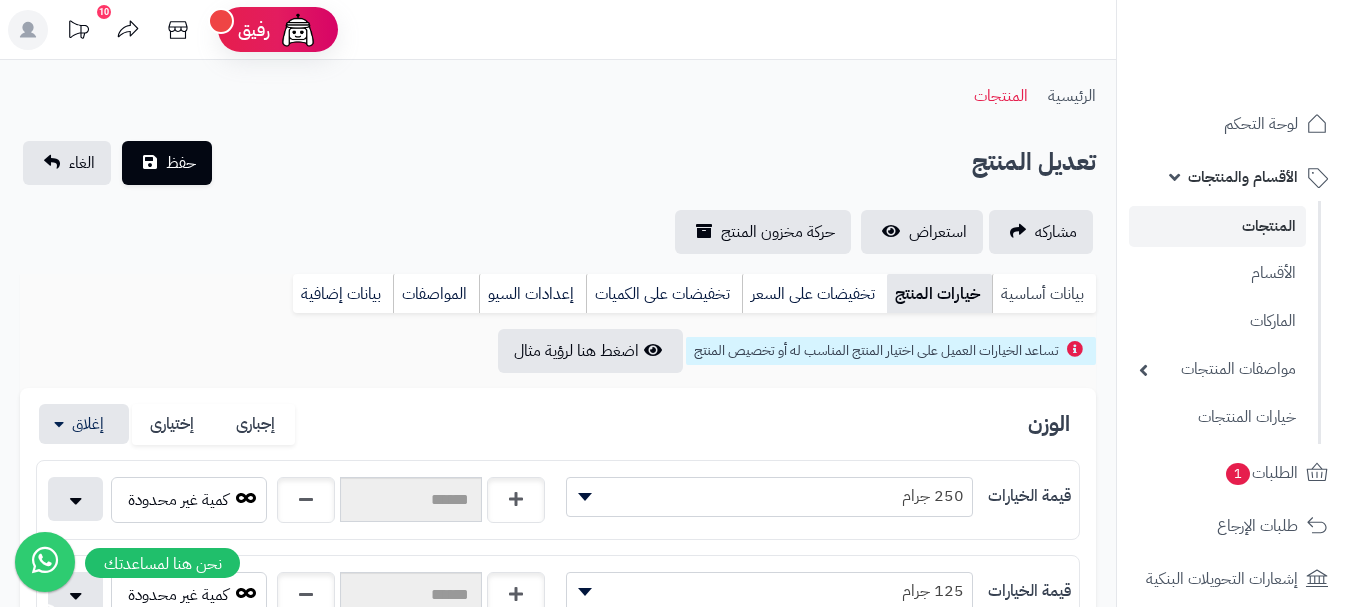 click on "بيانات أساسية" at bounding box center [1044, 294] 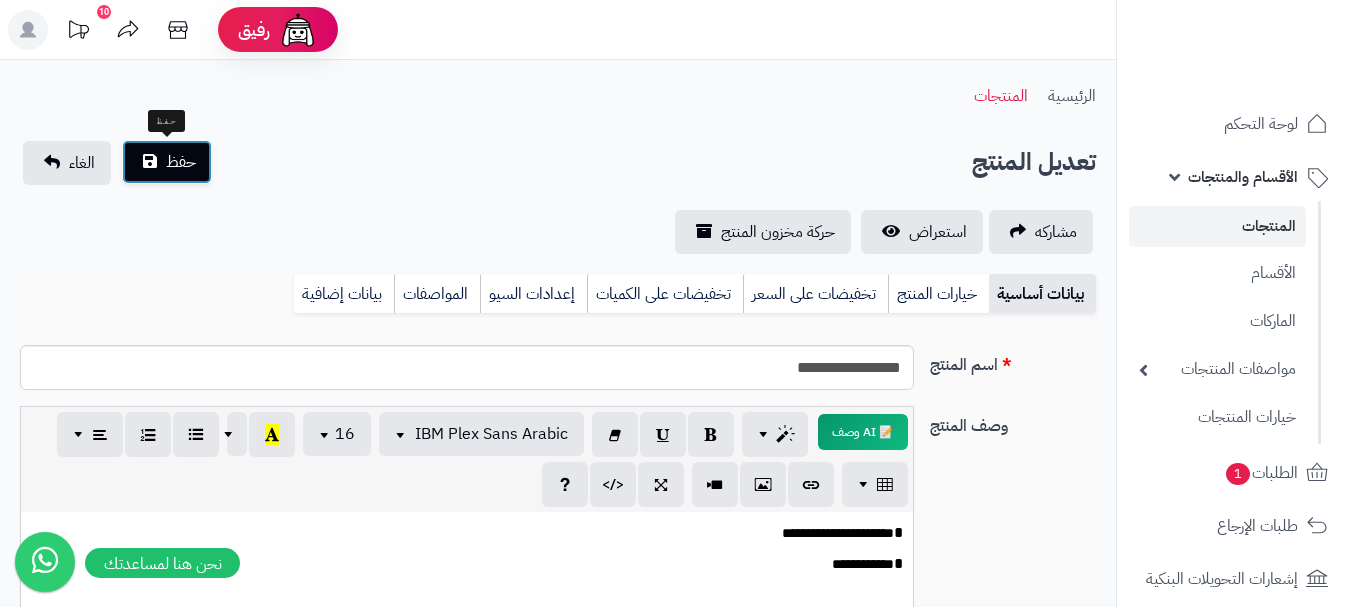 click on "حفظ" at bounding box center (167, 162) 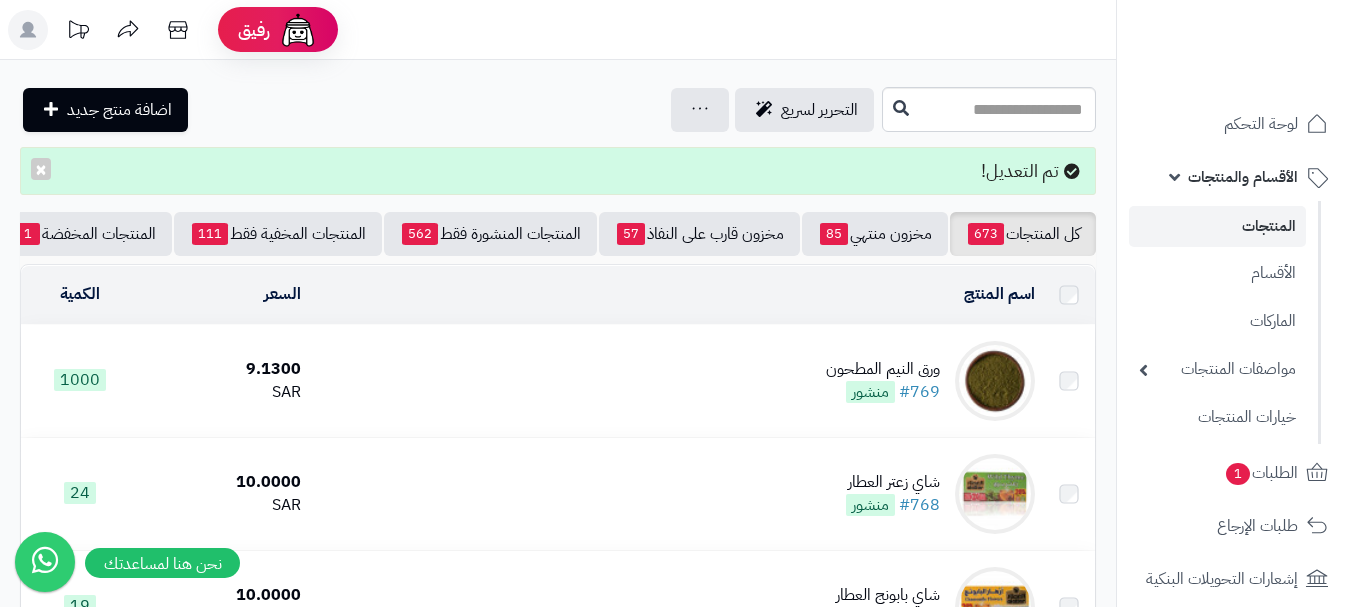 scroll, scrollTop: 0, scrollLeft: 0, axis: both 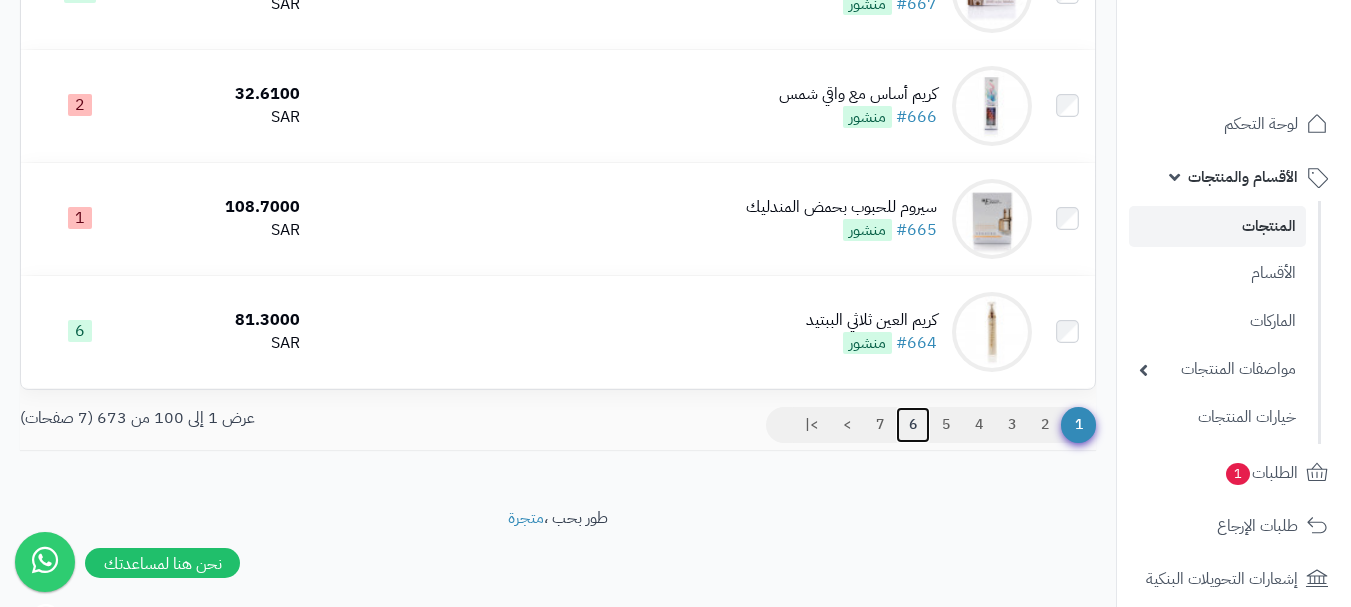 click on "6" at bounding box center (913, 425) 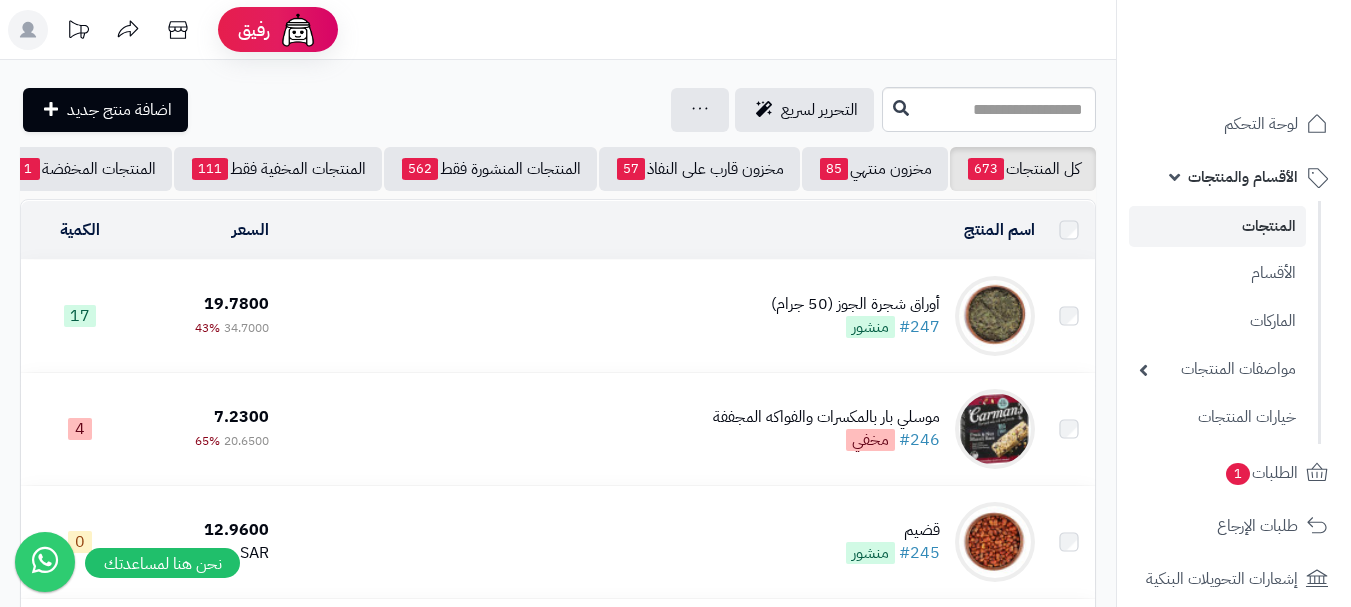scroll, scrollTop: 0, scrollLeft: 0, axis: both 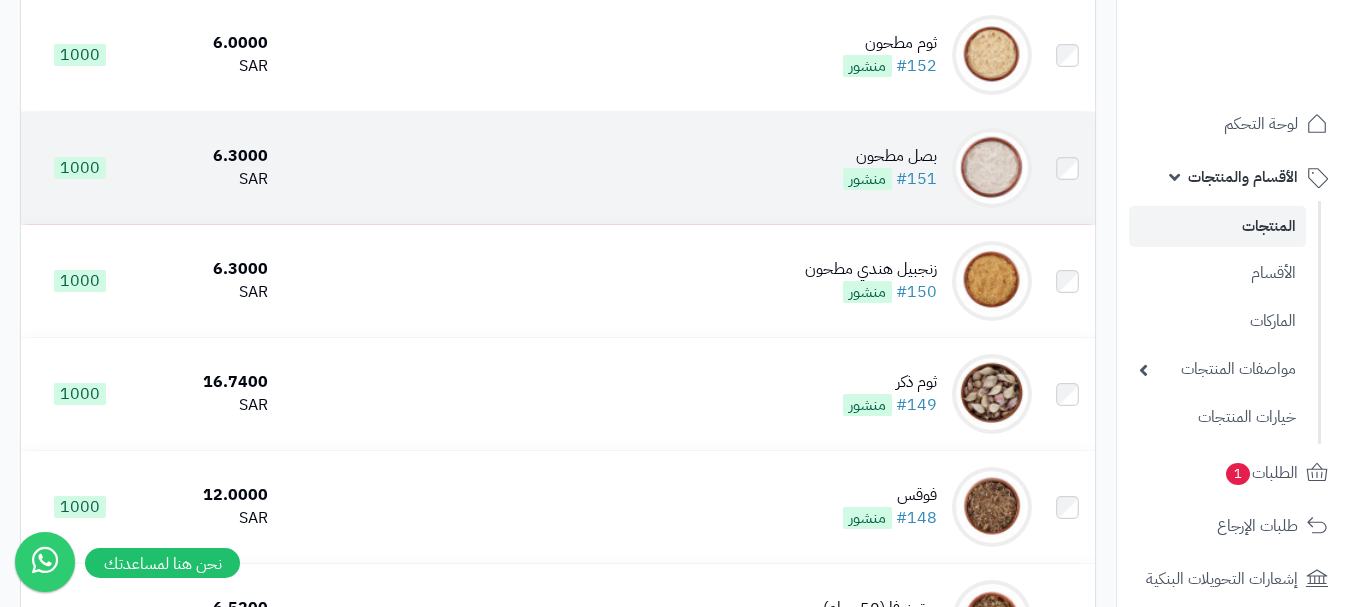 click on "منشور" at bounding box center [867, 179] 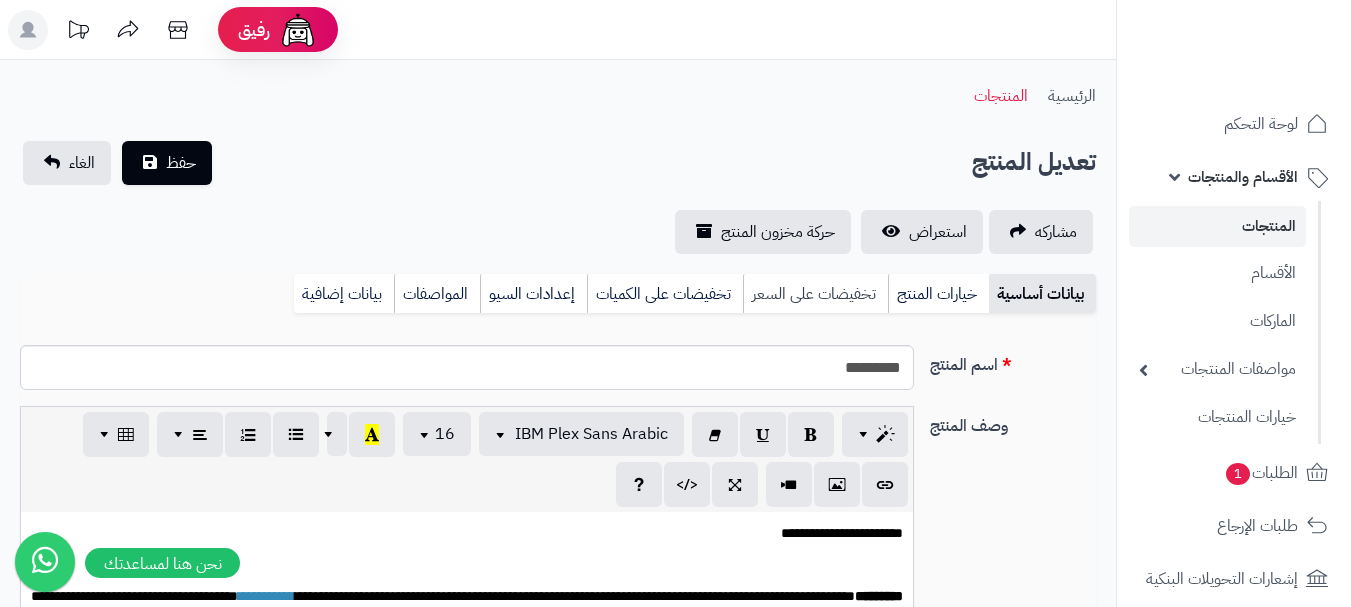 scroll, scrollTop: 0, scrollLeft: 0, axis: both 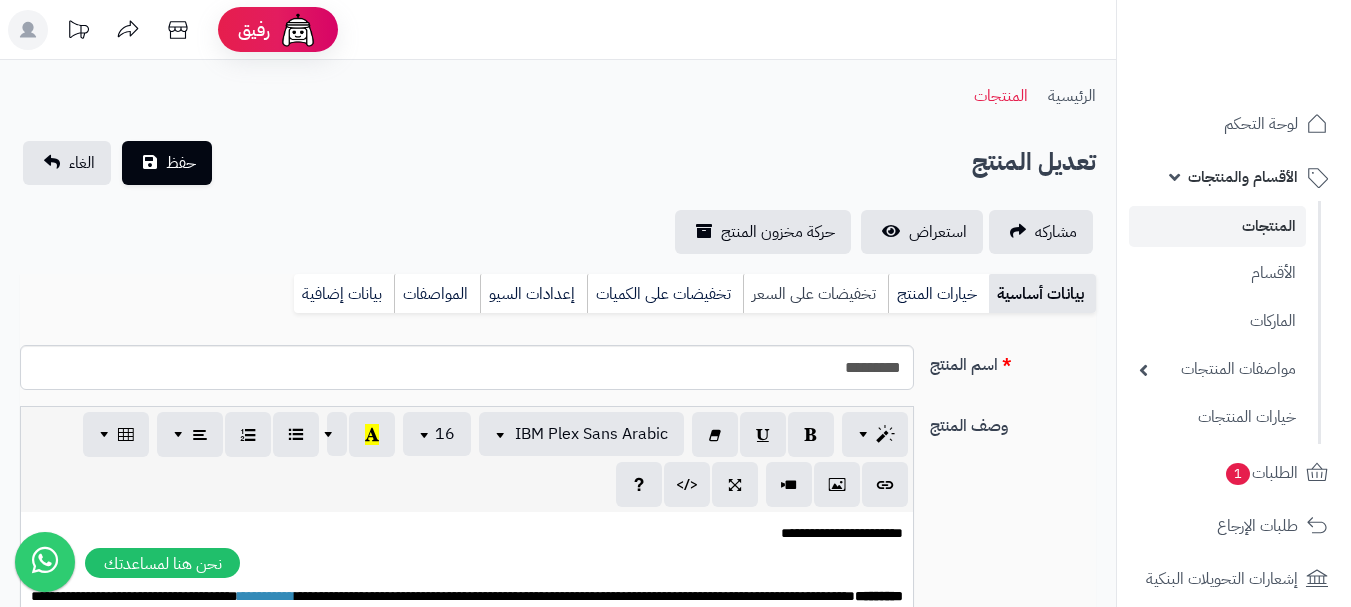click on "خيارات المنتج" at bounding box center (938, 294) 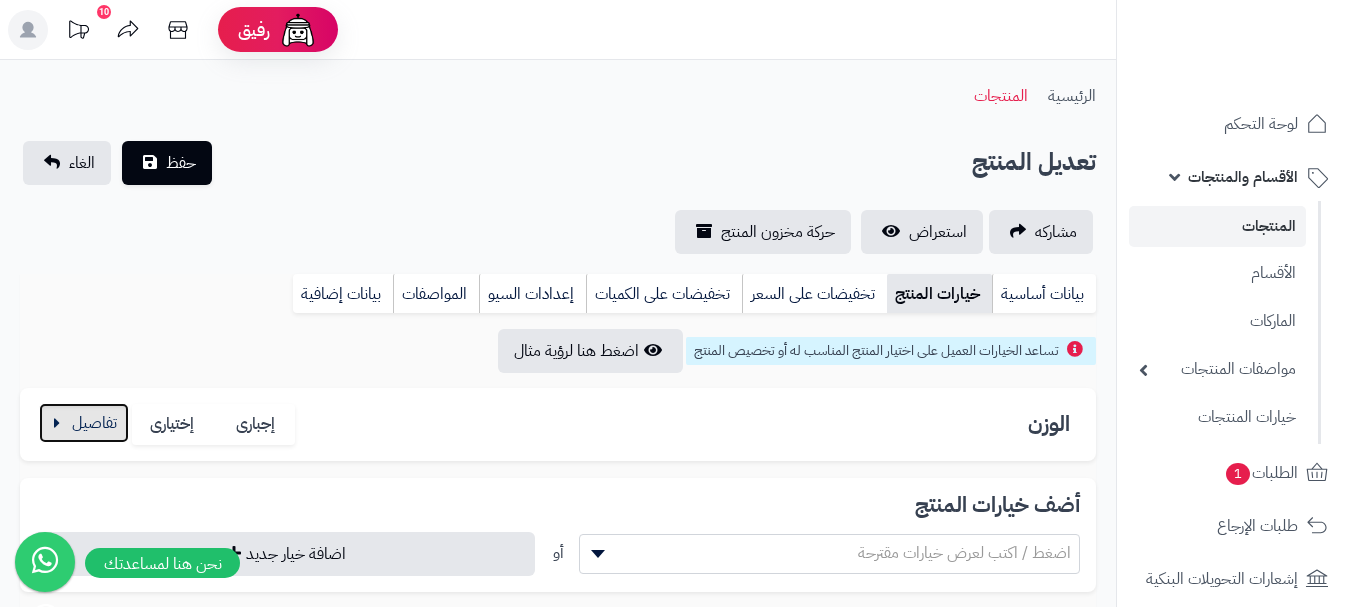 click at bounding box center [84, 423] 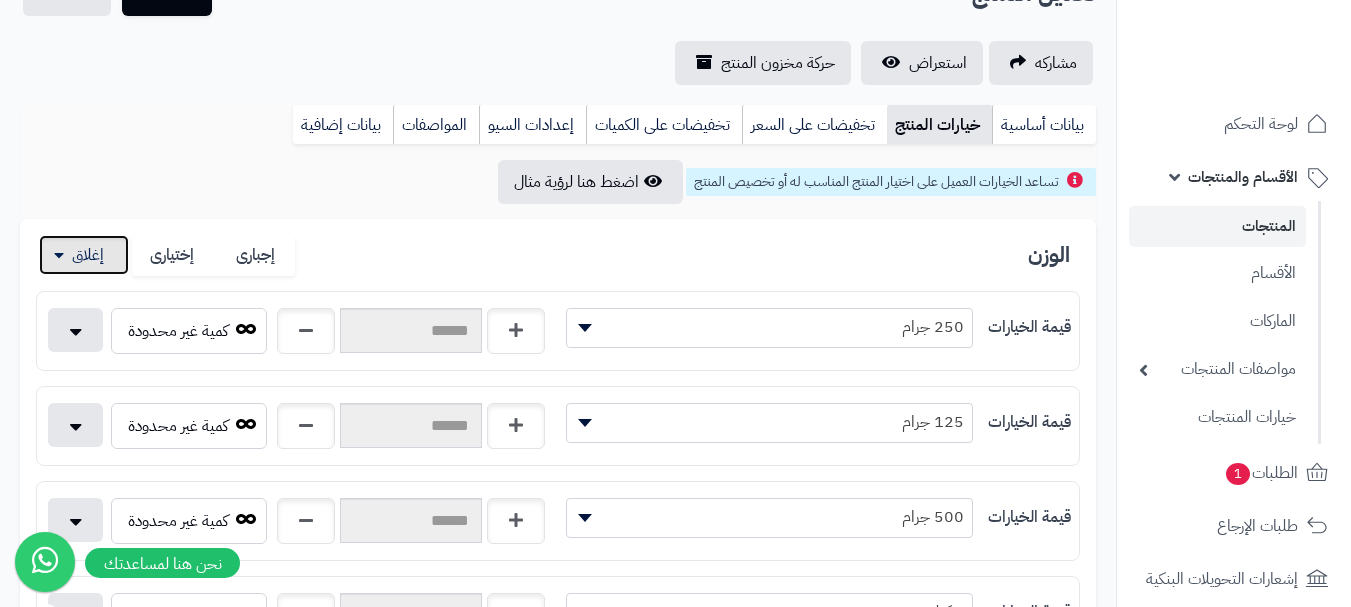 scroll, scrollTop: 500, scrollLeft: 0, axis: vertical 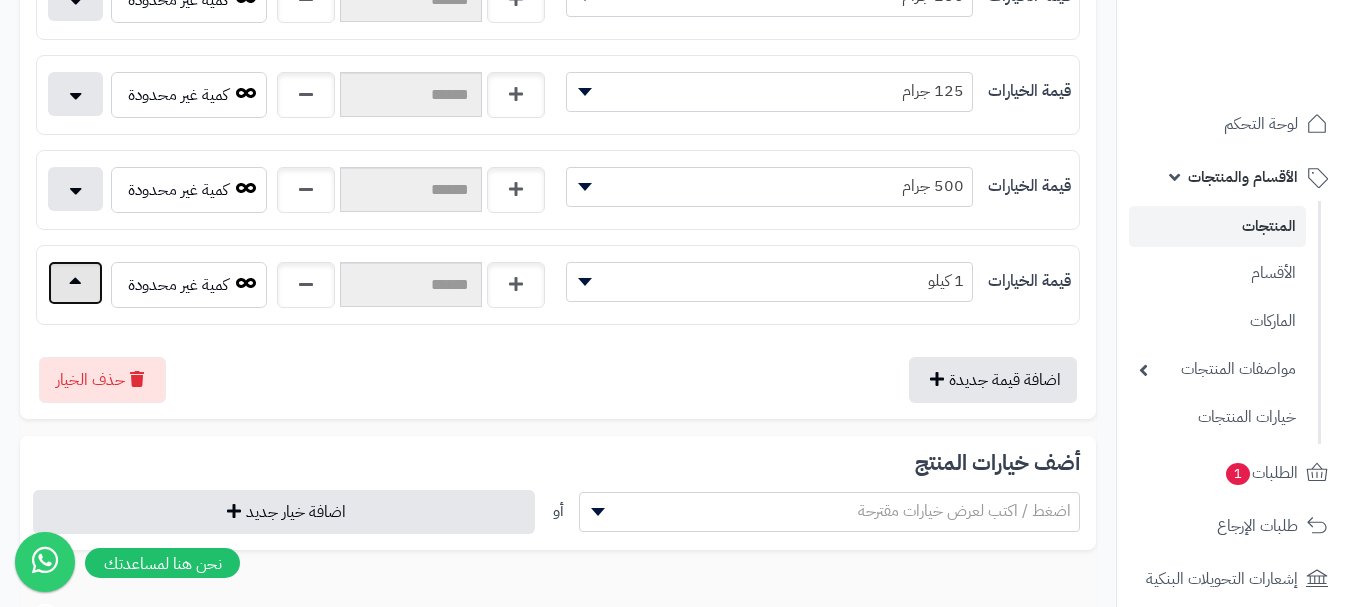 click at bounding box center [75, 283] 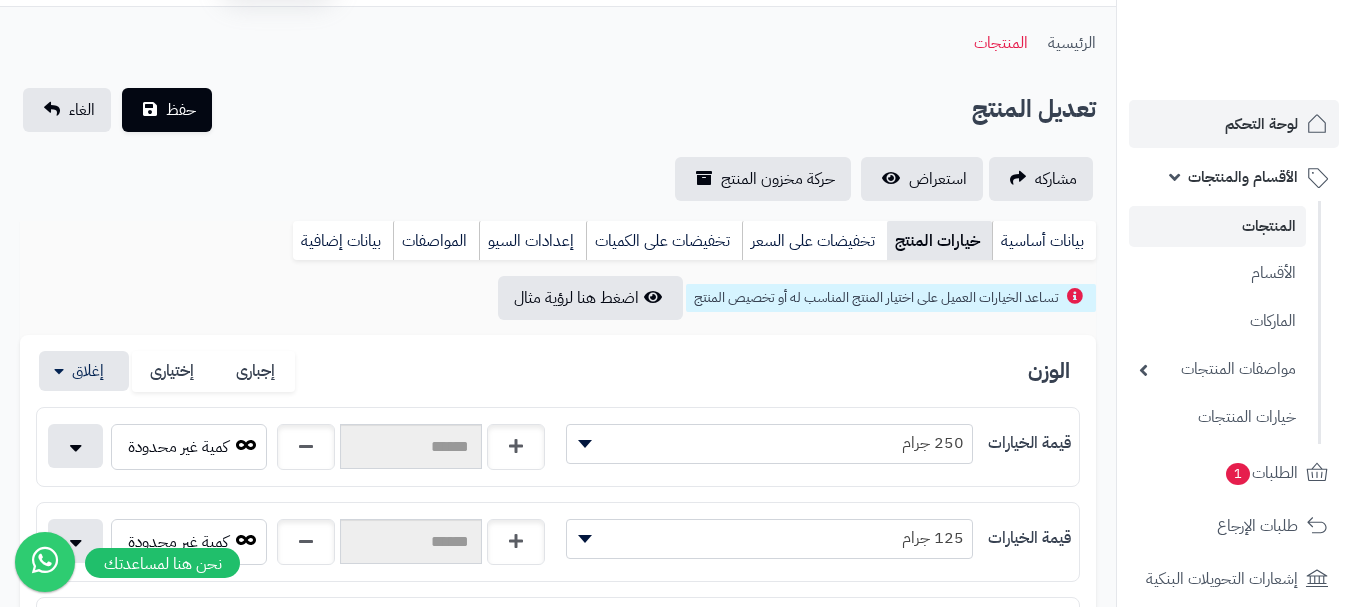scroll, scrollTop: 0, scrollLeft: 0, axis: both 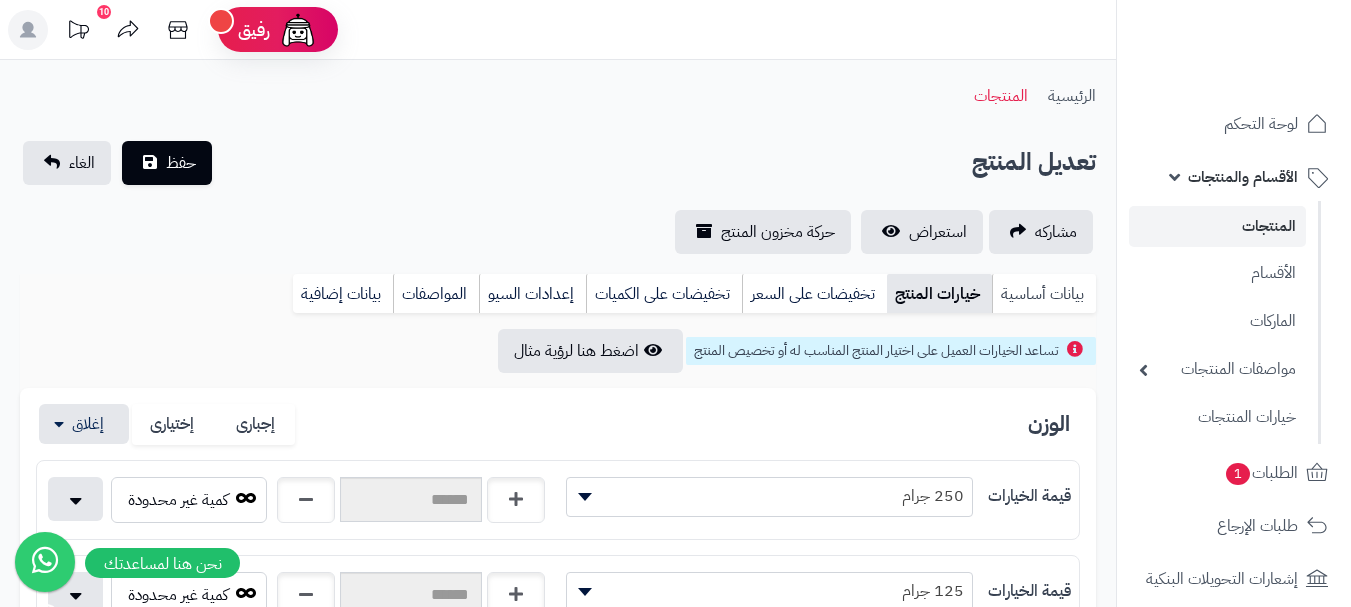 click on "بيانات أساسية" at bounding box center (1044, 294) 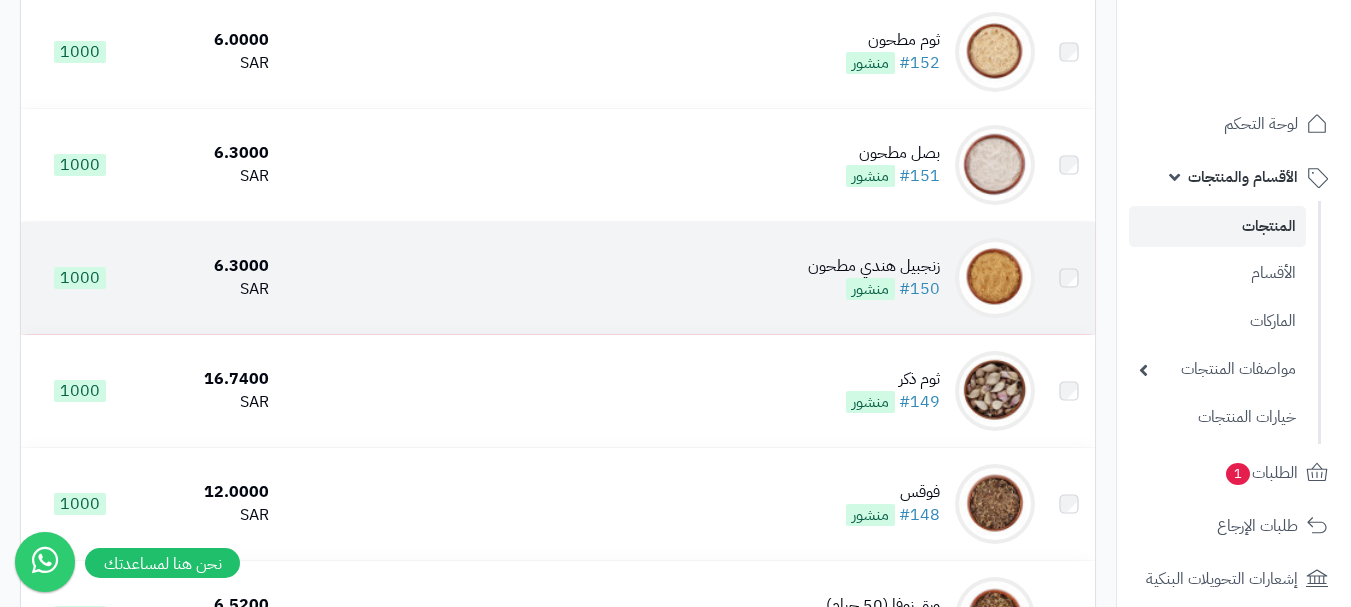 scroll, scrollTop: 10886, scrollLeft: 0, axis: vertical 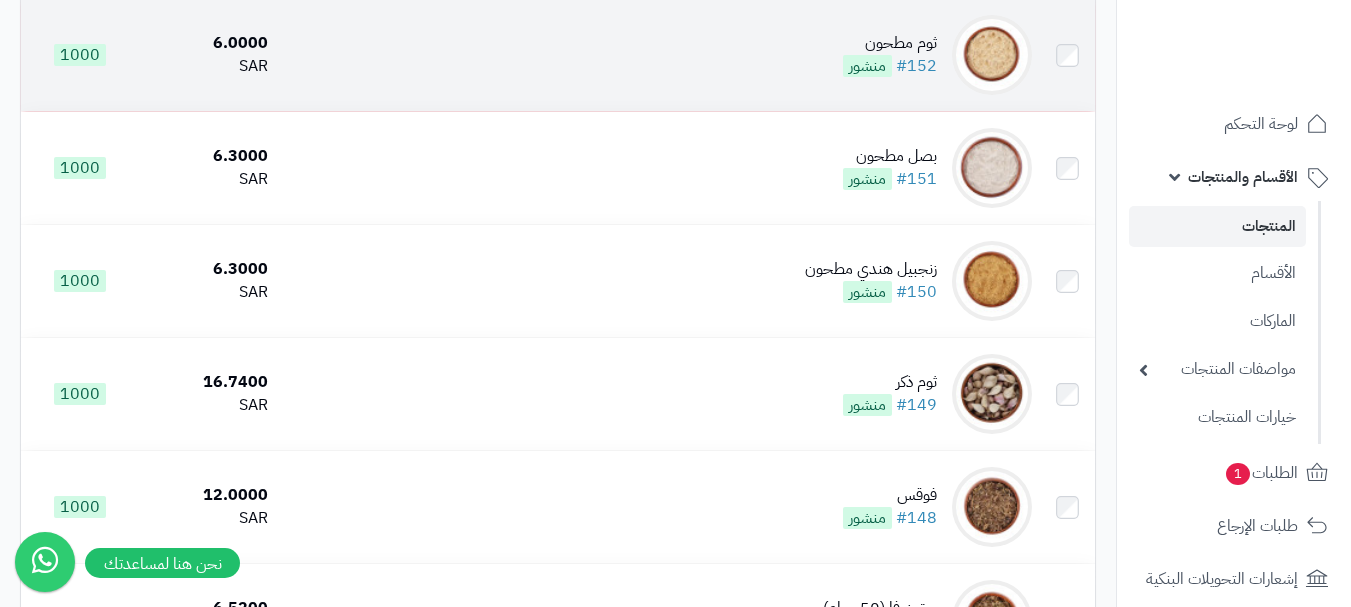 click on "ثوم مطحون
#152
منشور" at bounding box center [658, 55] 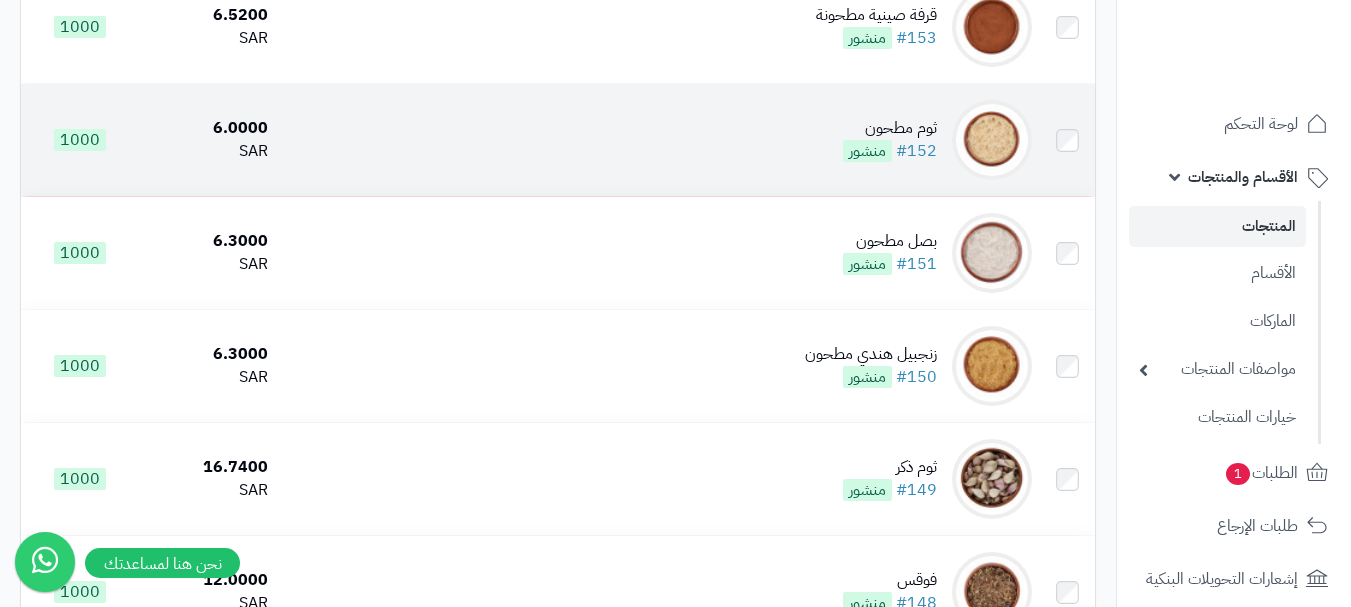 scroll, scrollTop: 10786, scrollLeft: 0, axis: vertical 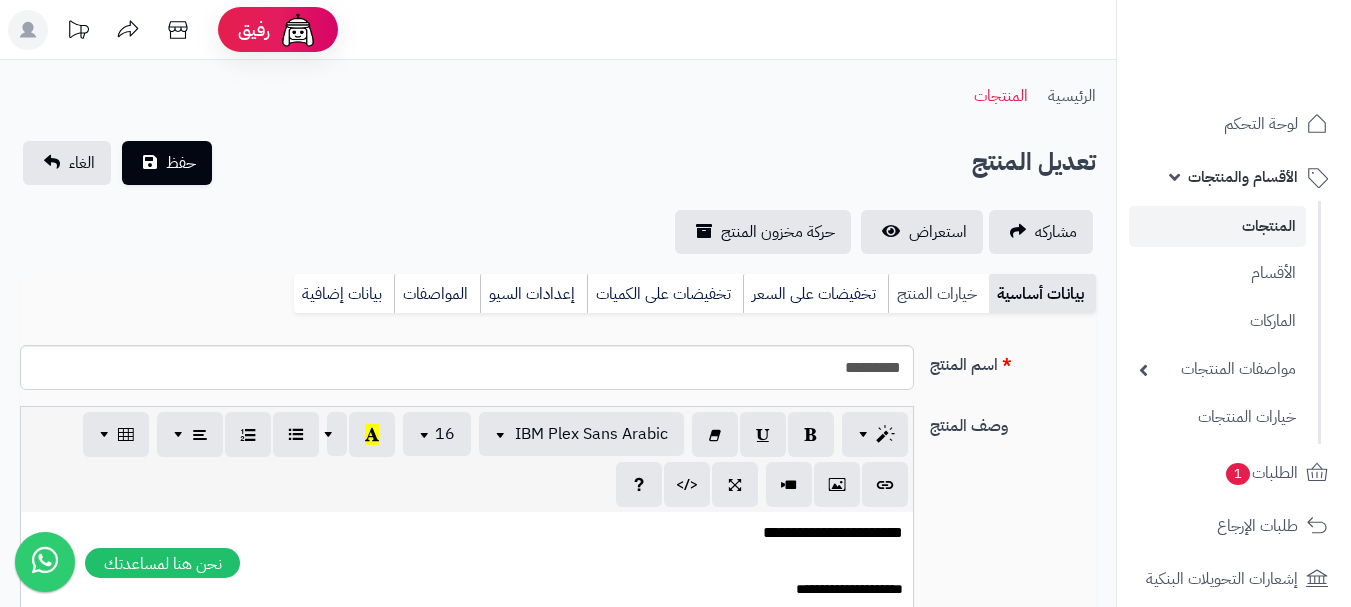 click on "خيارات المنتج" at bounding box center [938, 294] 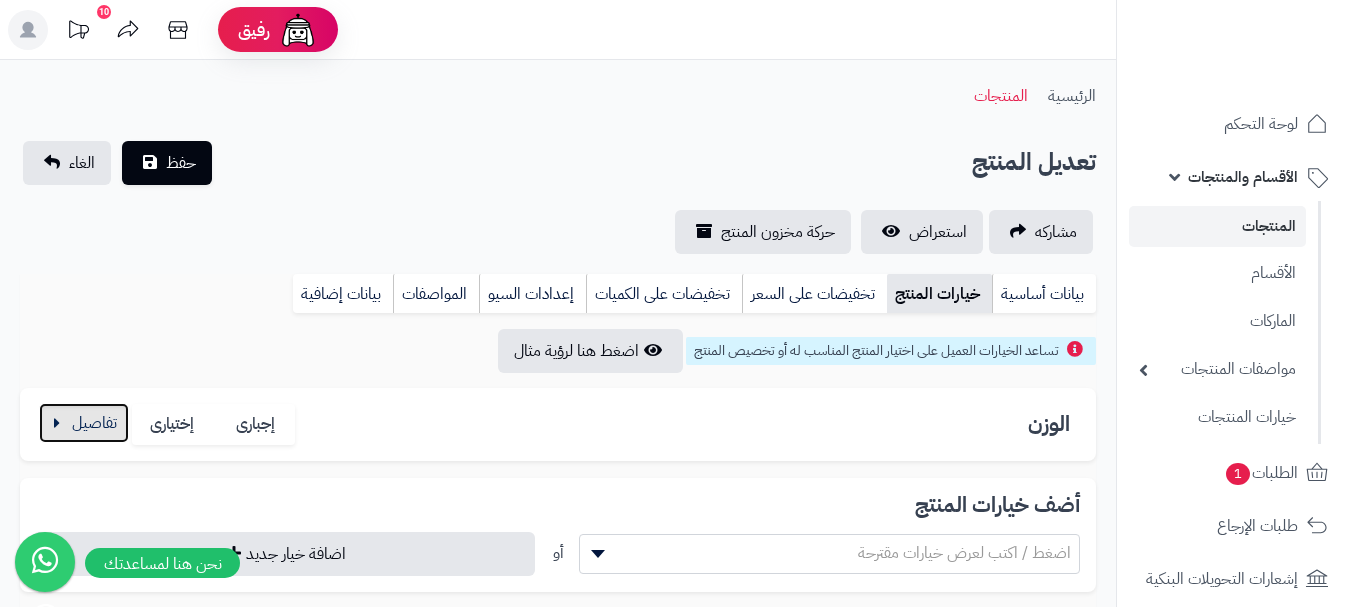click at bounding box center (84, 423) 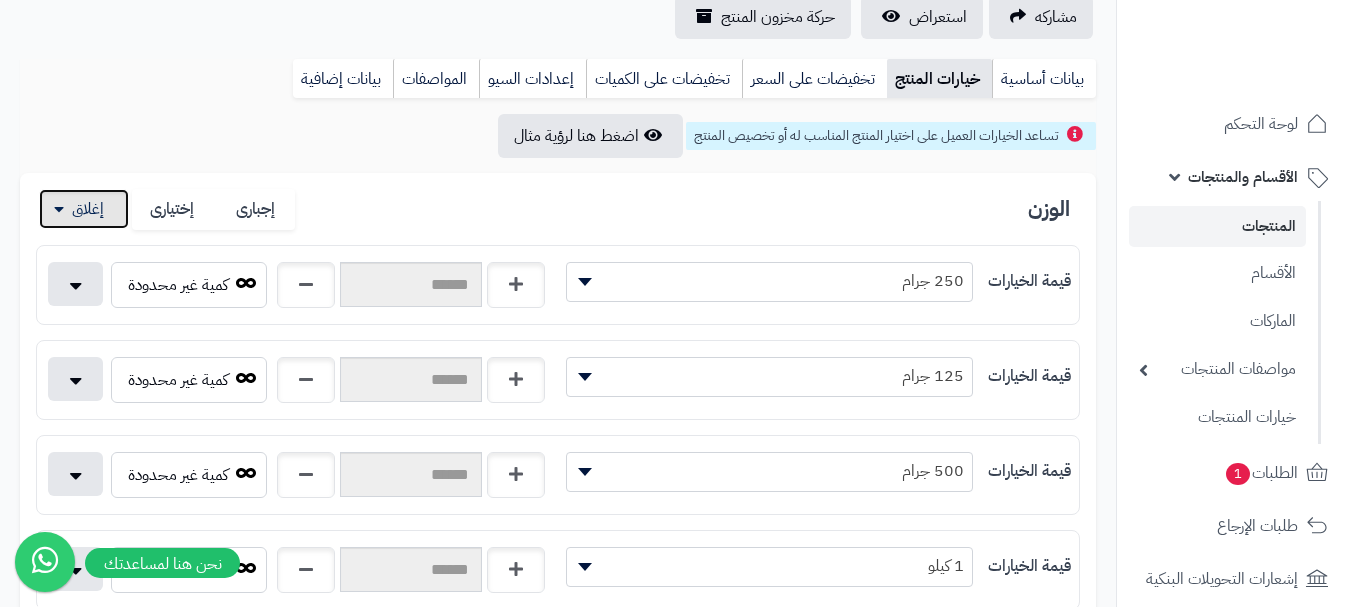 scroll, scrollTop: 500, scrollLeft: 0, axis: vertical 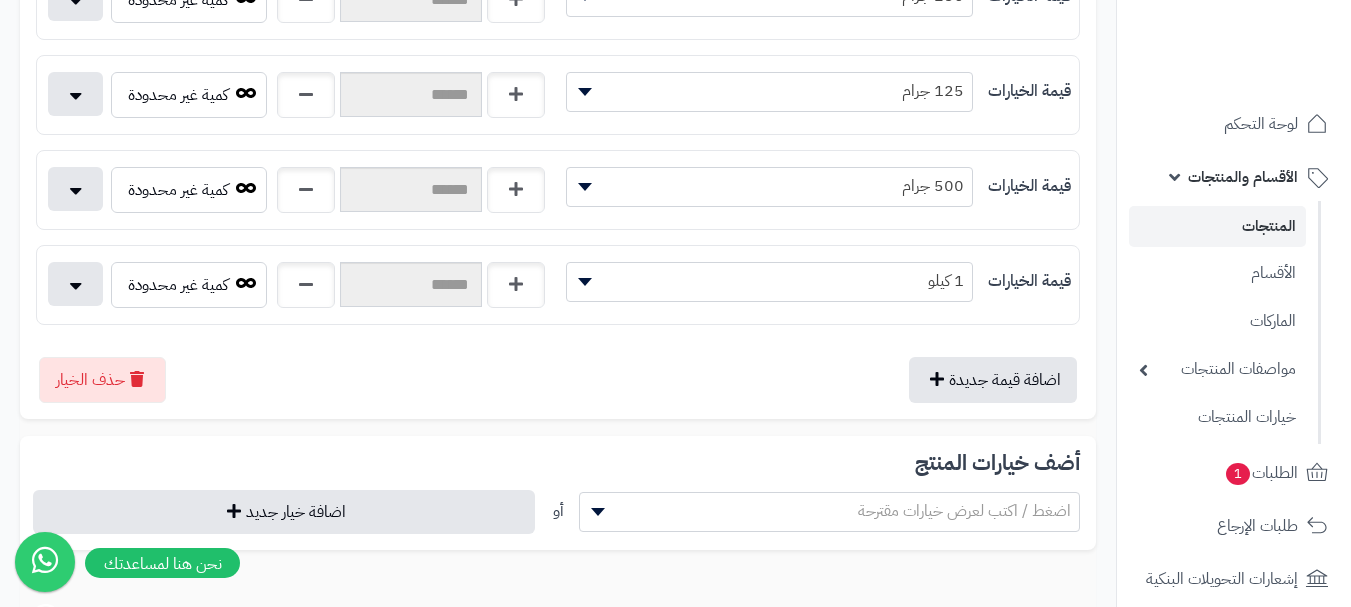 click on "الوزن
إجبارى
إختيارى
قيمة الخيارات
******** ******** ******** ******
250 جرام
كمية غير محدودة
السعر
السعر
******
SAR
الوزن
الوزن
******
g
وحده حفظ المخزون SKU
Barcode
حذف القيمة
قيمة الخيارات
******** ******** ******** ******
125 جرام
كمية غير محدودة
السعر
السعر
******
SAR
الوزن
الوزن
******
g
وحده حفظ المخزون SKU
Barcode
حذف القيمة
قيمة الخيارات
******** ******** ******** ******
500 جرام
كمية غير محدودة
السعر
السعر
******
SAR
الوزن
الوزن
******
g
وحده حفظ المخزون SKU
Barcode
حذف القيمة
قيمة الخيارات
******** ******** ******** ******
1 كيلو" at bounding box center (558, 153) 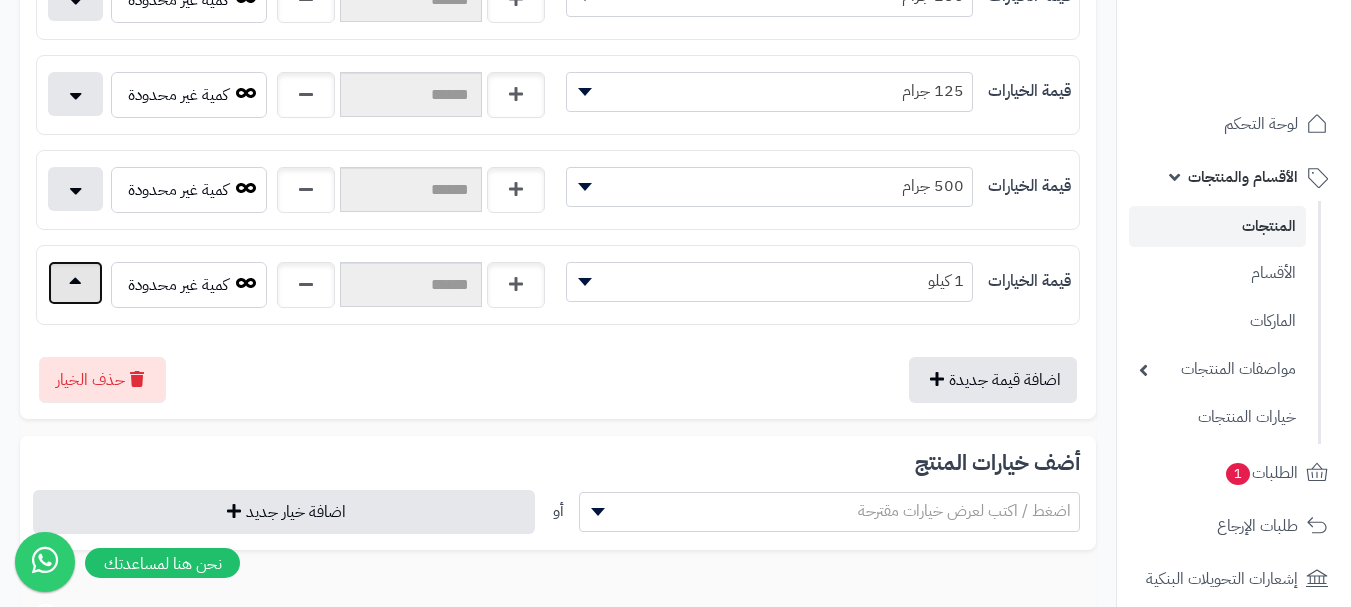 click at bounding box center [75, 283] 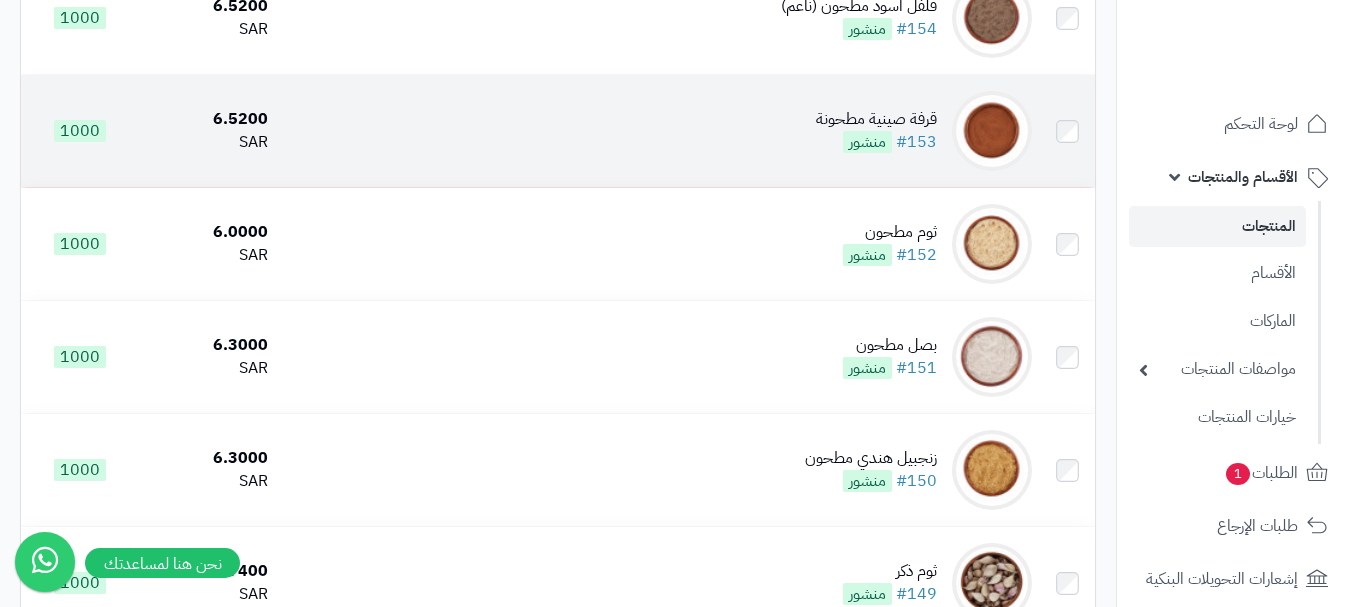 scroll, scrollTop: 10586, scrollLeft: 0, axis: vertical 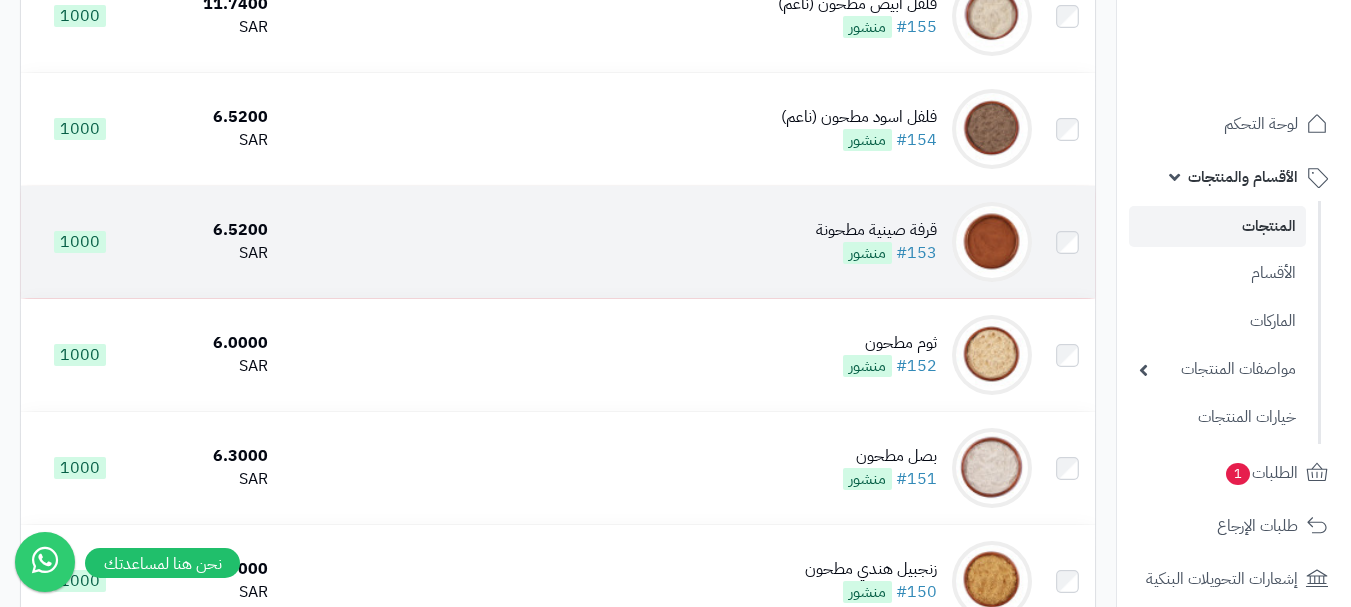 click on "قرفة صينية مطحونة
#153
منشور" at bounding box center (658, 242) 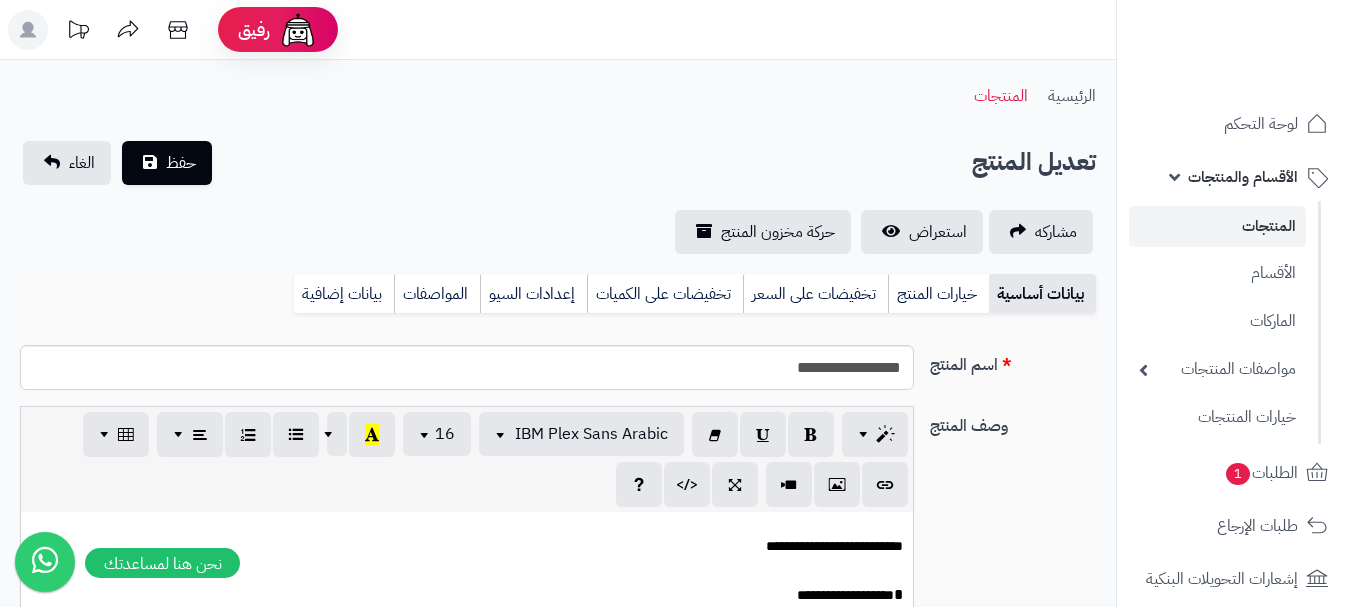 scroll, scrollTop: 0, scrollLeft: 0, axis: both 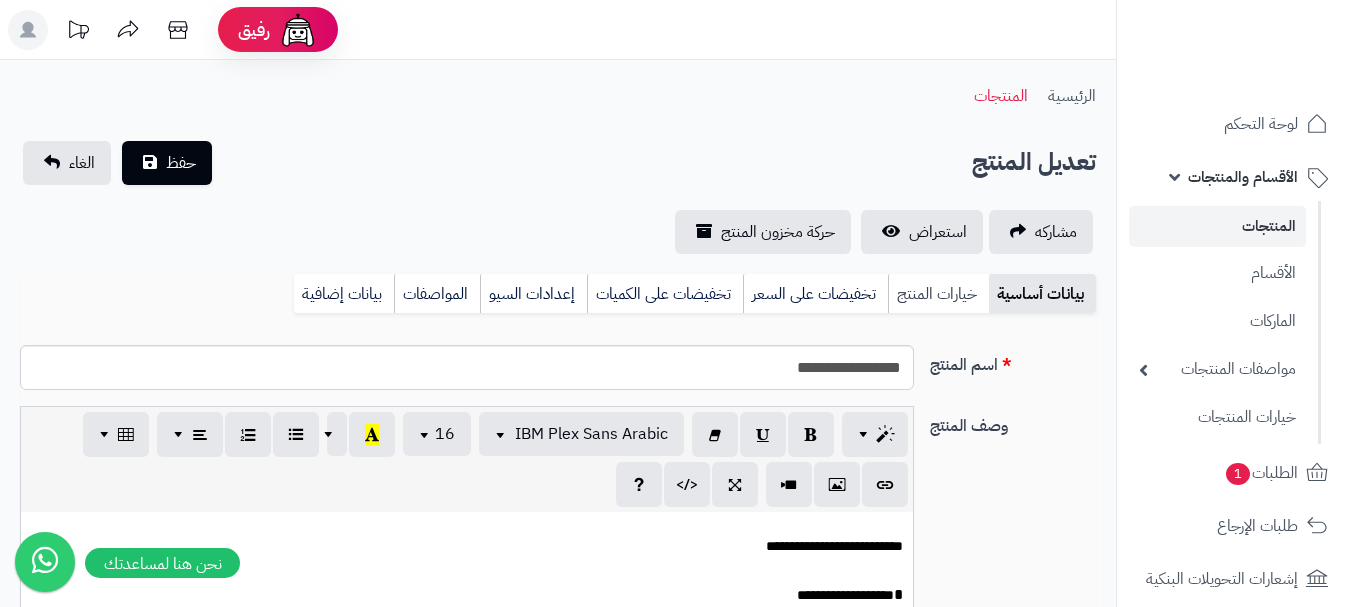 click on "خيارات المنتج" at bounding box center (938, 294) 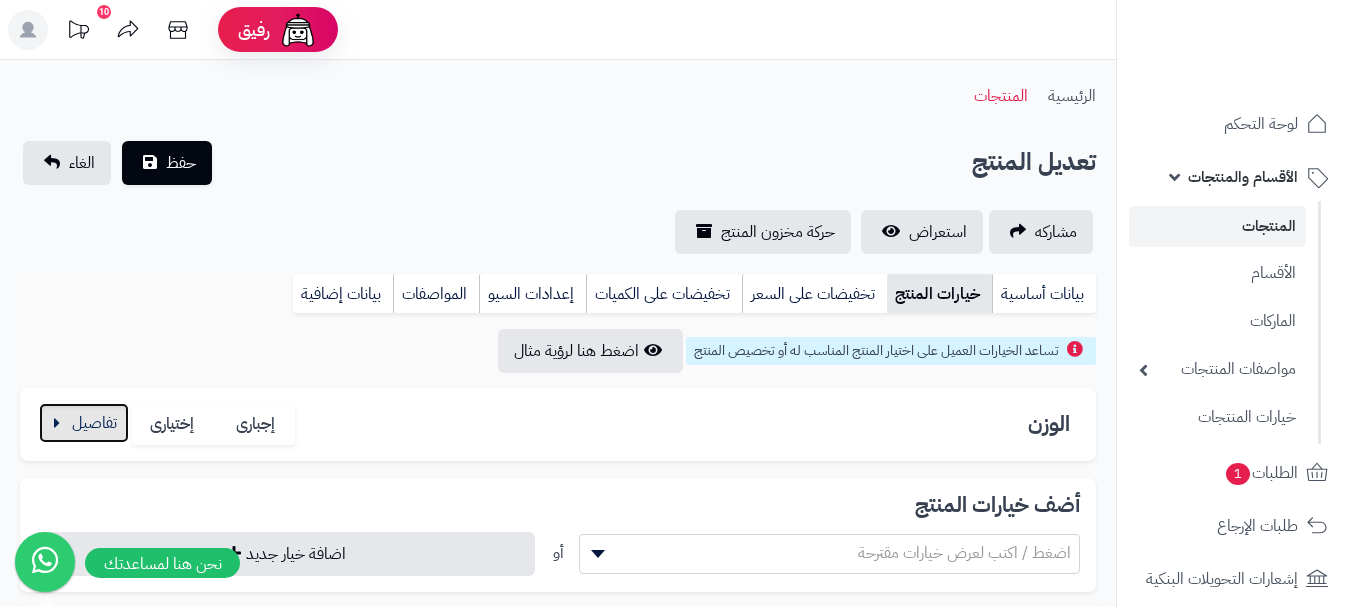 click at bounding box center (84, 423) 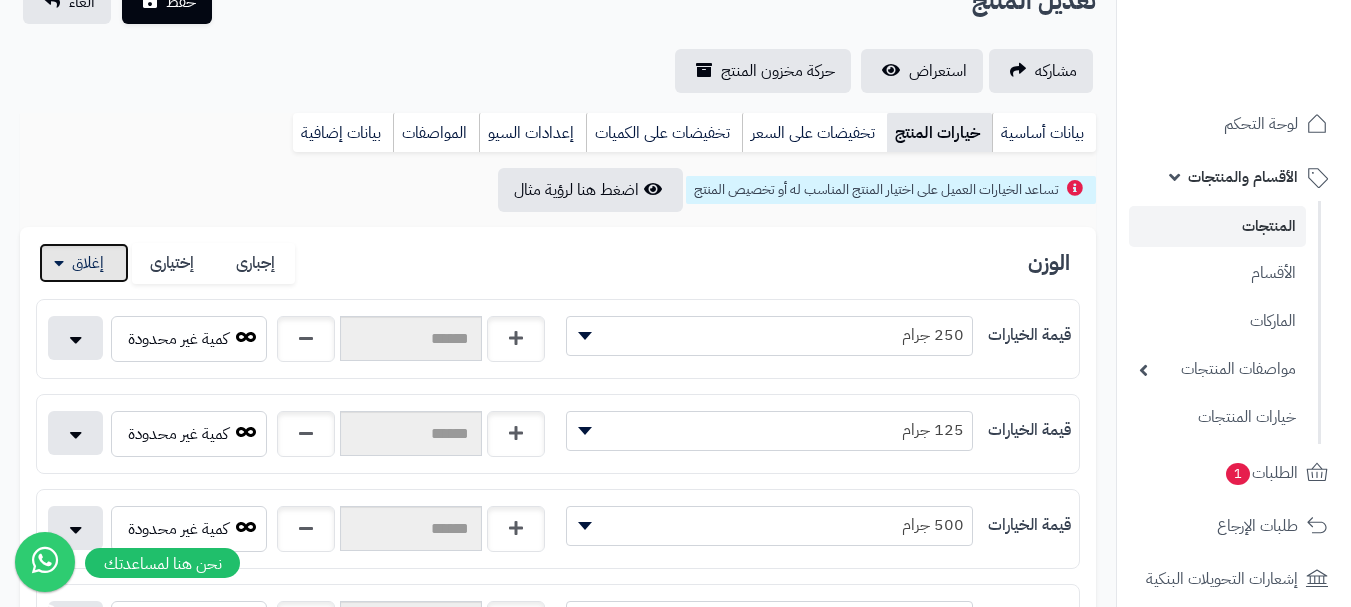 scroll, scrollTop: 400, scrollLeft: 0, axis: vertical 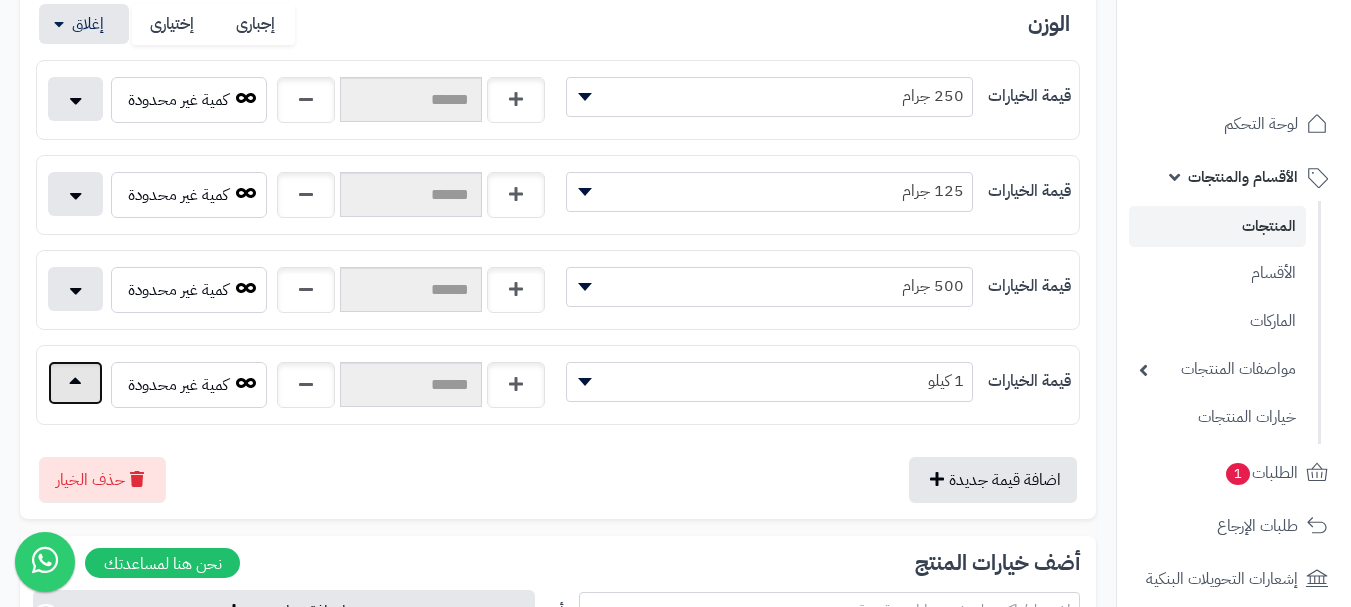 click at bounding box center [75, 383] 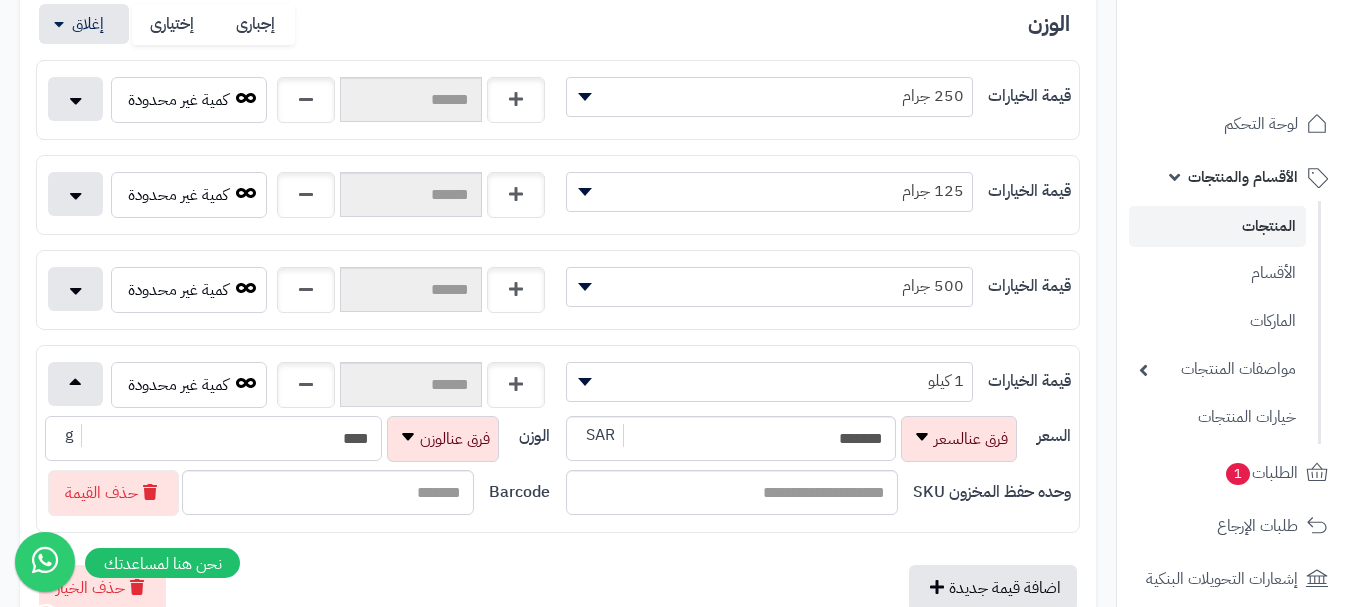 click on "****" at bounding box center (213, 438) 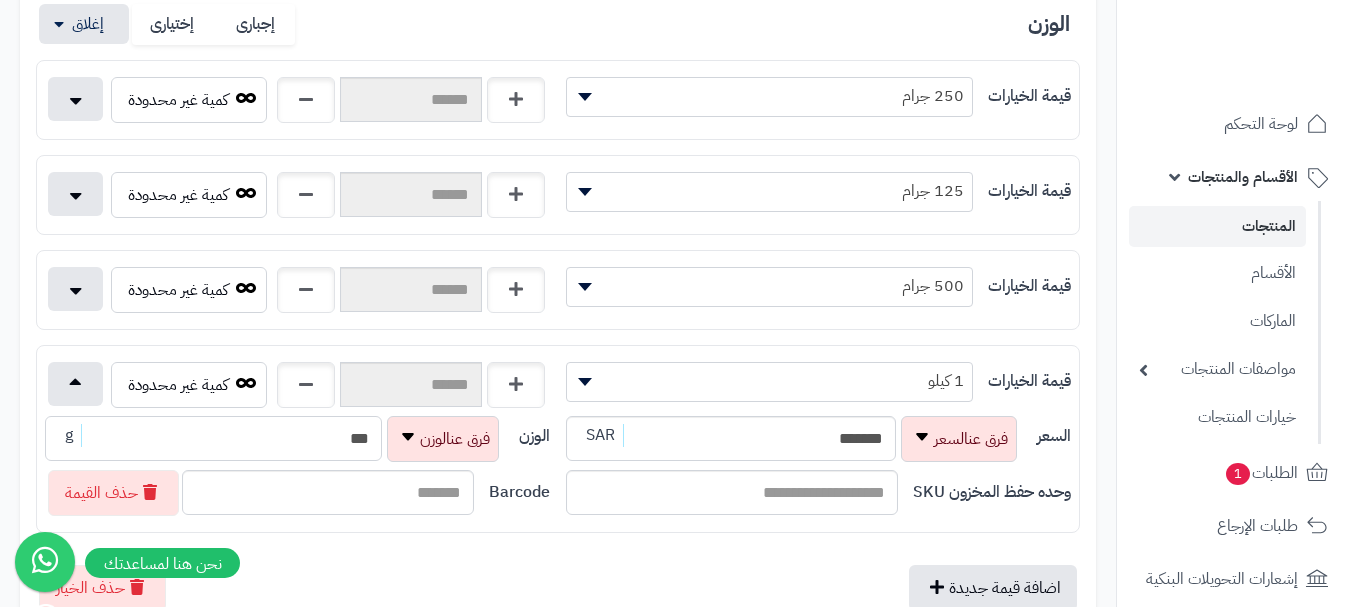 type on "****" 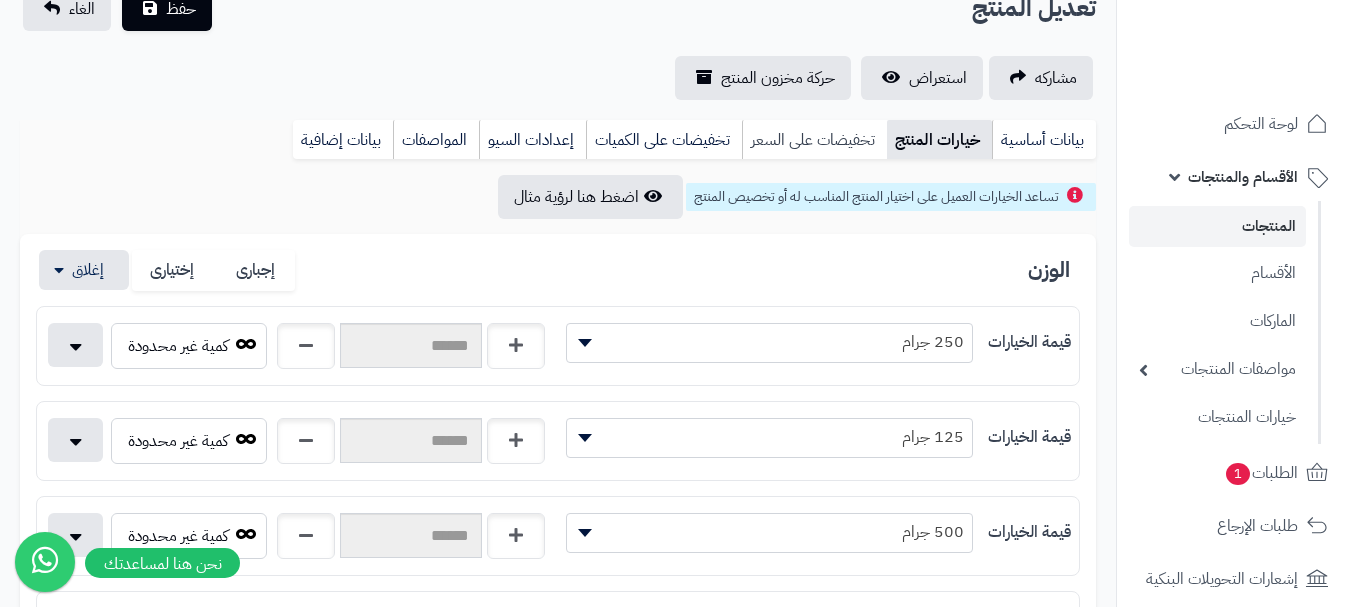 scroll, scrollTop: 0, scrollLeft: 0, axis: both 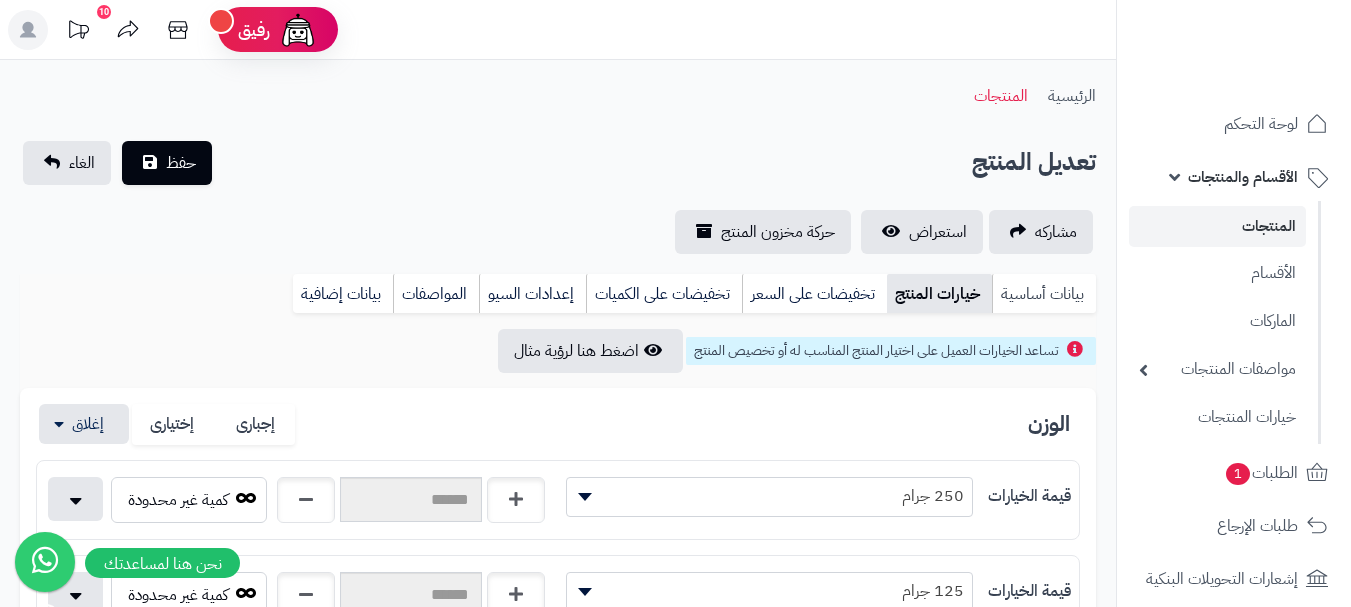 click on "بيانات أساسية" at bounding box center (1044, 294) 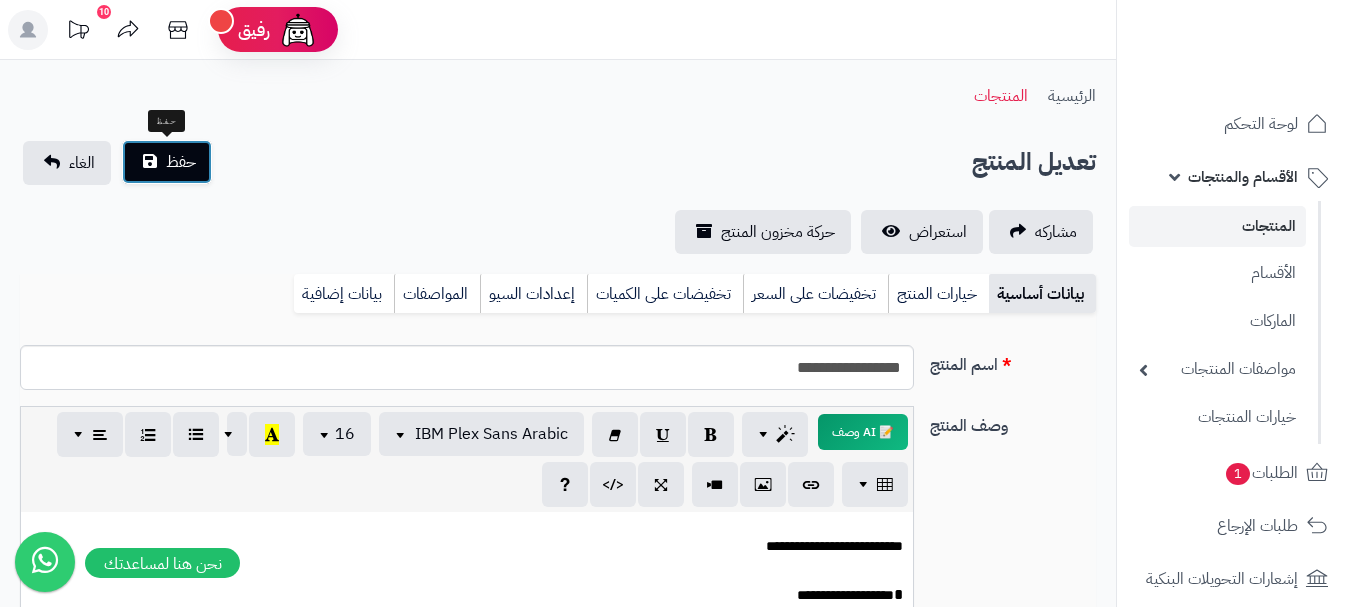 click on "حفظ" at bounding box center [167, 162] 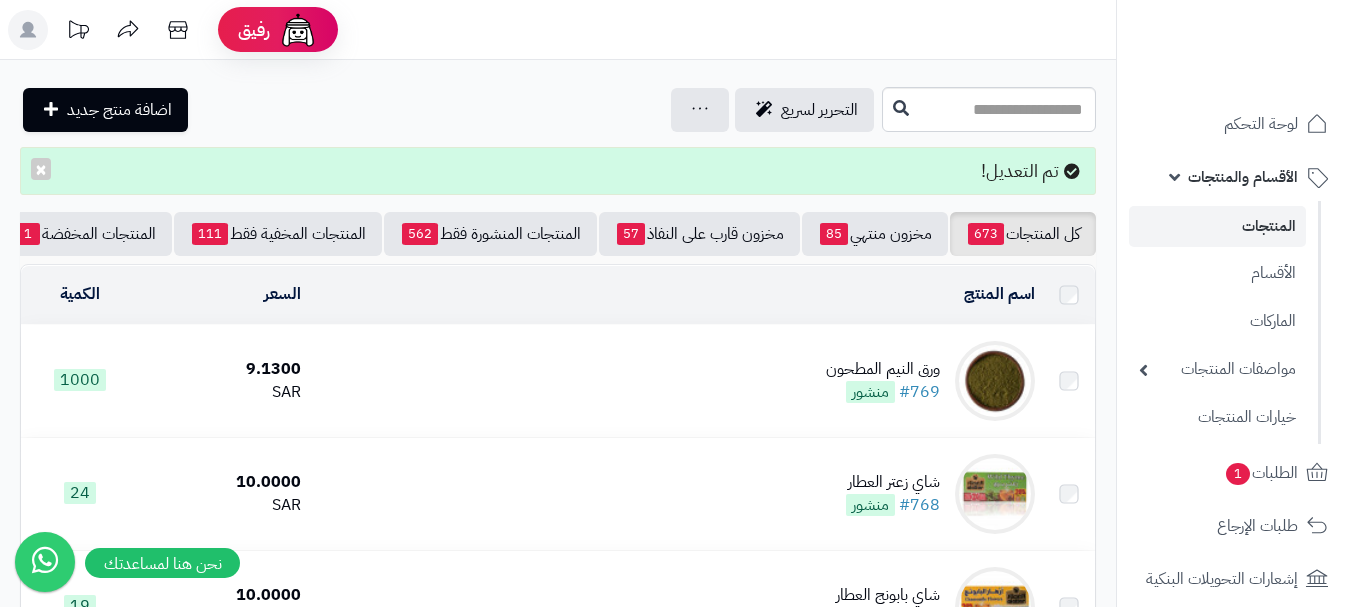scroll, scrollTop: 0, scrollLeft: 0, axis: both 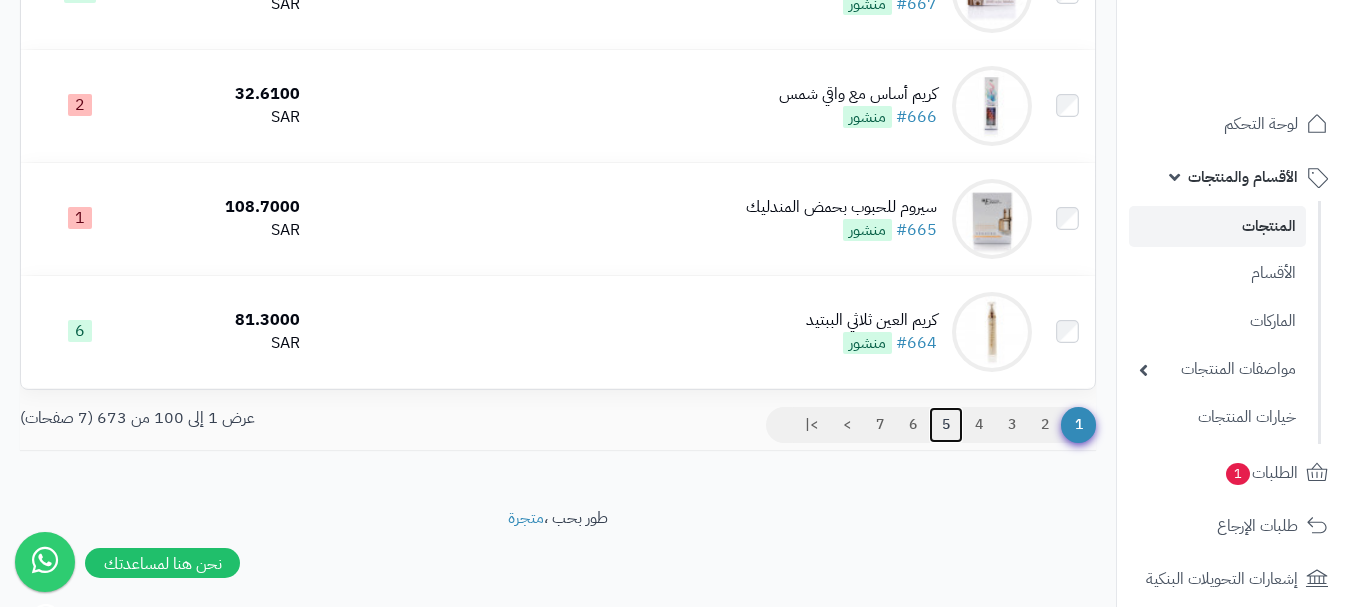 click on "5" at bounding box center (946, 425) 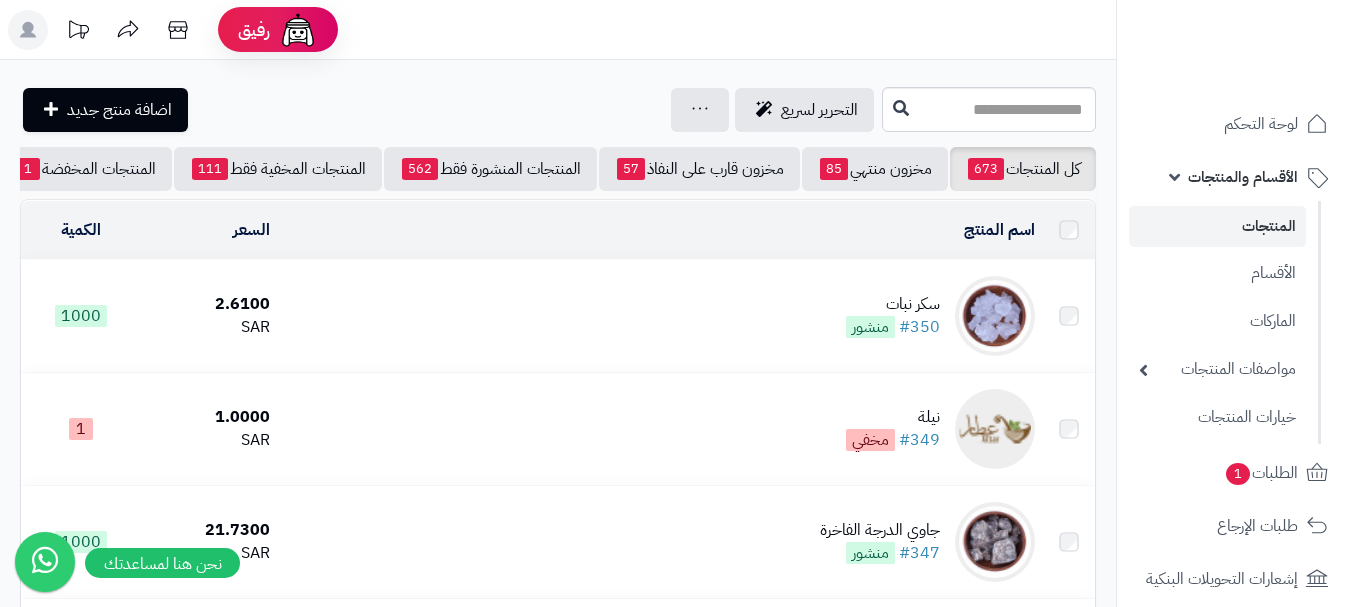 scroll, scrollTop: 0, scrollLeft: 0, axis: both 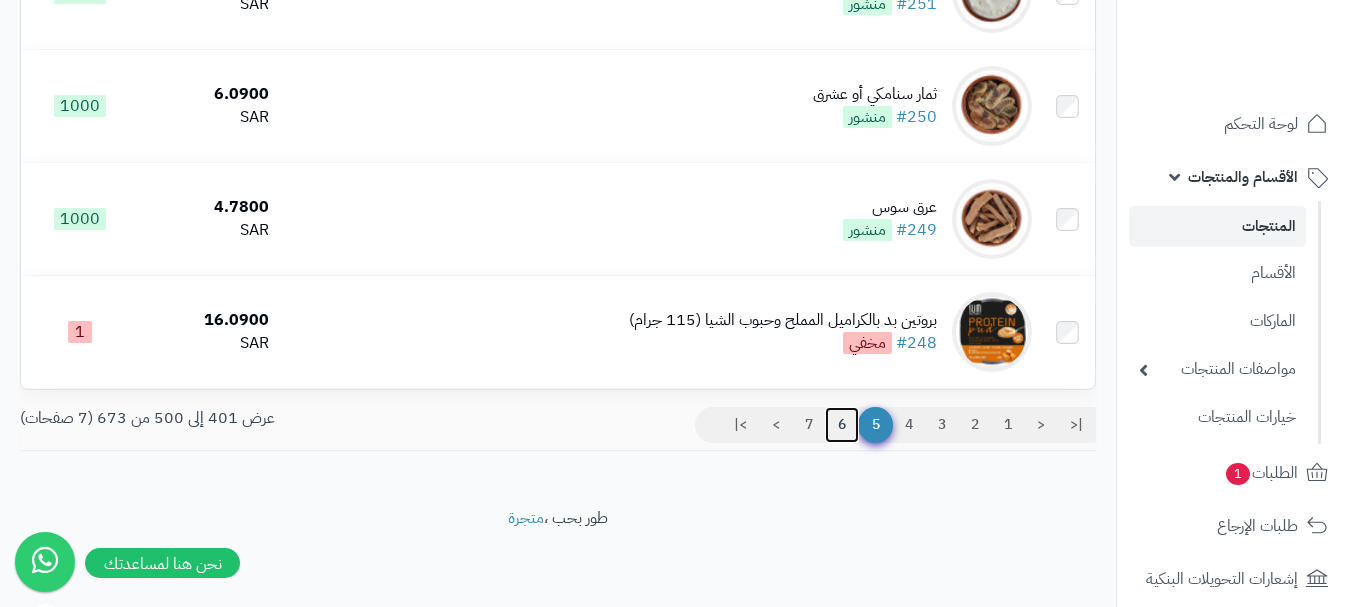 click on "6" at bounding box center (842, 425) 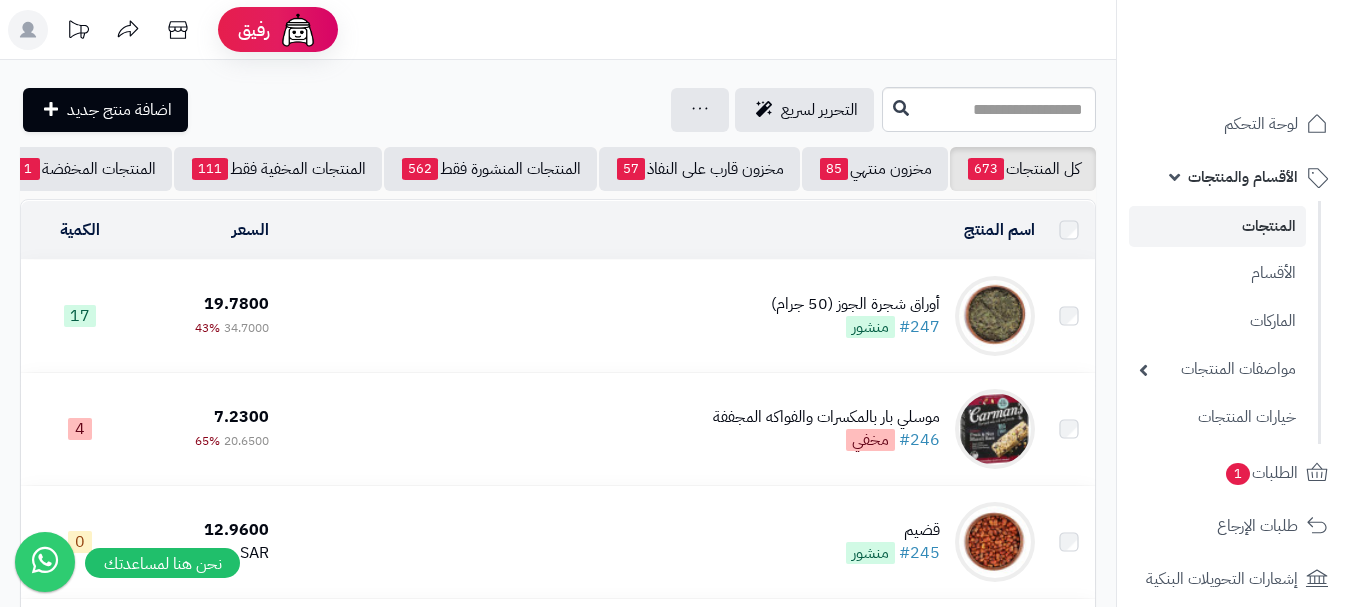 scroll, scrollTop: 0, scrollLeft: 0, axis: both 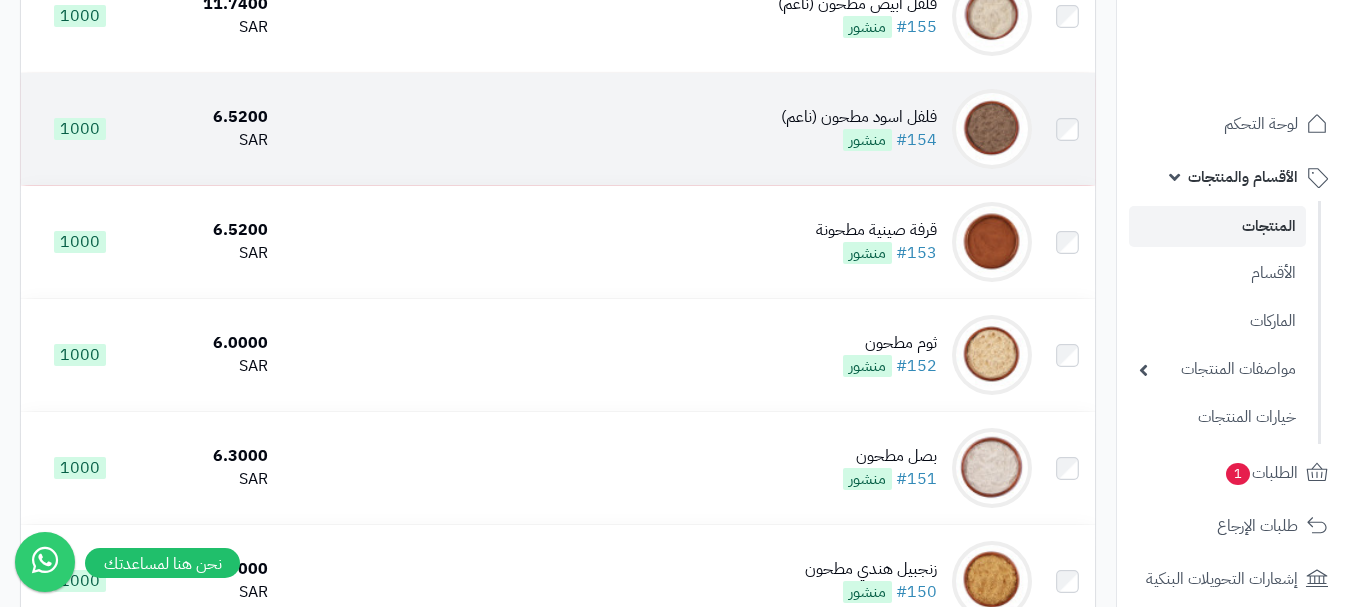 click on "فلفل اسود مطحون (ناعم)
#154
منشور" at bounding box center (658, 129) 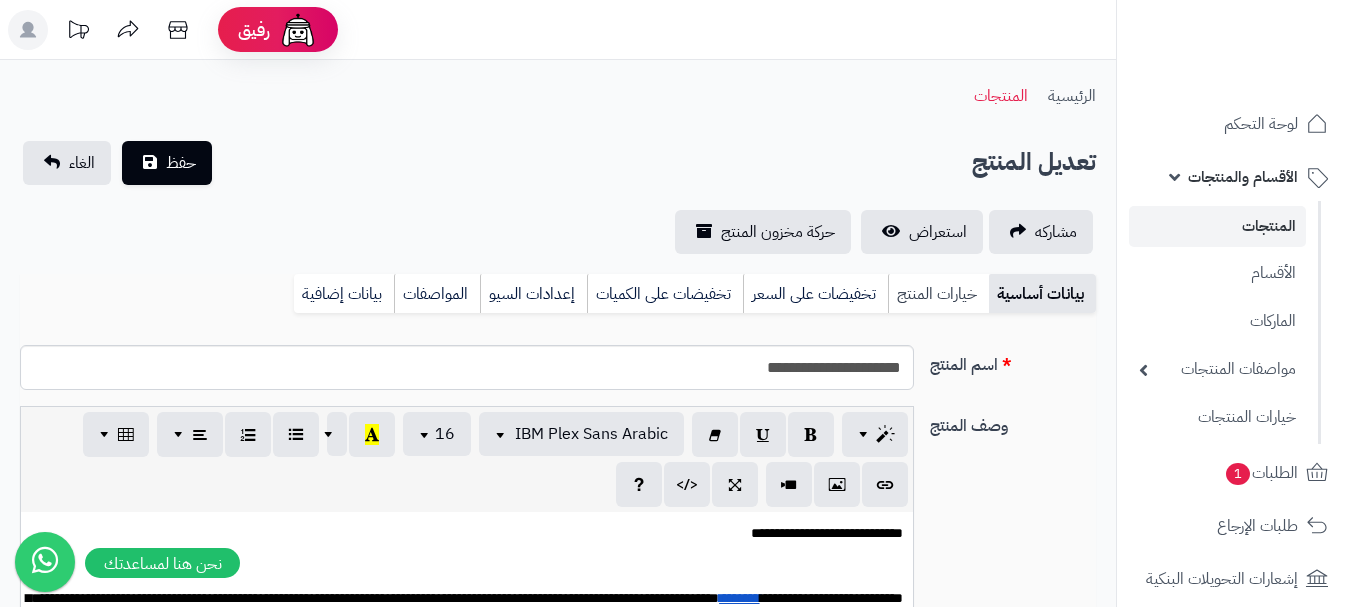 scroll, scrollTop: 0, scrollLeft: 0, axis: both 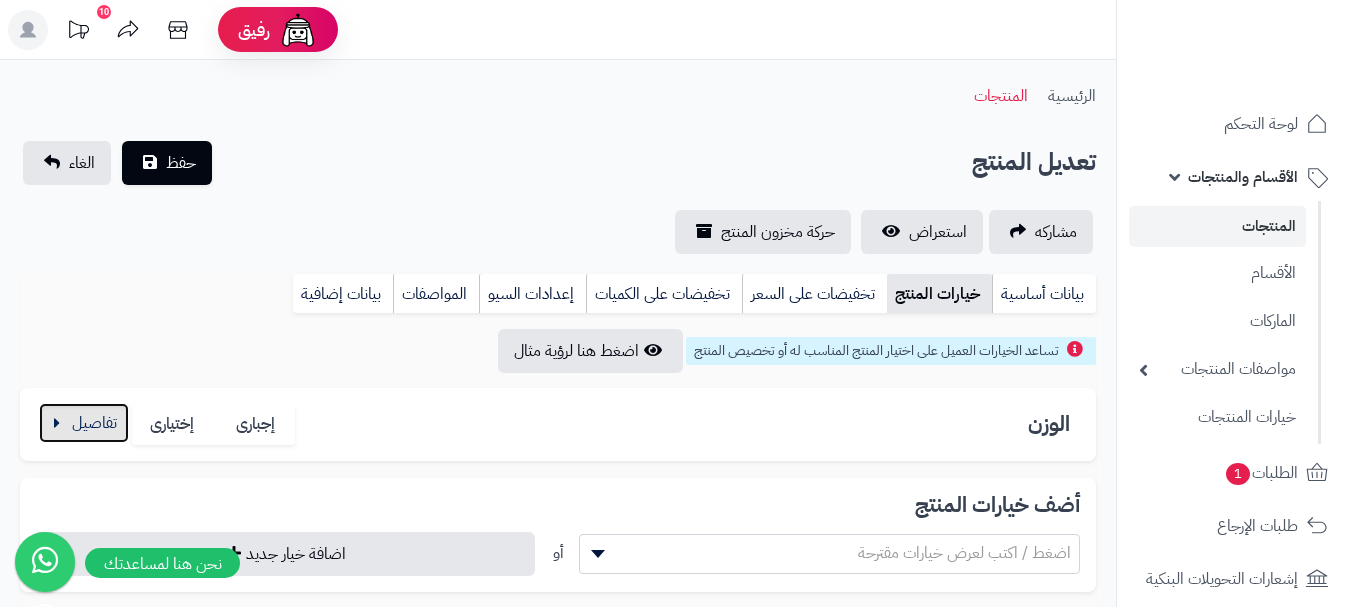 click at bounding box center [84, 423] 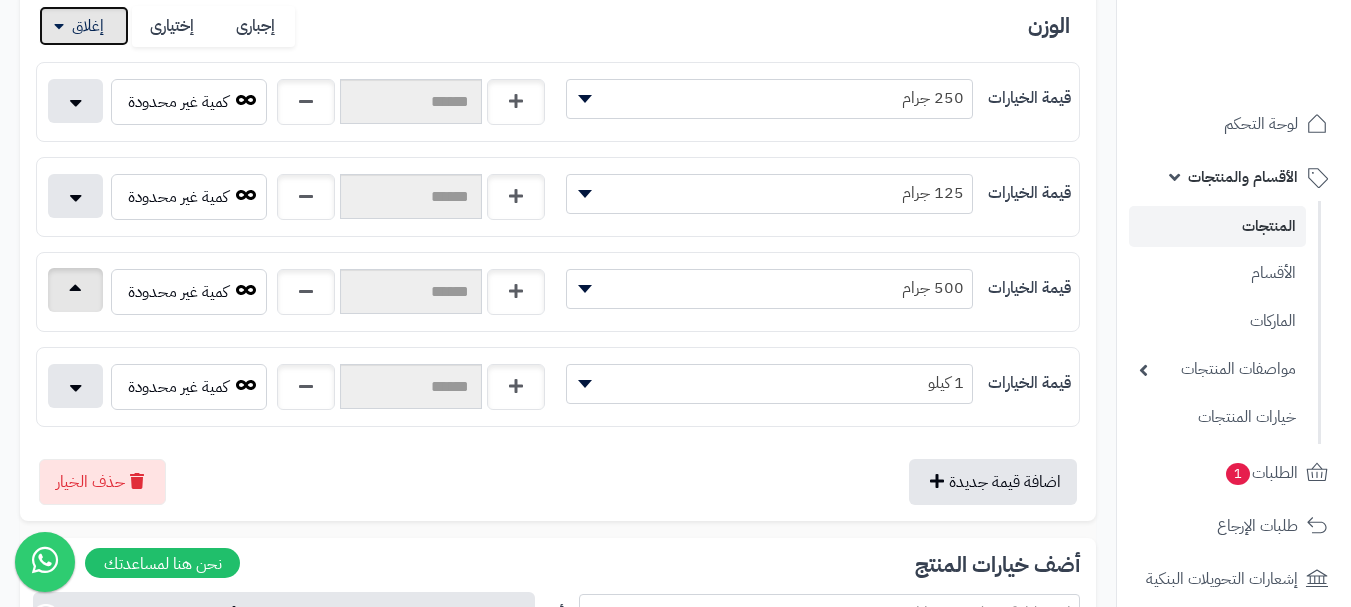 scroll, scrollTop: 600, scrollLeft: 0, axis: vertical 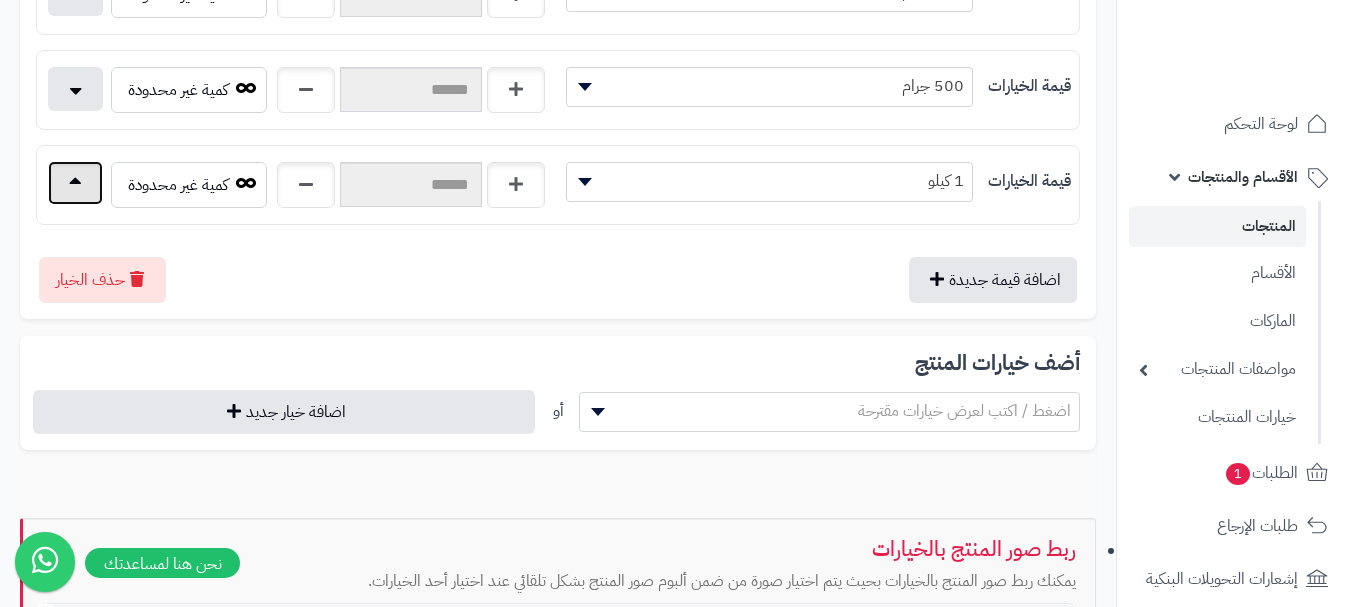 click at bounding box center [75, 183] 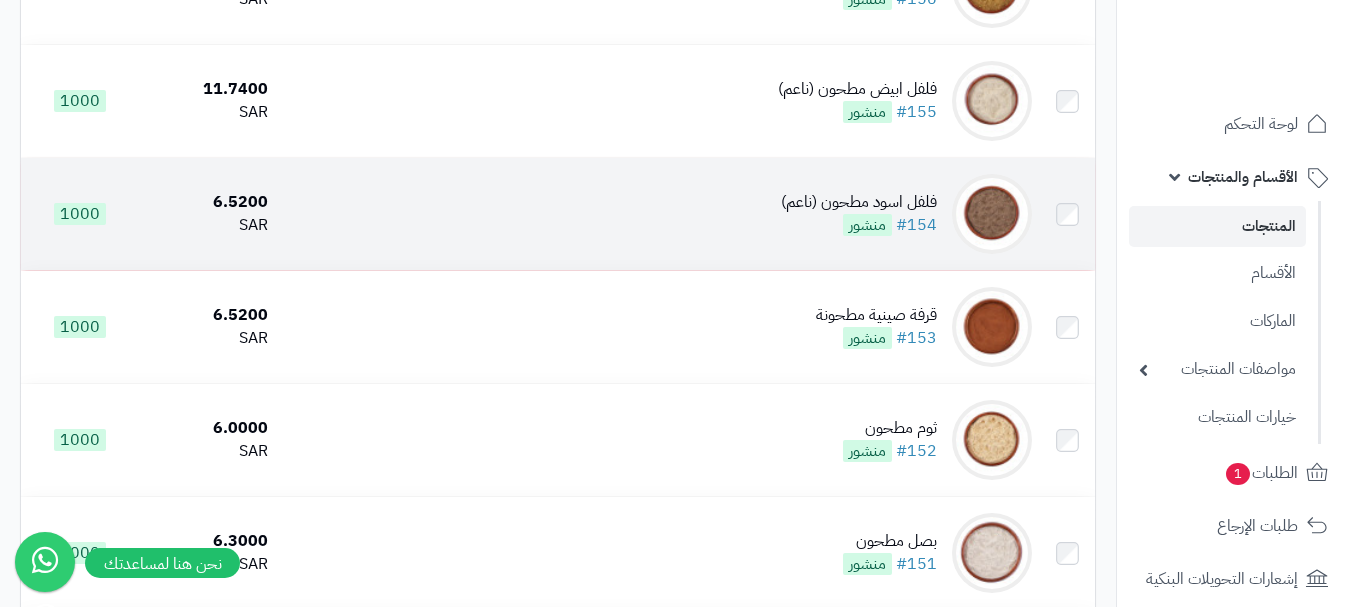 scroll, scrollTop: 10486, scrollLeft: 0, axis: vertical 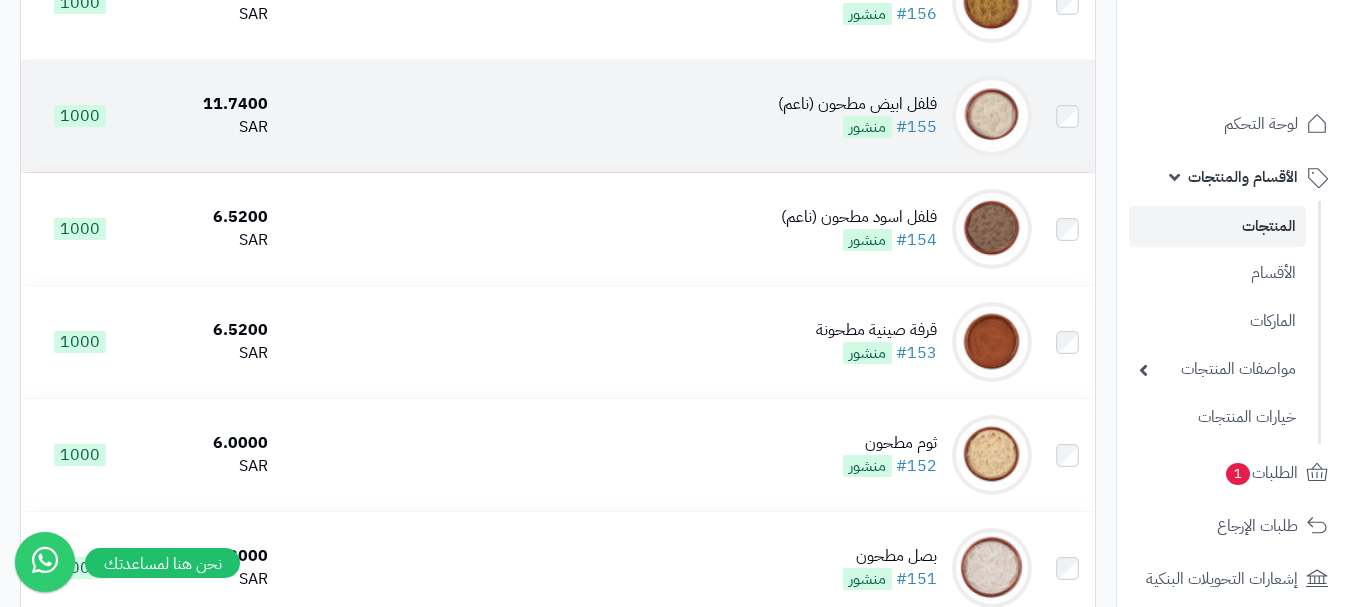 click on "فلفل ابيض مطحون (ناعم)
#155
منشور" at bounding box center (857, 116) 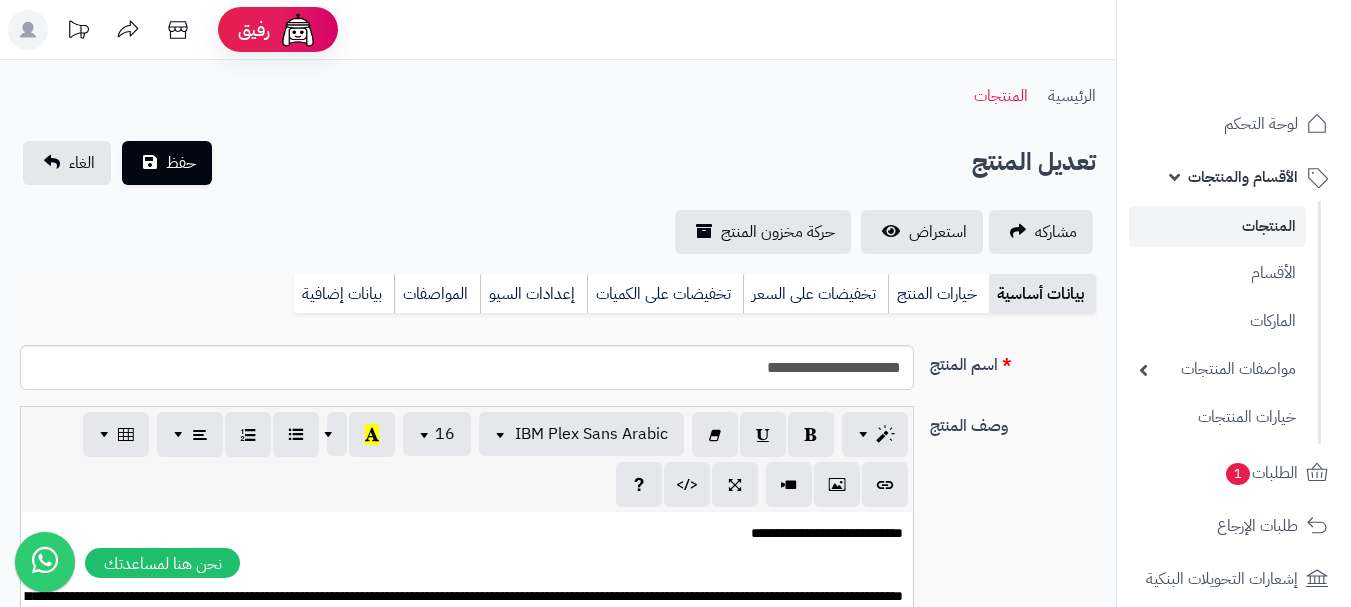 scroll, scrollTop: 0, scrollLeft: 0, axis: both 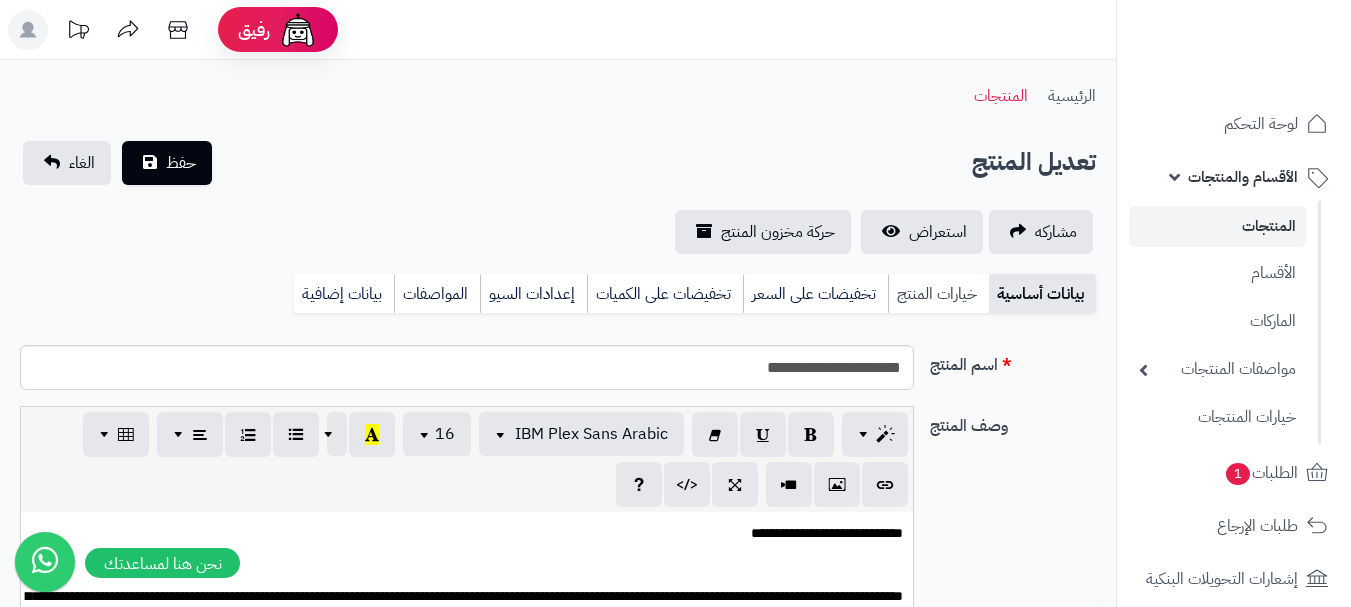 click on "خيارات المنتج" at bounding box center [938, 294] 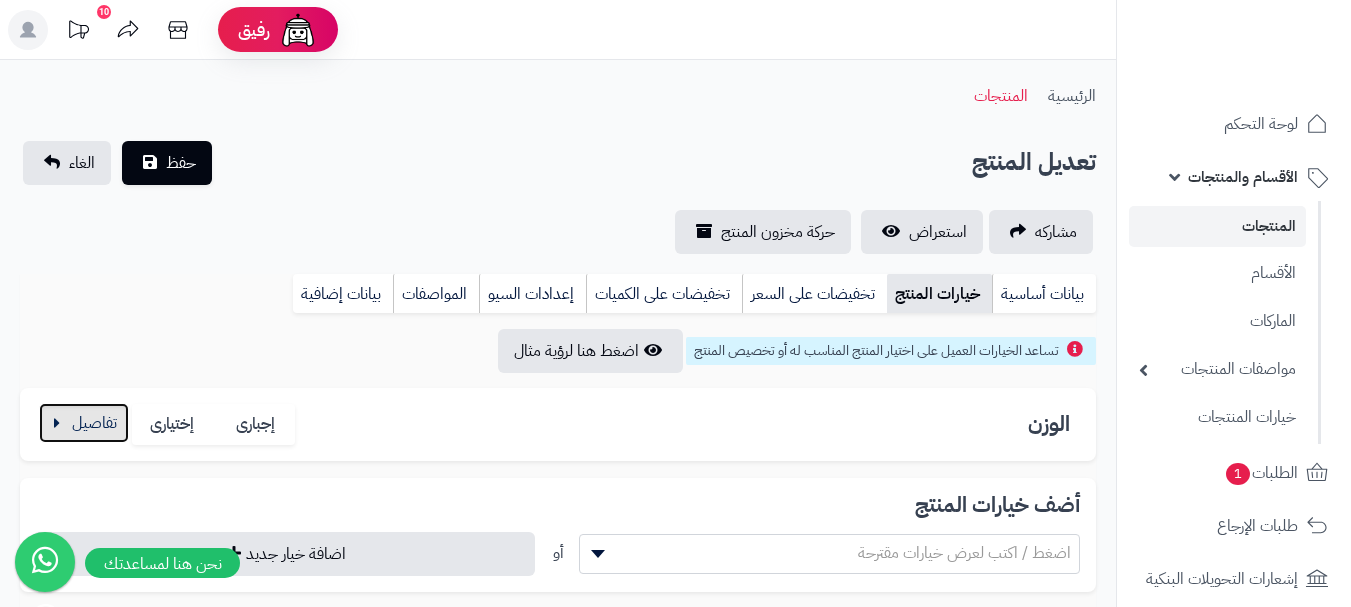click at bounding box center [84, 423] 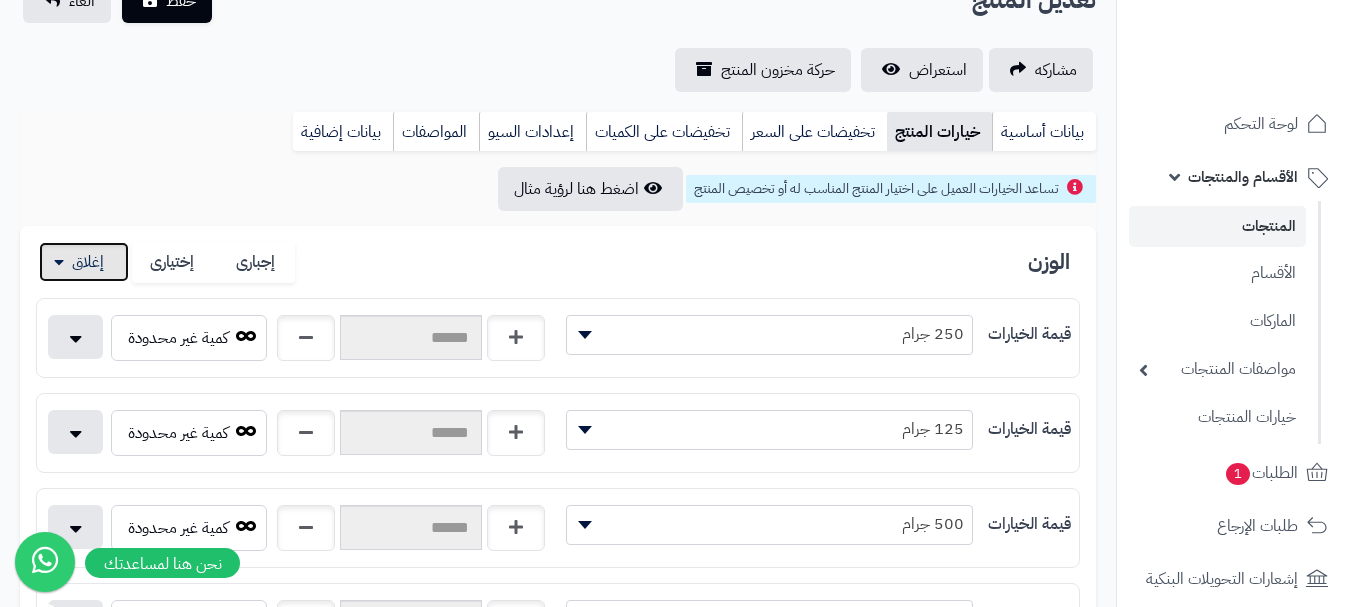 scroll, scrollTop: 300, scrollLeft: 0, axis: vertical 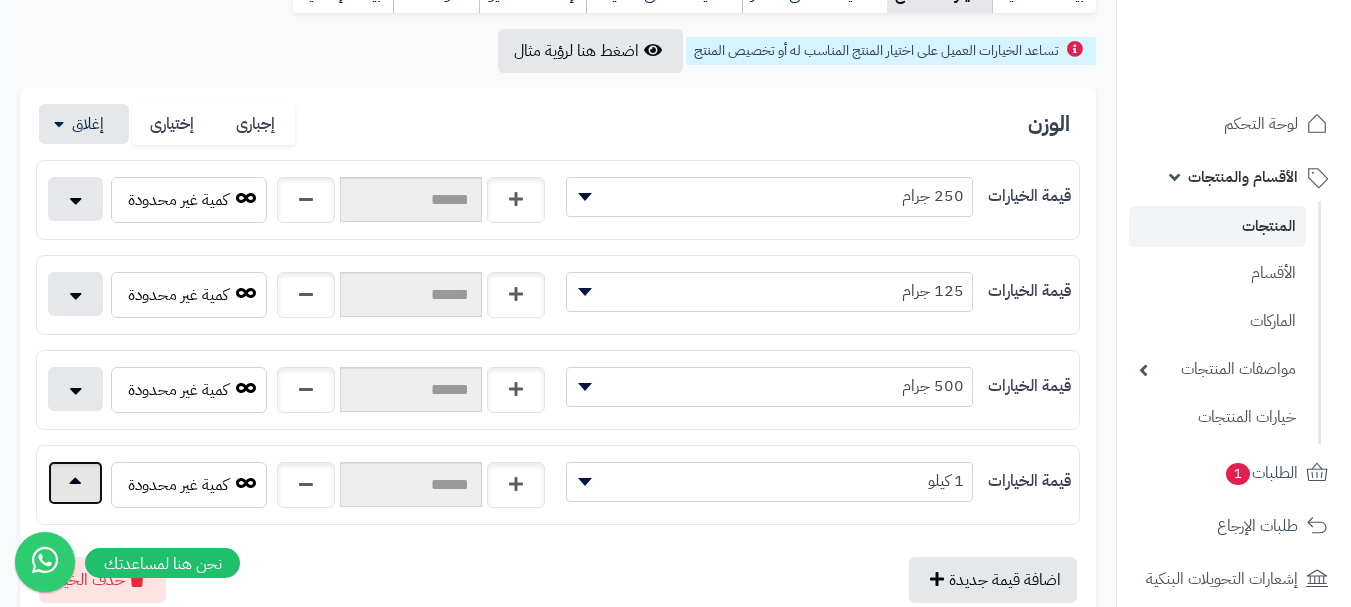 click at bounding box center [75, 483] 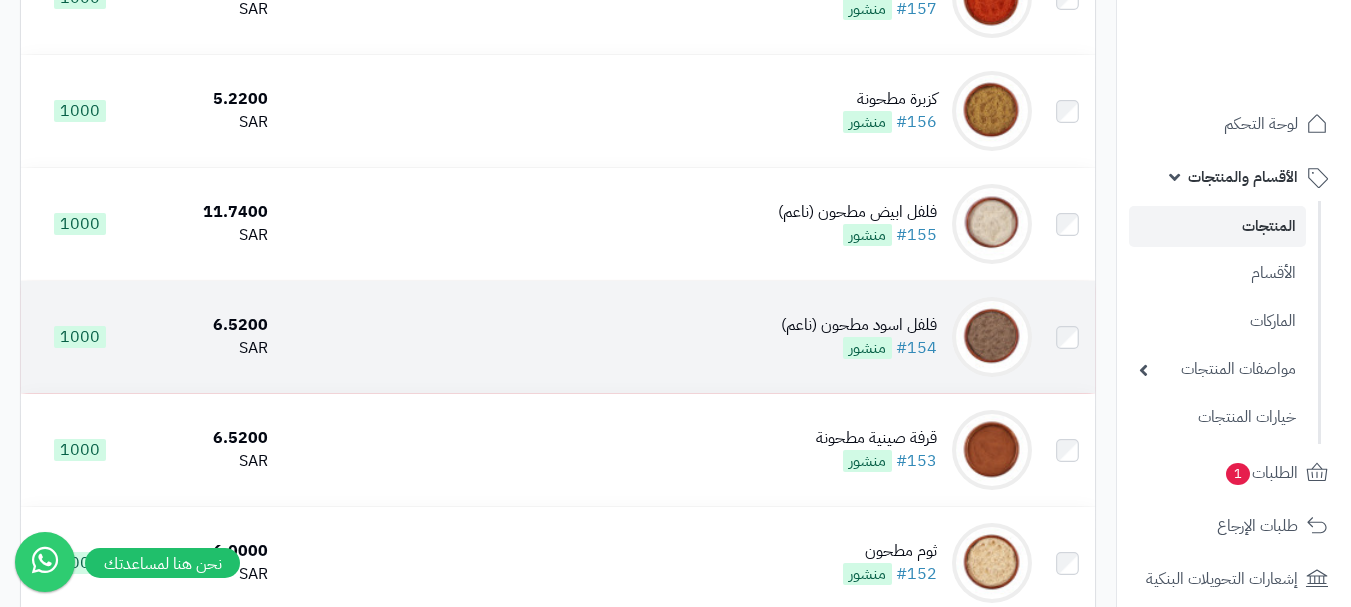 scroll, scrollTop: 10286, scrollLeft: 0, axis: vertical 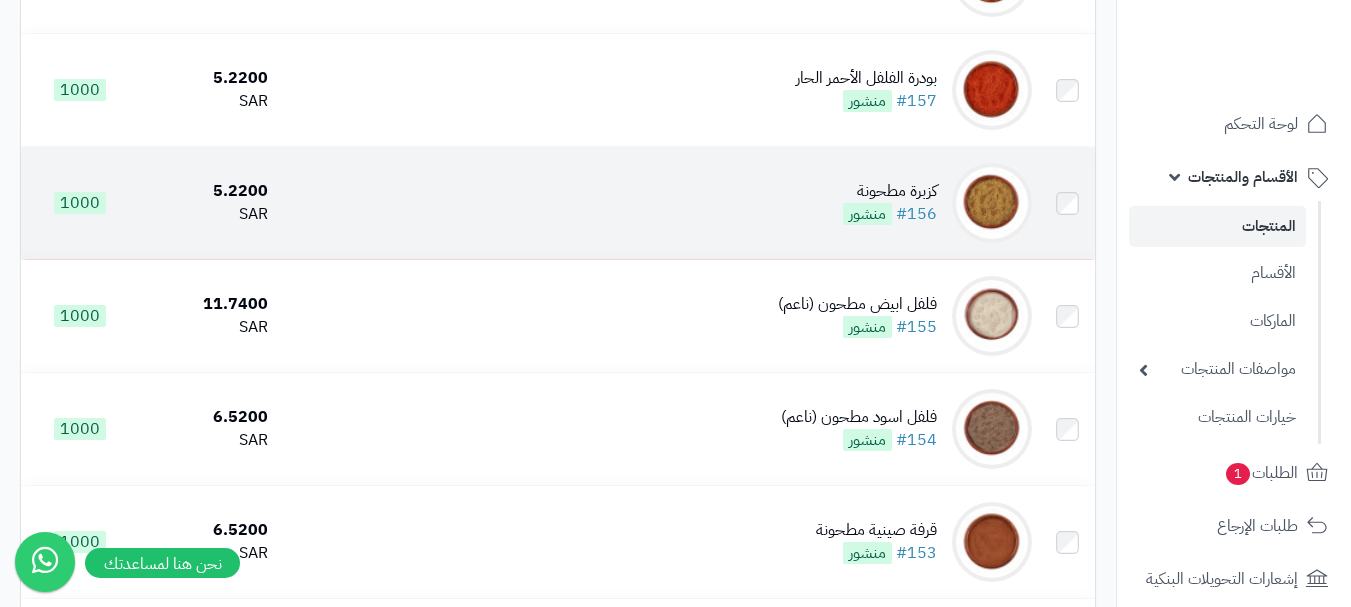 click on "كزبرة مطحونة
#156
منشور" at bounding box center (658, 203) 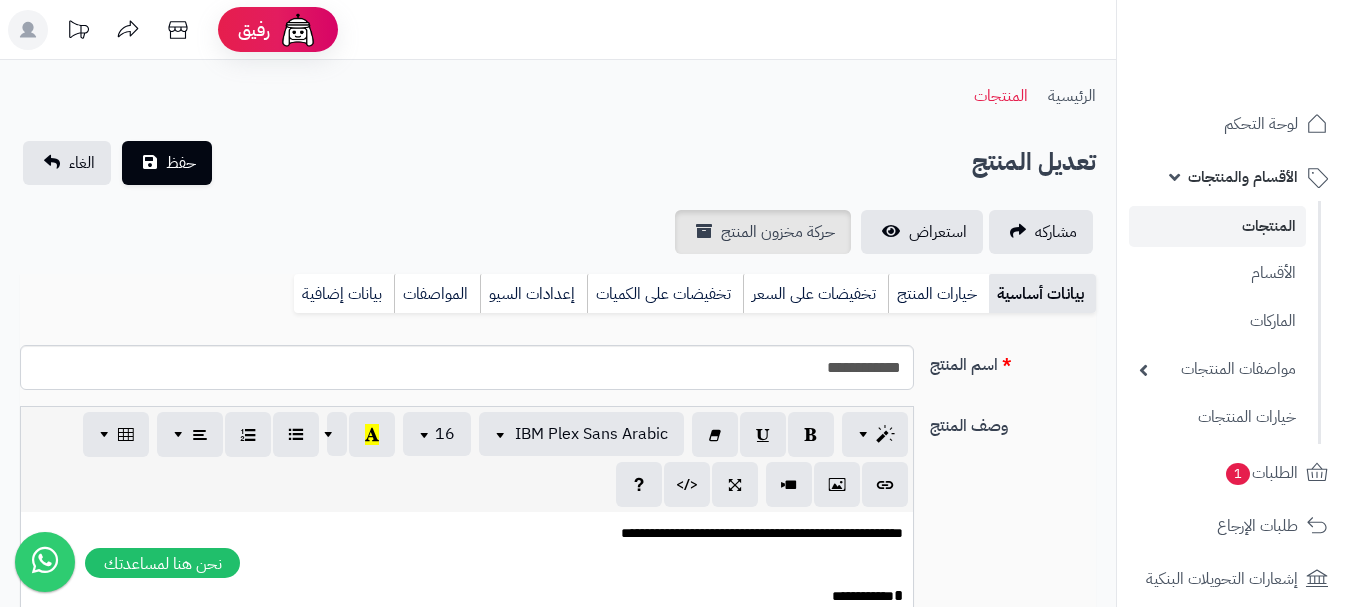 scroll, scrollTop: 0, scrollLeft: 0, axis: both 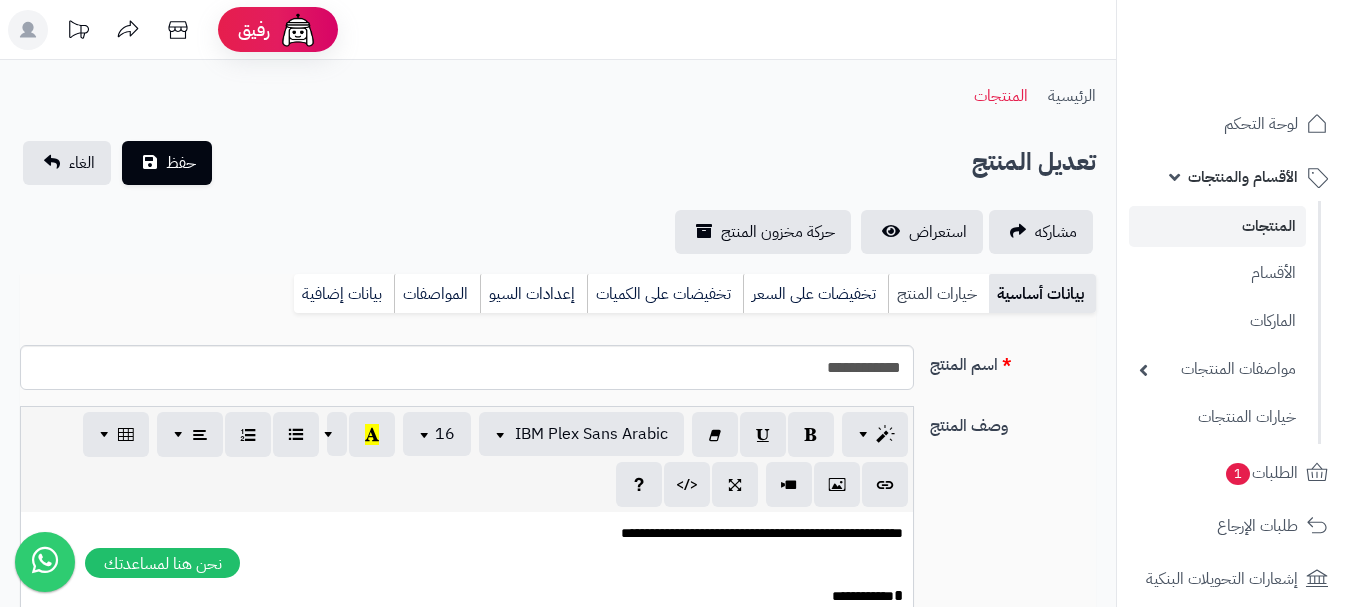 click on "خيارات المنتج" at bounding box center [938, 294] 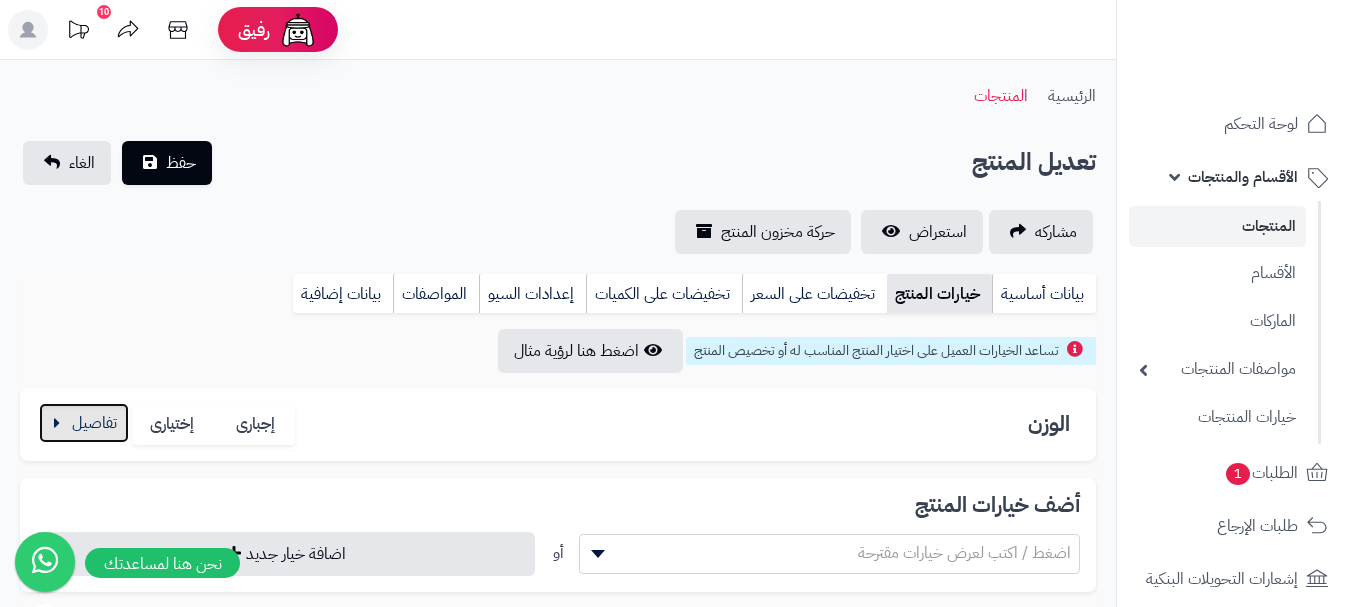 click at bounding box center (84, 423) 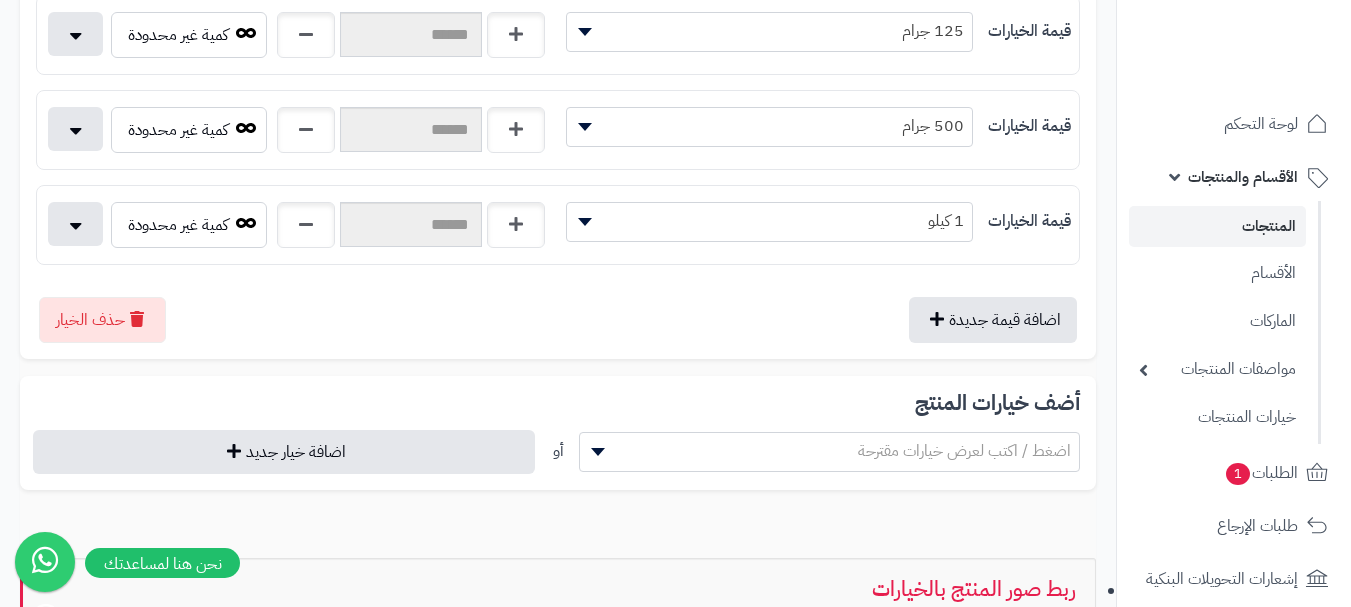 scroll, scrollTop: 700, scrollLeft: 0, axis: vertical 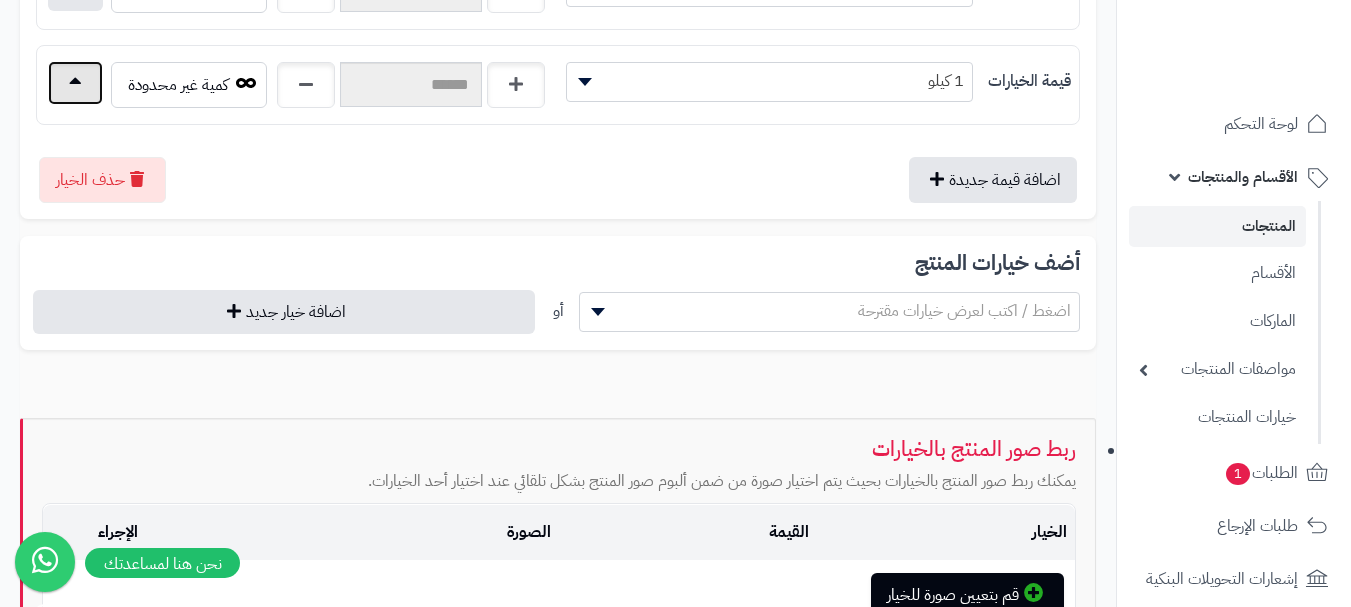 click at bounding box center [75, 83] 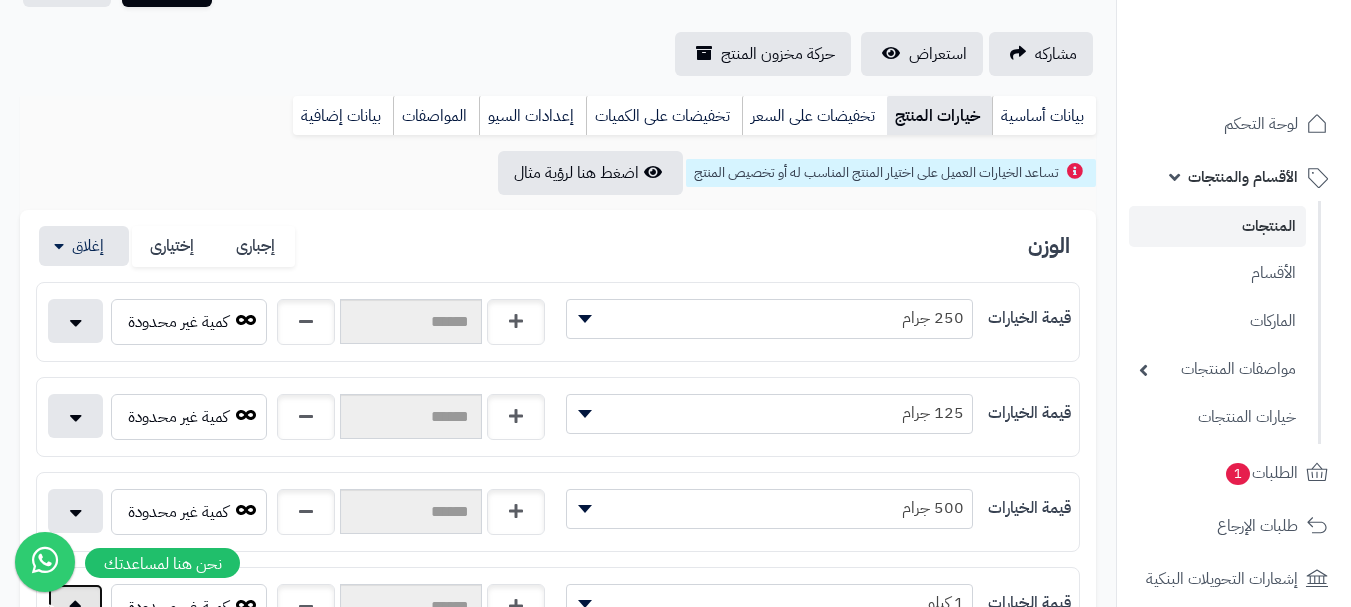 scroll, scrollTop: 100, scrollLeft: 0, axis: vertical 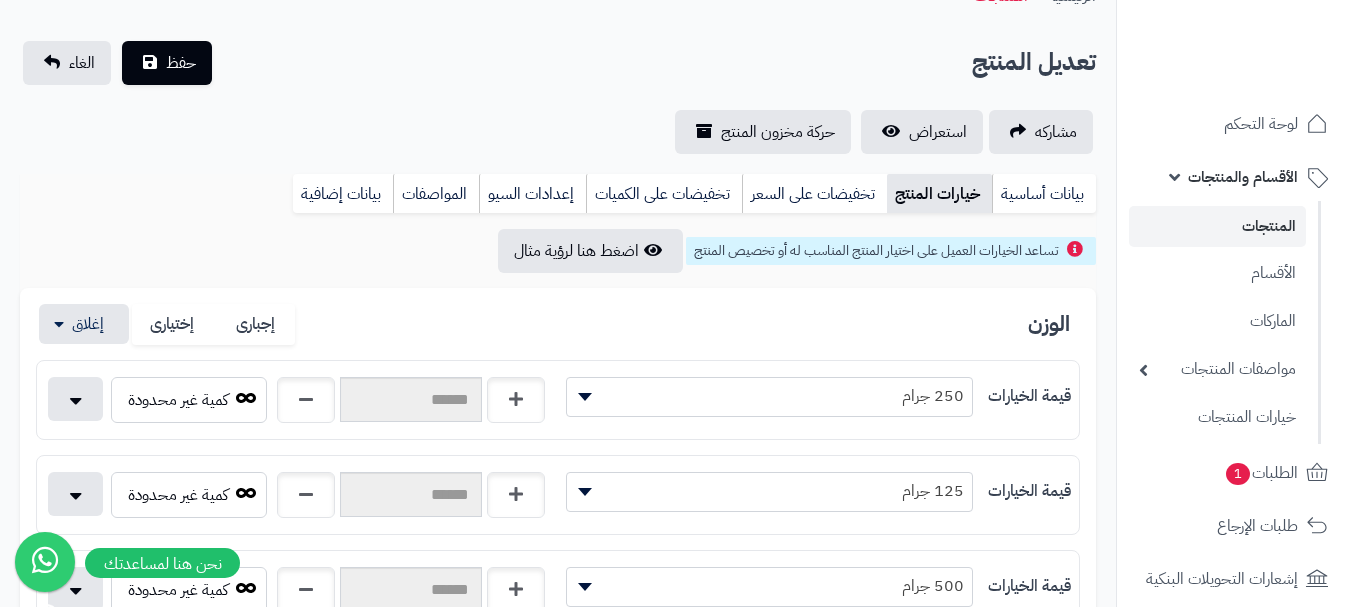 click on "**********" at bounding box center [558, 775] 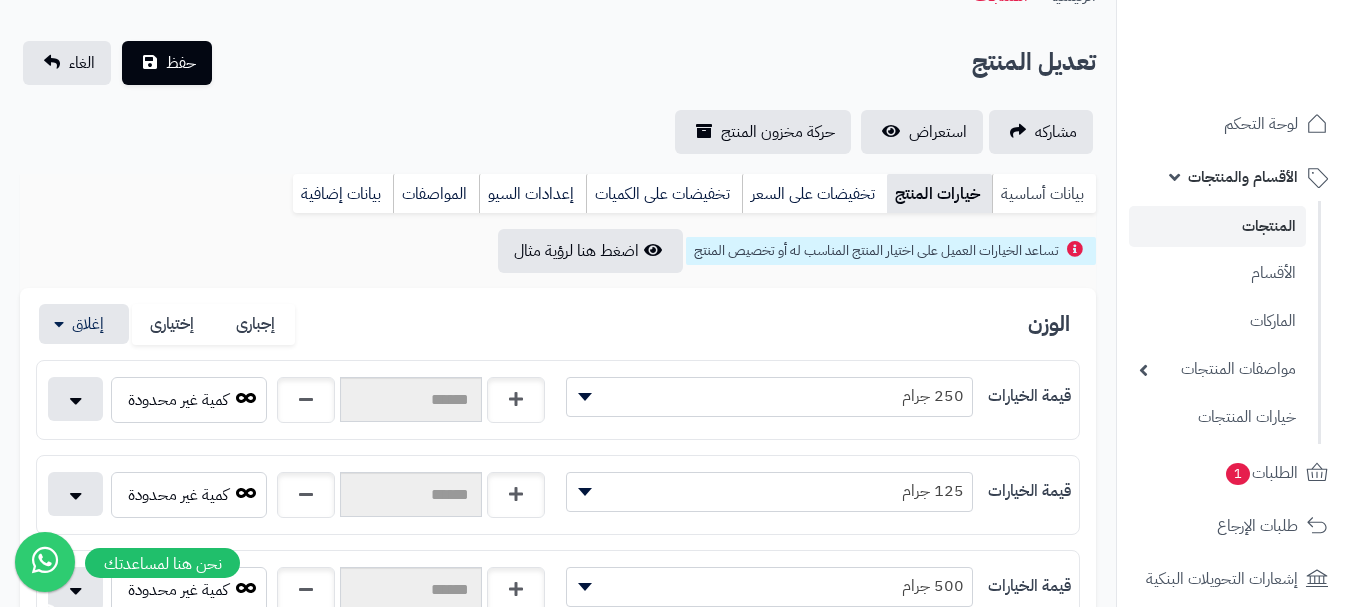 click on "بيانات أساسية" at bounding box center (1044, 194) 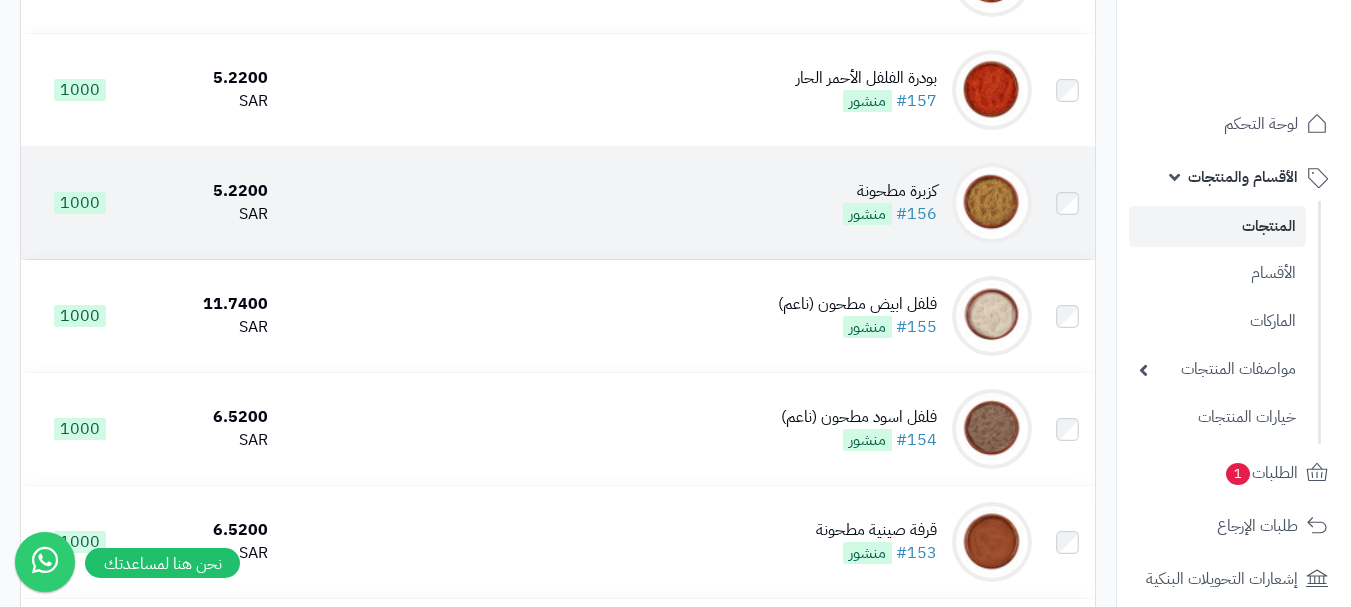 scroll, scrollTop: 10086, scrollLeft: 0, axis: vertical 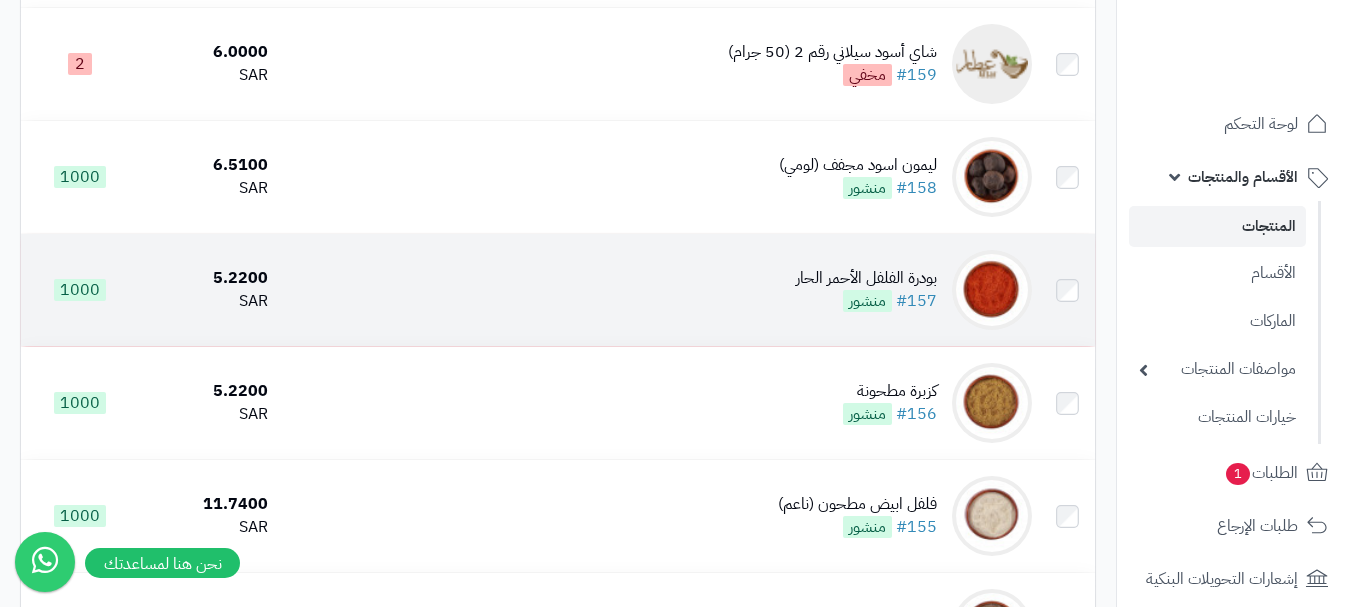 click on "بودرة الفلفل الأحمر الحار
#157
منشور" at bounding box center [658, 290] 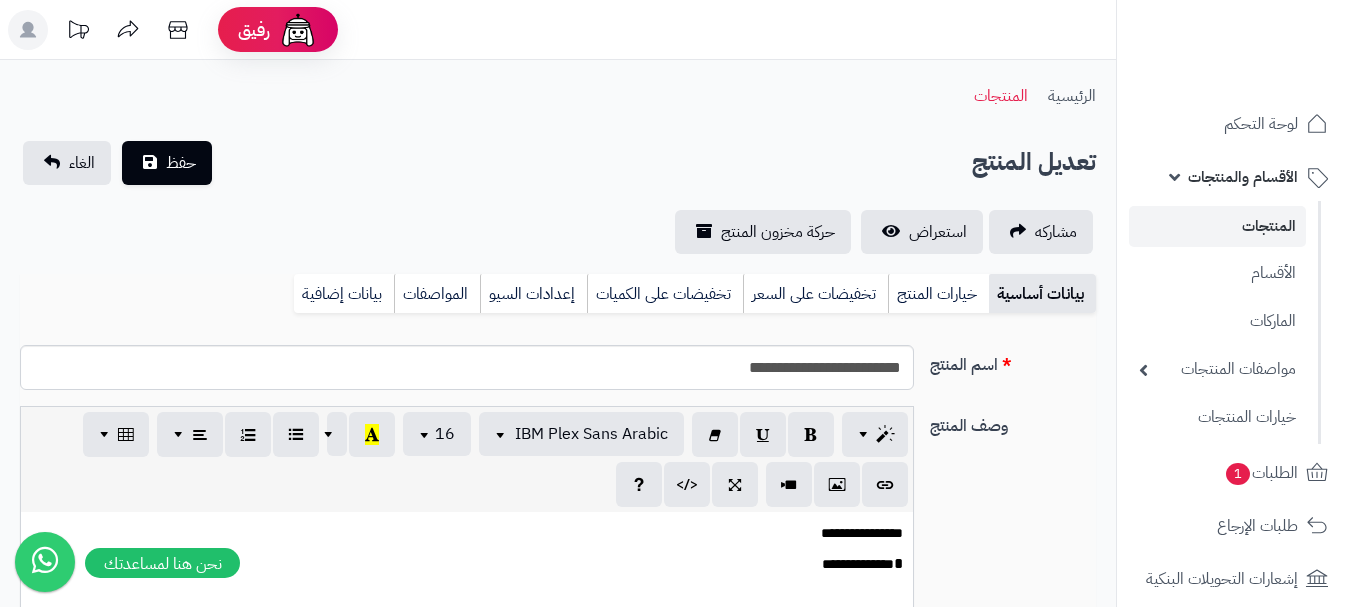 scroll, scrollTop: 0, scrollLeft: 0, axis: both 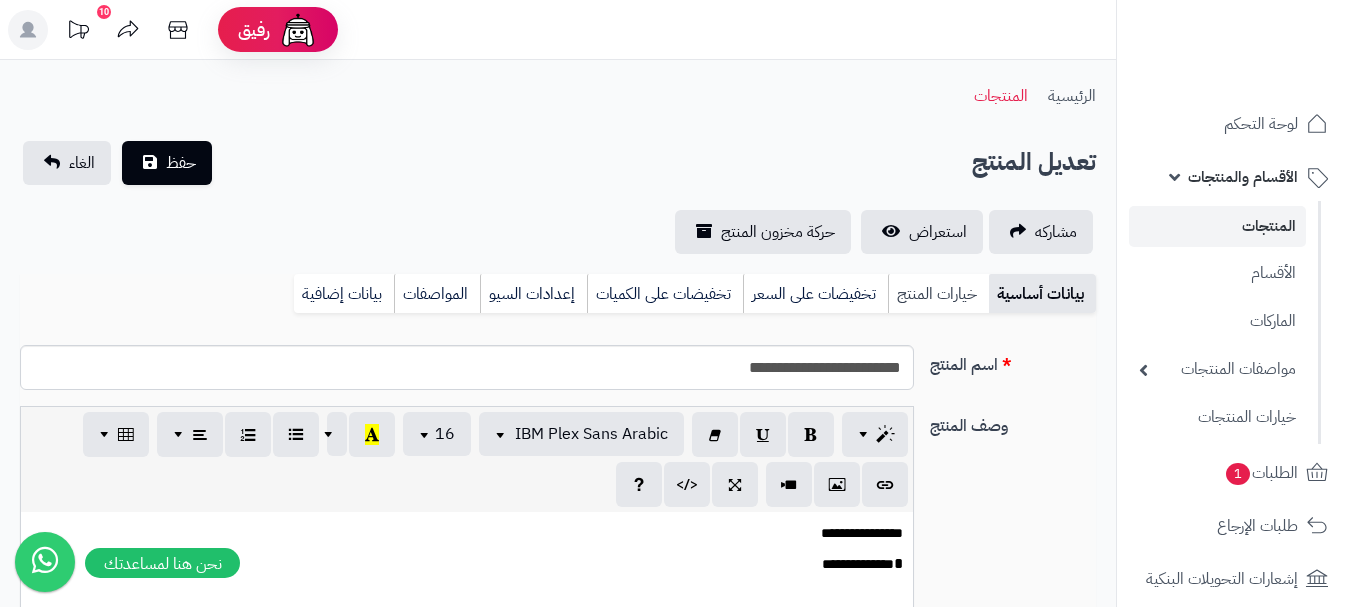 click on "خيارات المنتج" at bounding box center (938, 294) 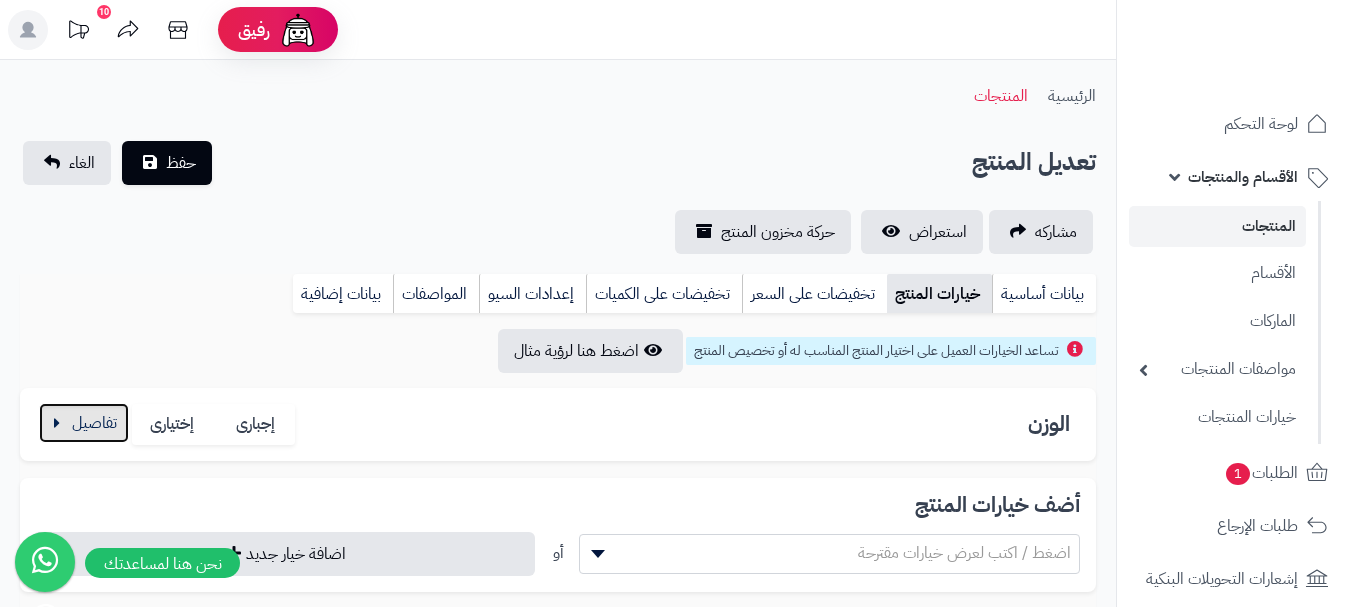 click at bounding box center [84, 423] 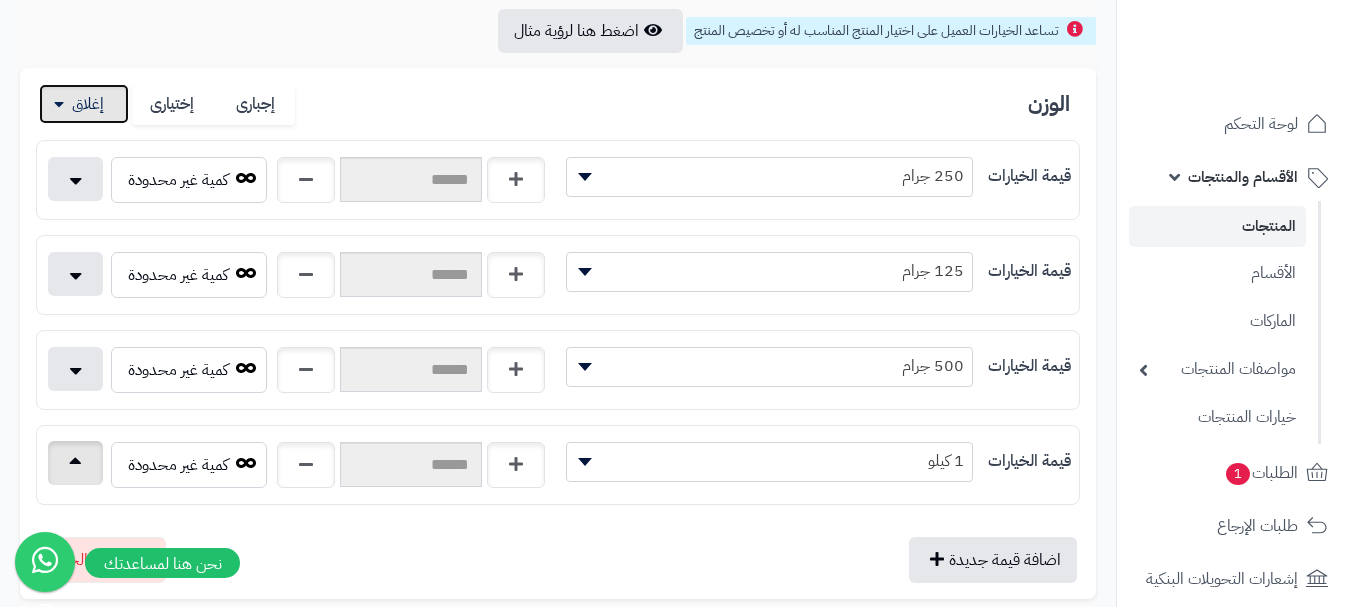 scroll, scrollTop: 400, scrollLeft: 0, axis: vertical 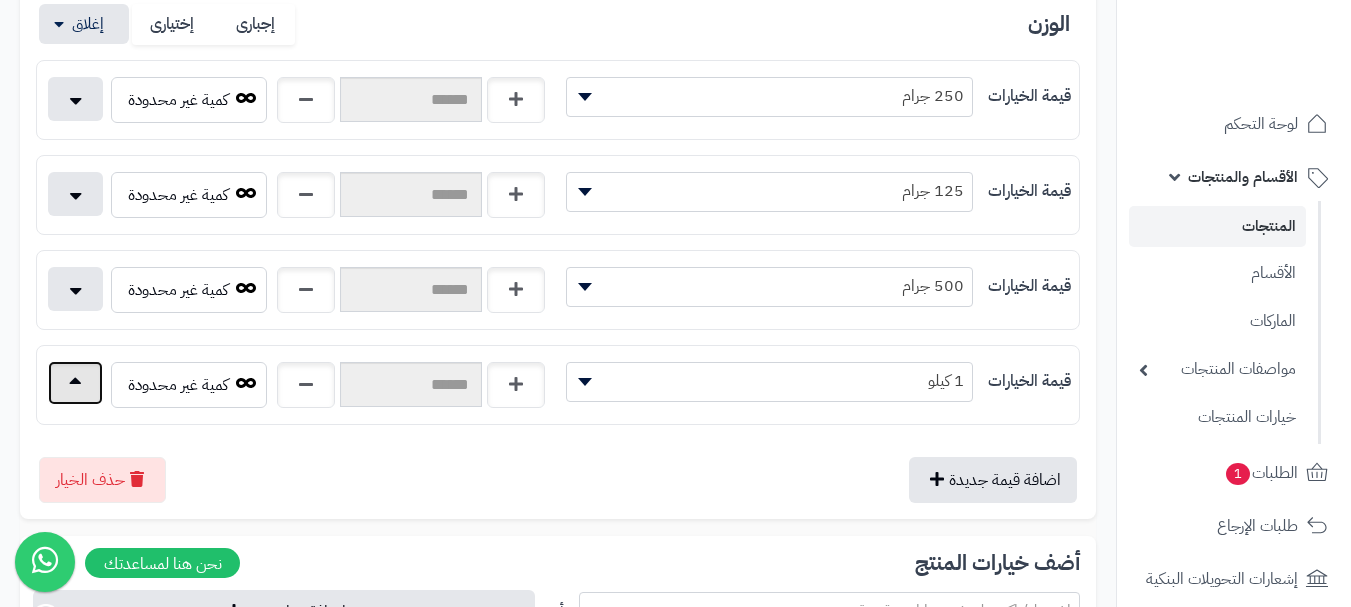 click at bounding box center [75, 383] 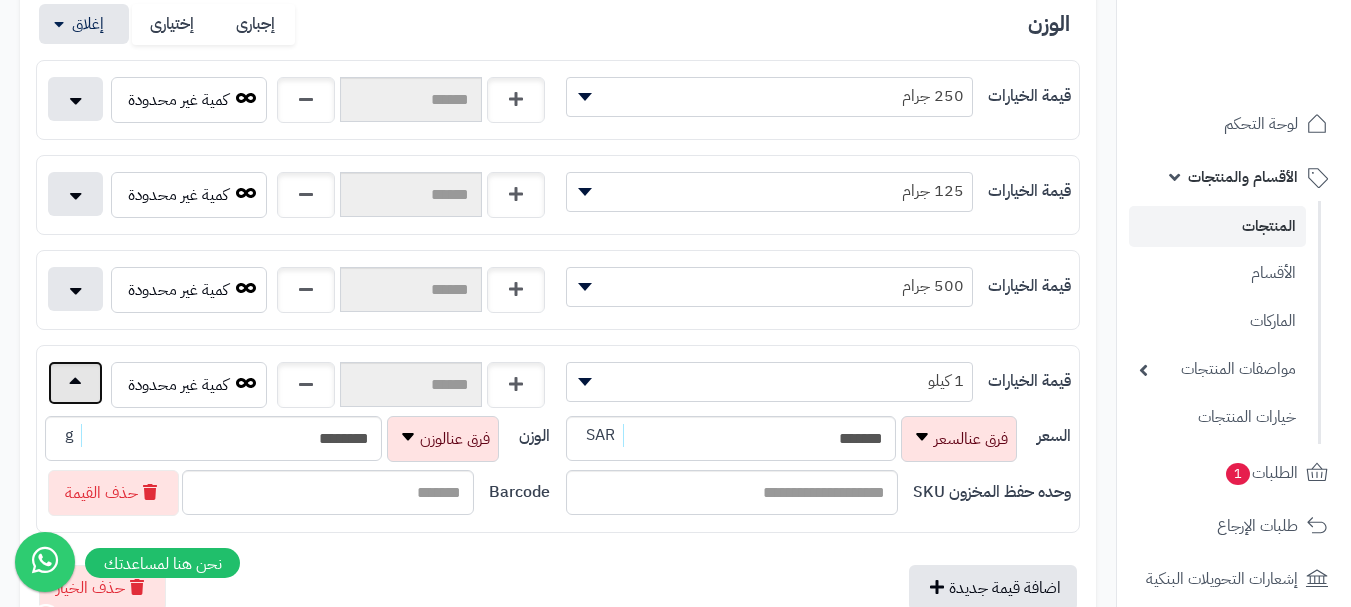 click at bounding box center [75, 383] 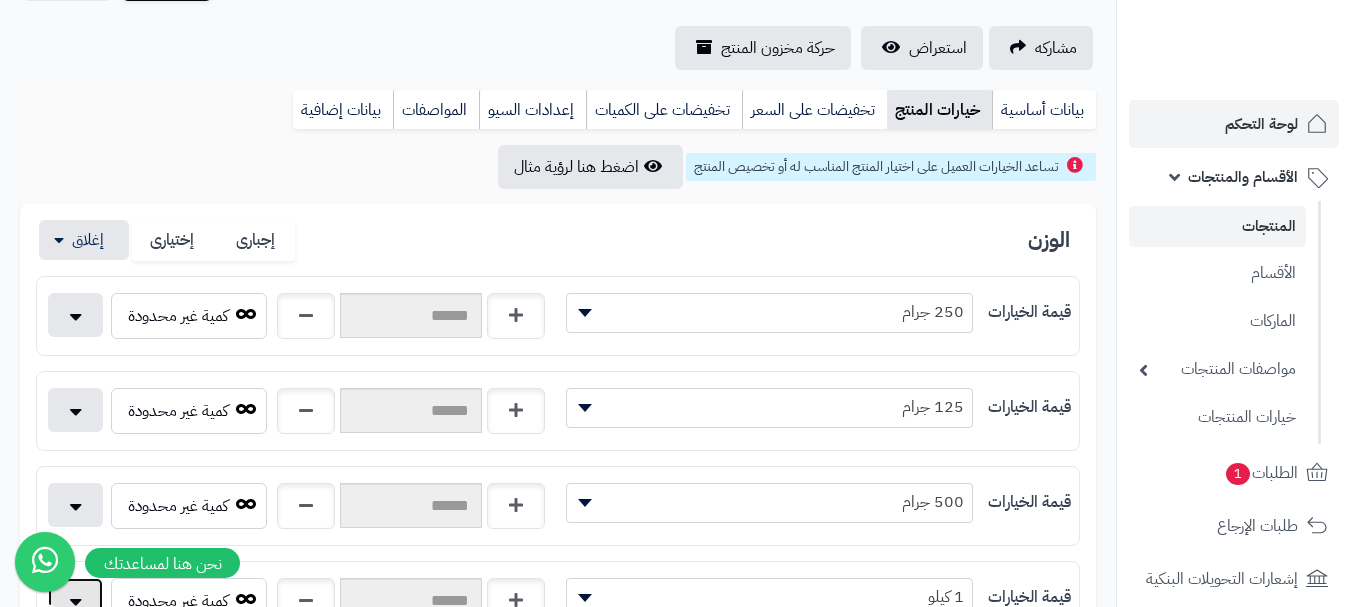 scroll, scrollTop: 0, scrollLeft: 0, axis: both 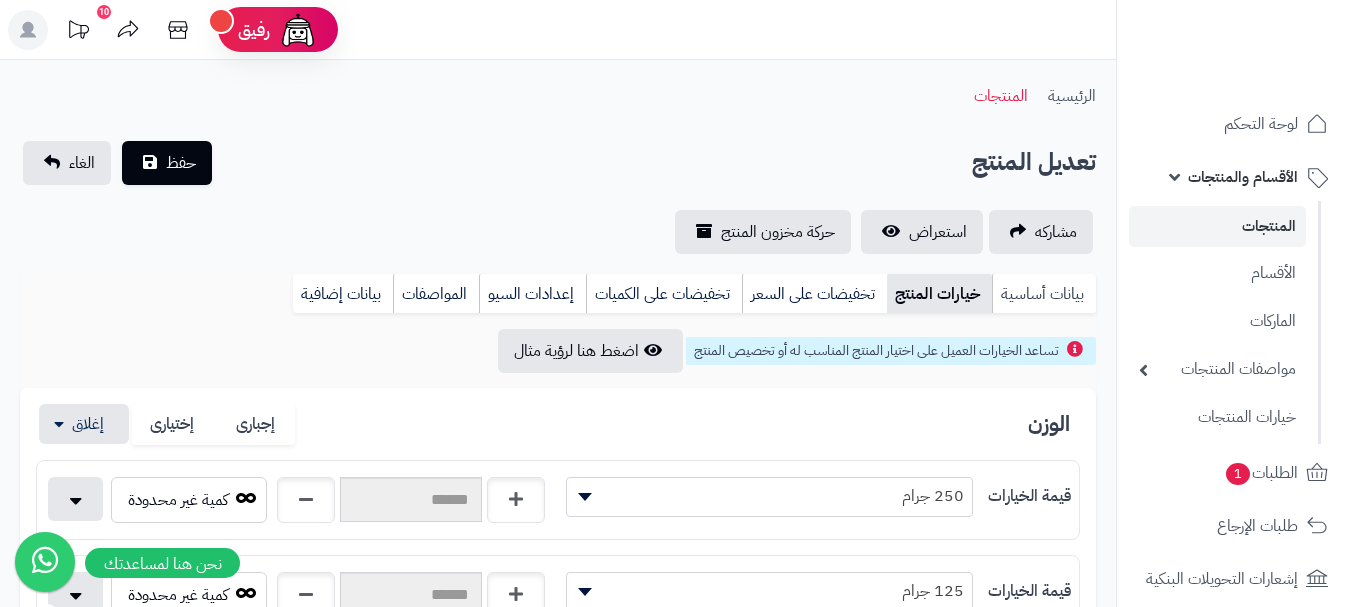 click on "بيانات أساسية" at bounding box center (1044, 294) 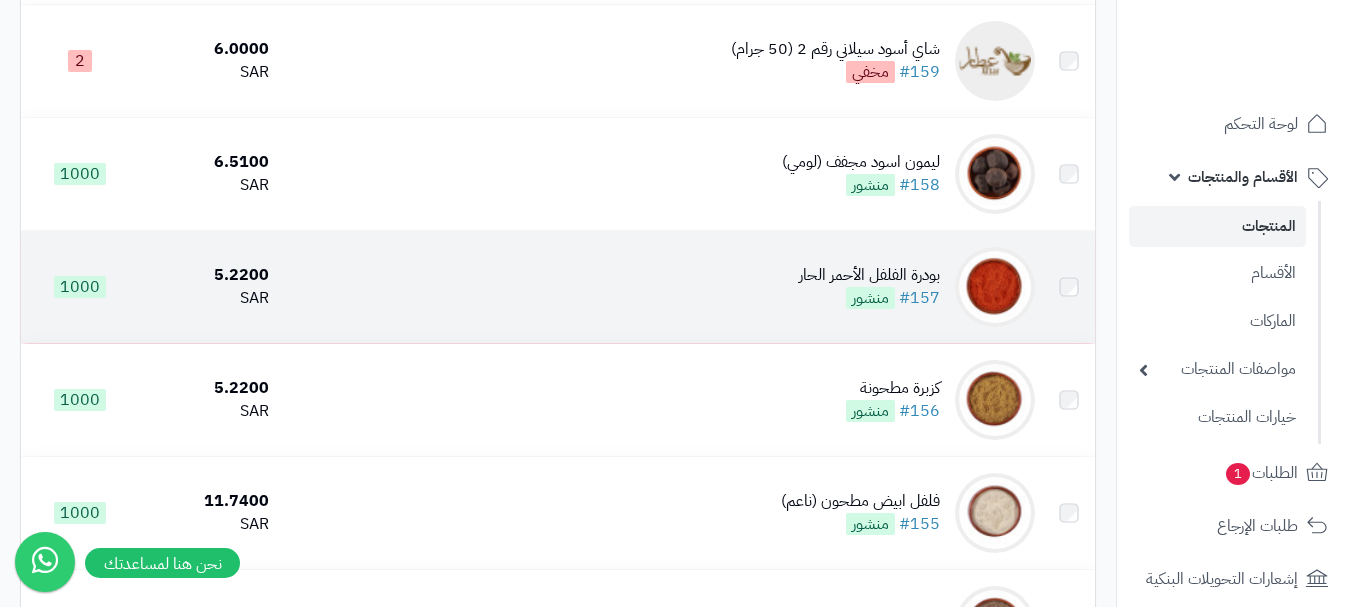 scroll, scrollTop: 10086, scrollLeft: 0, axis: vertical 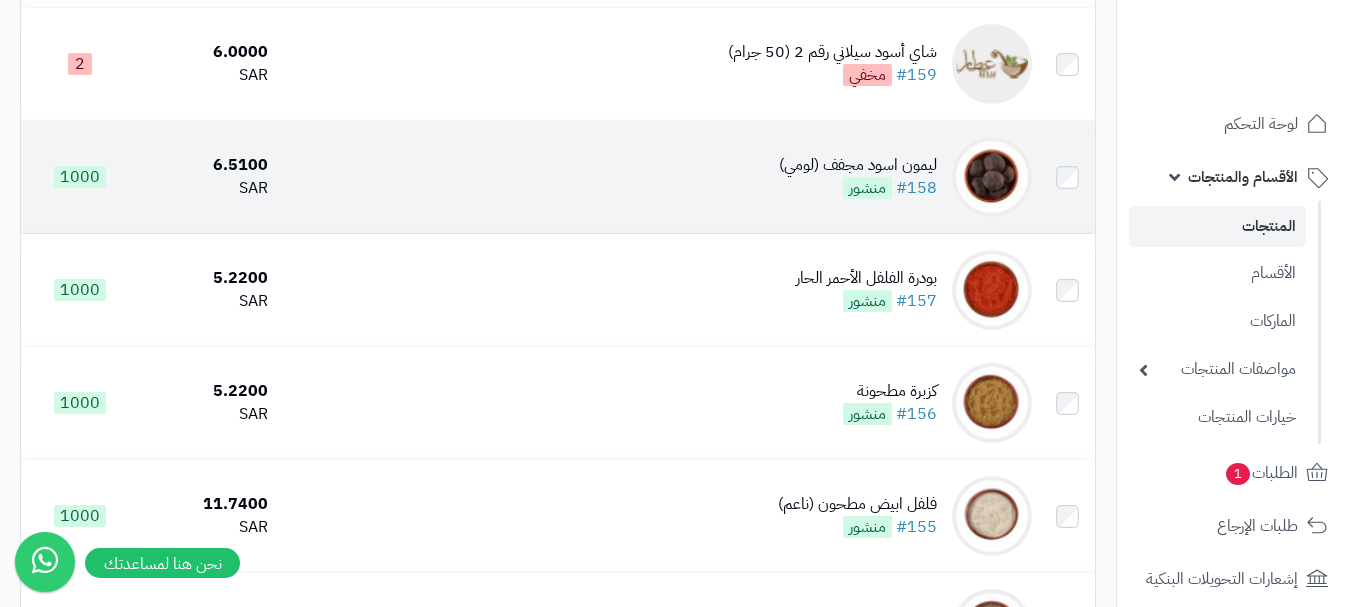 click on "ليمون اسود مجفف (لومي)
#158
منشور" at bounding box center [858, 177] 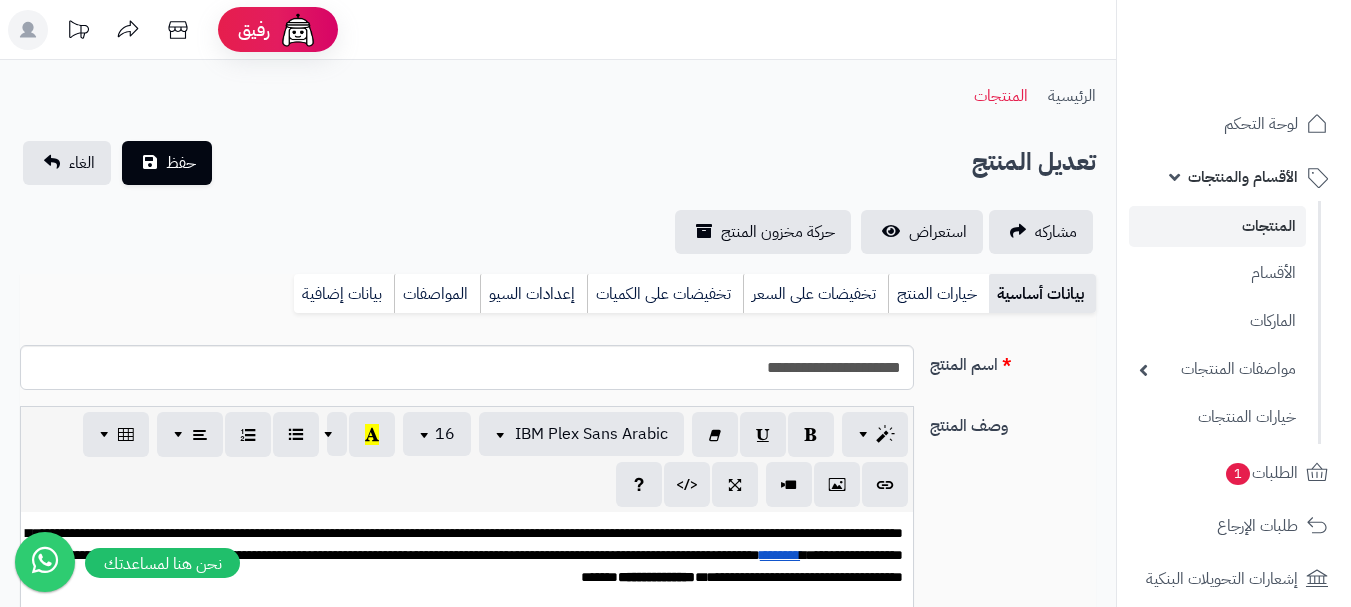 scroll, scrollTop: 0, scrollLeft: 0, axis: both 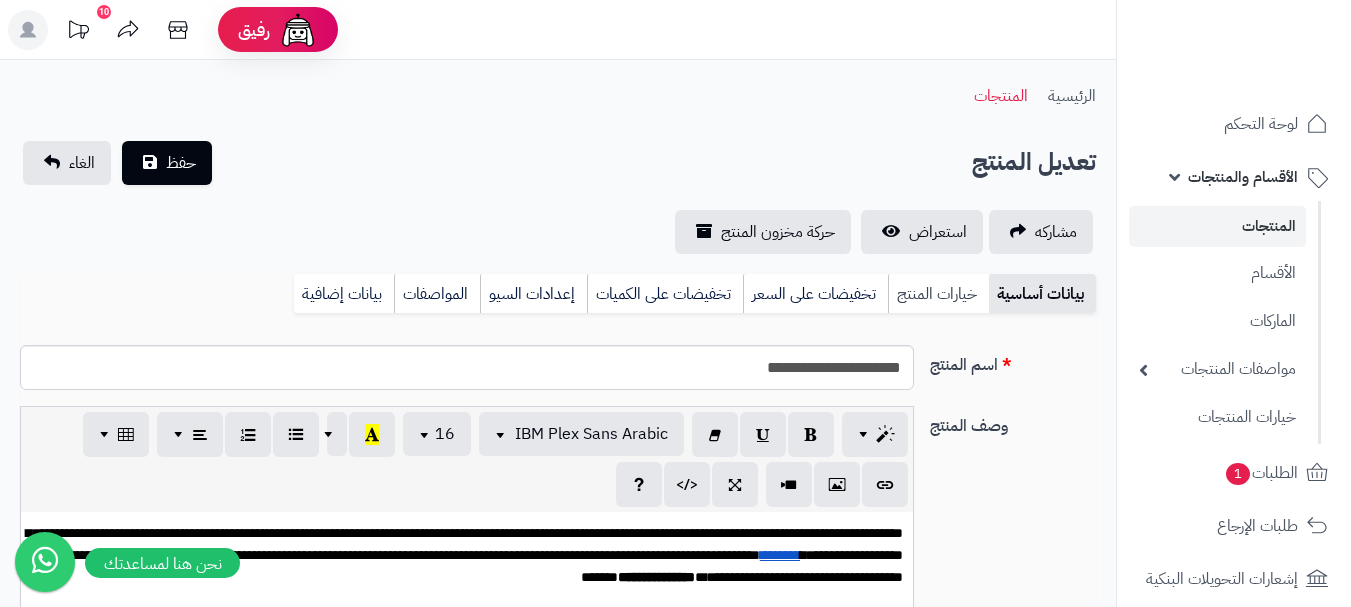 click on "خيارات المنتج" at bounding box center [938, 294] 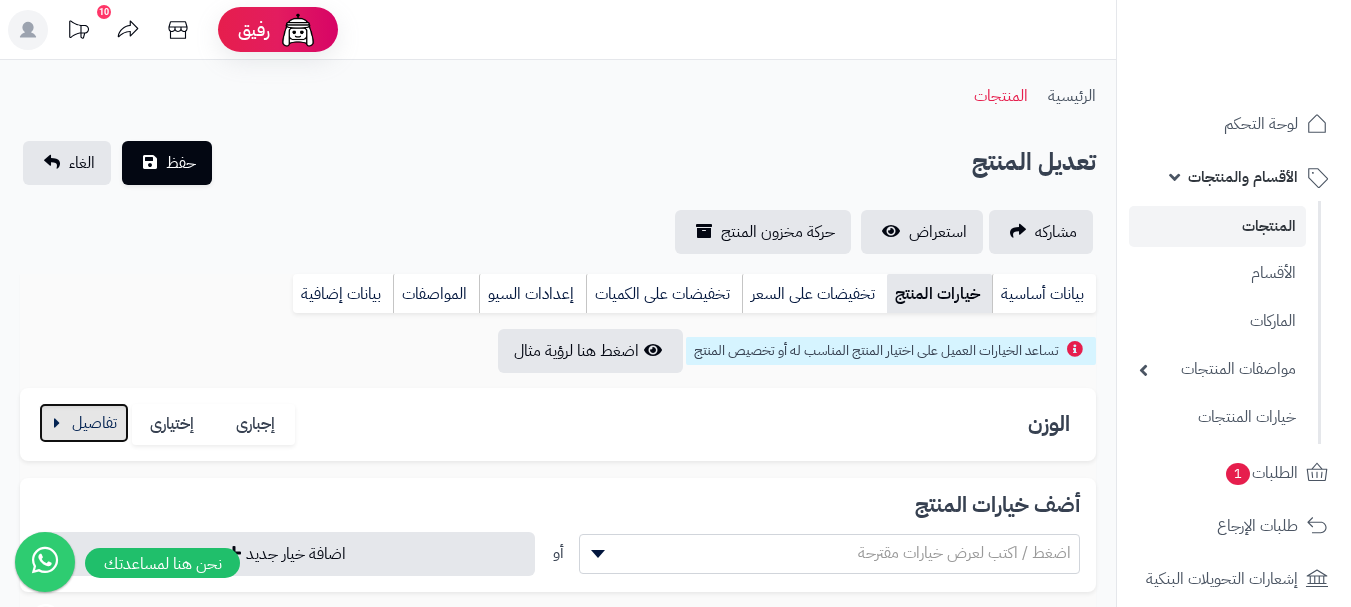 click at bounding box center (84, 423) 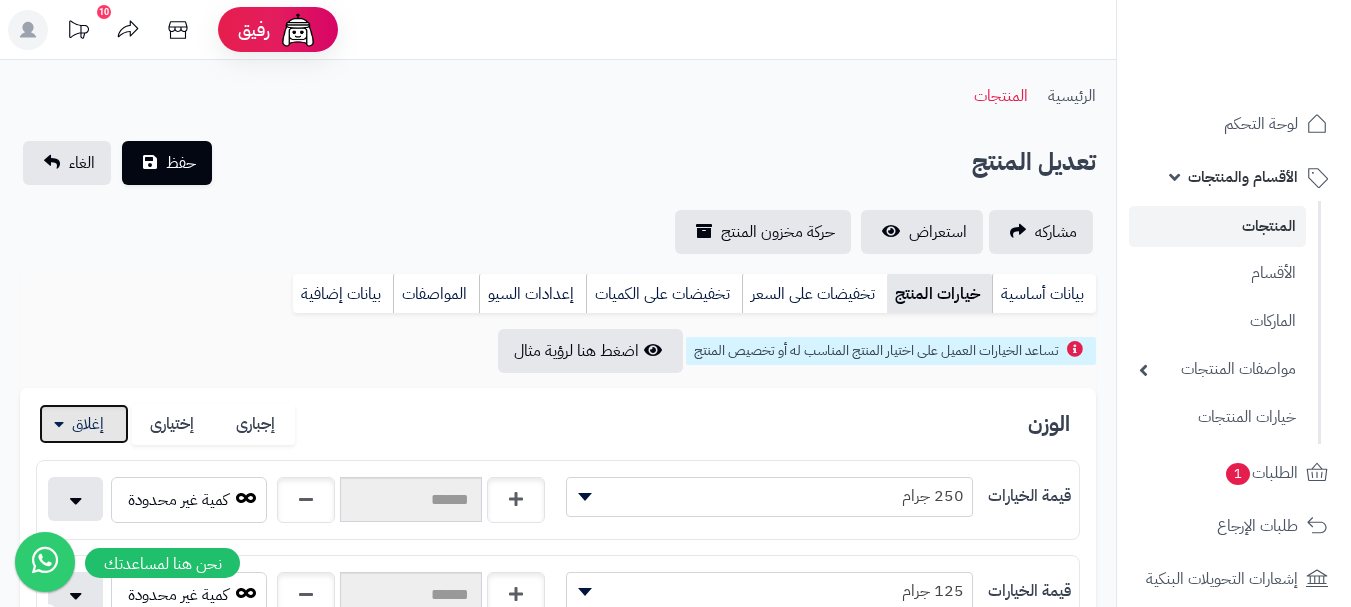 scroll, scrollTop: 300, scrollLeft: 0, axis: vertical 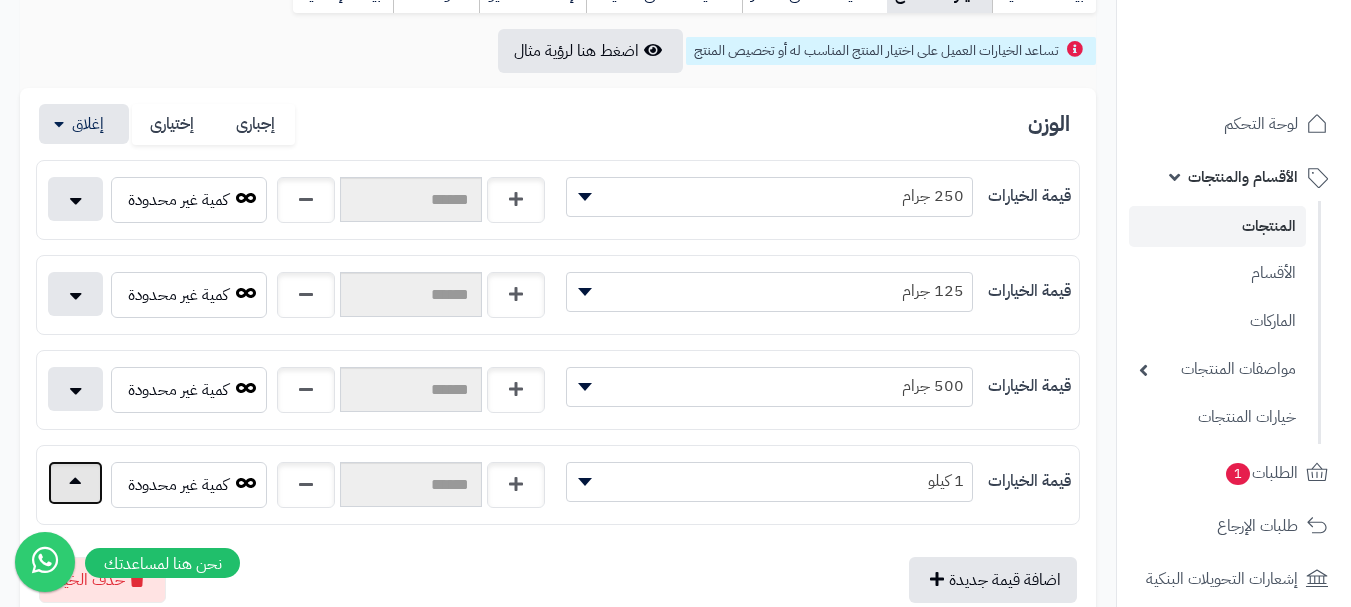 click at bounding box center [75, 483] 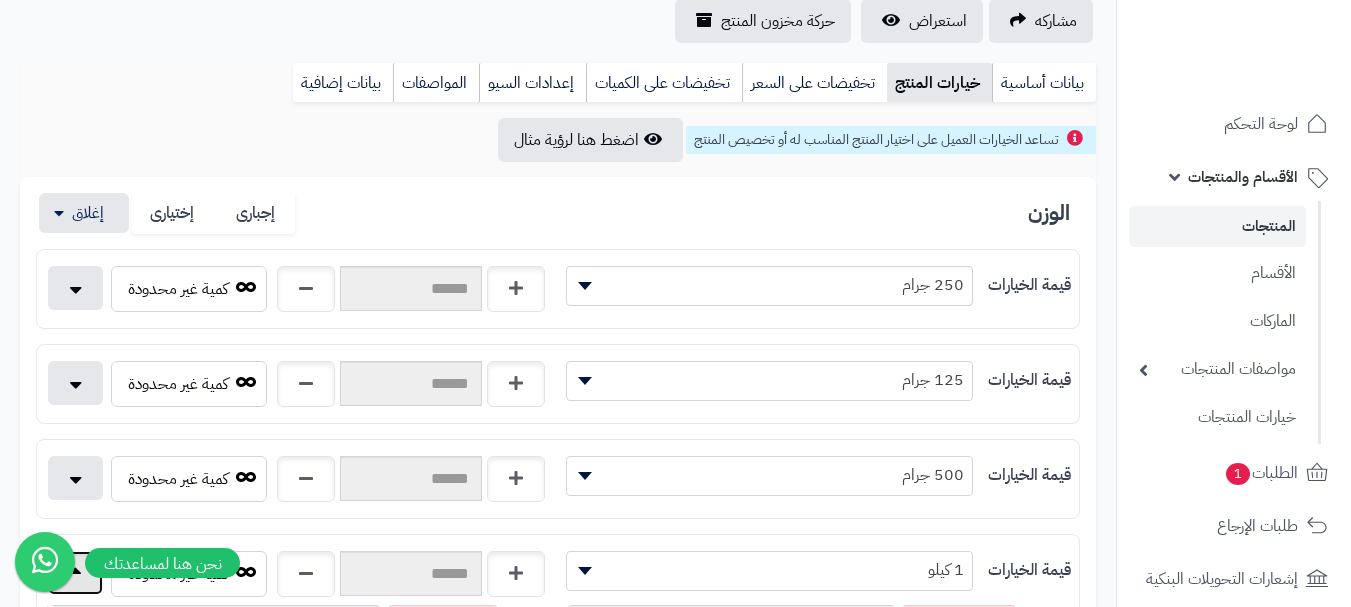 scroll, scrollTop: 100, scrollLeft: 0, axis: vertical 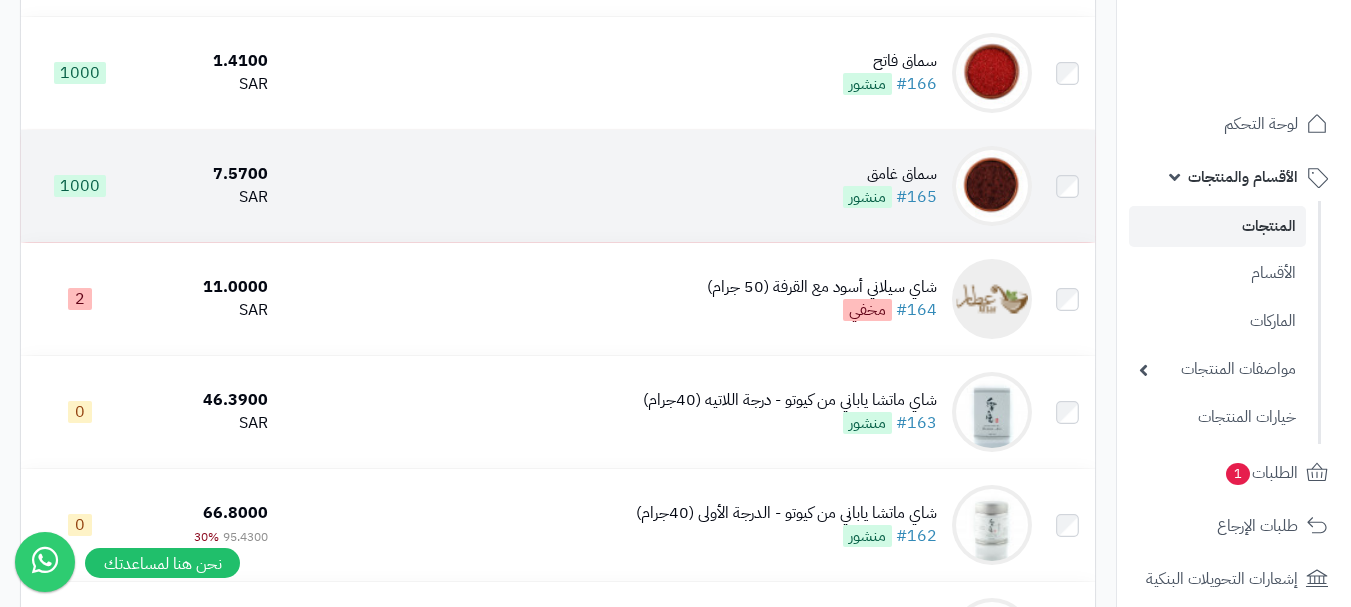 click on "سماق غامق
#165
منشور" at bounding box center (658, 186) 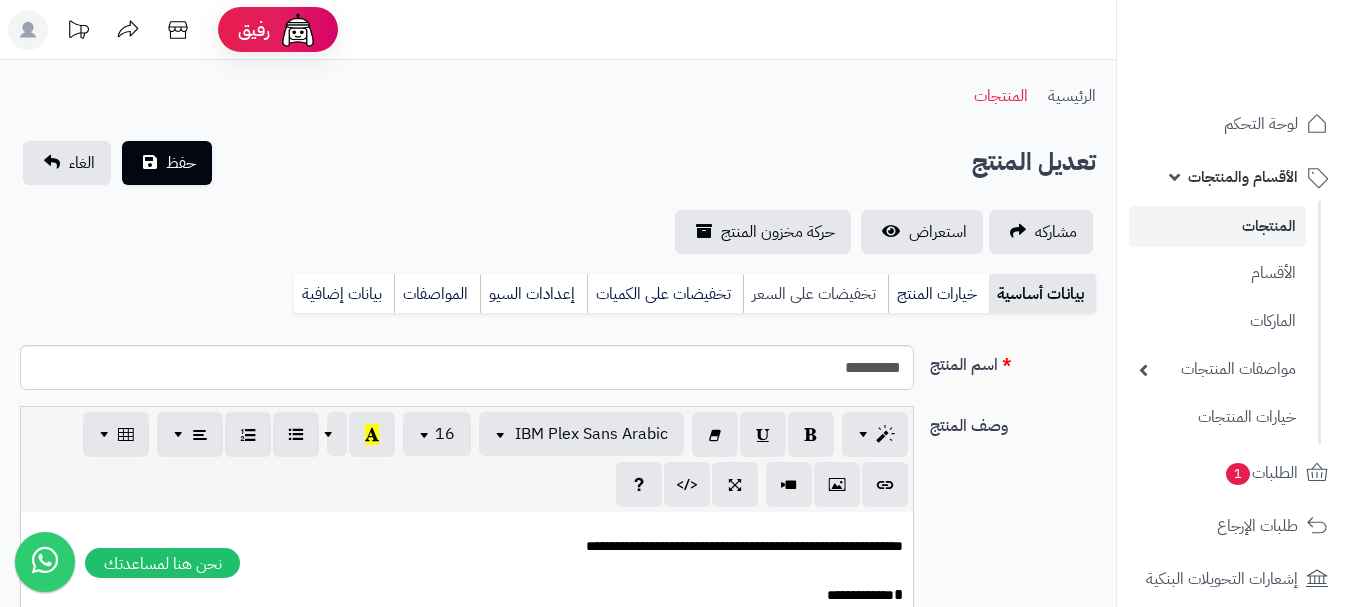 scroll, scrollTop: 0, scrollLeft: 0, axis: both 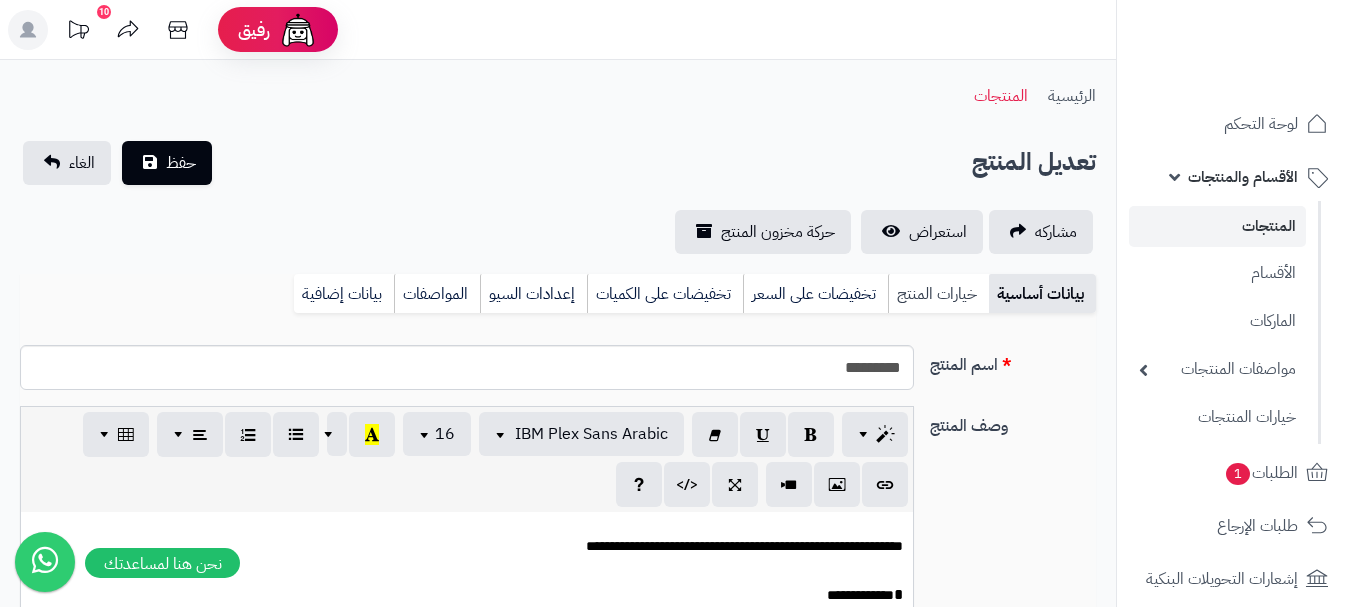 click on "خيارات المنتج" at bounding box center (938, 294) 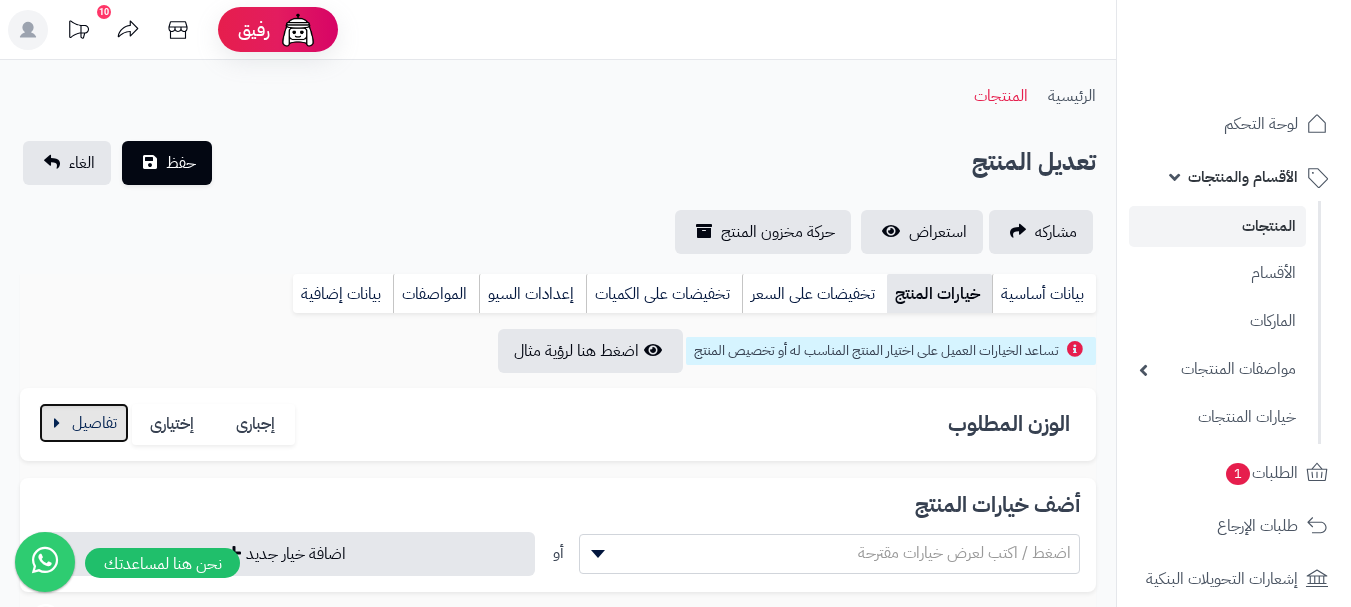click at bounding box center (84, 423) 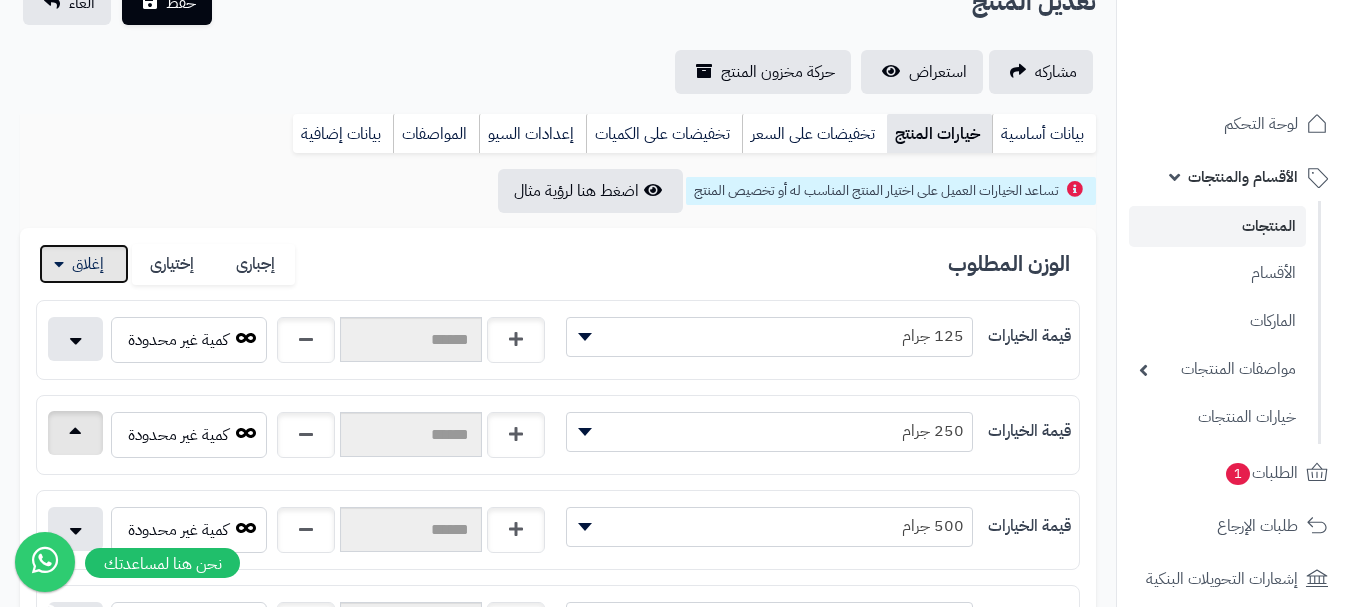 scroll, scrollTop: 300, scrollLeft: 0, axis: vertical 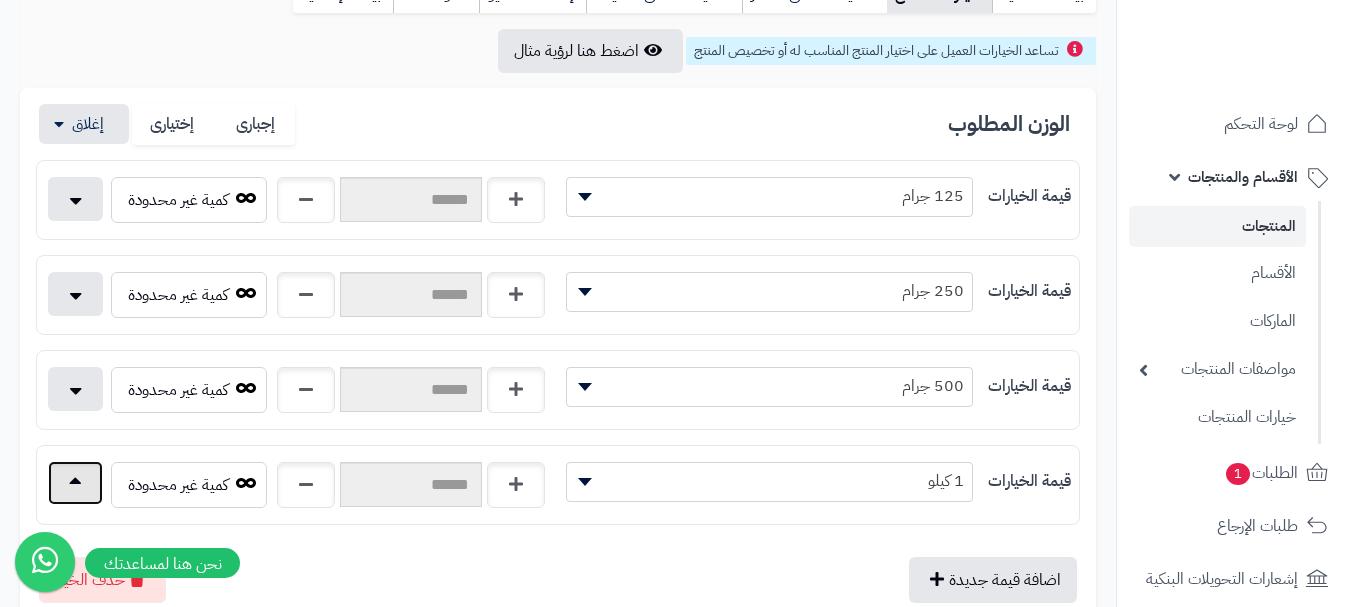 click at bounding box center (75, 483) 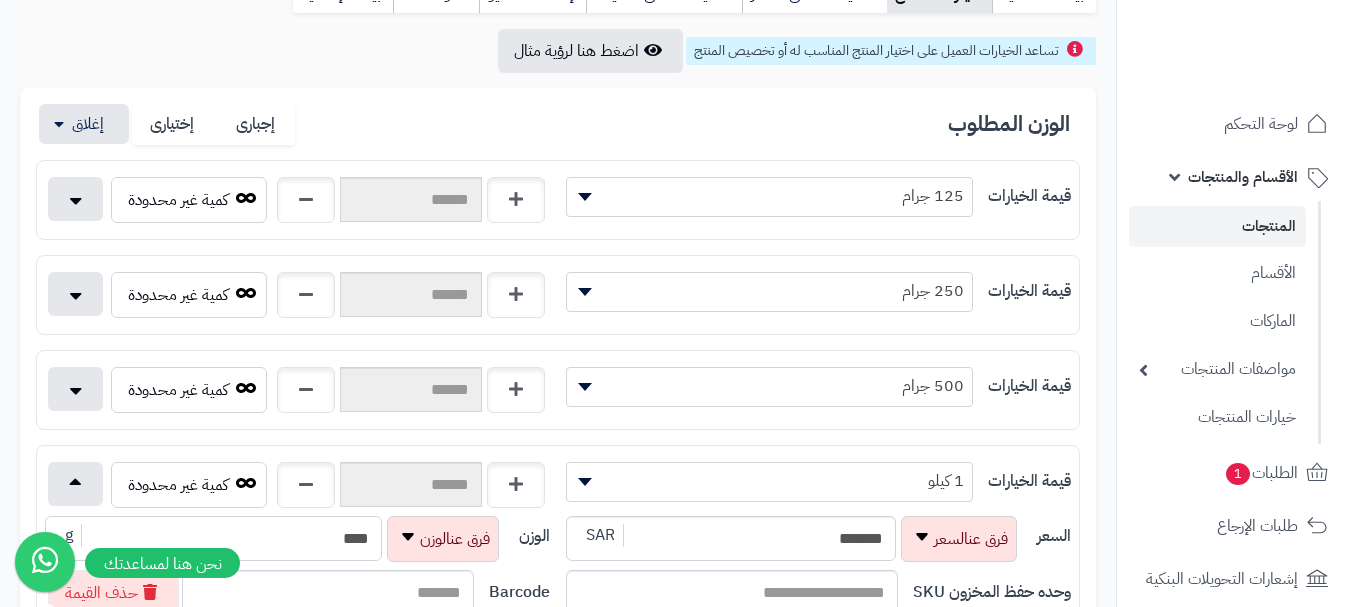 click on "****" at bounding box center [213, 538] 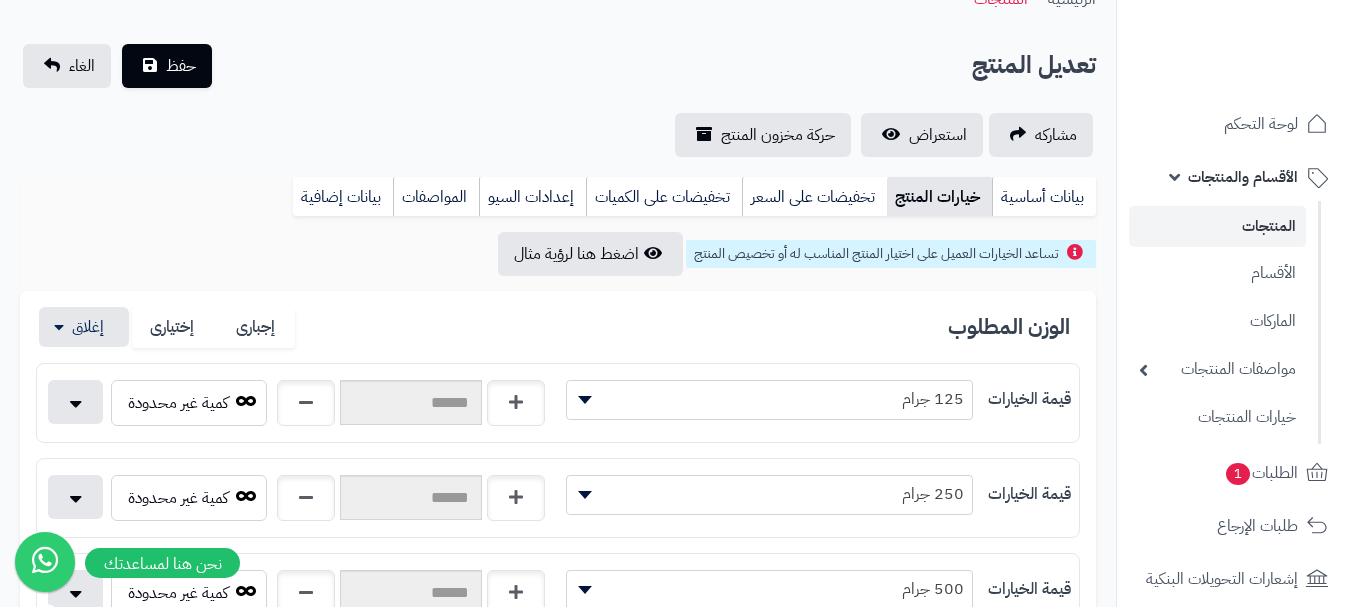 scroll, scrollTop: 0, scrollLeft: 0, axis: both 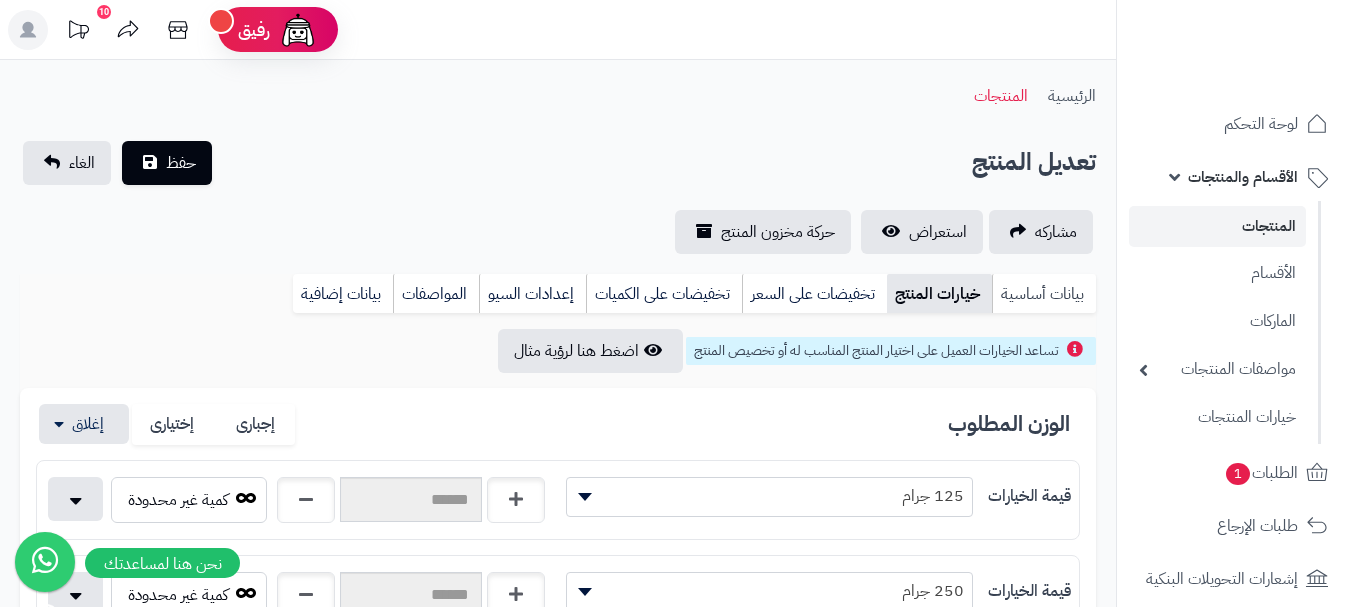 type on "****" 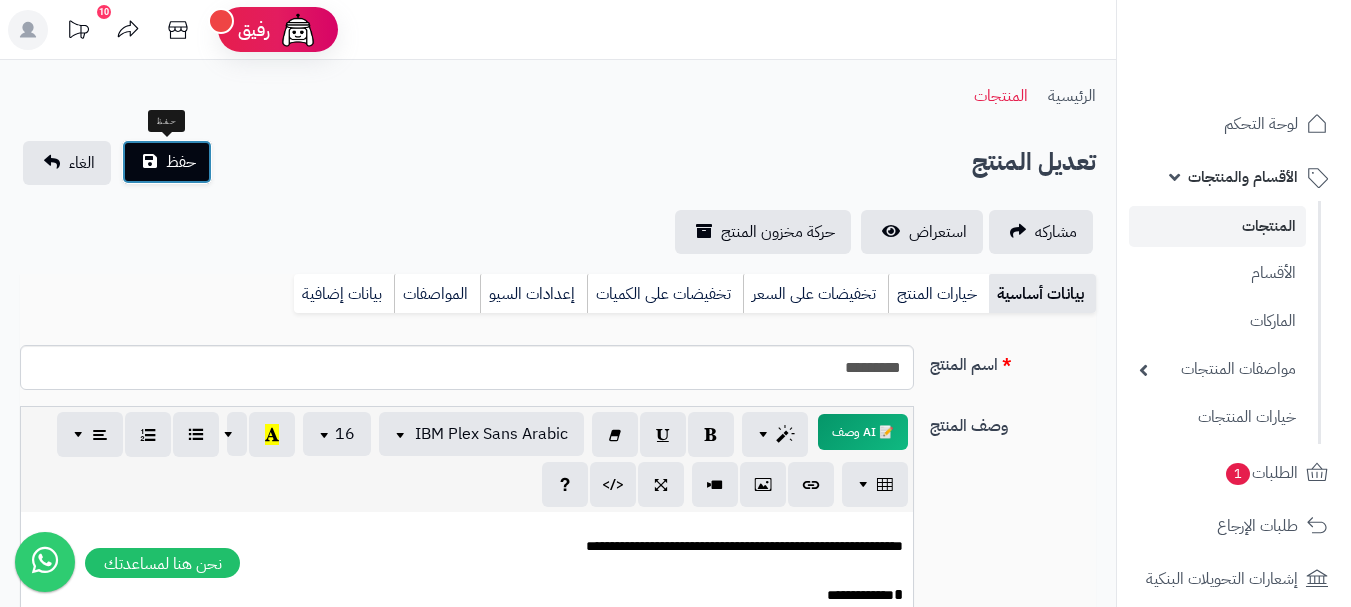 click on "حفظ" at bounding box center (181, 162) 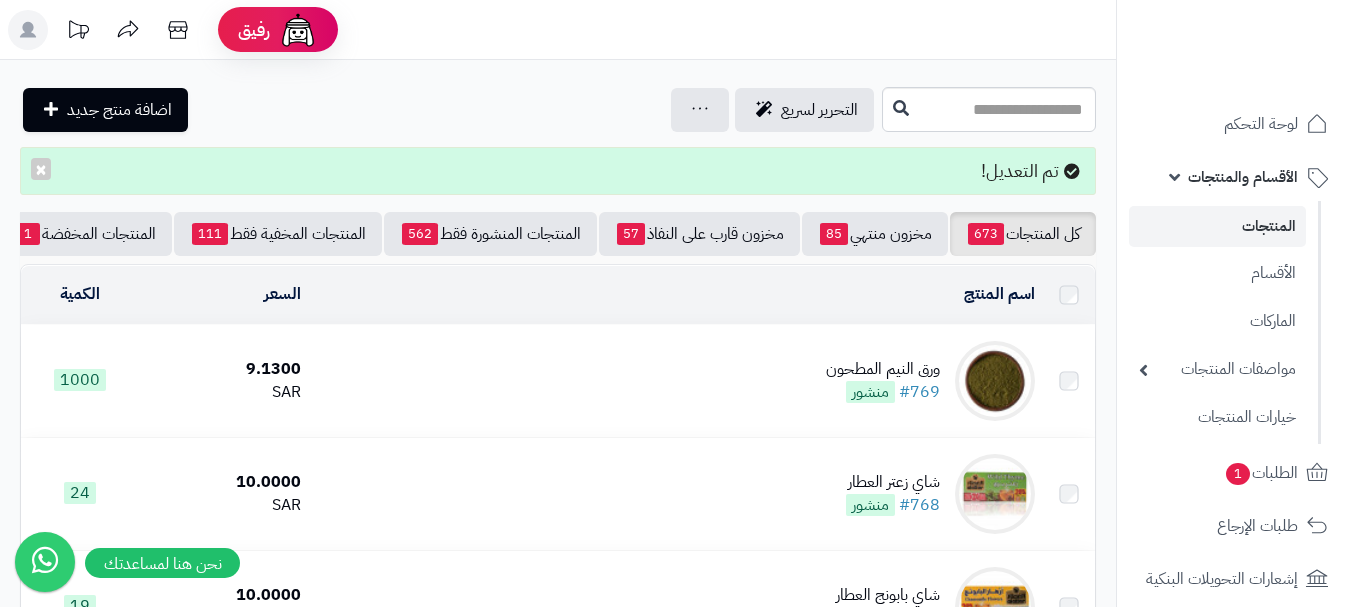 scroll, scrollTop: 0, scrollLeft: 0, axis: both 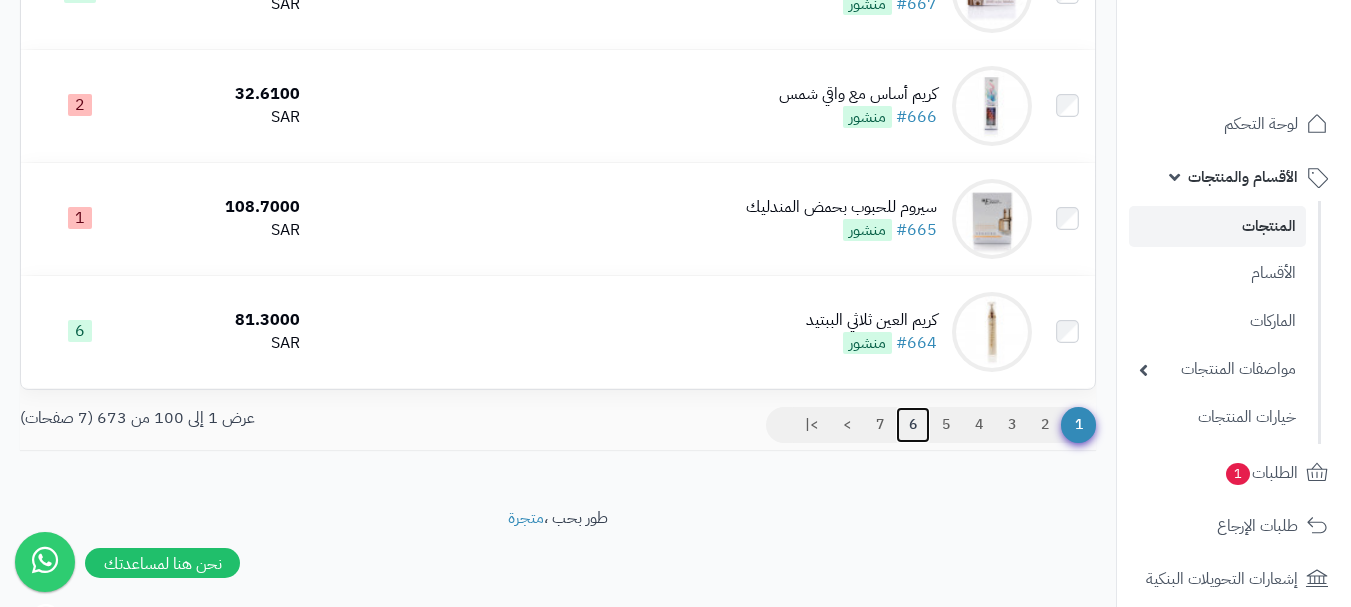 click on "6" at bounding box center (913, 425) 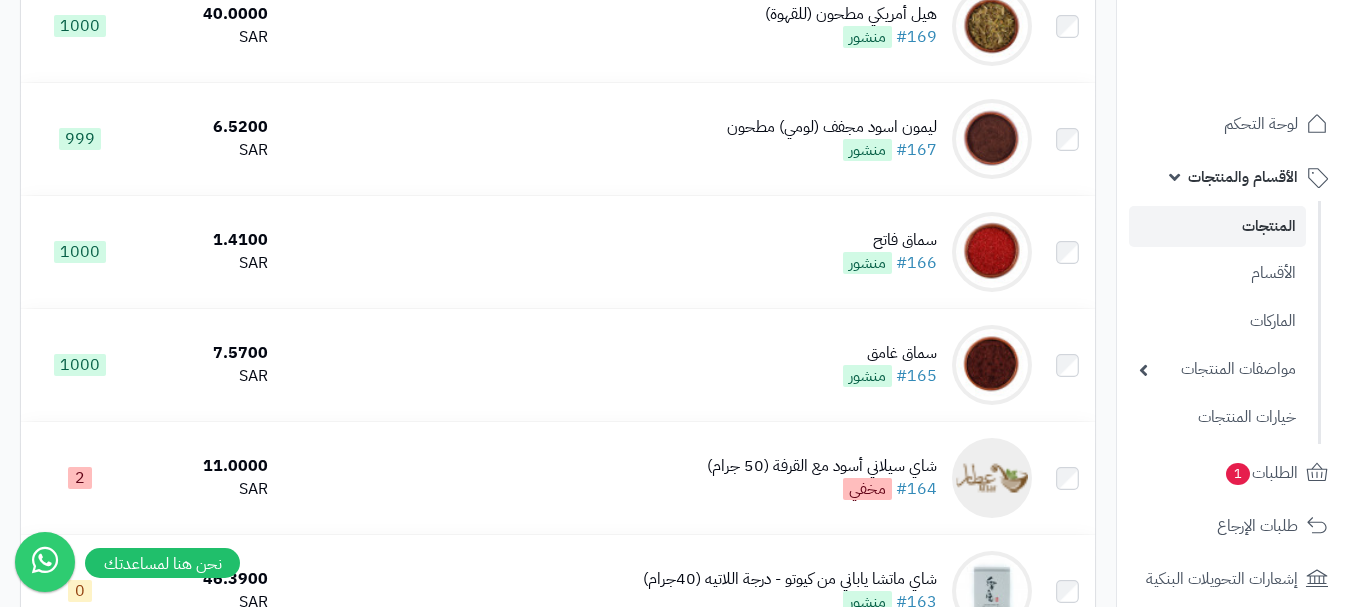 scroll, scrollTop: 9100, scrollLeft: 0, axis: vertical 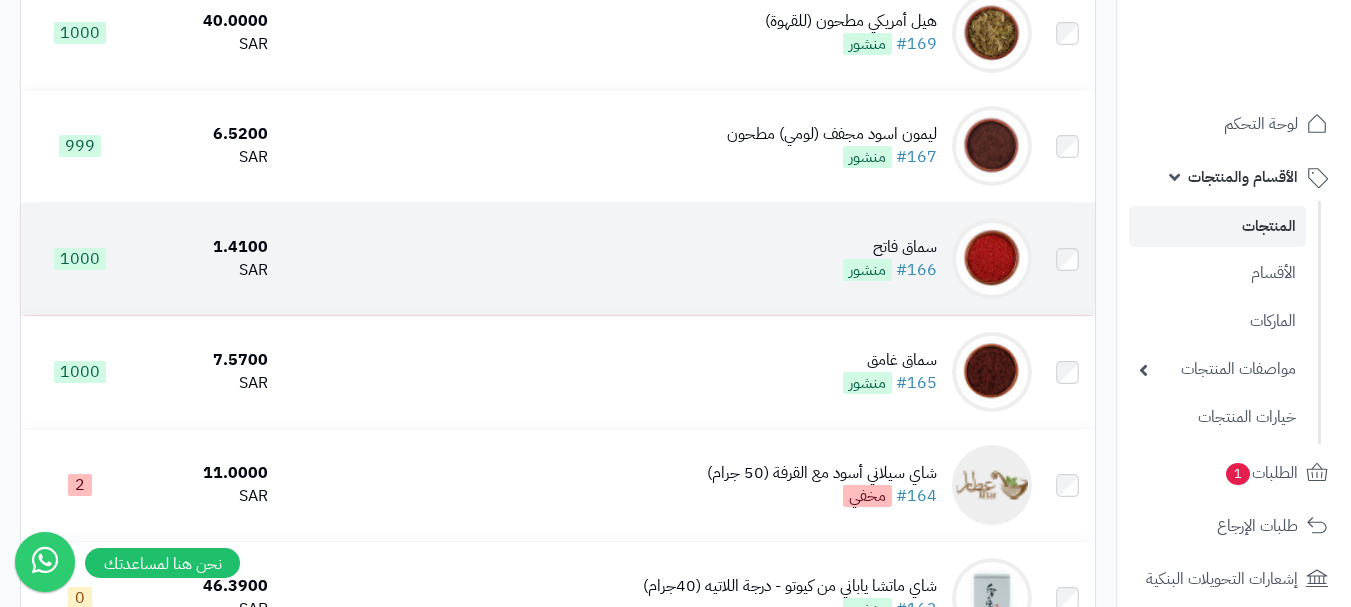 click on "سماق فاتح" at bounding box center [890, 247] 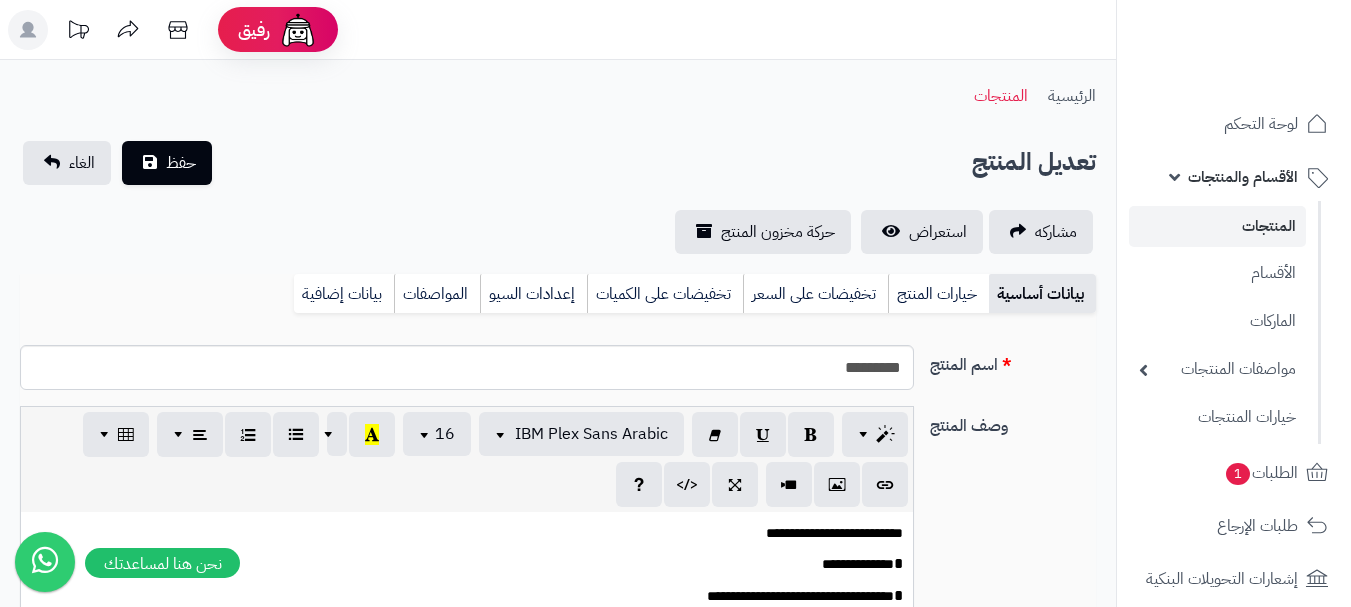 scroll, scrollTop: 0, scrollLeft: 0, axis: both 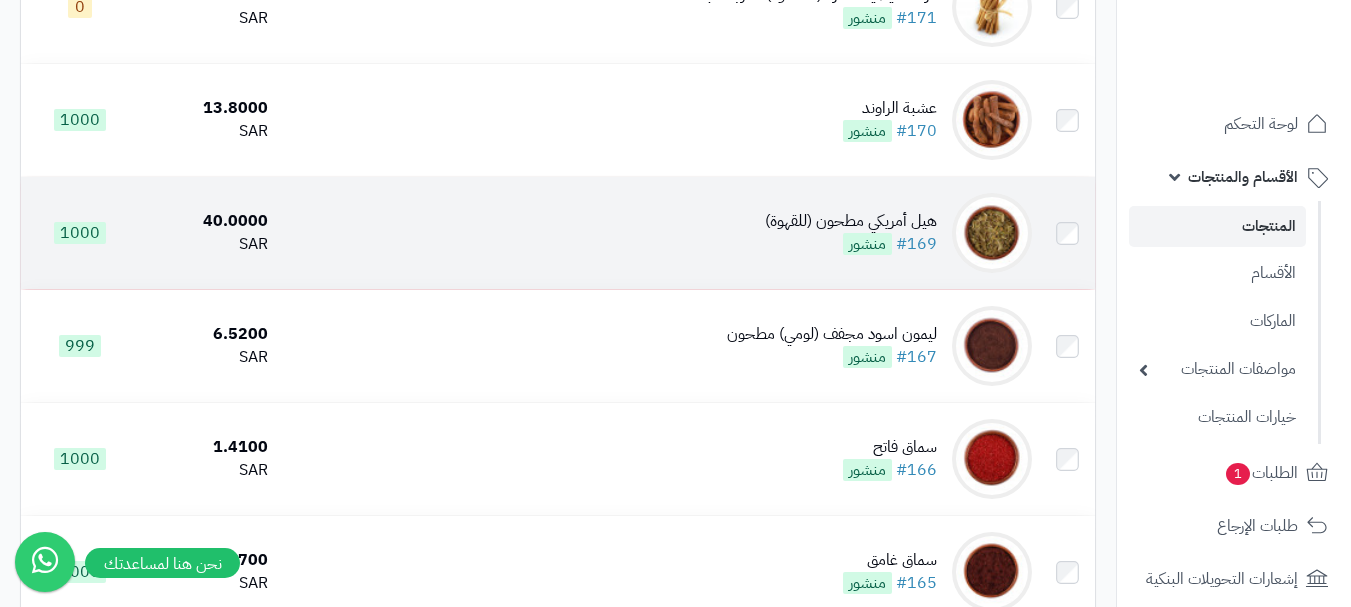 click on "هيل أمريكي مطحون (للقهوة)
#169
منشور" at bounding box center (658, 233) 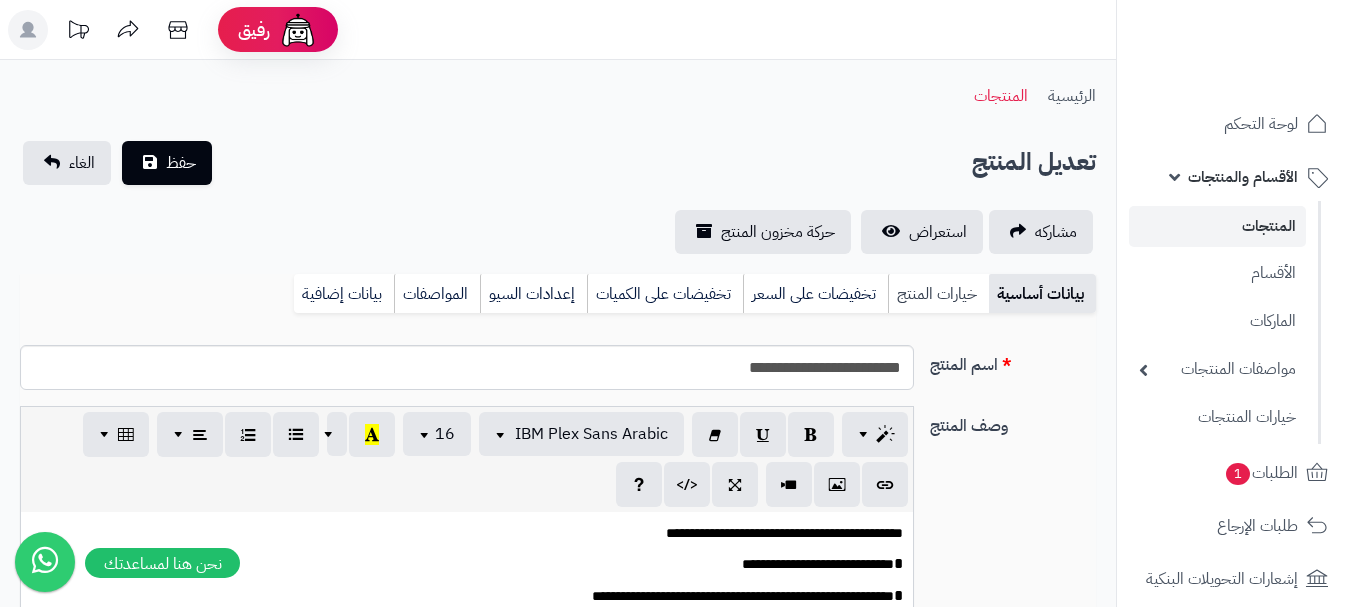 scroll, scrollTop: 0, scrollLeft: 0, axis: both 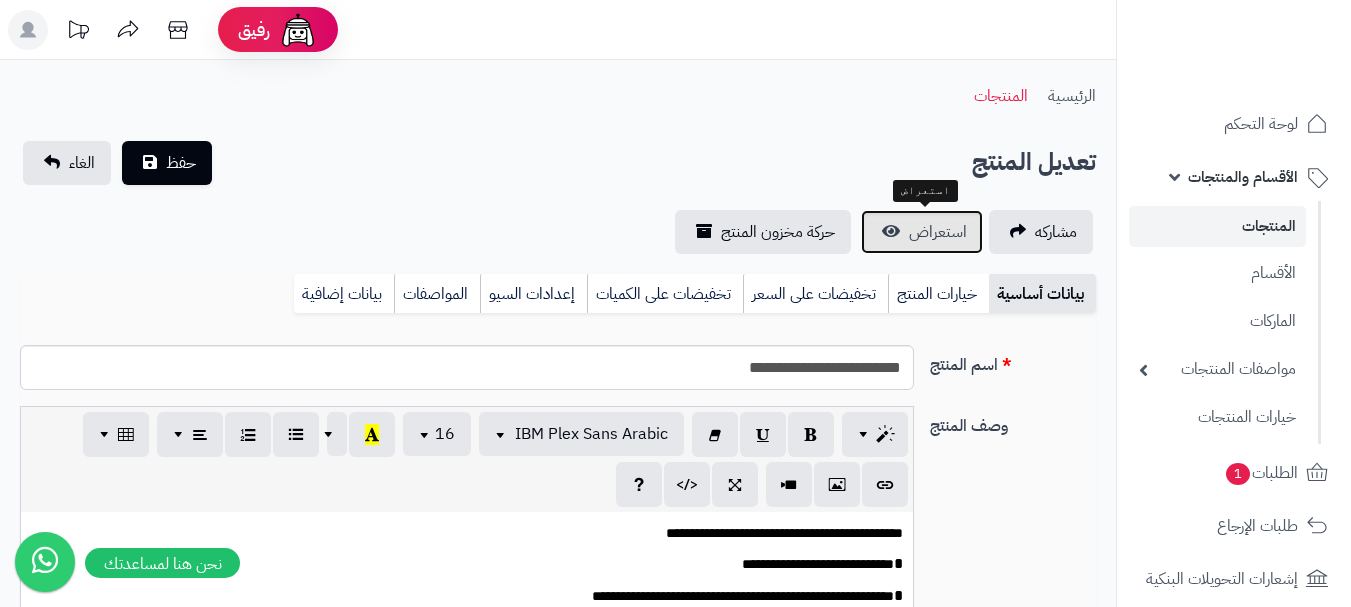 click on "استعراض" at bounding box center [922, 232] 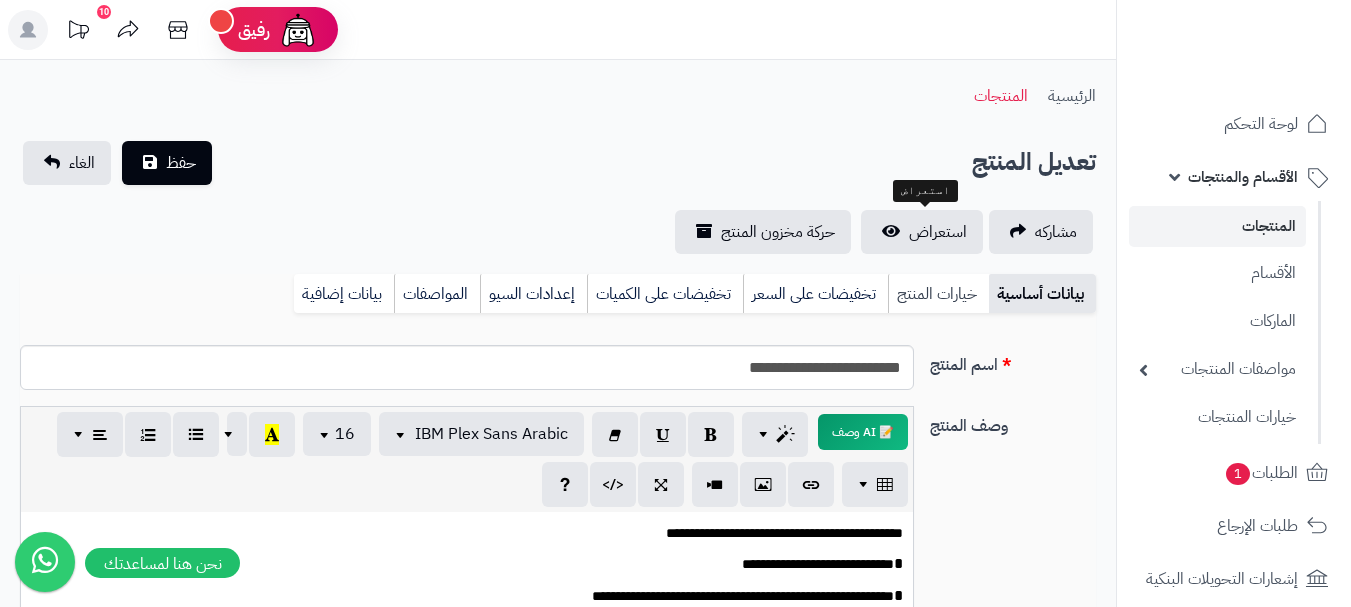 click on "خيارات المنتج" at bounding box center (938, 294) 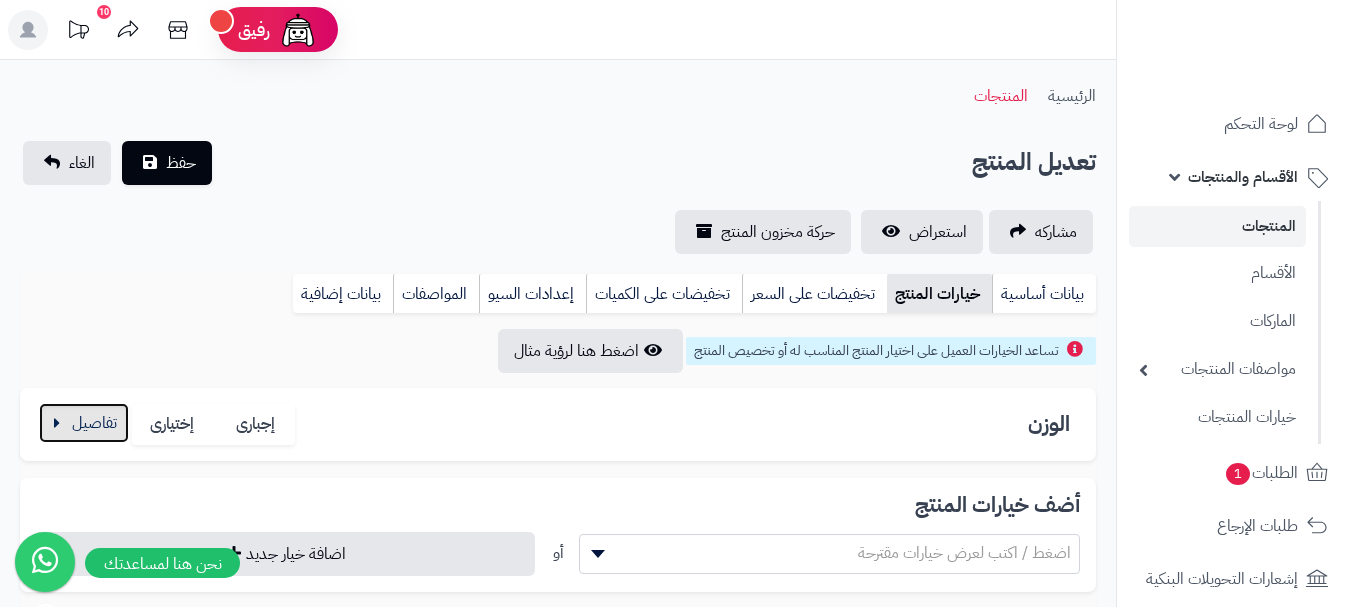 click at bounding box center [84, 423] 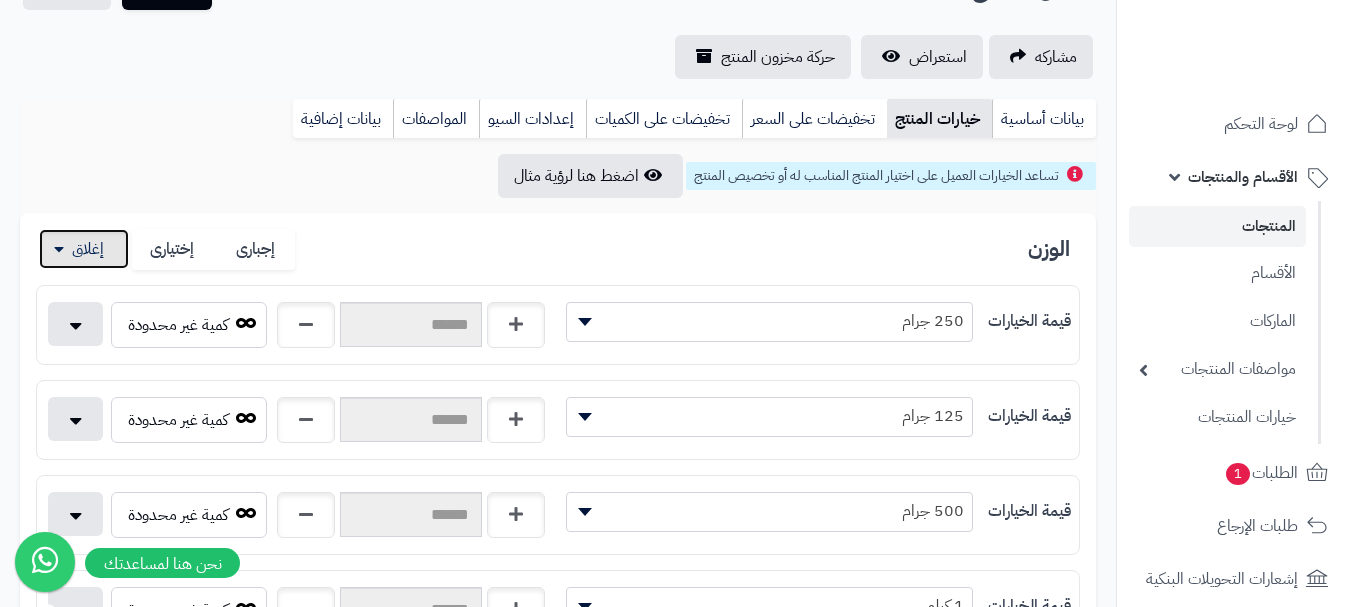scroll, scrollTop: 300, scrollLeft: 0, axis: vertical 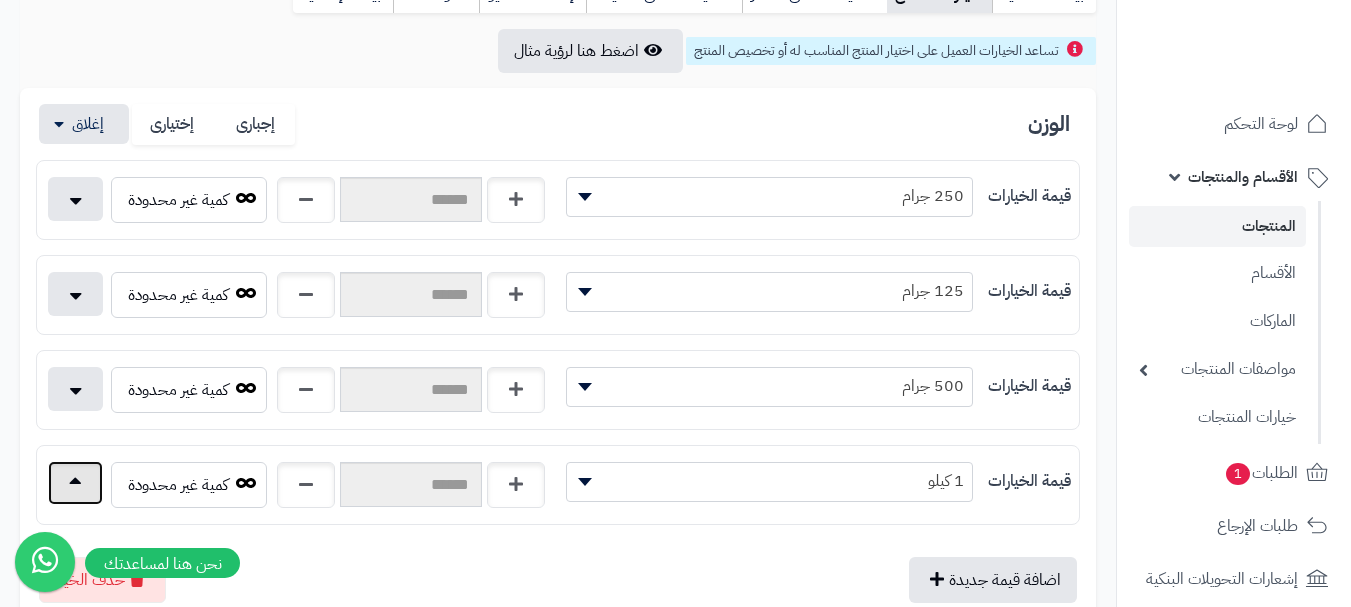 click at bounding box center (75, 483) 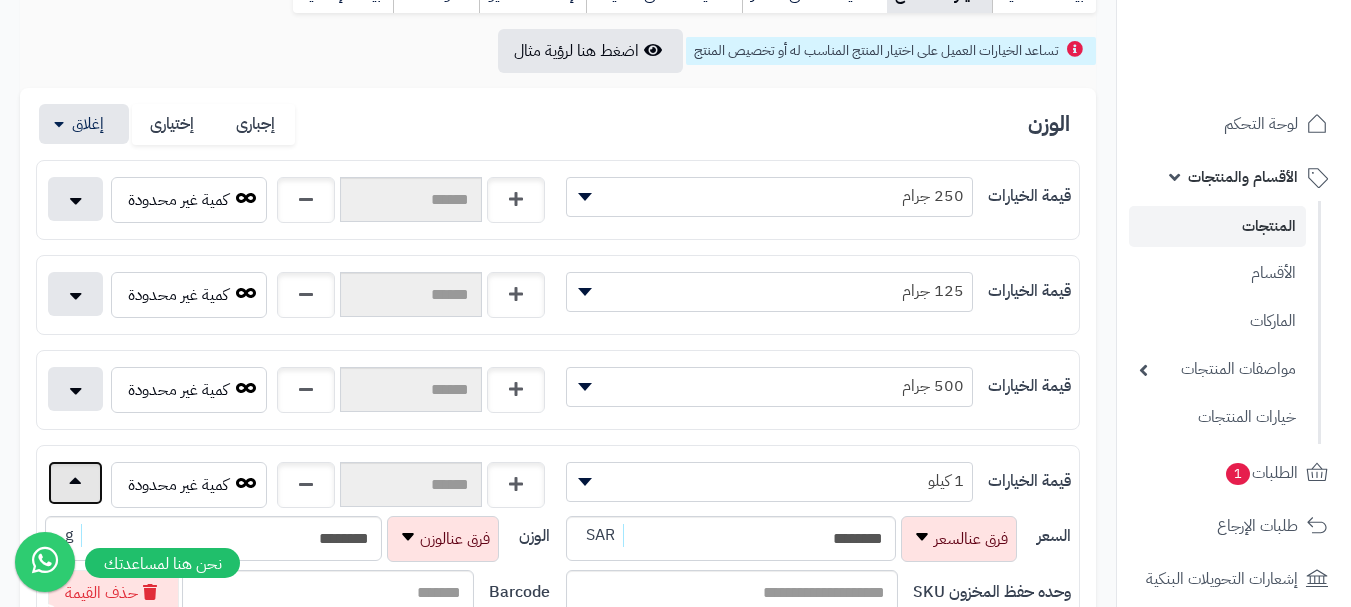 click at bounding box center [75, 483] 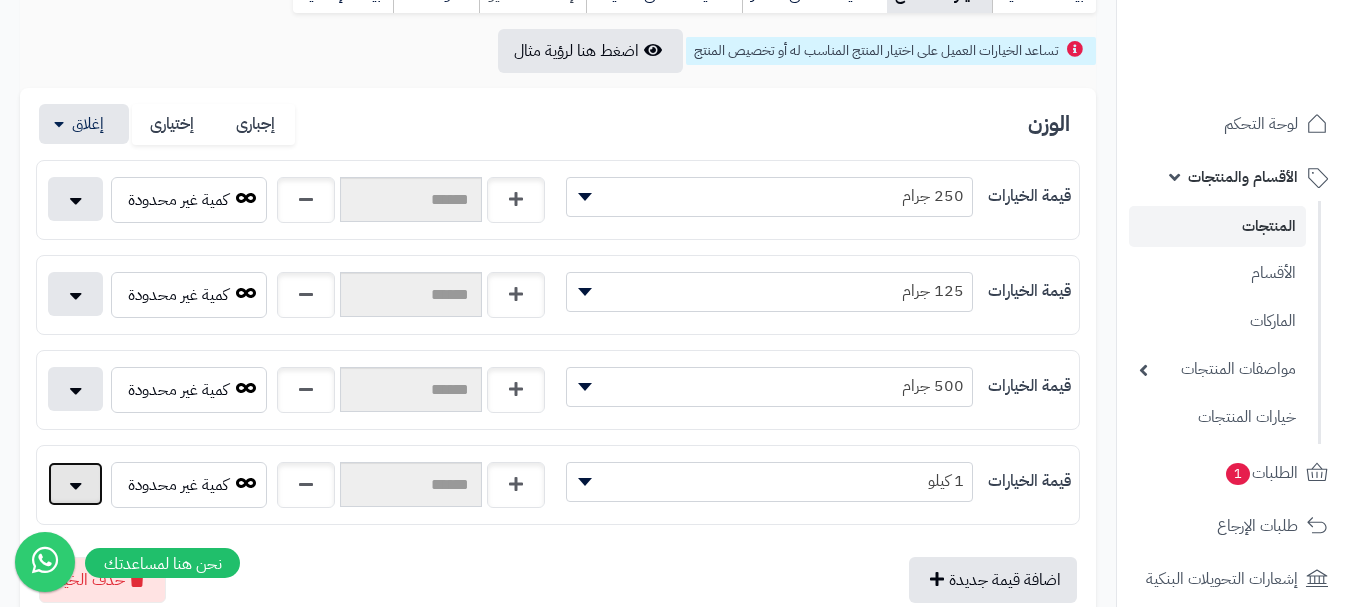 scroll, scrollTop: 0, scrollLeft: 0, axis: both 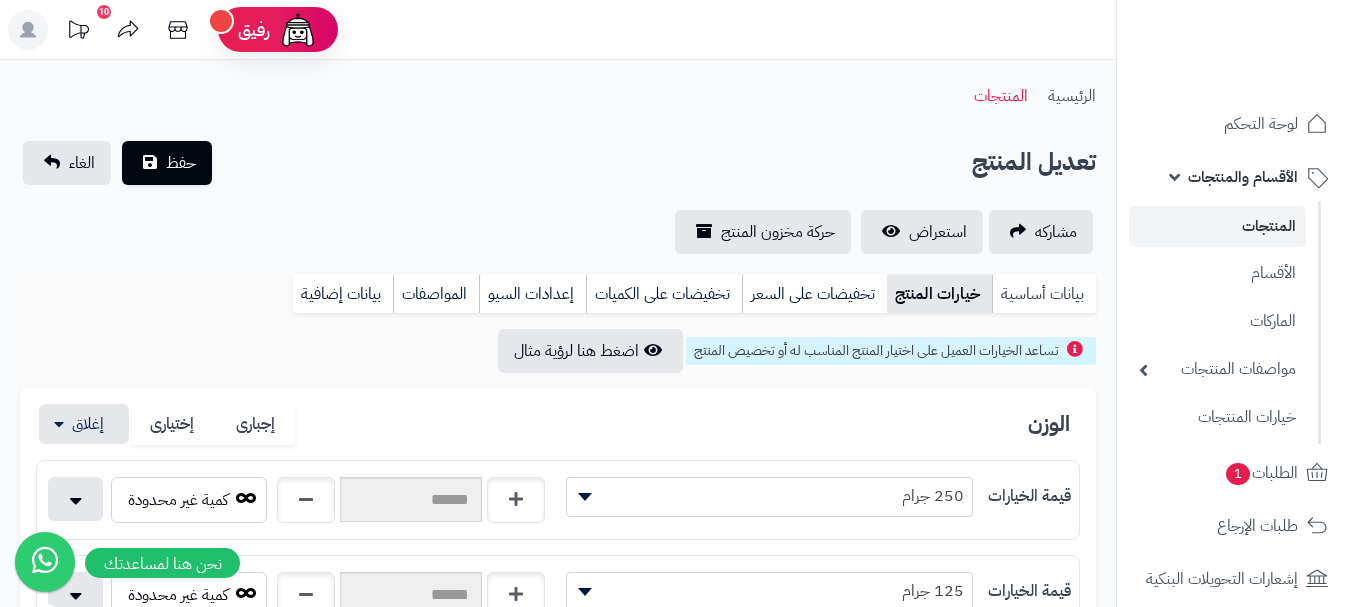 click on "بيانات أساسية" at bounding box center [1044, 294] 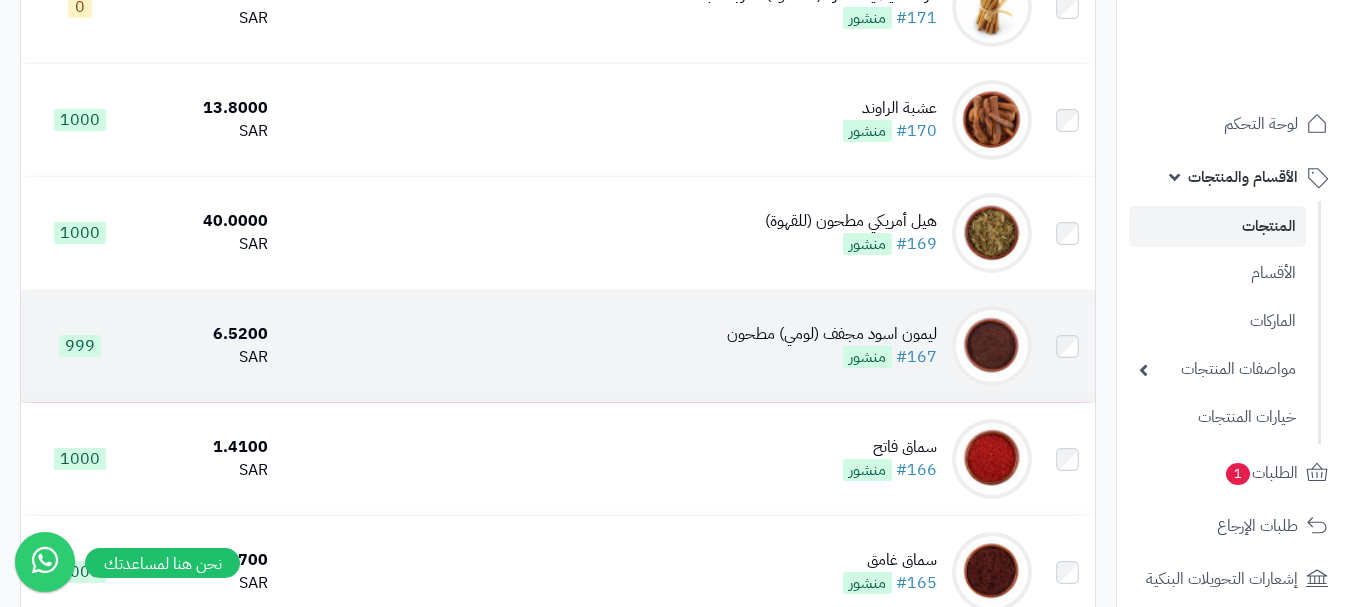 scroll, scrollTop: 8700, scrollLeft: 0, axis: vertical 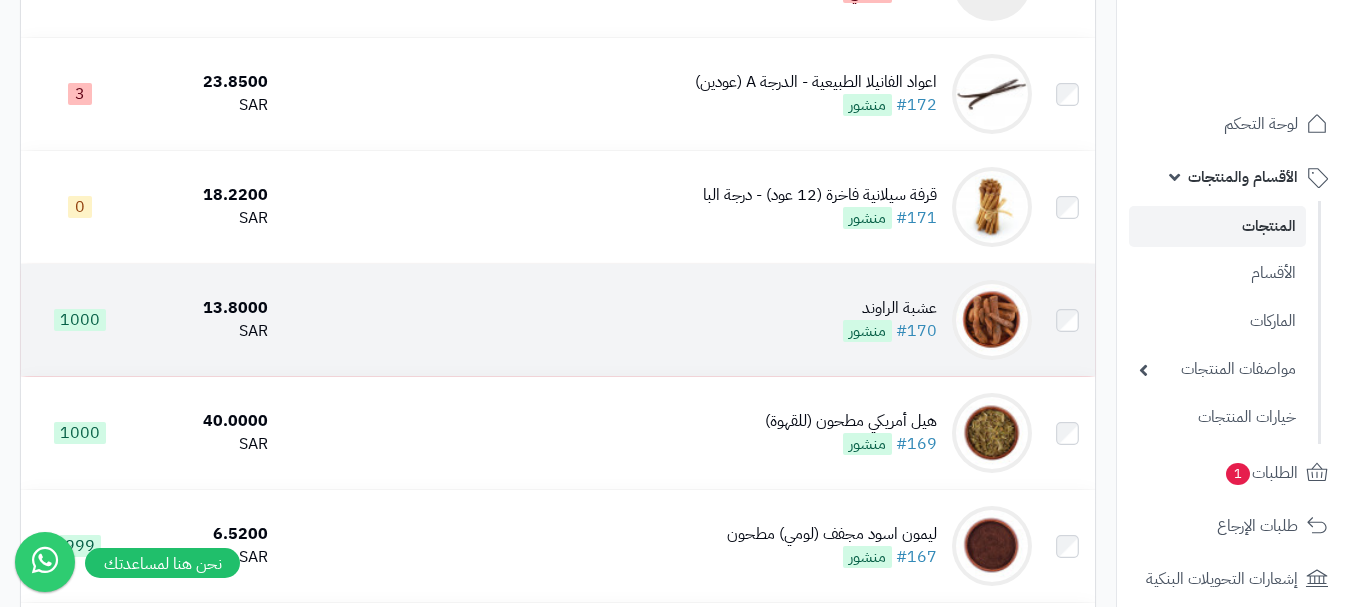 click on "عشبة الراوند
#170
منشور" at bounding box center (658, 320) 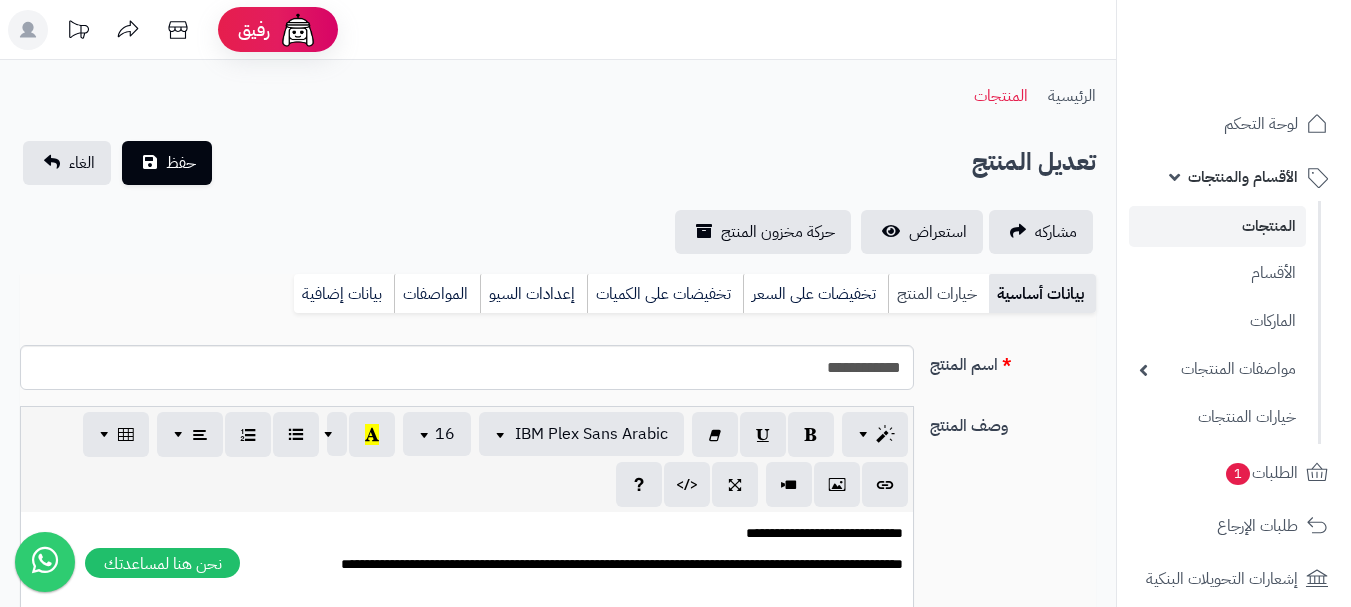 scroll, scrollTop: 0, scrollLeft: 0, axis: both 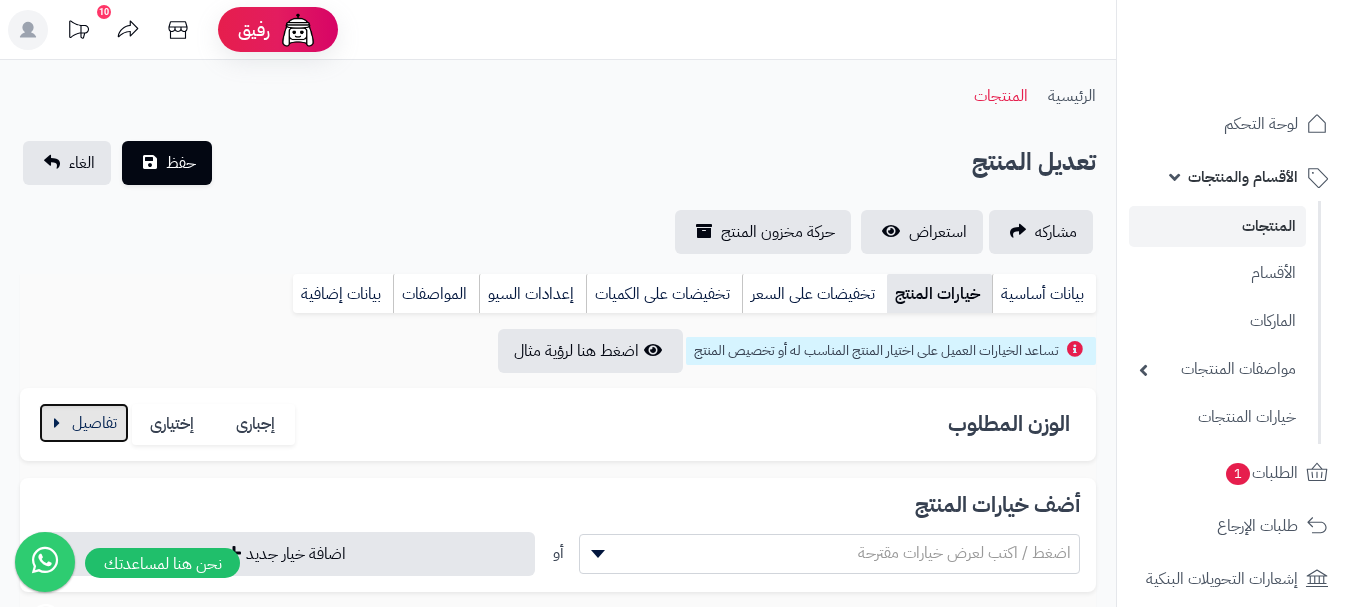 click at bounding box center [84, 423] 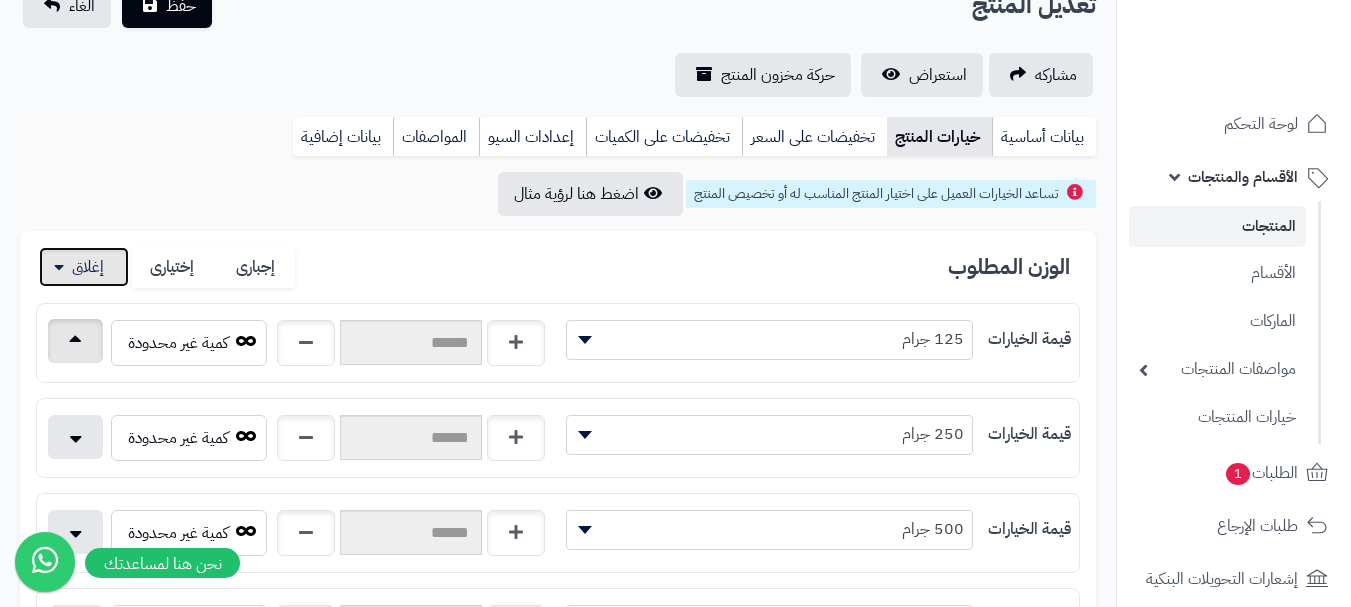 scroll, scrollTop: 400, scrollLeft: 0, axis: vertical 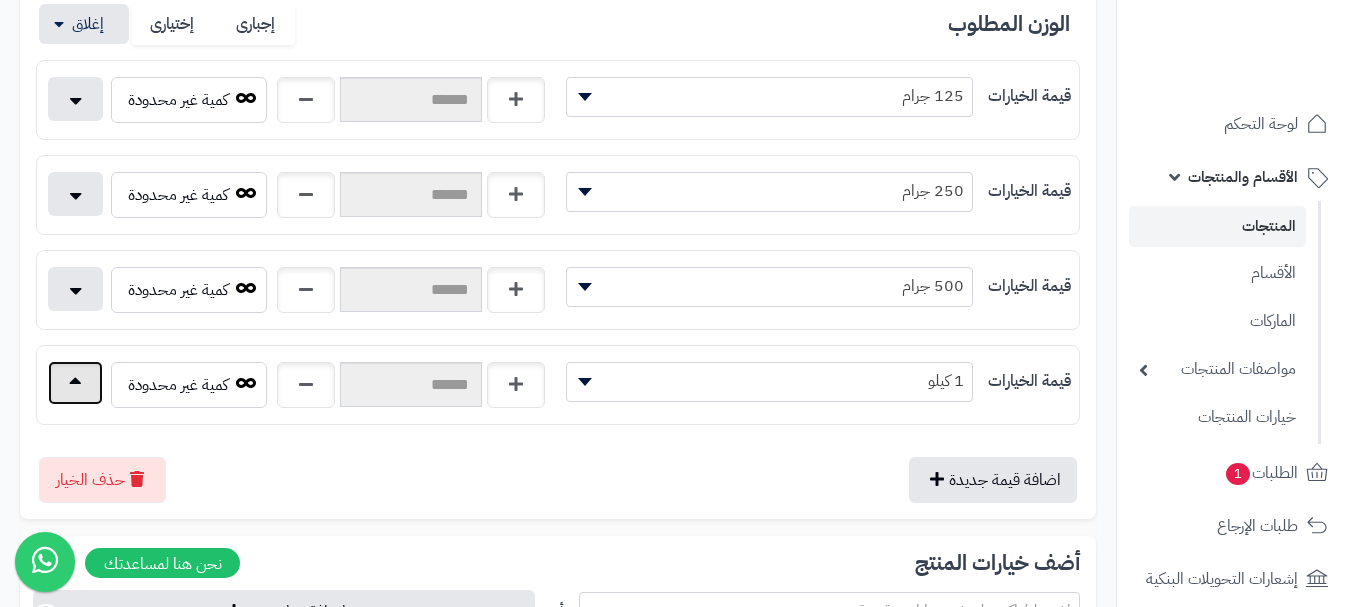 click at bounding box center (75, 383) 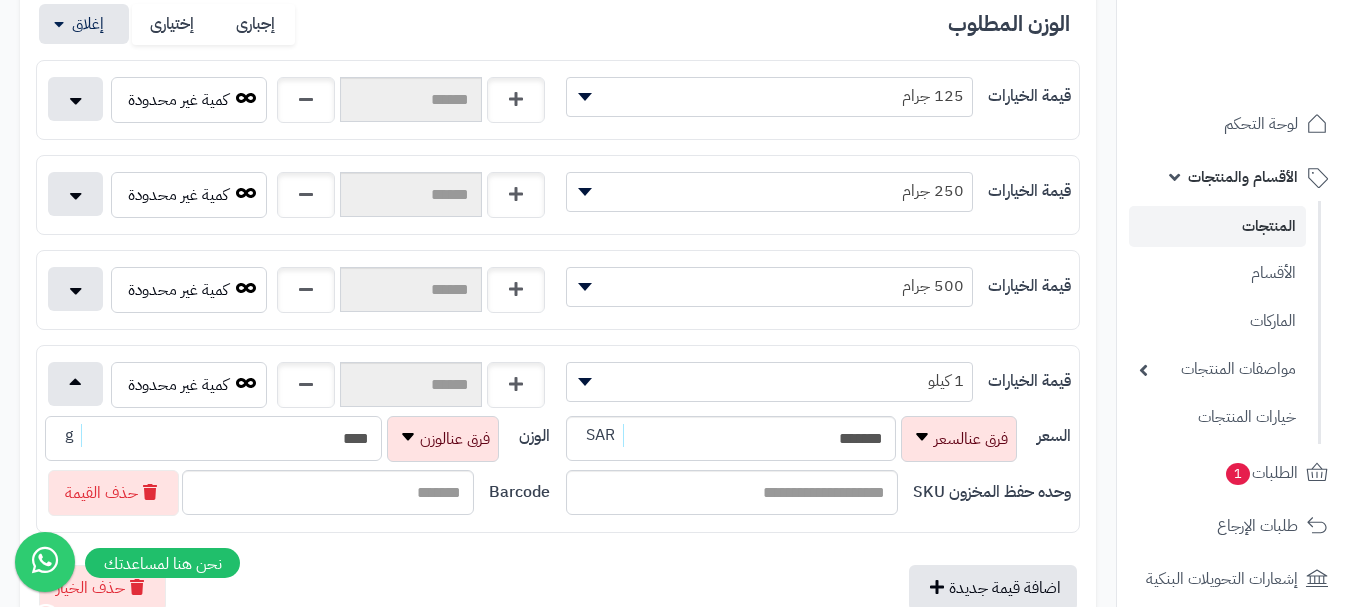 click on "****" at bounding box center (213, 438) 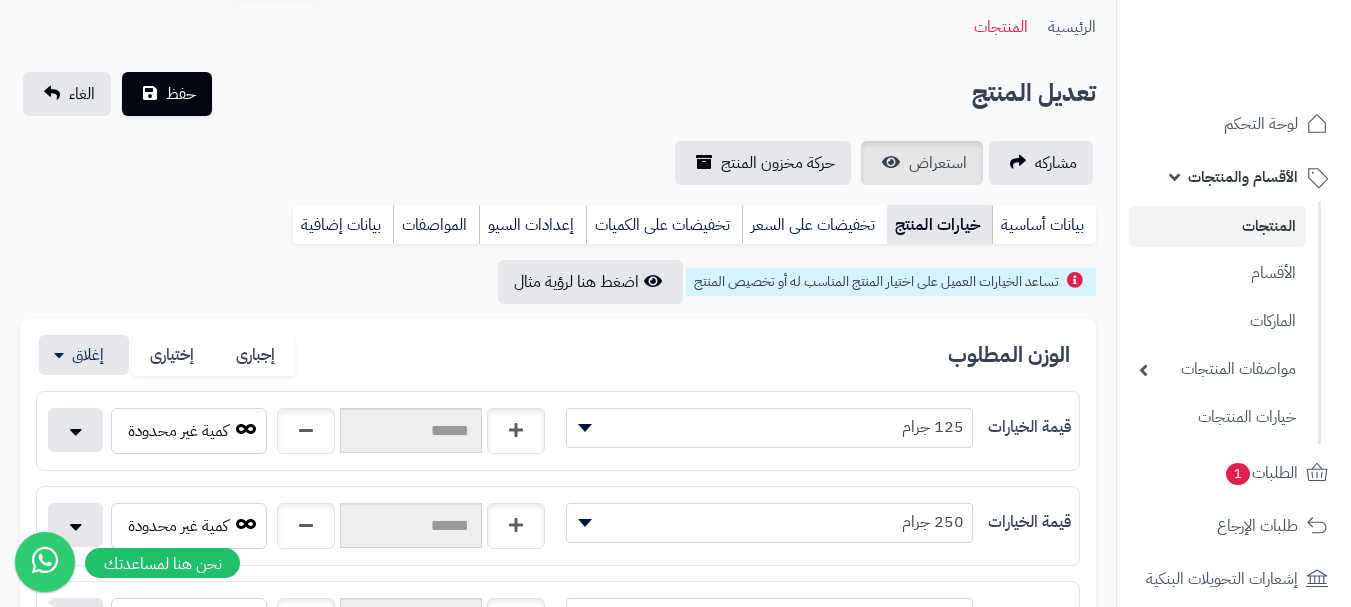 scroll, scrollTop: 0, scrollLeft: 0, axis: both 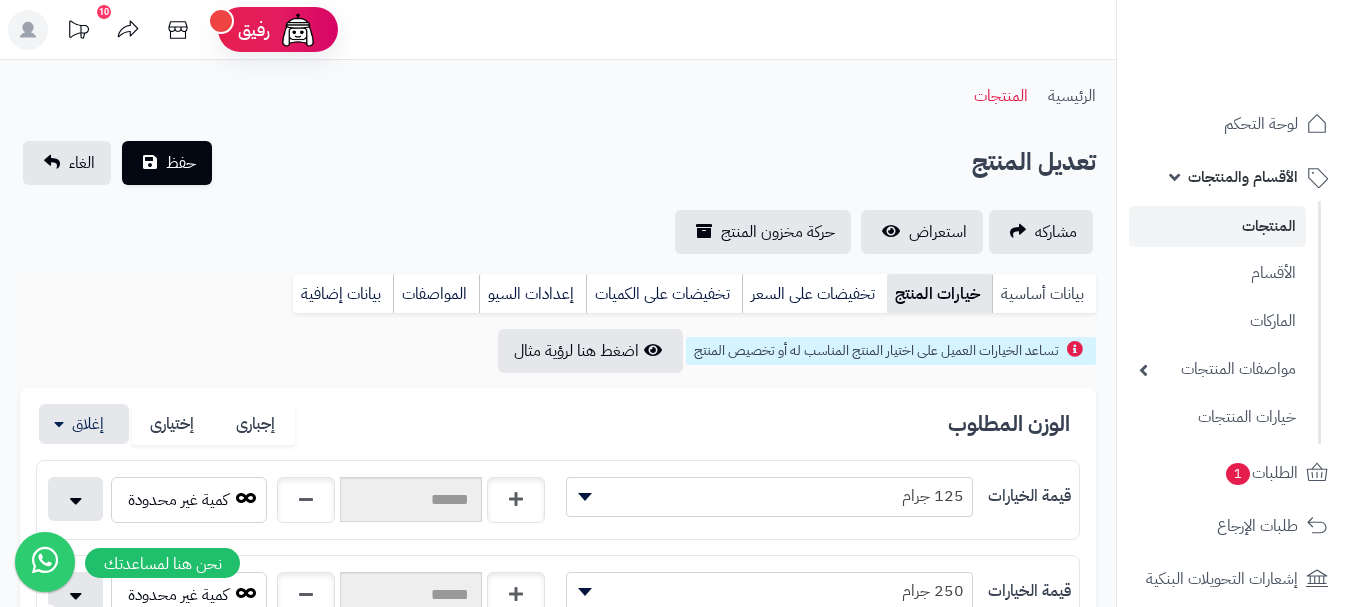 type on "****" 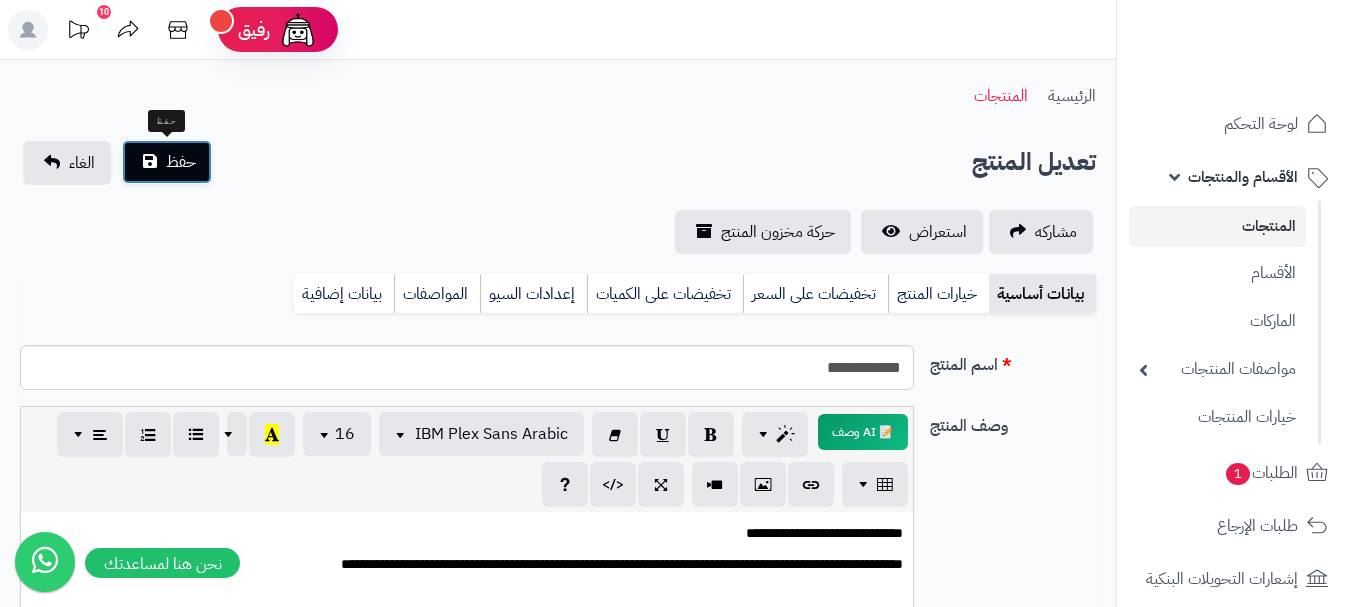 click on "حفظ" at bounding box center [167, 162] 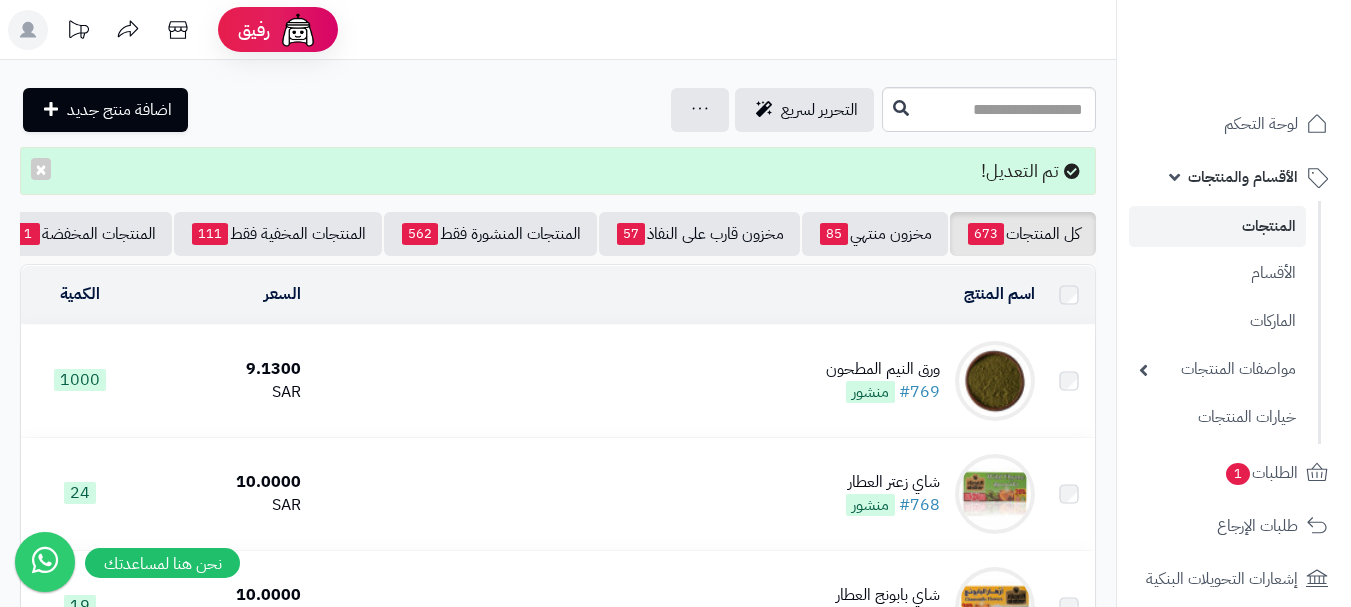 scroll, scrollTop: 0, scrollLeft: 0, axis: both 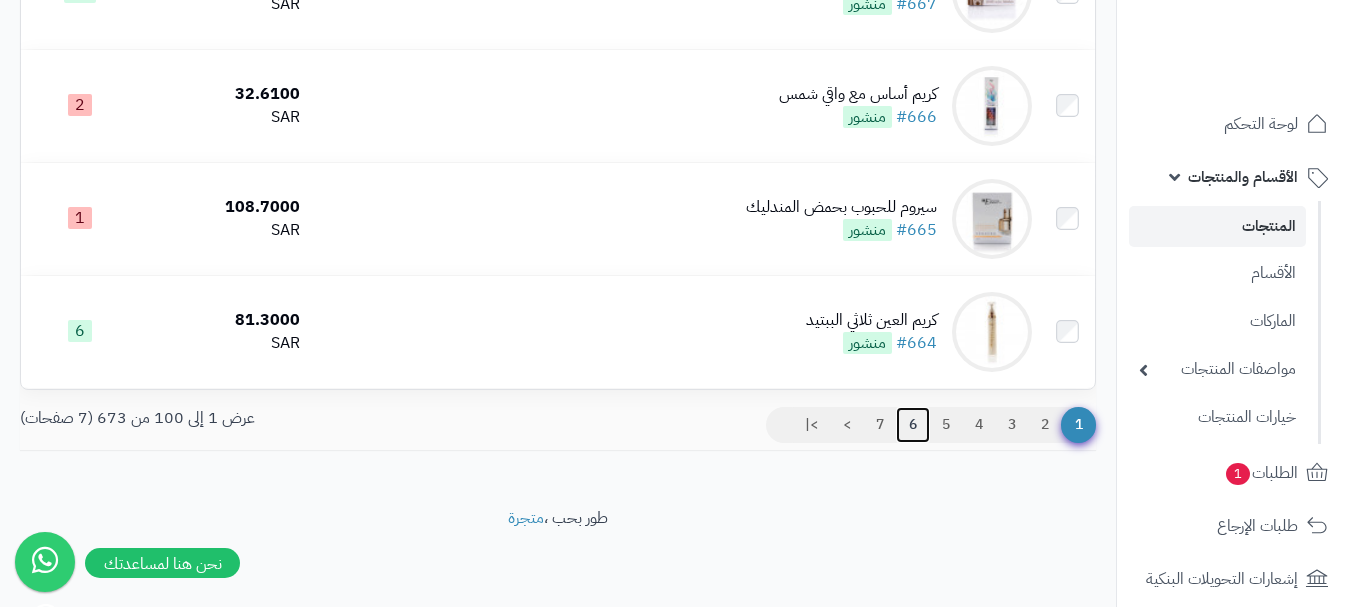 click on "6" at bounding box center (913, 425) 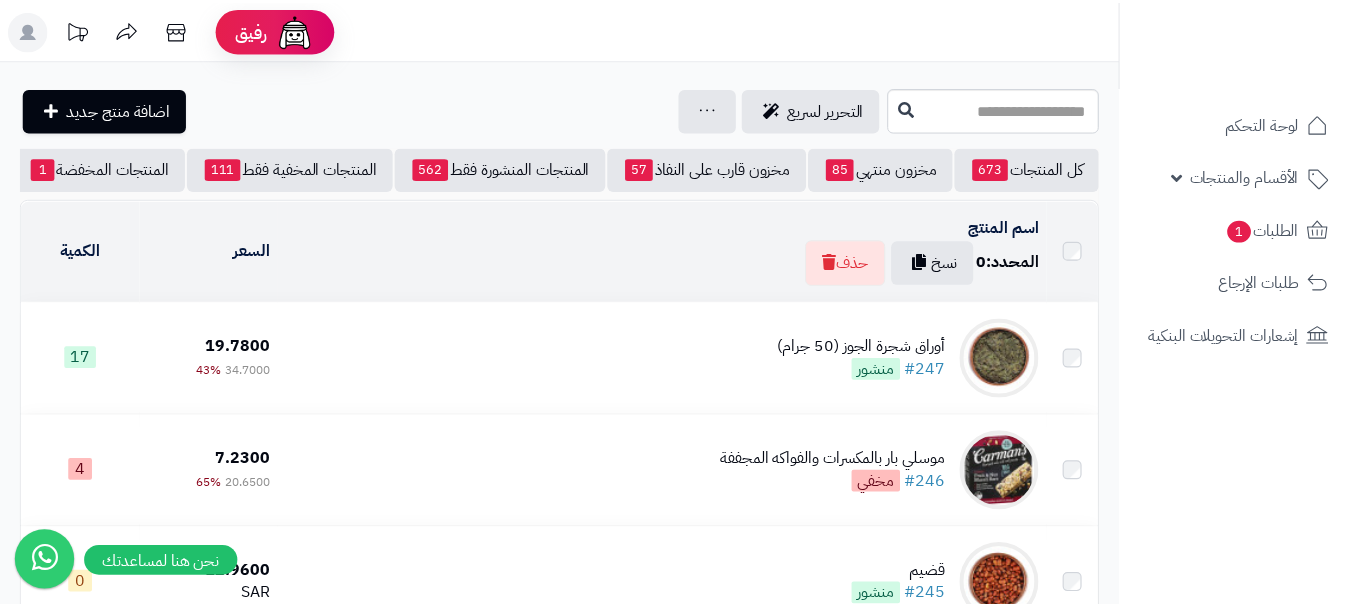 scroll, scrollTop: 0, scrollLeft: 0, axis: both 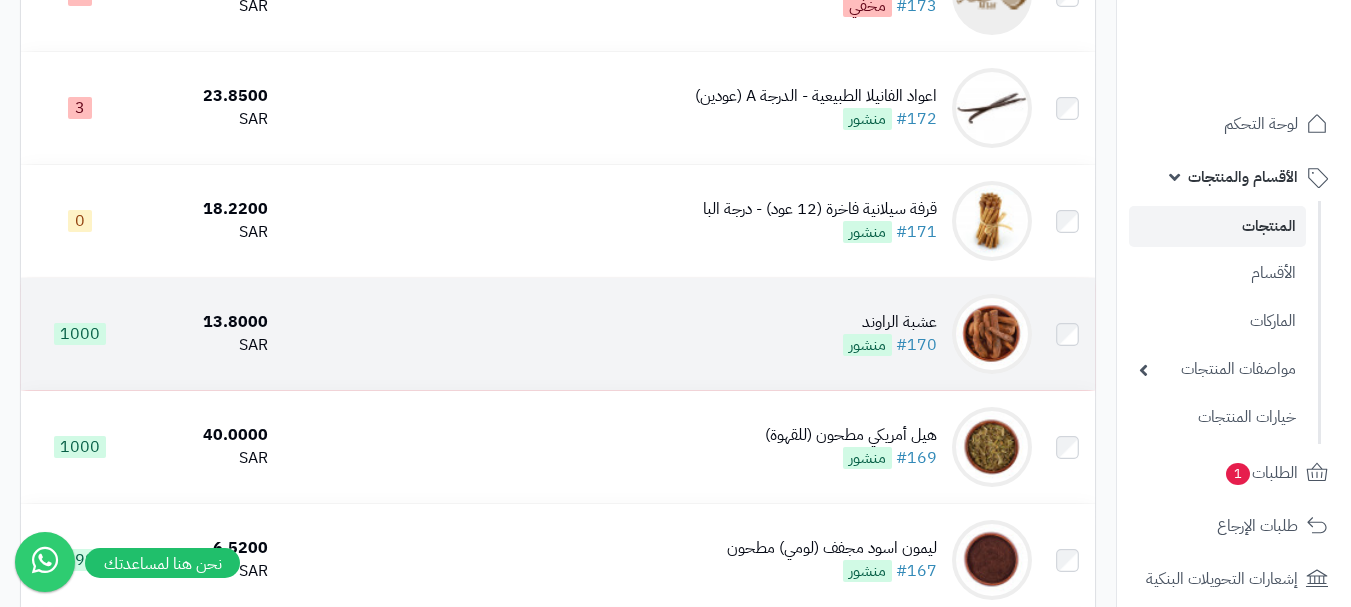 click on "عشبة الراوند
#170
منشور" at bounding box center (658, 334) 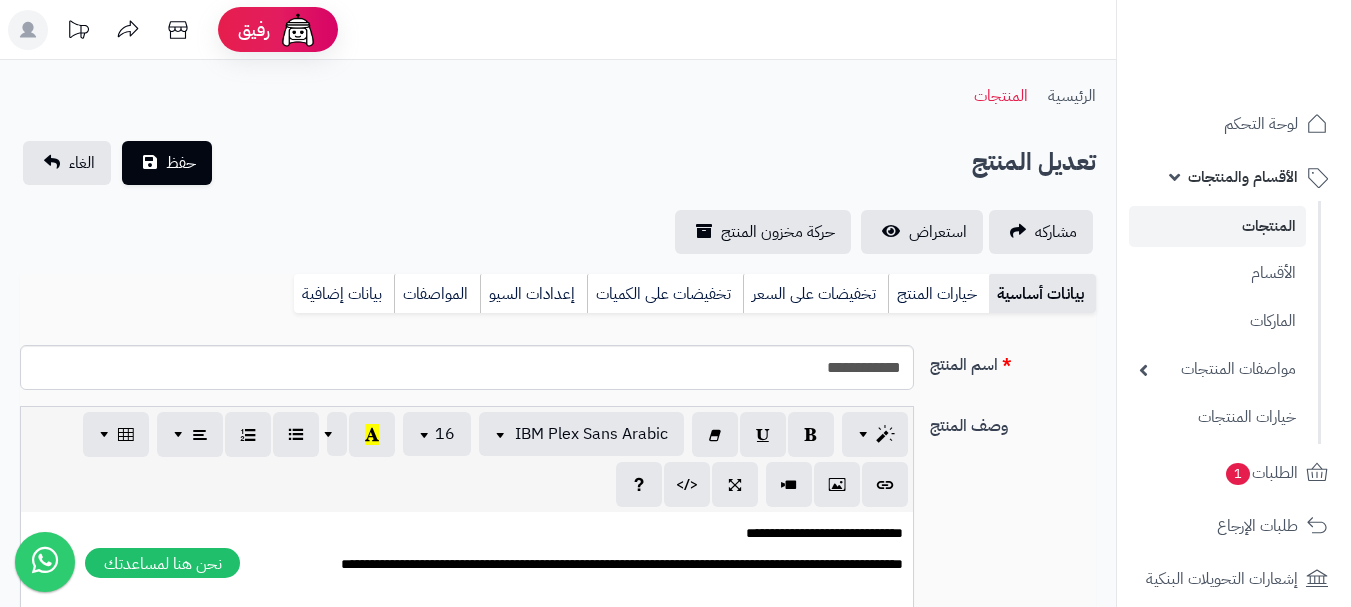 click on "خيارات المنتج" at bounding box center [938, 294] 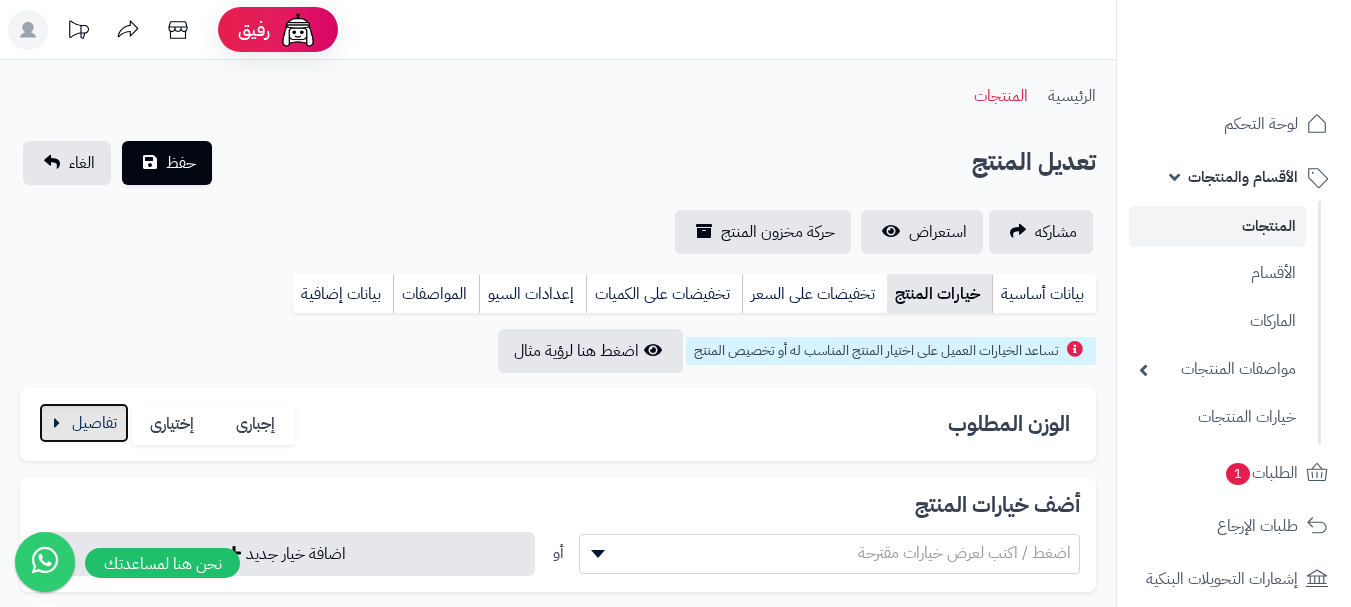 click at bounding box center (84, 423) 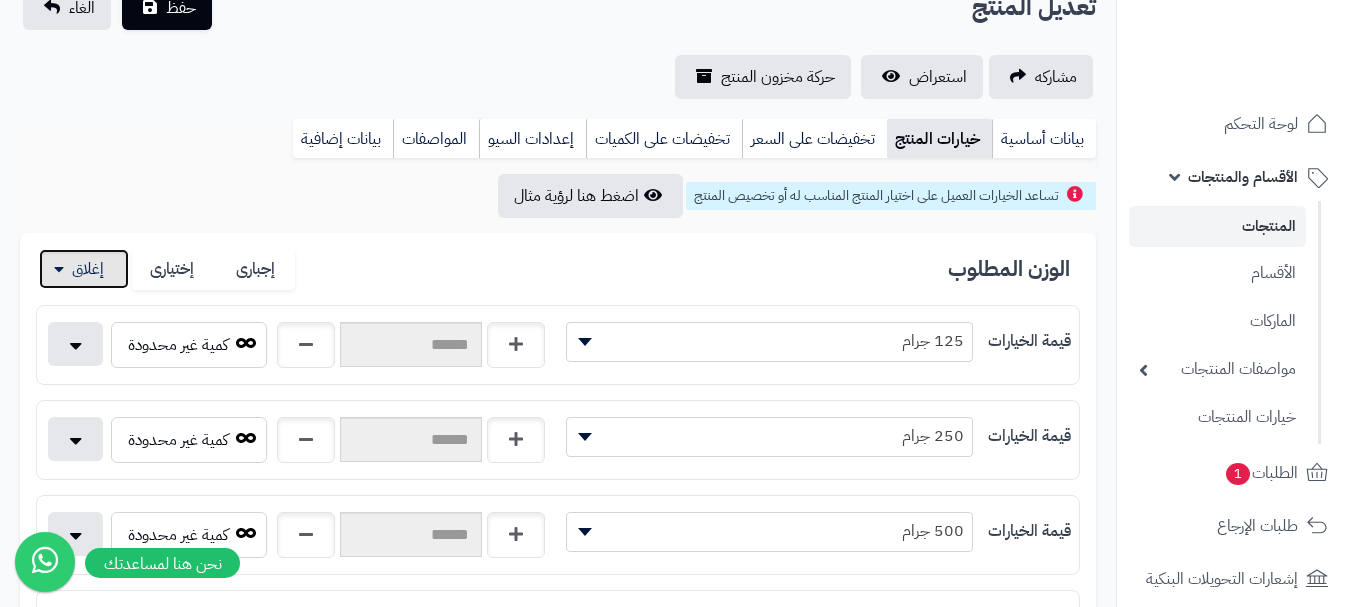 scroll, scrollTop: 400, scrollLeft: 0, axis: vertical 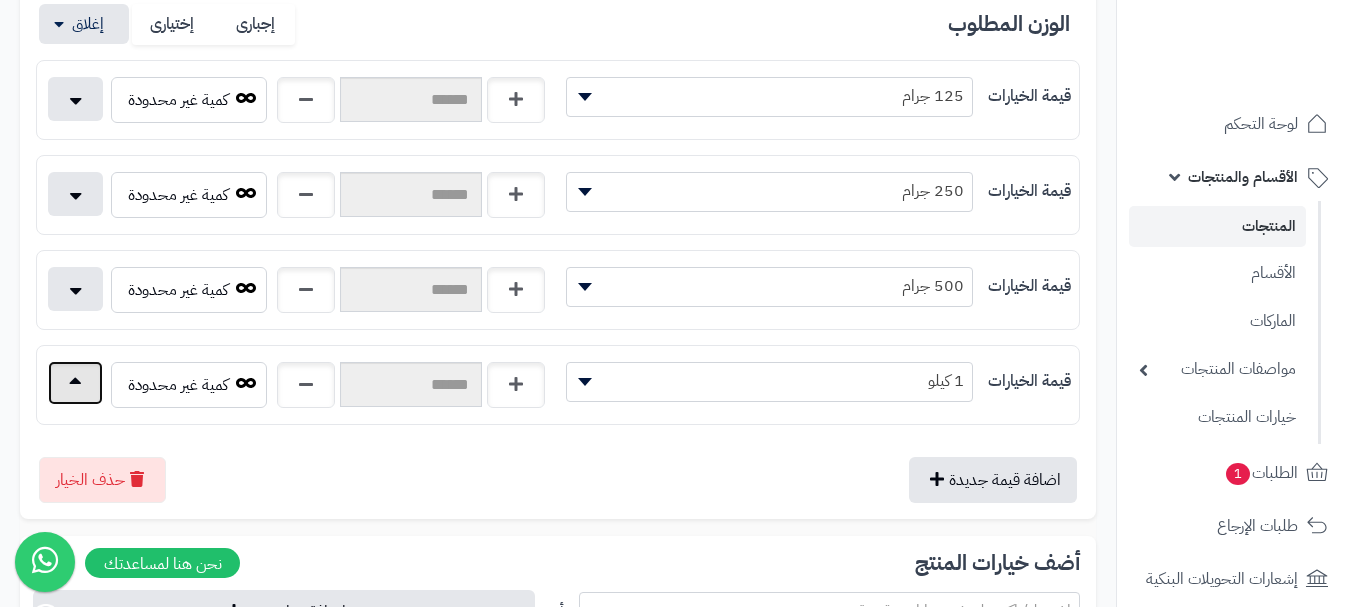 click at bounding box center [75, 383] 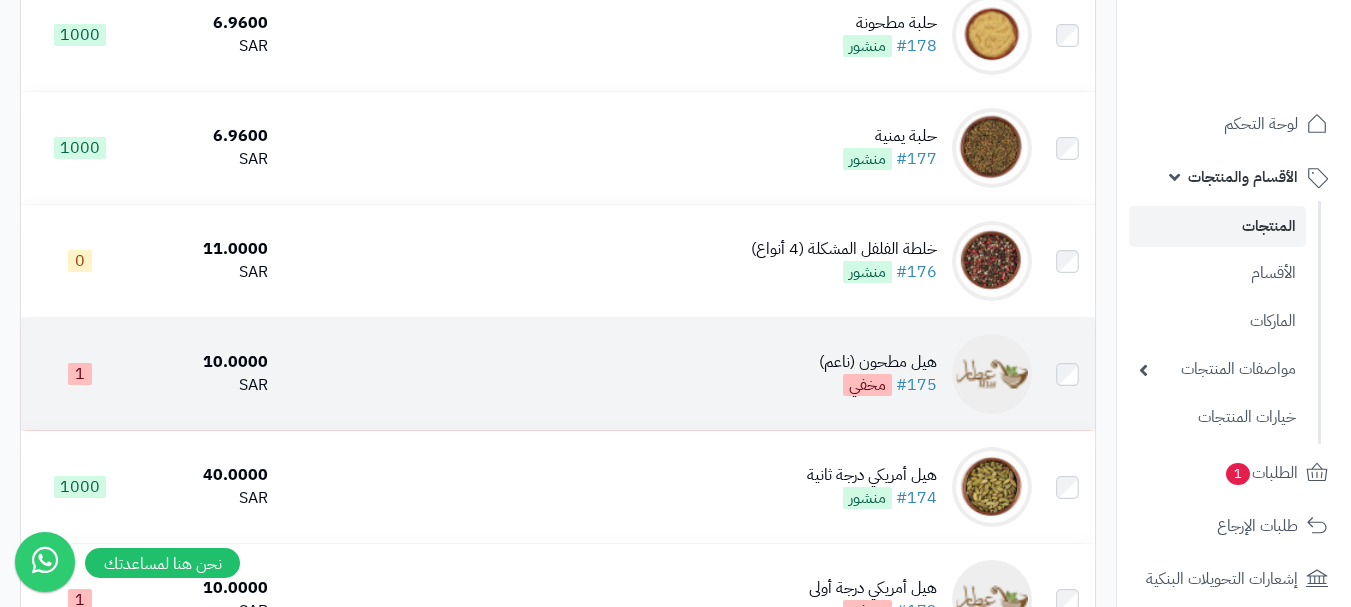 scroll, scrollTop: 8086, scrollLeft: 0, axis: vertical 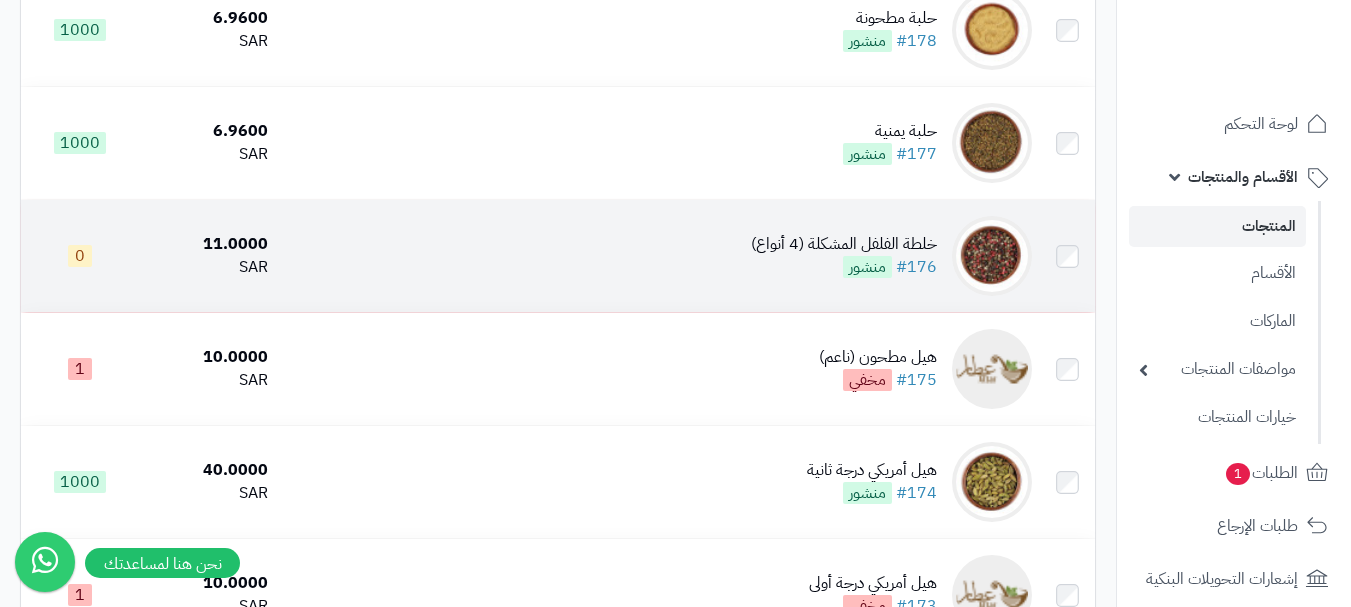 click on "خلطة الفلفل المشكلة (4 أنواع)
#176
منشور" at bounding box center (658, 256) 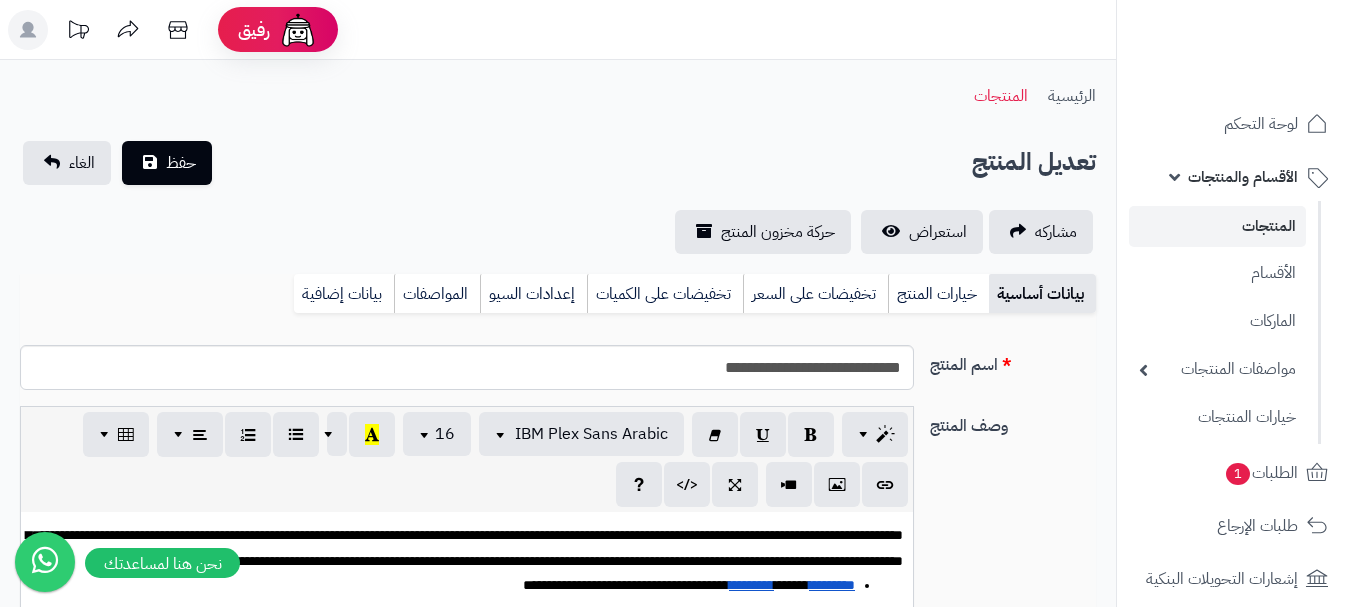 scroll, scrollTop: 0, scrollLeft: 0, axis: both 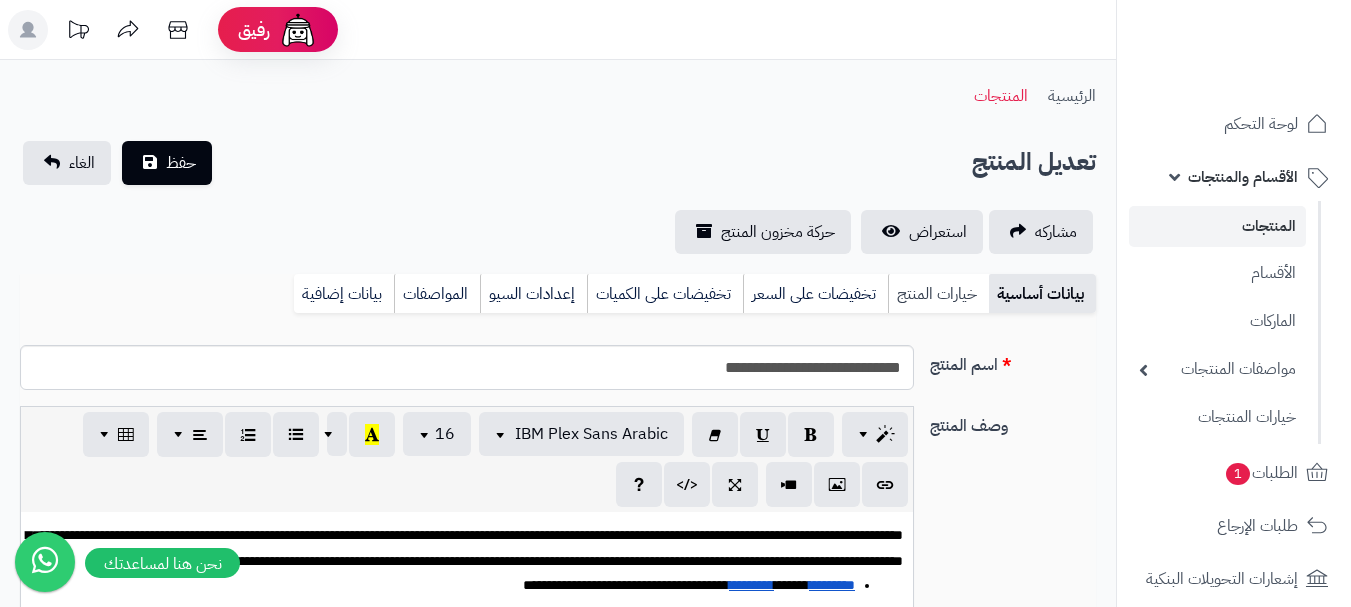 click on "خيارات المنتج" at bounding box center [938, 294] 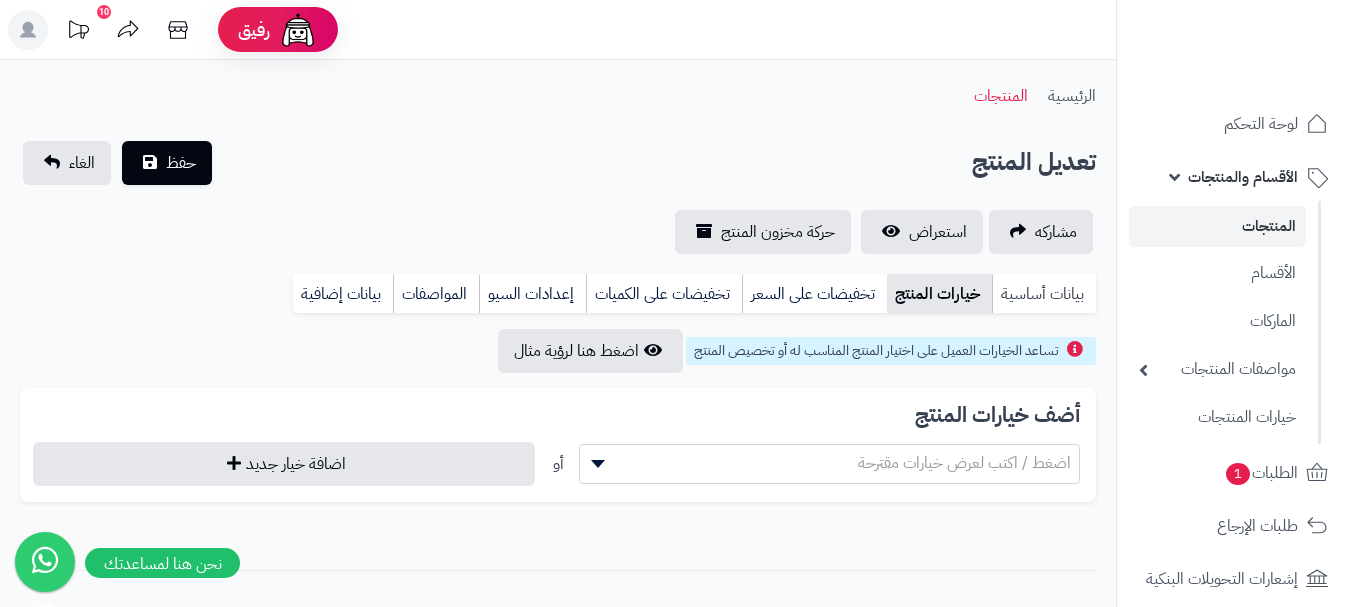 click on "بيانات أساسية" at bounding box center (1044, 294) 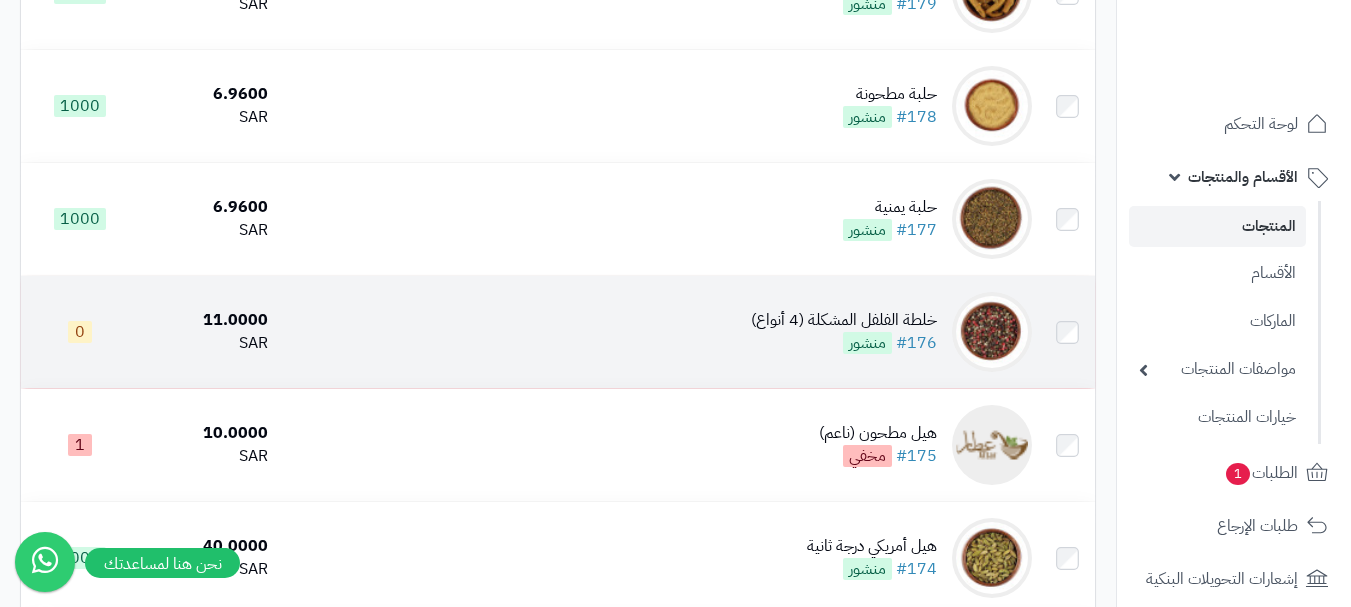 scroll, scrollTop: 7886, scrollLeft: 0, axis: vertical 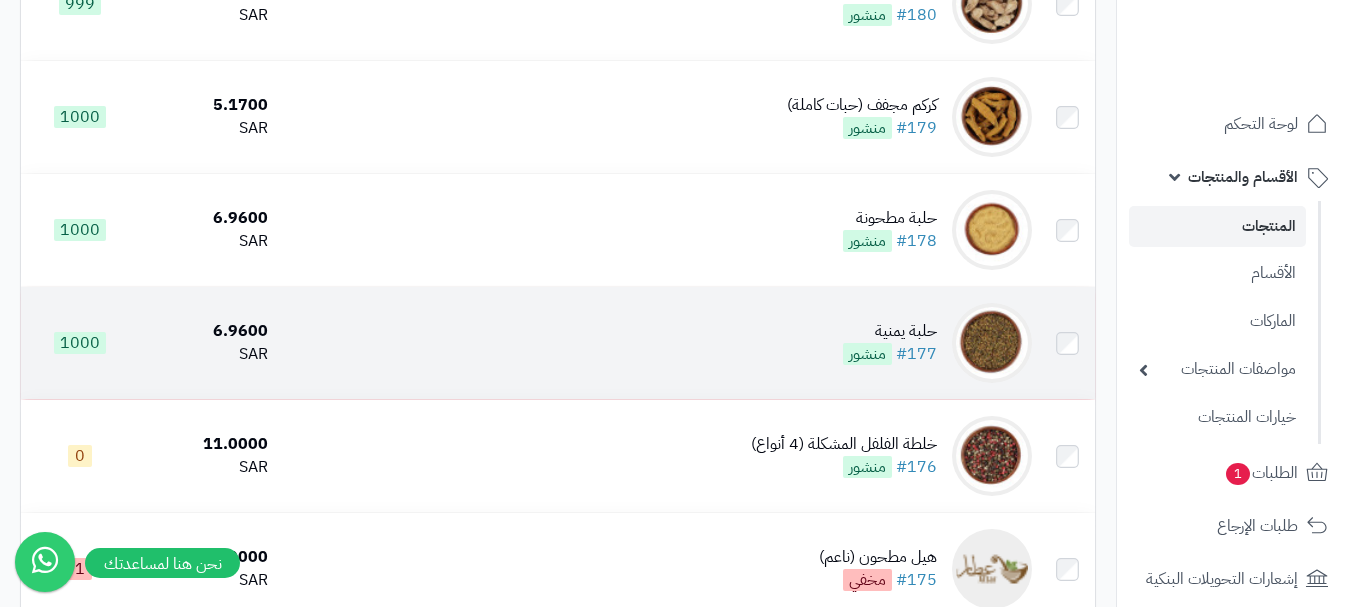 click on "حلبة يمنية
#177
منشور" at bounding box center (658, 343) 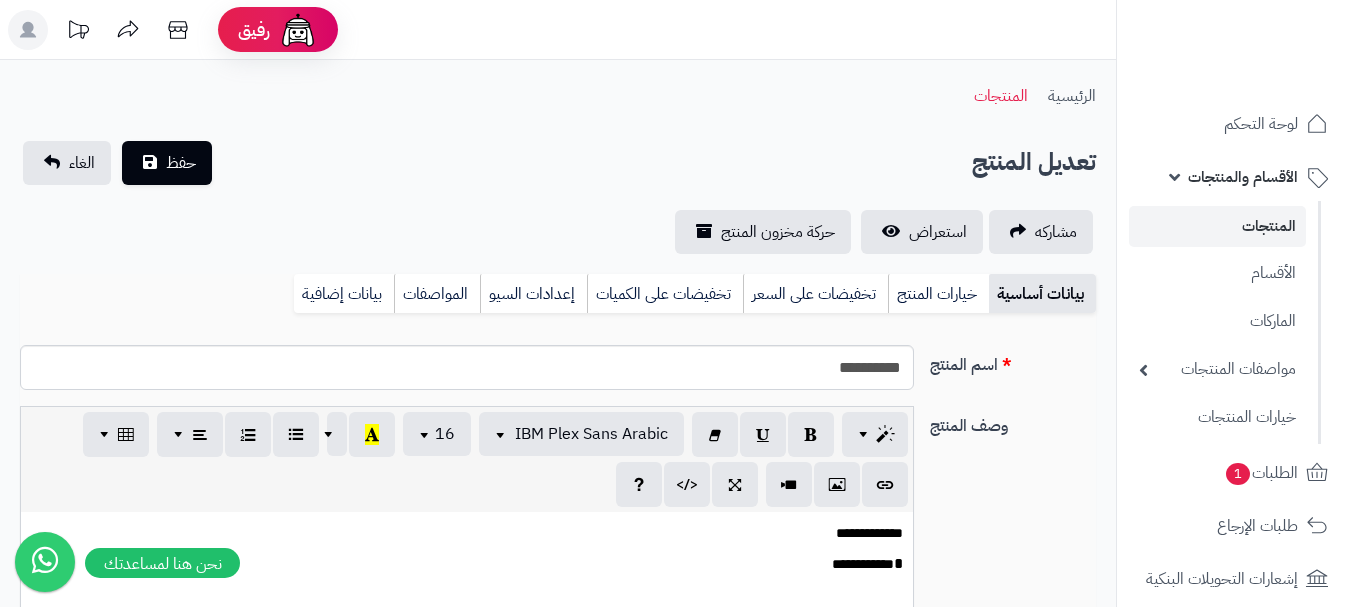 scroll, scrollTop: 0, scrollLeft: 0, axis: both 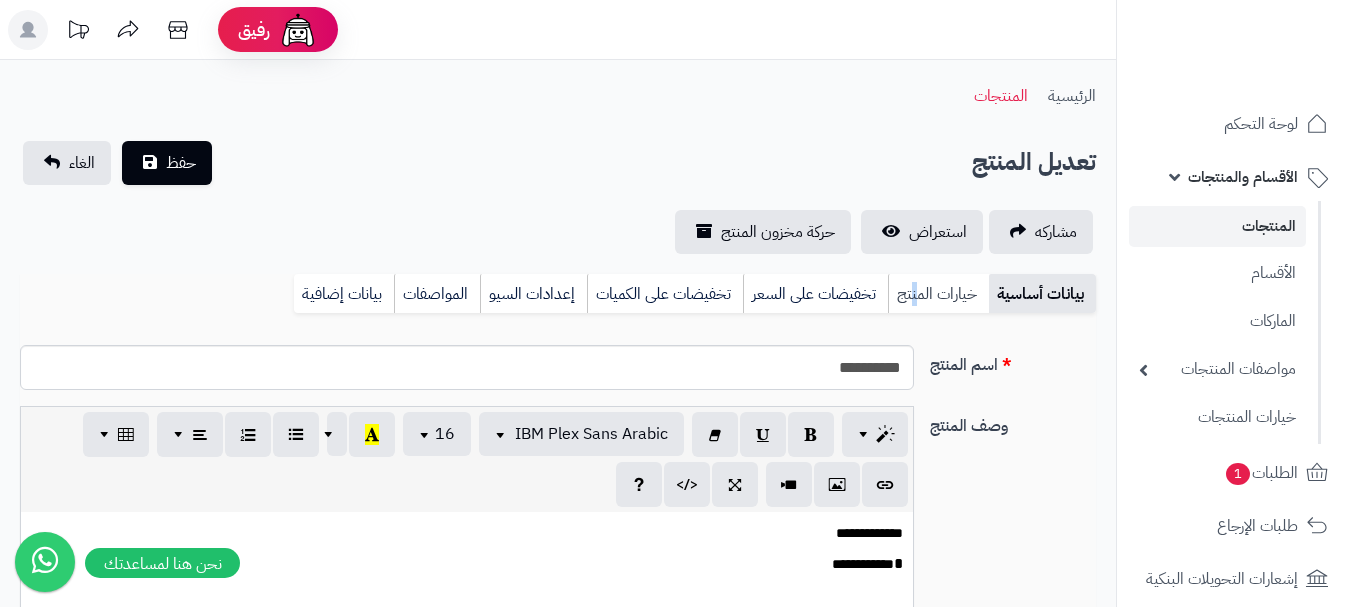 click on "خيارات المنتج" at bounding box center (938, 294) 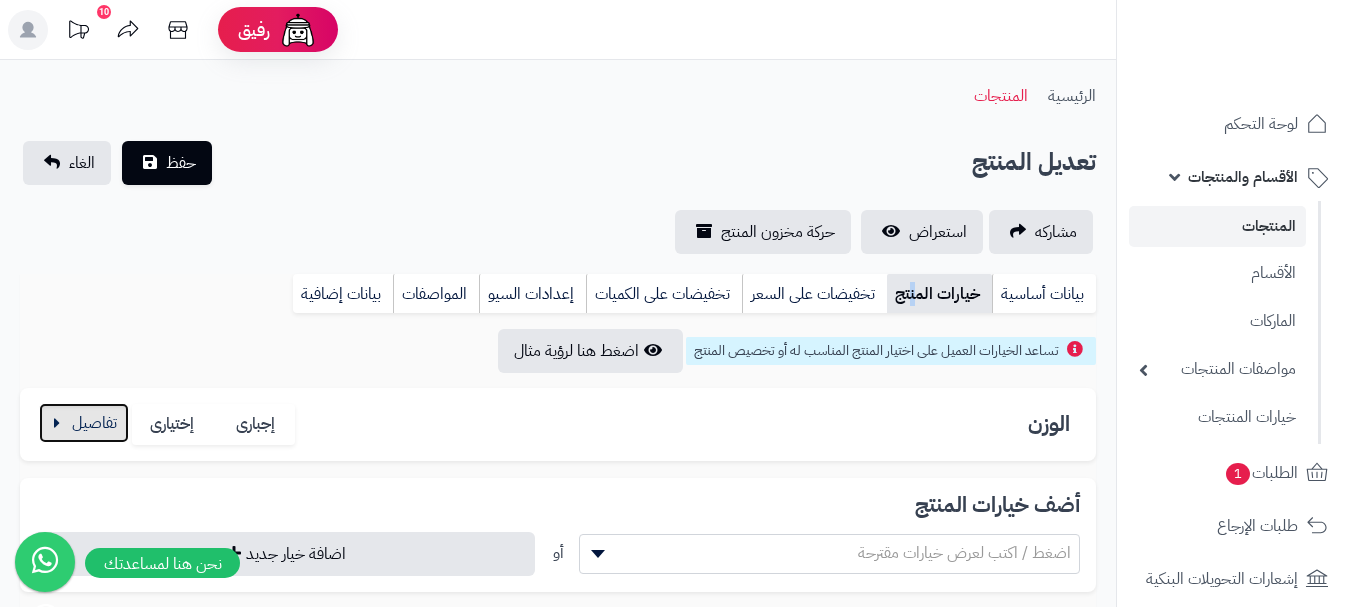 click at bounding box center (84, 423) 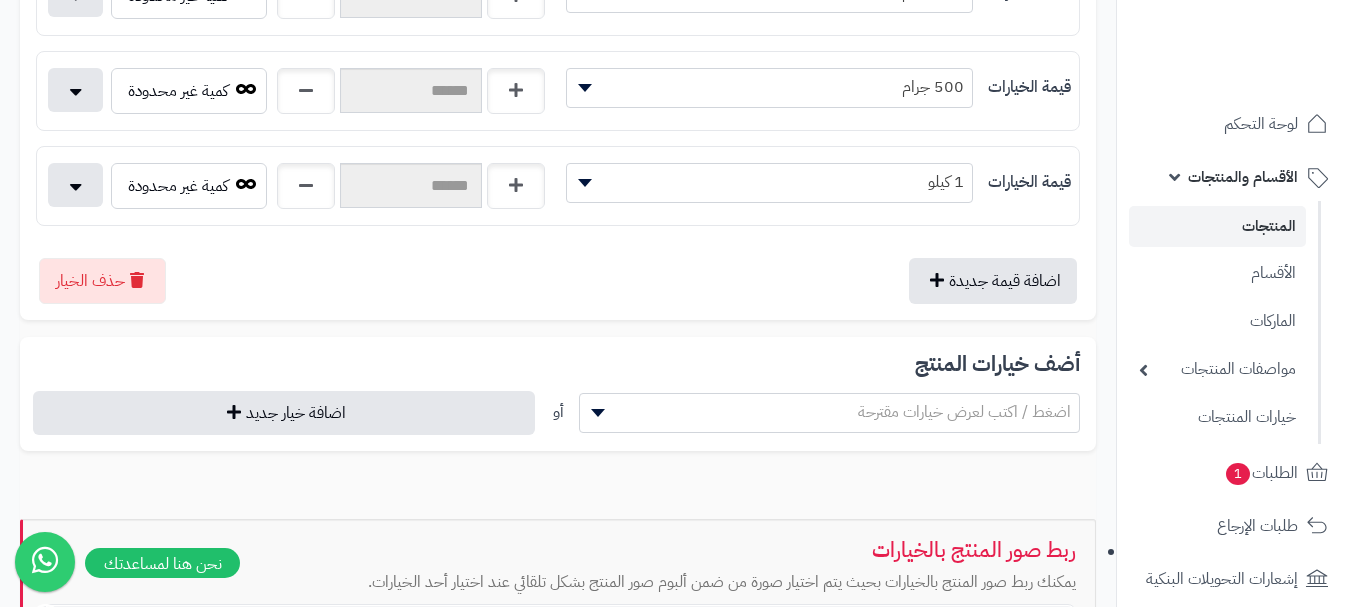scroll, scrollTop: 600, scrollLeft: 0, axis: vertical 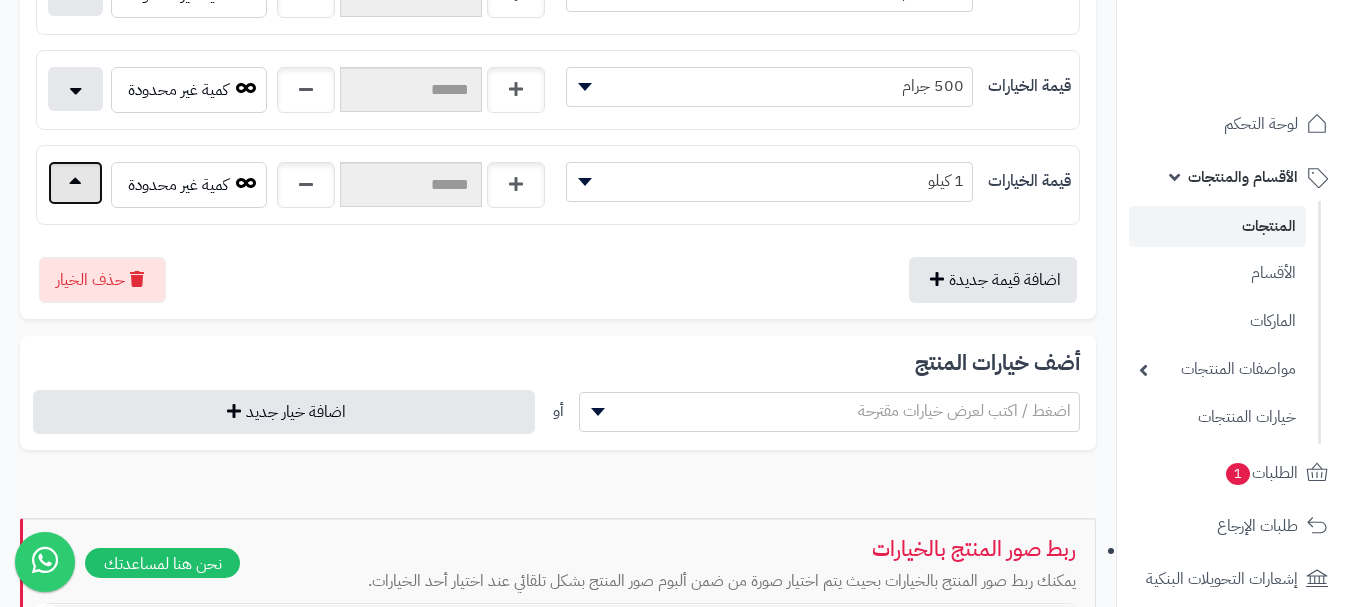 click at bounding box center (75, 183) 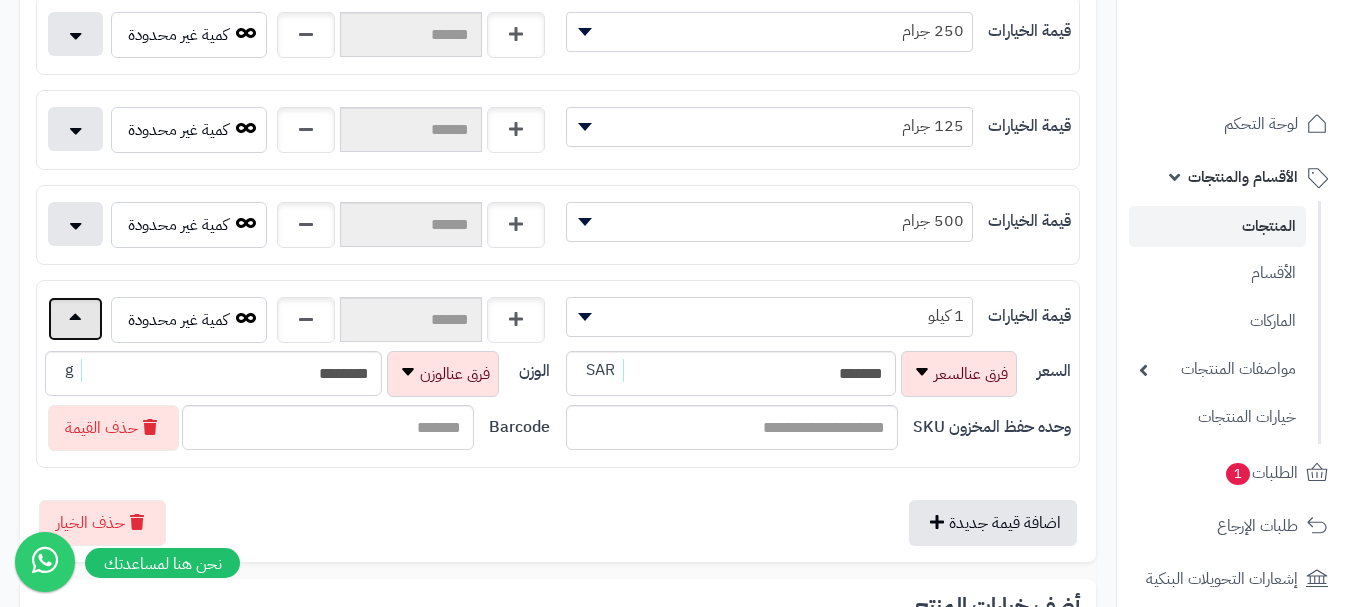scroll, scrollTop: 200, scrollLeft: 0, axis: vertical 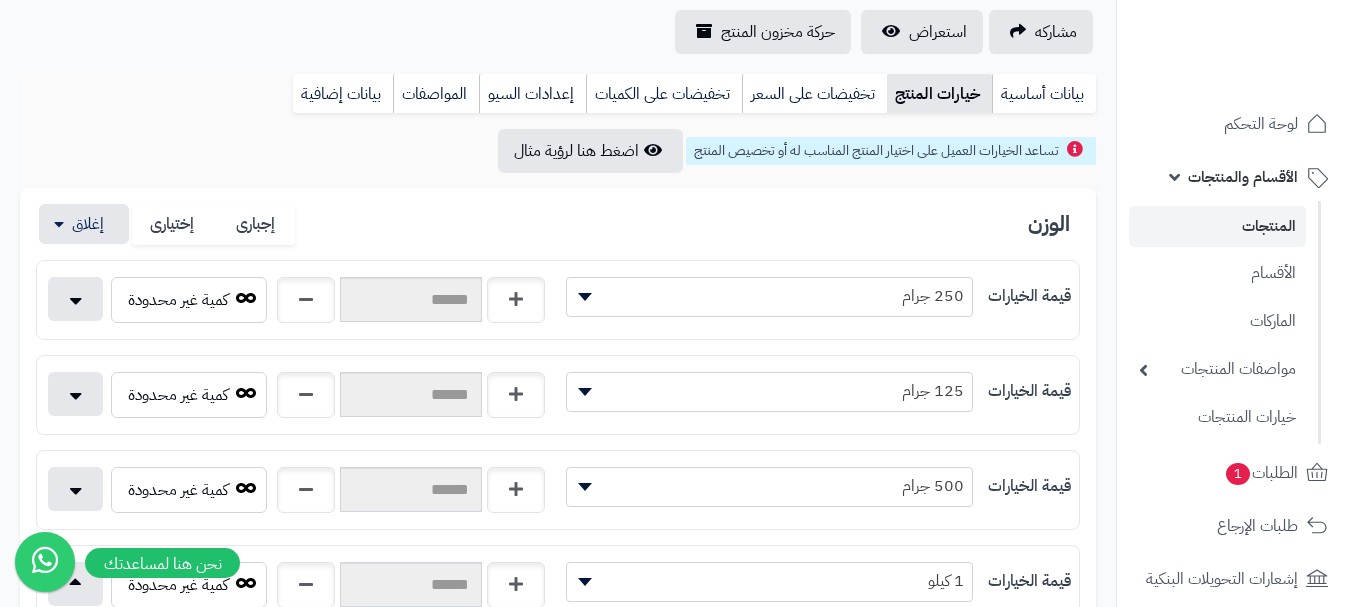 click on "بيانات أساسية خيارات المنتج تخفيضات على السعر تخفيضات على الكميات إعدادات السيو المواصفات نقاط المكافآت بيانات إضافية" at bounding box center [558, 101] 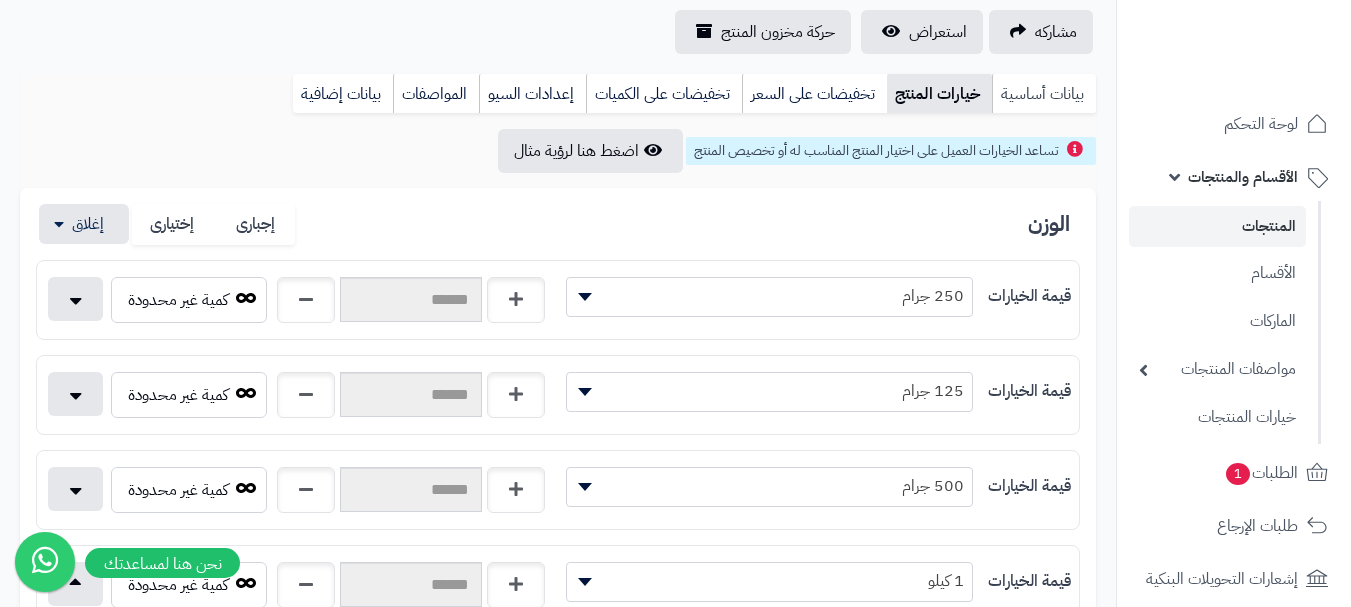 click on "بيانات أساسية" at bounding box center (1044, 94) 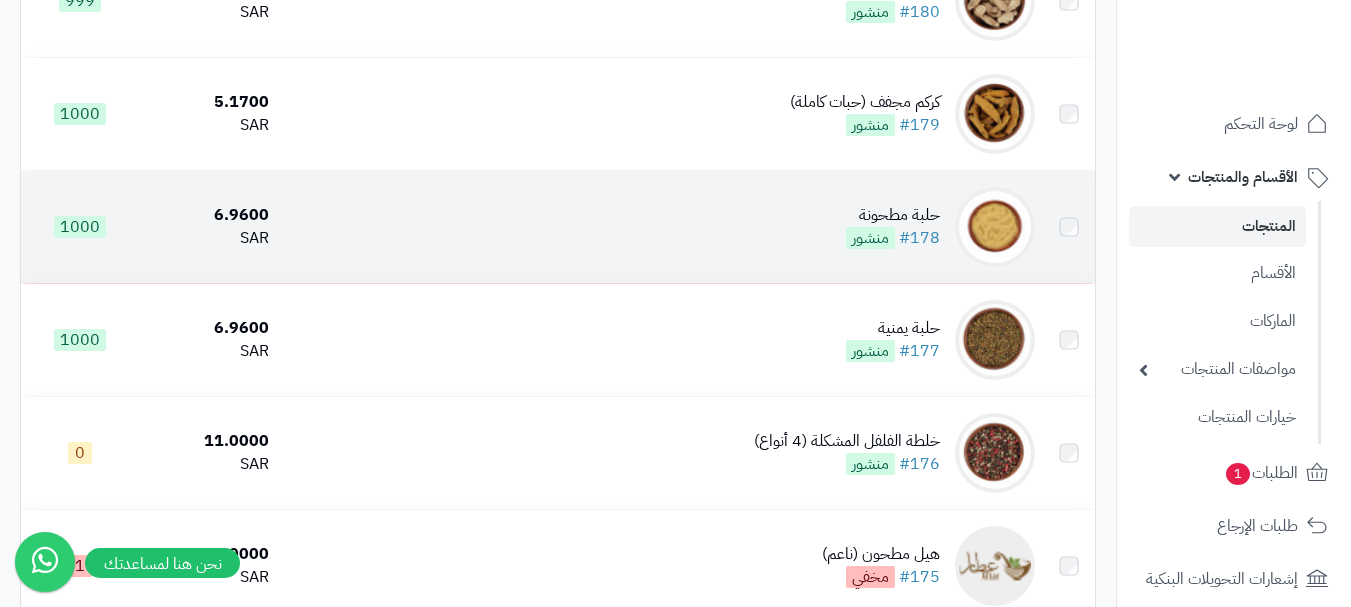 scroll, scrollTop: 7886, scrollLeft: 0, axis: vertical 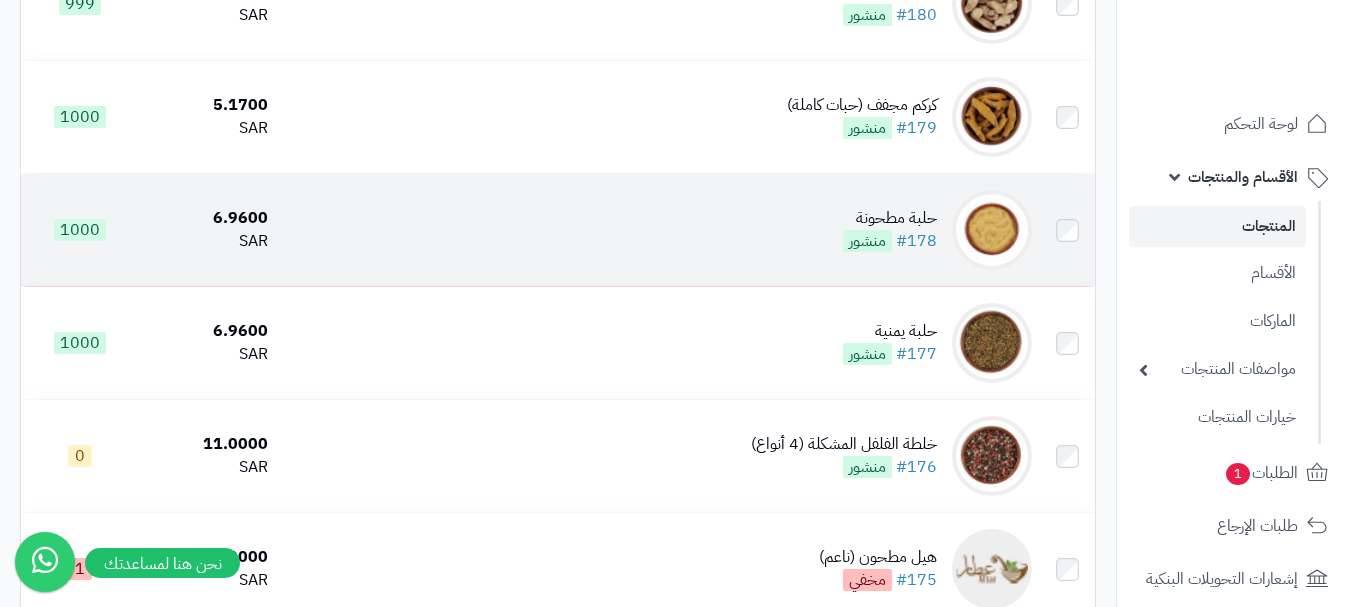 click on "حلبة مطحونة" at bounding box center (890, 218) 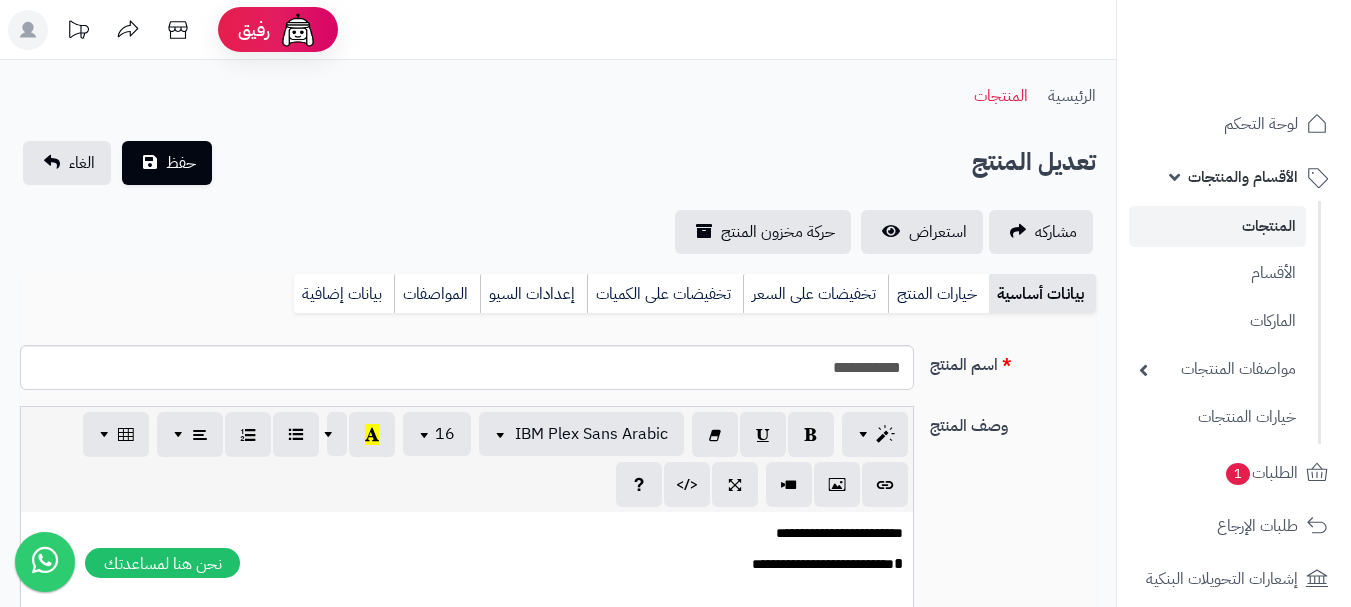 scroll, scrollTop: 0, scrollLeft: 0, axis: both 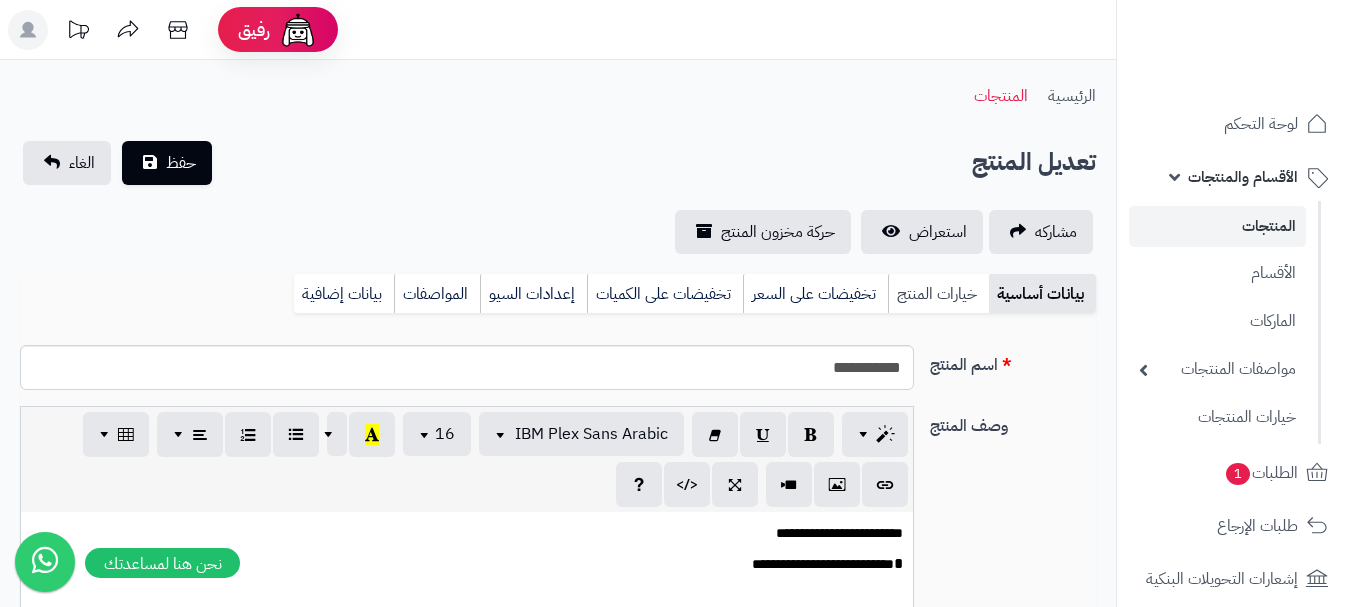 click on "خيارات المنتج" at bounding box center [938, 294] 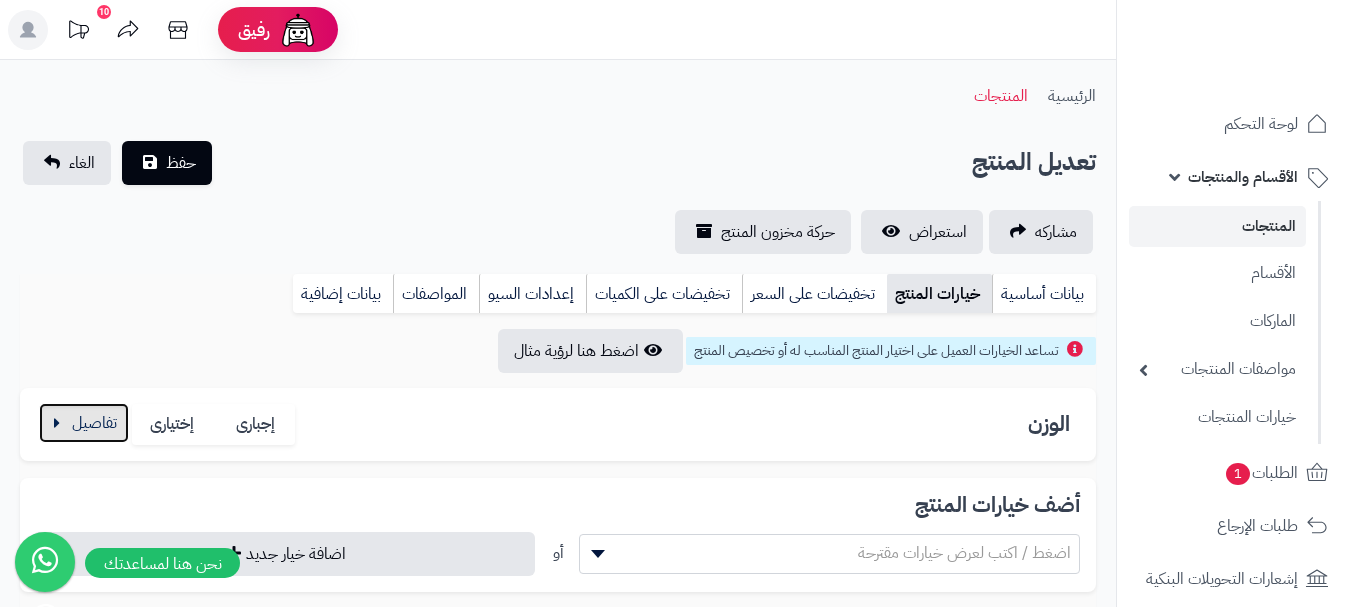click at bounding box center [84, 423] 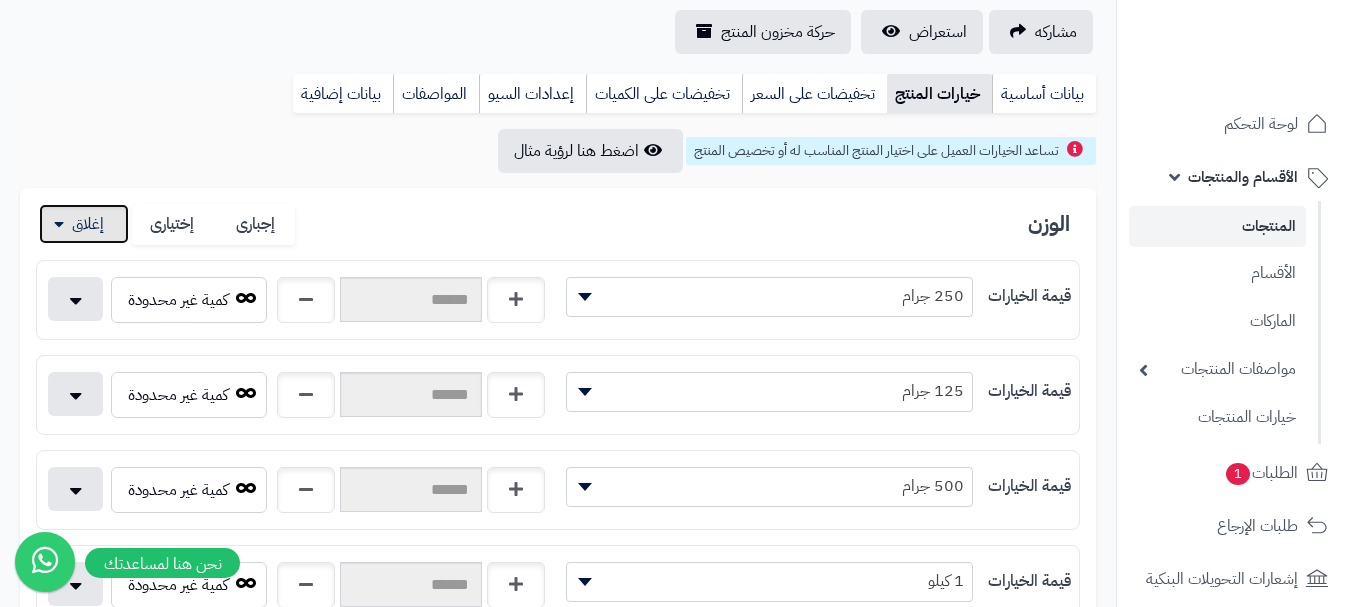 scroll, scrollTop: 400, scrollLeft: 0, axis: vertical 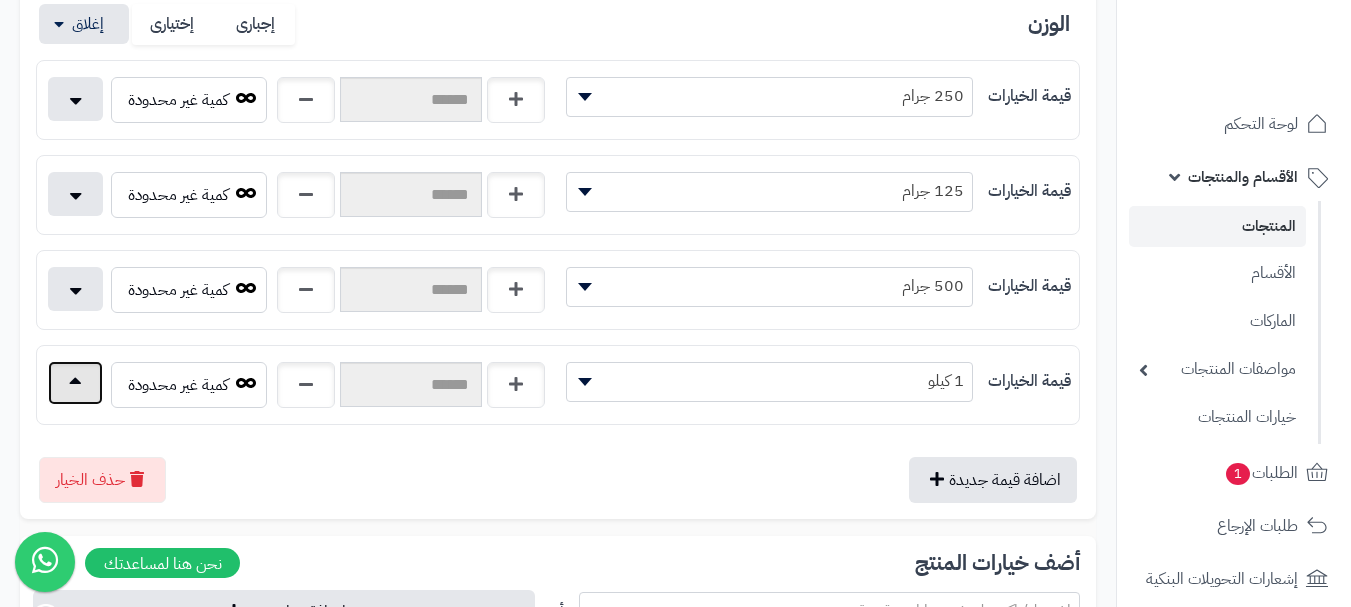 click at bounding box center (75, 383) 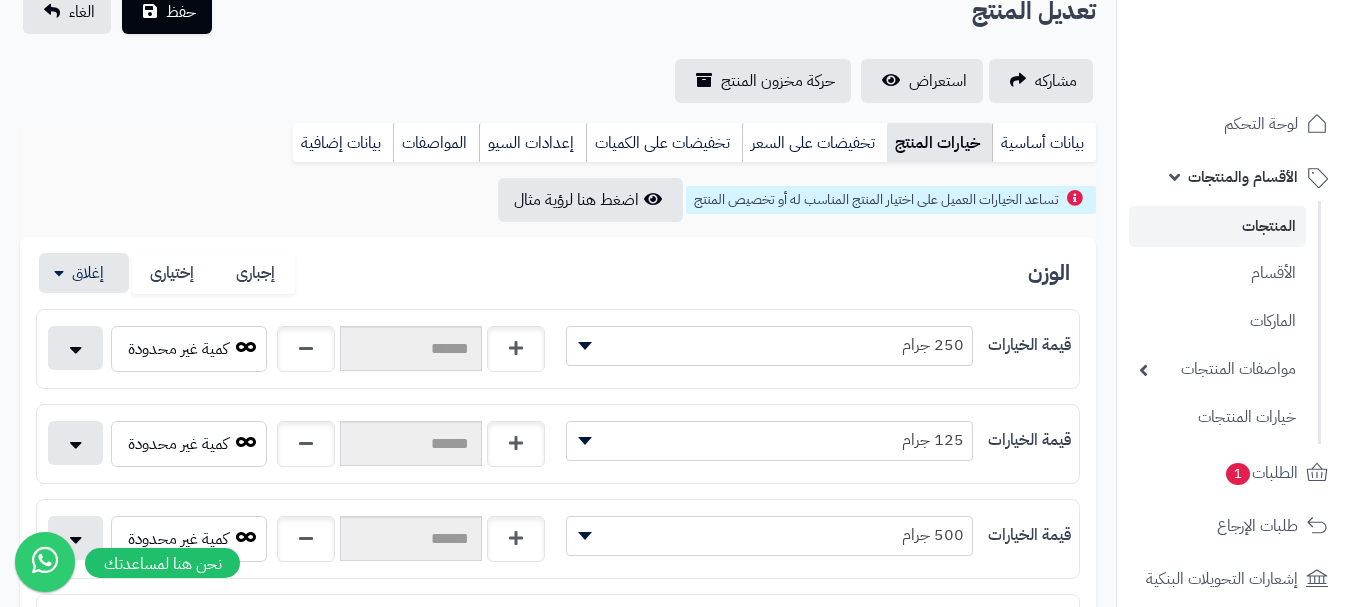 scroll, scrollTop: 0, scrollLeft: 0, axis: both 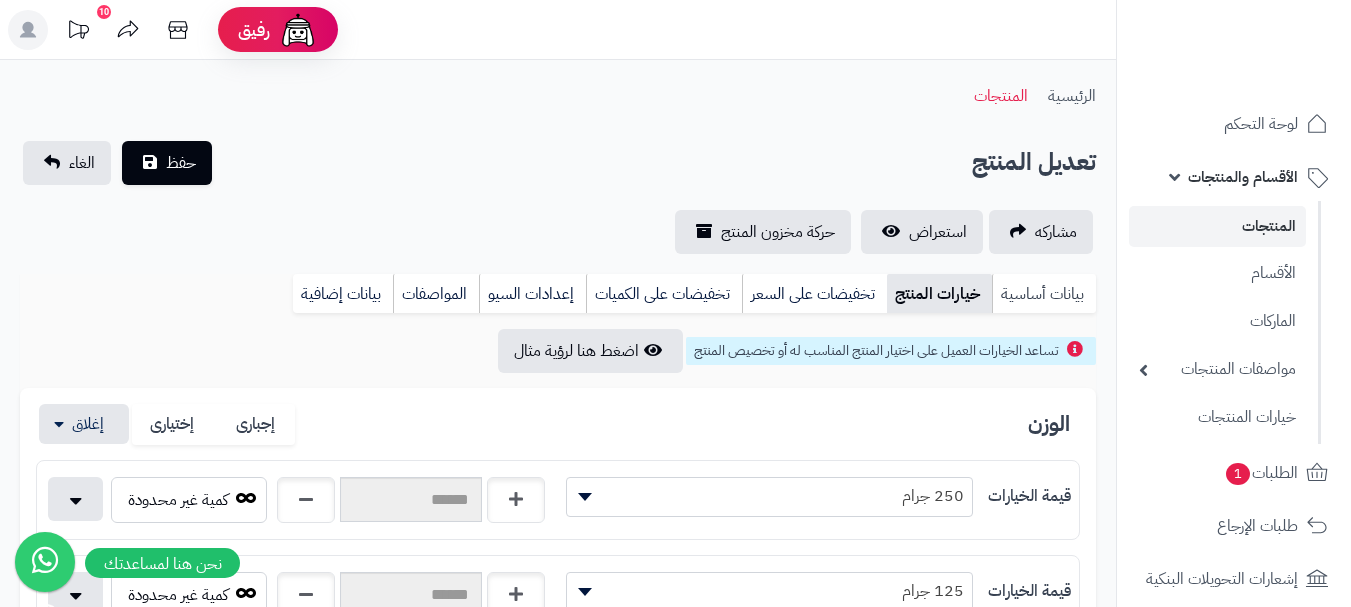 click on "بيانات أساسية" at bounding box center (1044, 294) 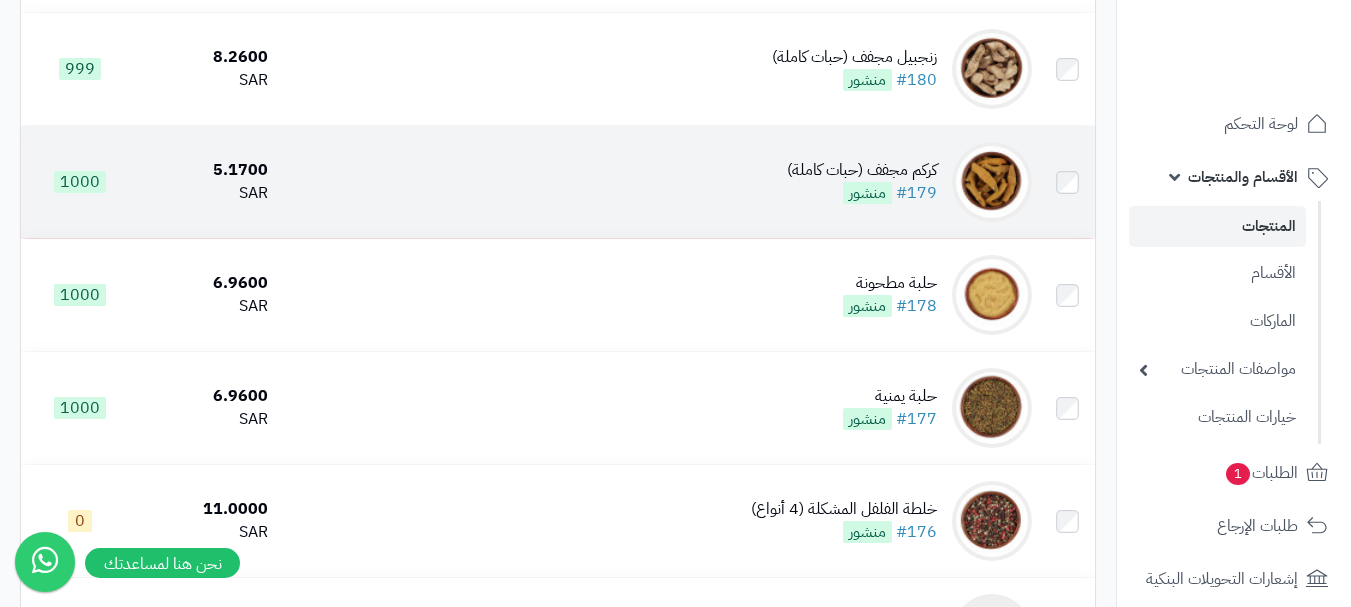 scroll, scrollTop: 7786, scrollLeft: 0, axis: vertical 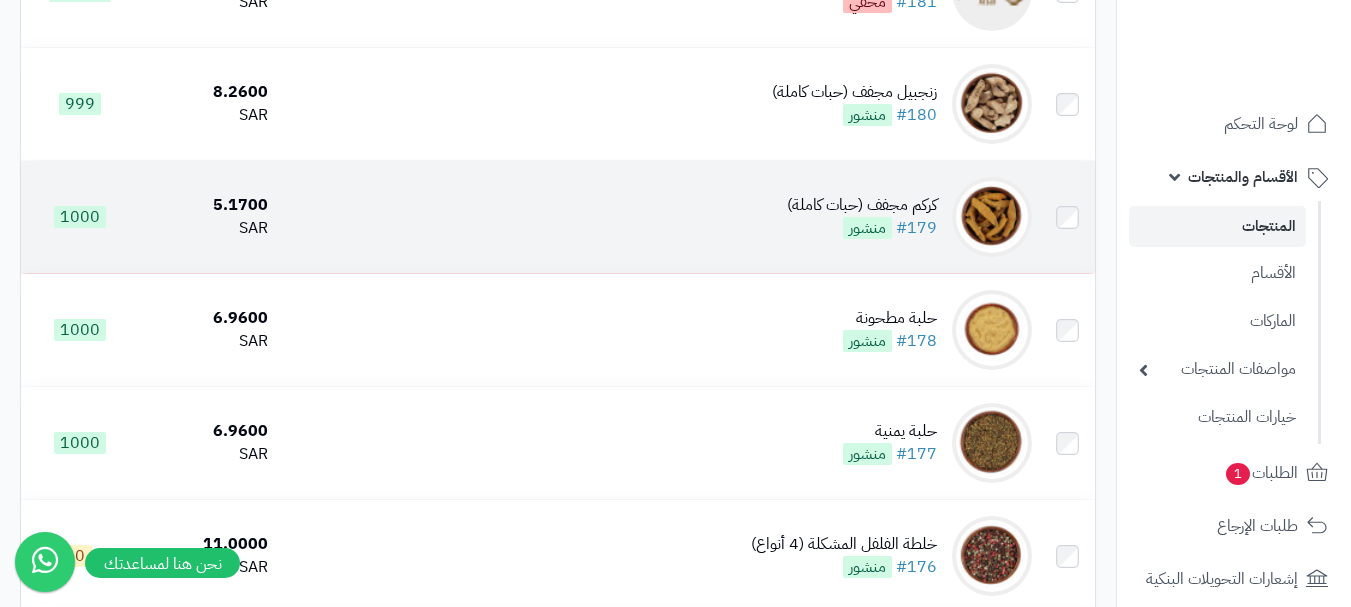 click on "كركم مجفف (حبات كاملة)
#179
منشور" at bounding box center [658, 217] 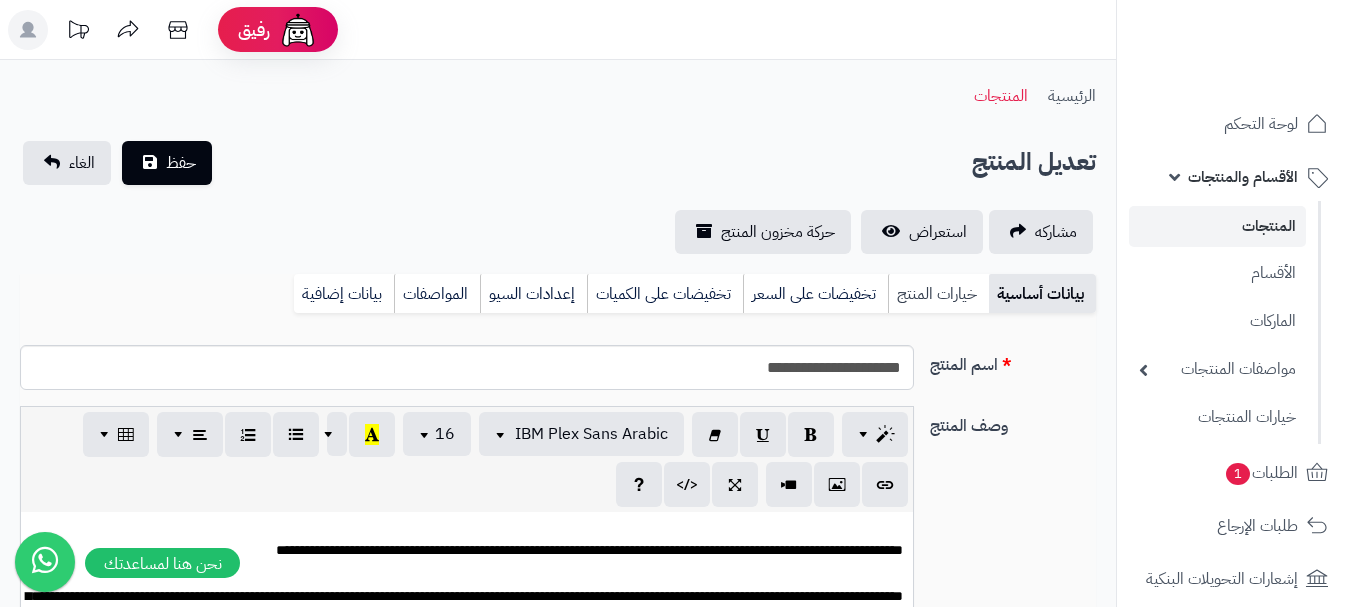 scroll, scrollTop: 0, scrollLeft: 0, axis: both 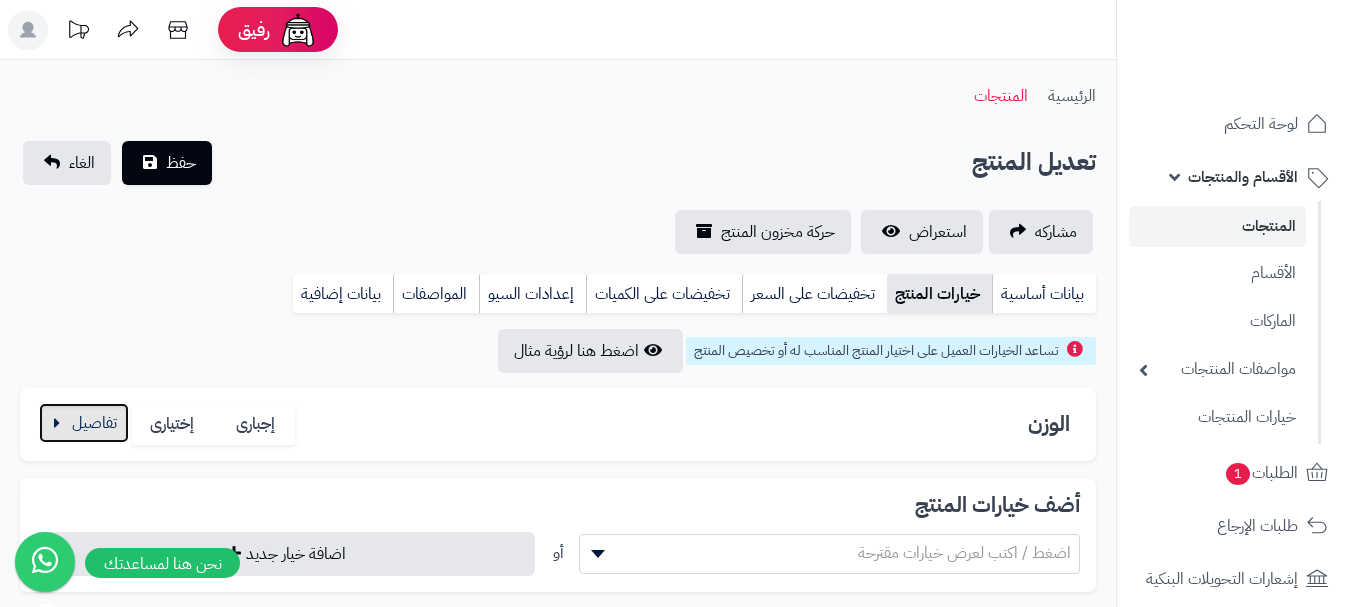 click at bounding box center (84, 423) 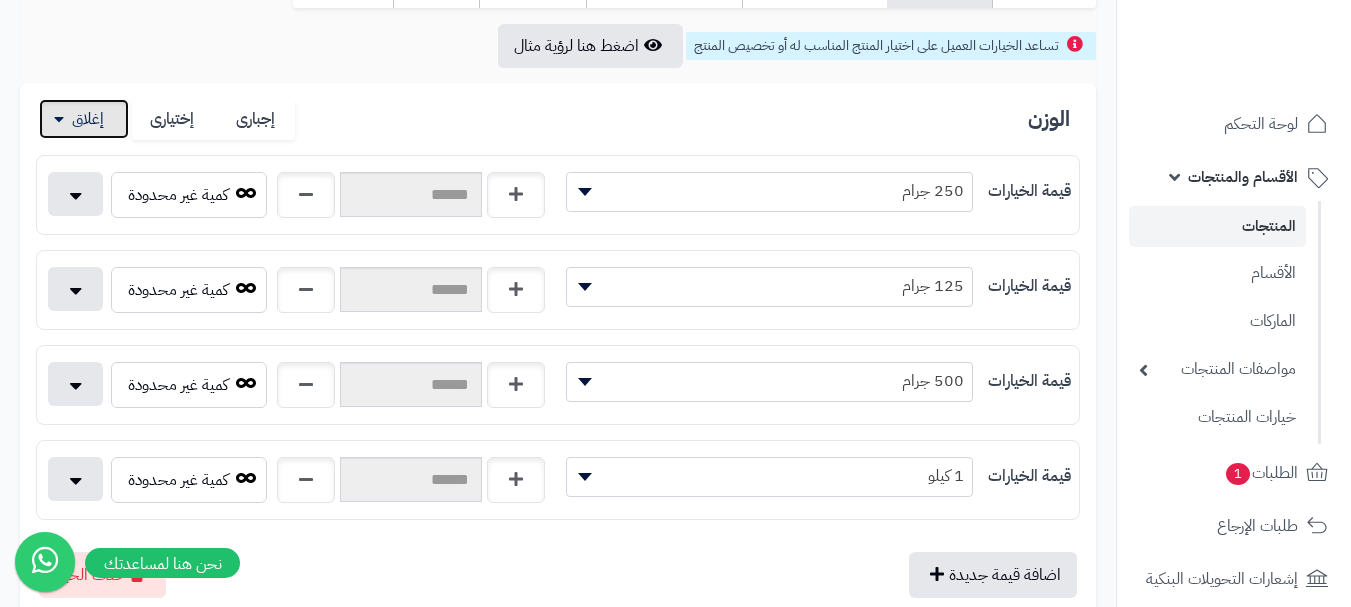 scroll, scrollTop: 400, scrollLeft: 0, axis: vertical 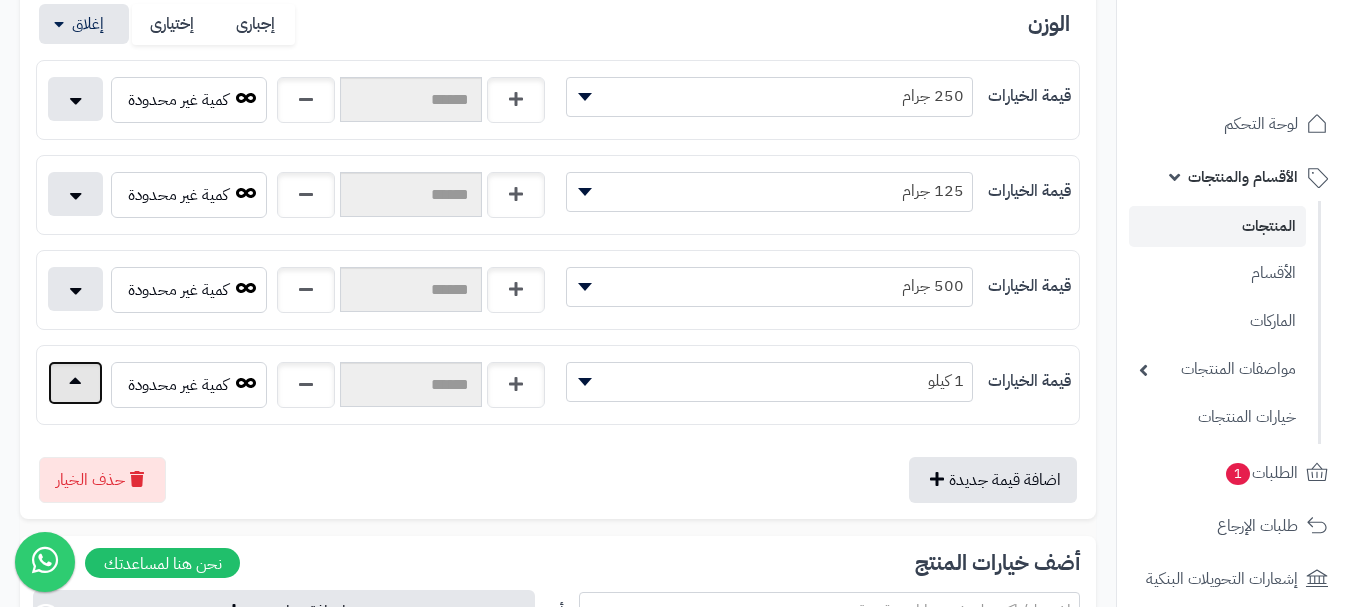click at bounding box center (75, 383) 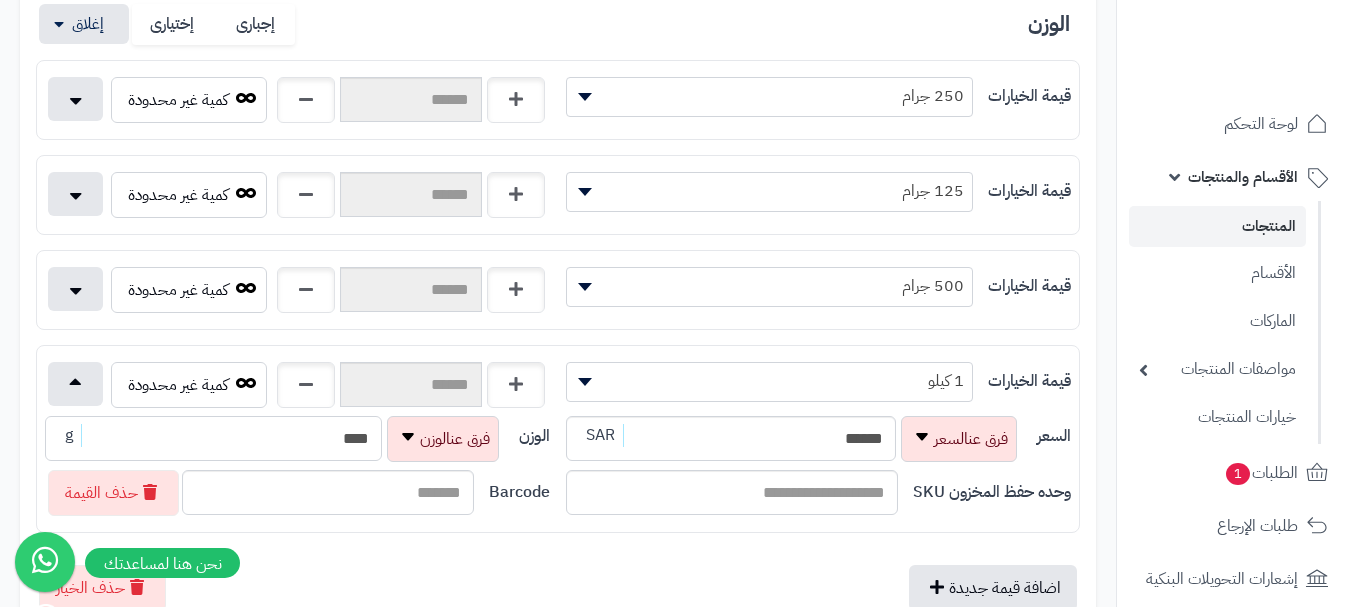 click on "****" at bounding box center (213, 438) 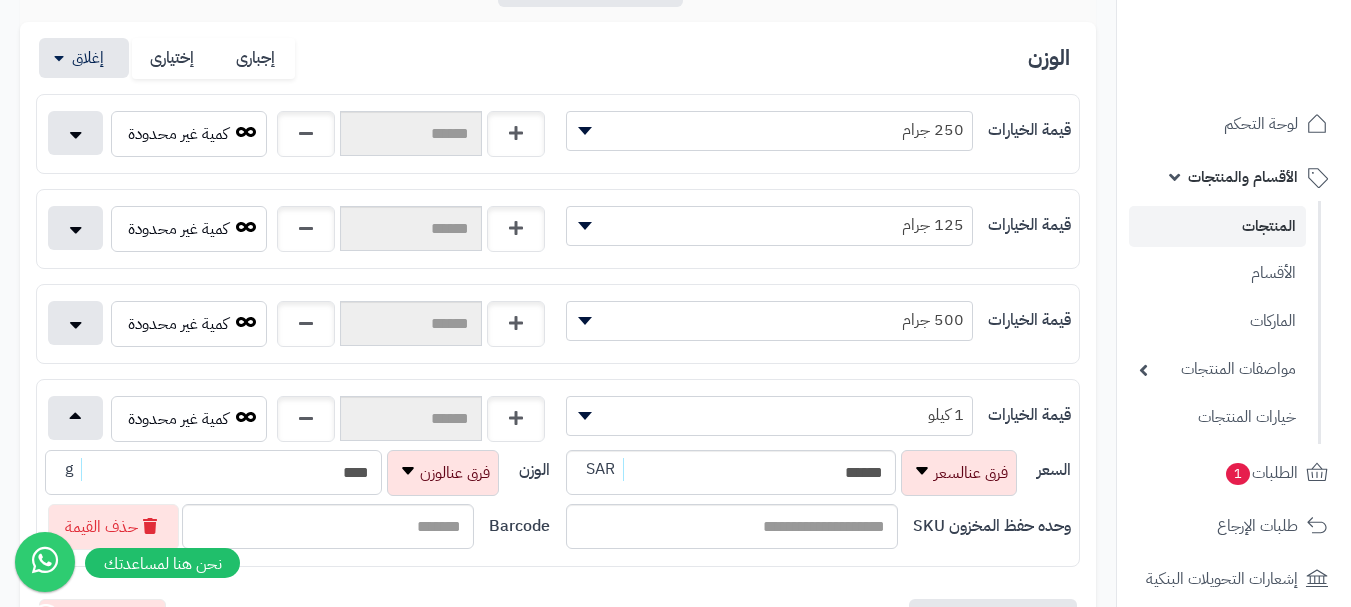 scroll, scrollTop: 0, scrollLeft: 0, axis: both 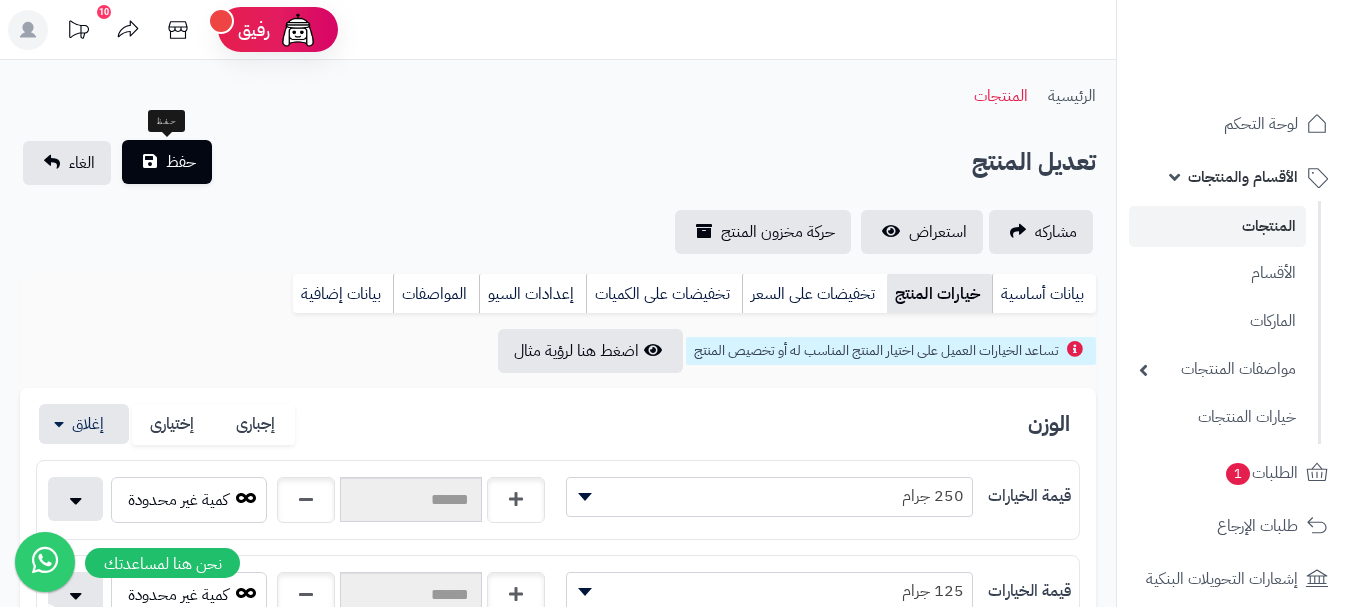 type on "****" 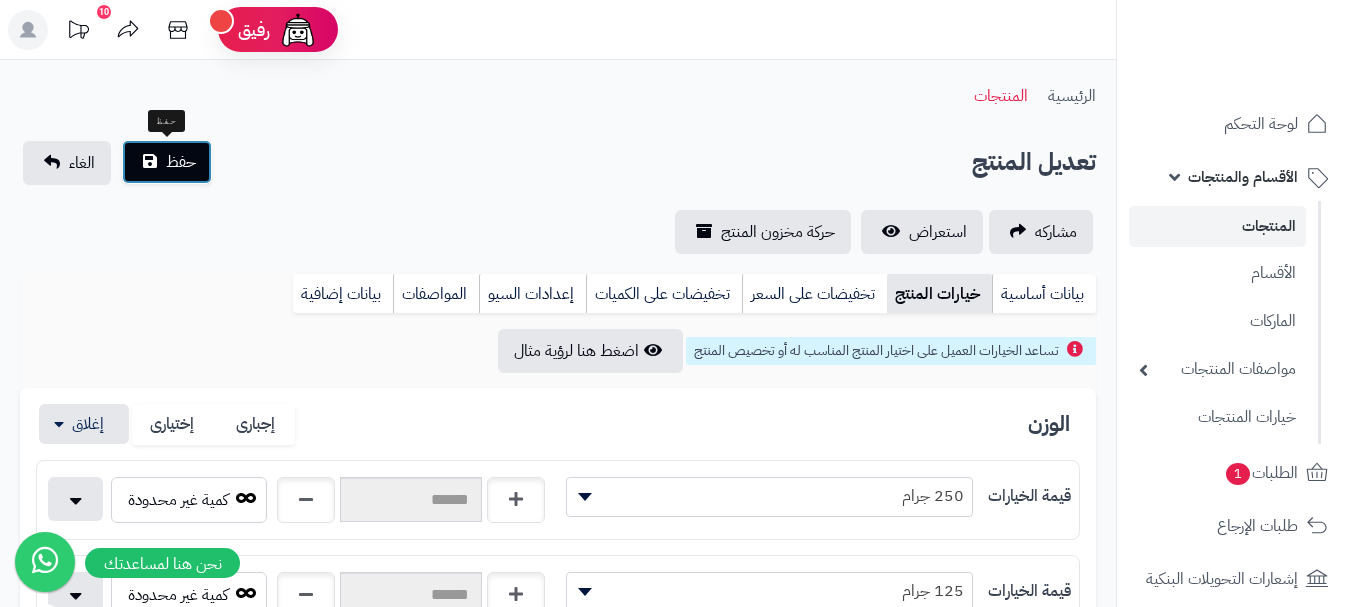 click on "حفظ" at bounding box center (181, 162) 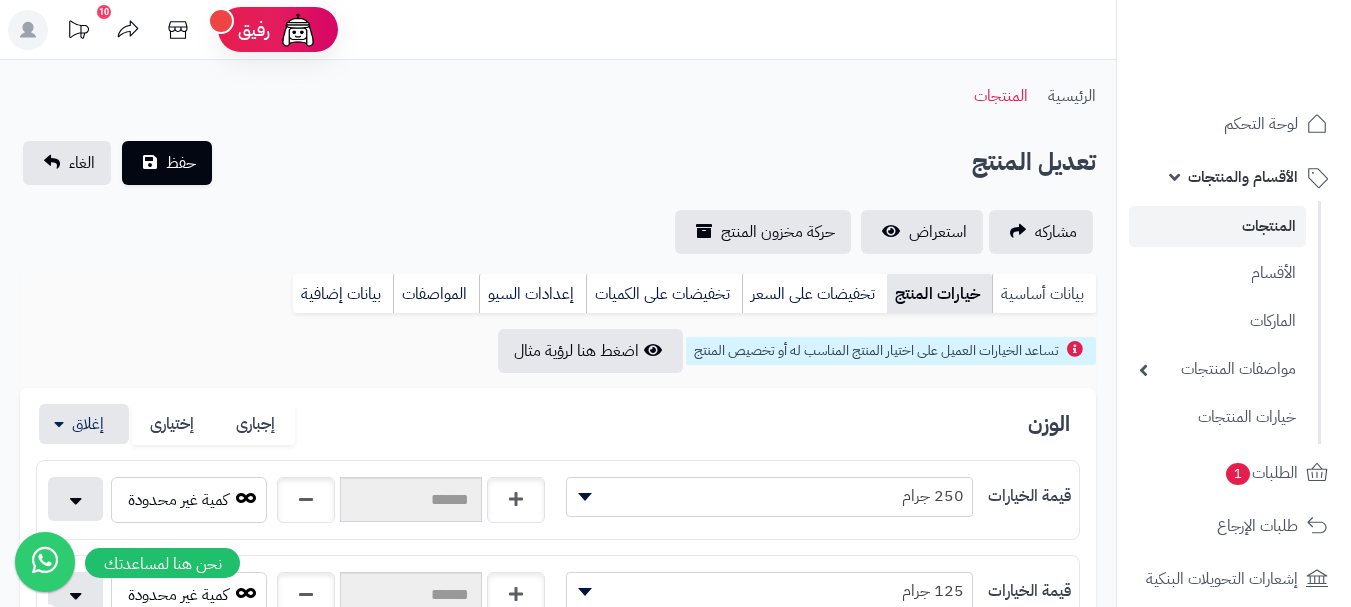 click on "بيانات أساسية" at bounding box center (1044, 294) 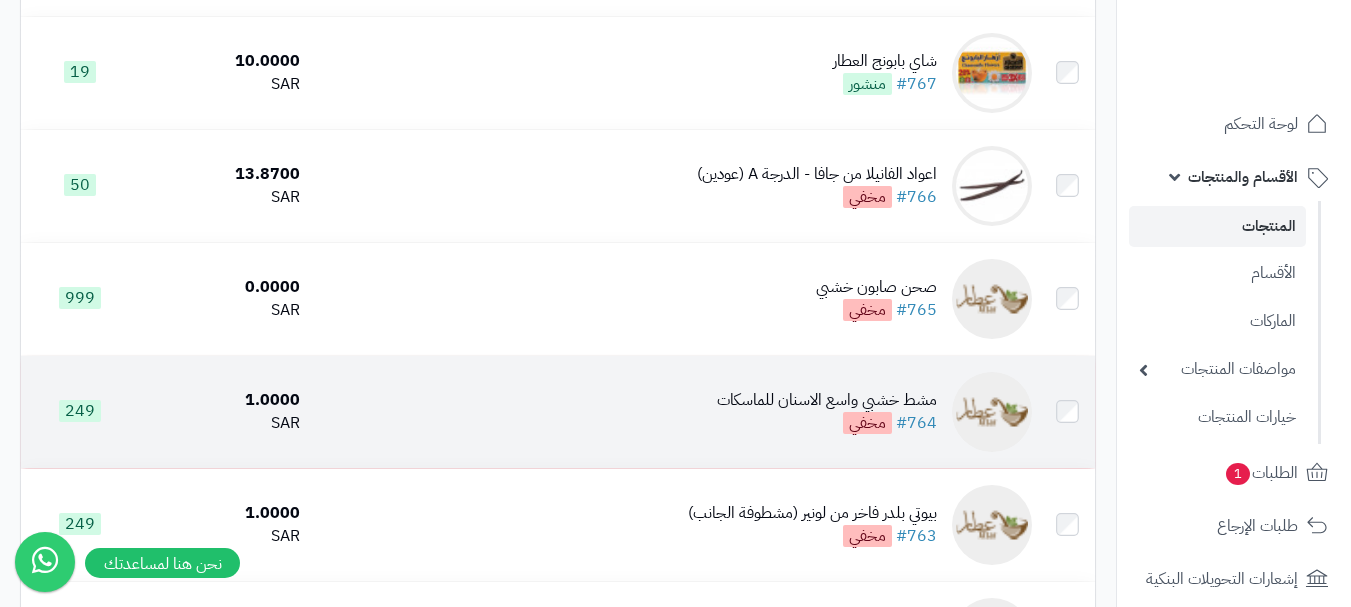 scroll, scrollTop: 800, scrollLeft: 0, axis: vertical 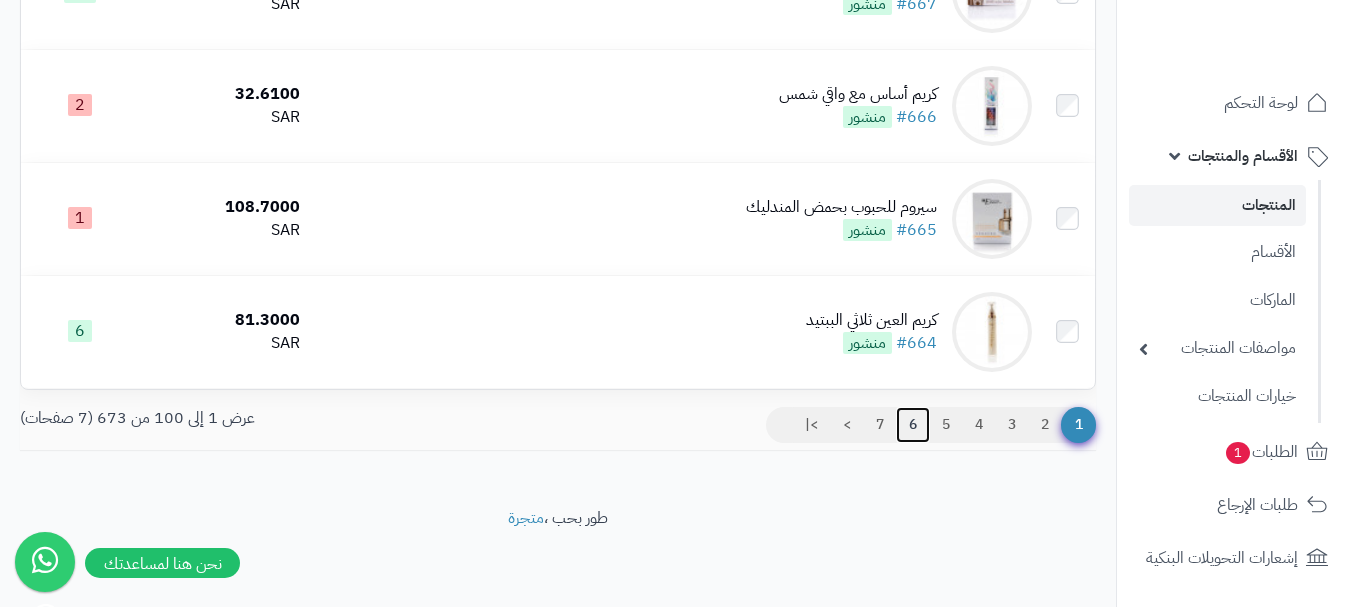 click on "6" at bounding box center (913, 425) 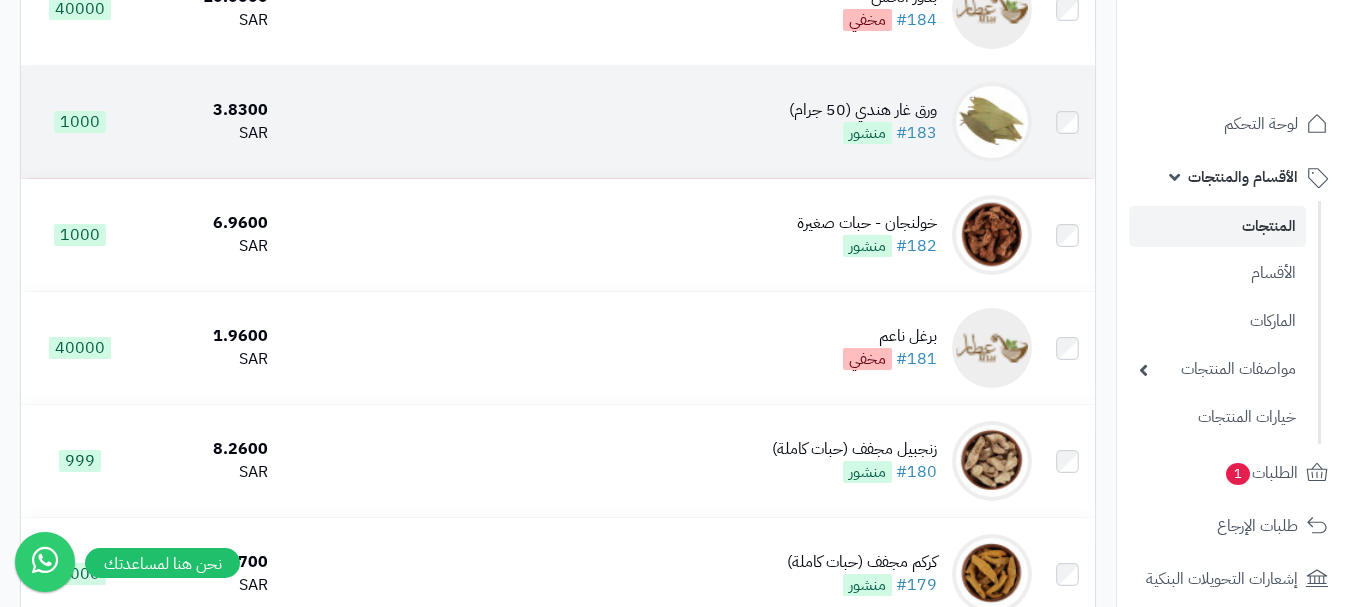 scroll, scrollTop: 7700, scrollLeft: 0, axis: vertical 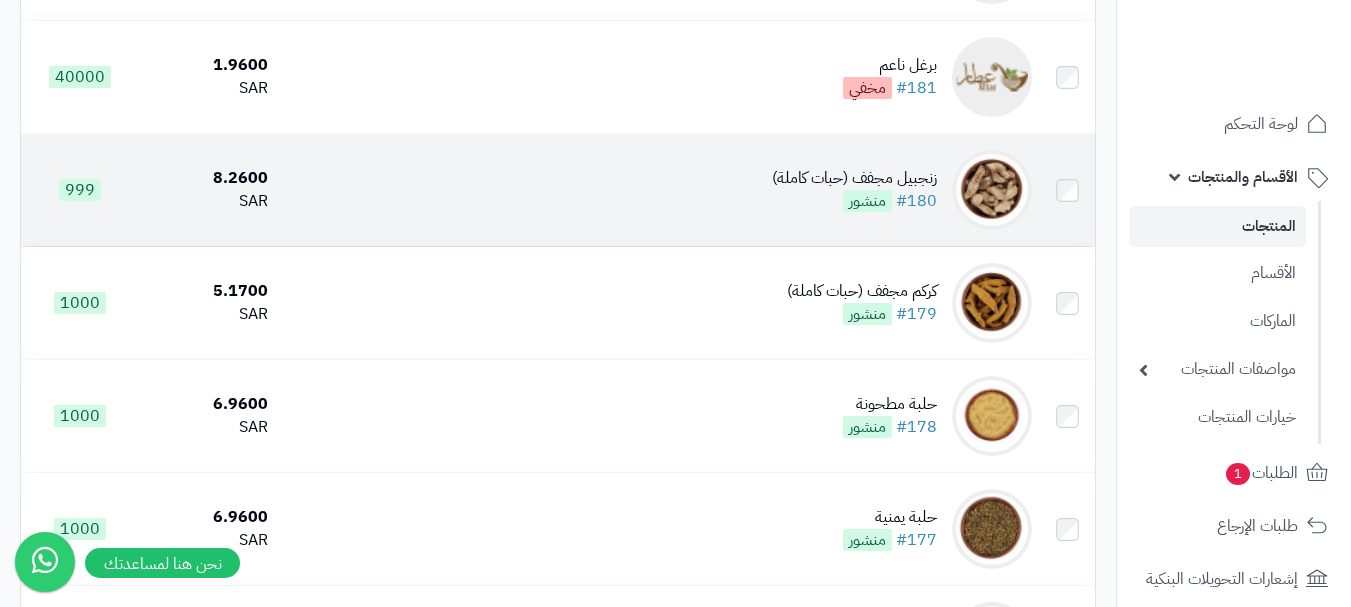 click on "زنجبيل مجفف (حبات كاملة)
#180
منشور" at bounding box center [658, 190] 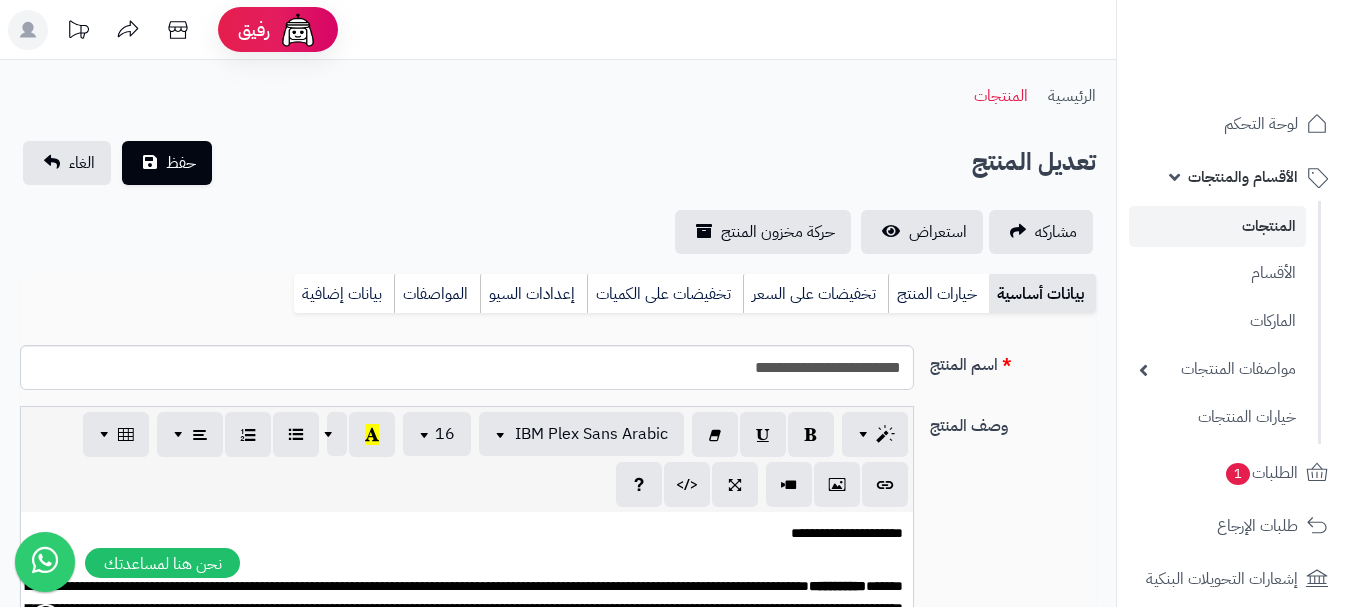 scroll, scrollTop: 0, scrollLeft: 0, axis: both 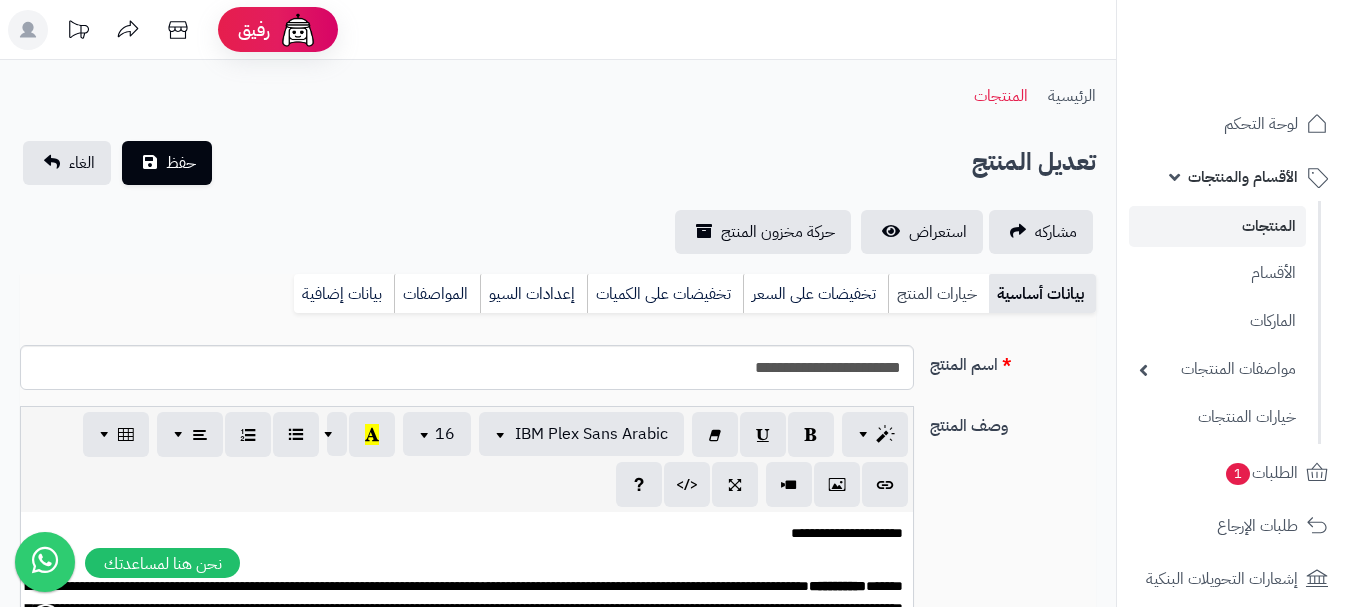 click on "خيارات المنتج" at bounding box center [938, 294] 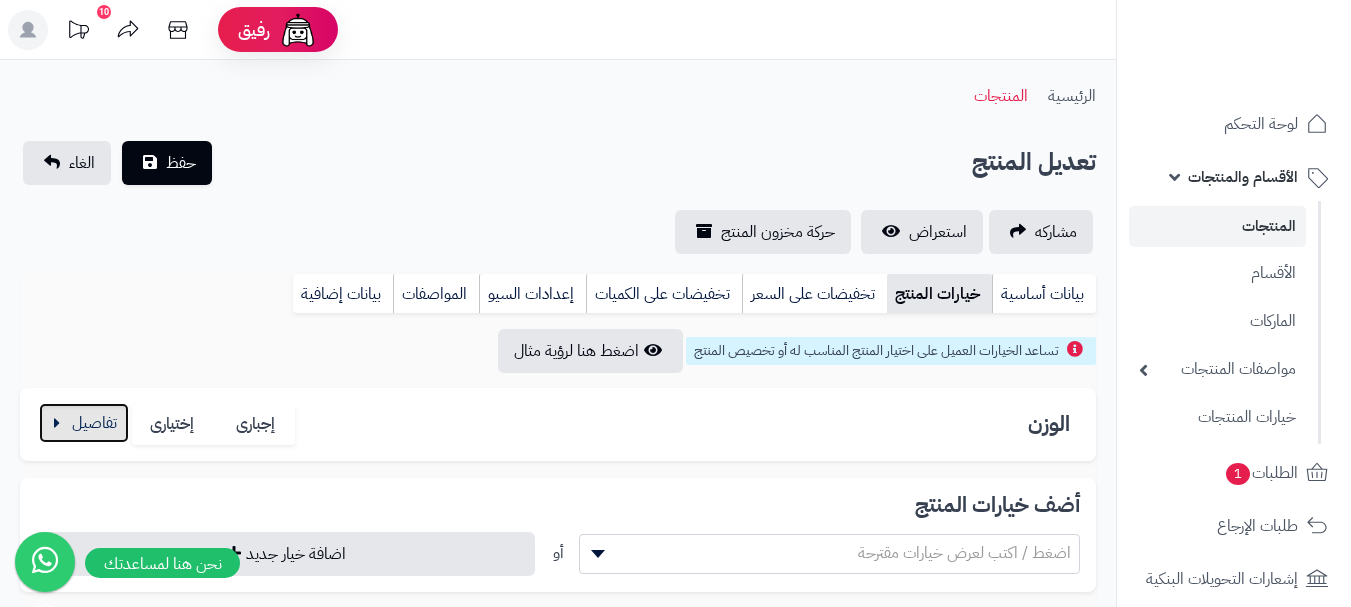 click at bounding box center (84, 423) 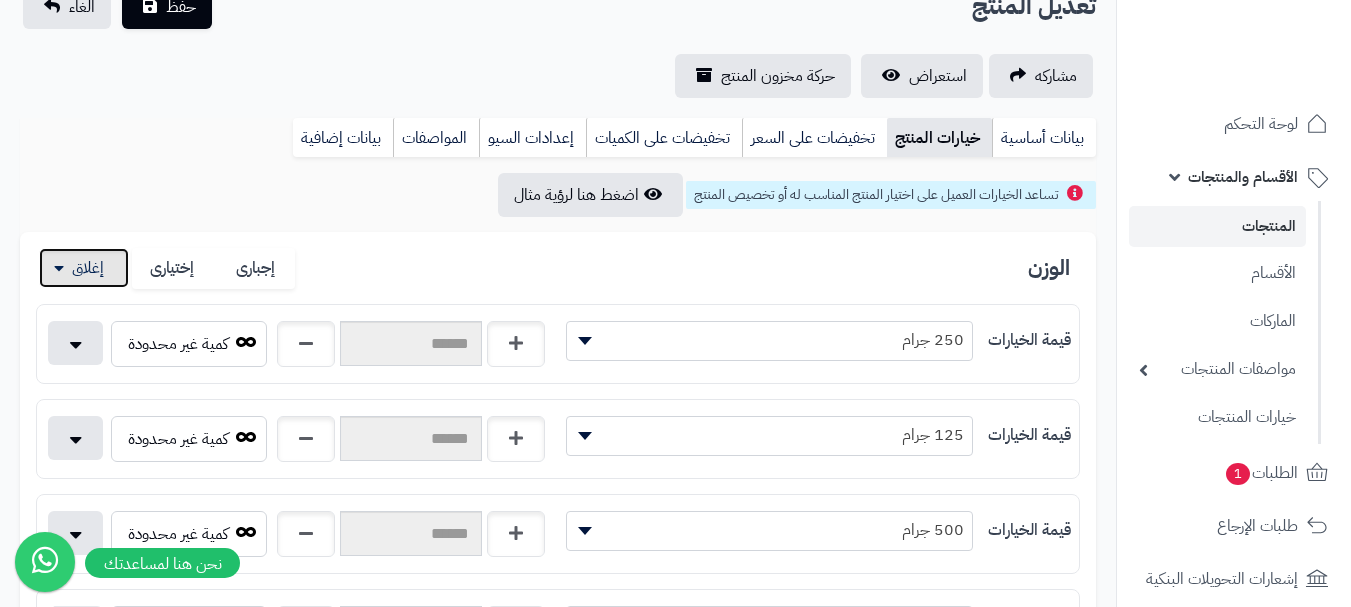 scroll, scrollTop: 400, scrollLeft: 0, axis: vertical 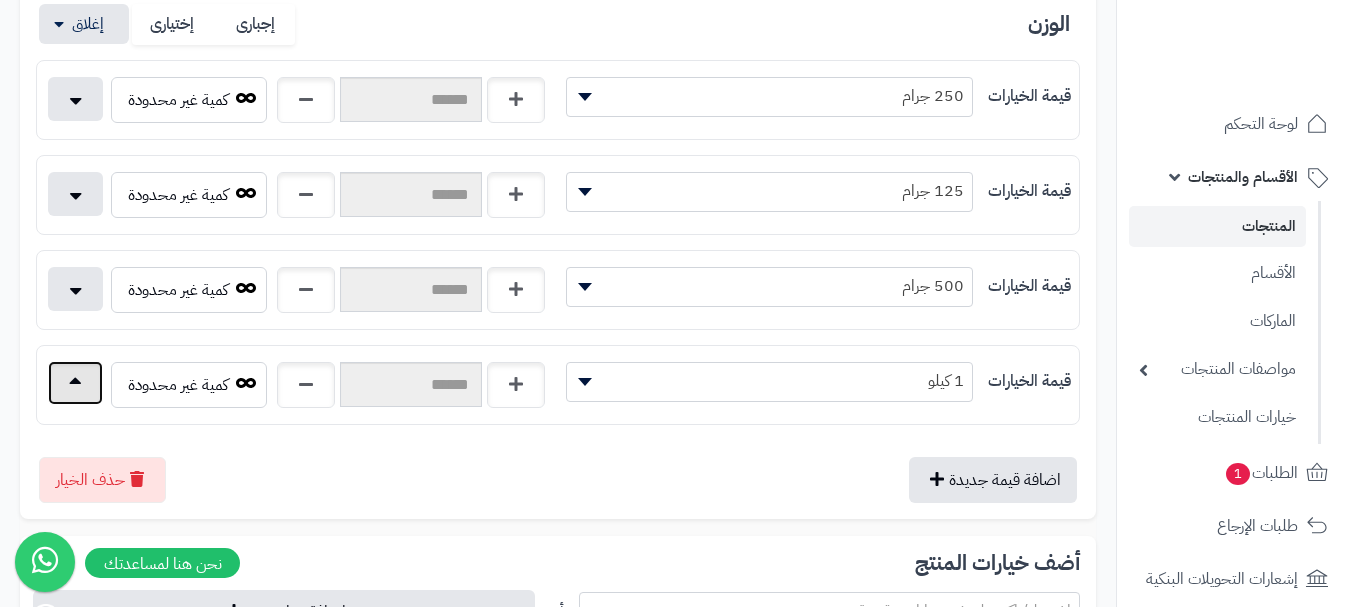 click at bounding box center (75, 383) 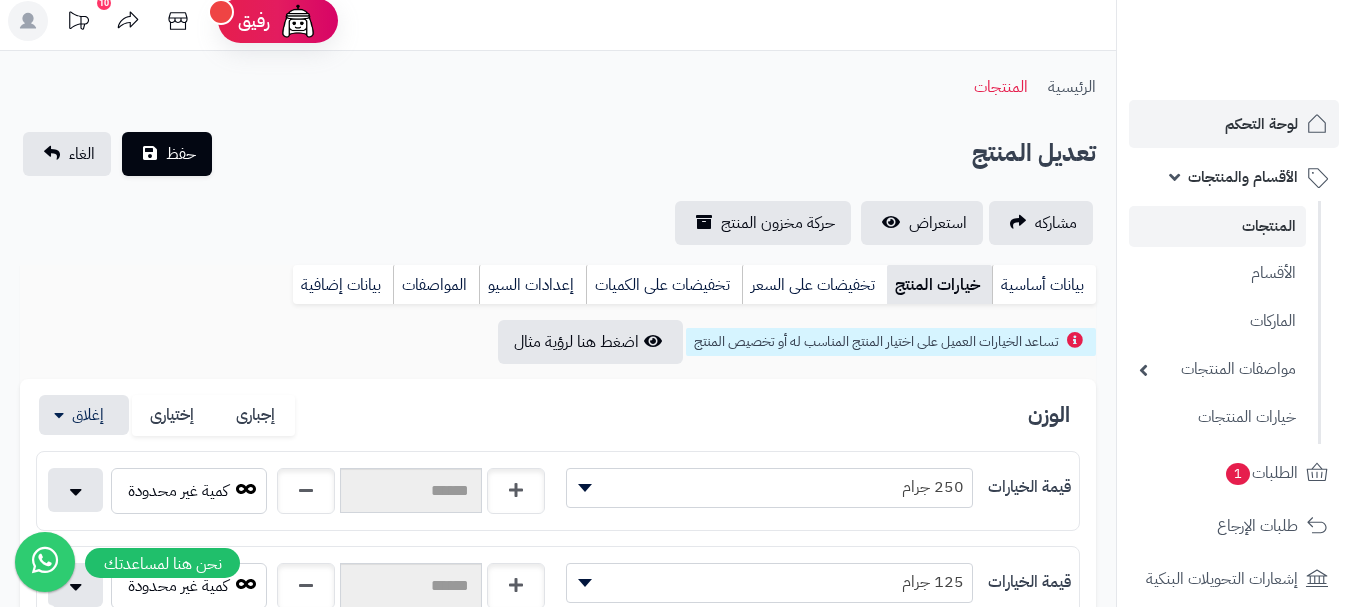 scroll, scrollTop: 0, scrollLeft: 0, axis: both 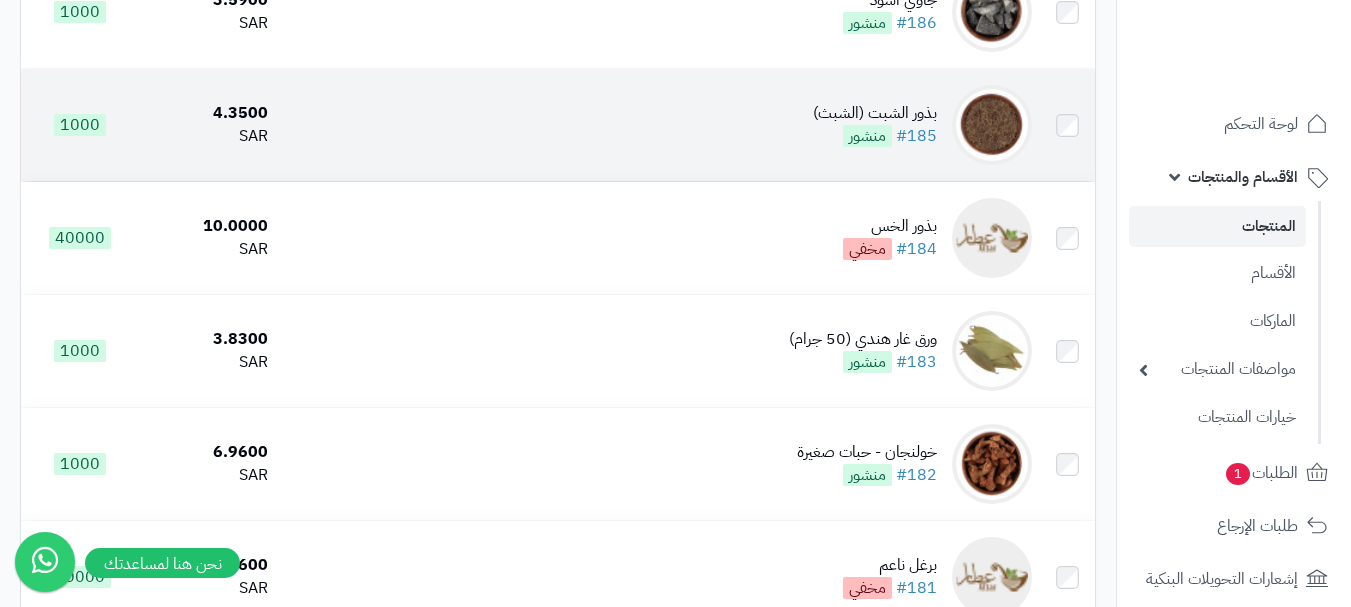 click on "بذور الشبت (الشبث)
#185
منشور" at bounding box center (658, 125) 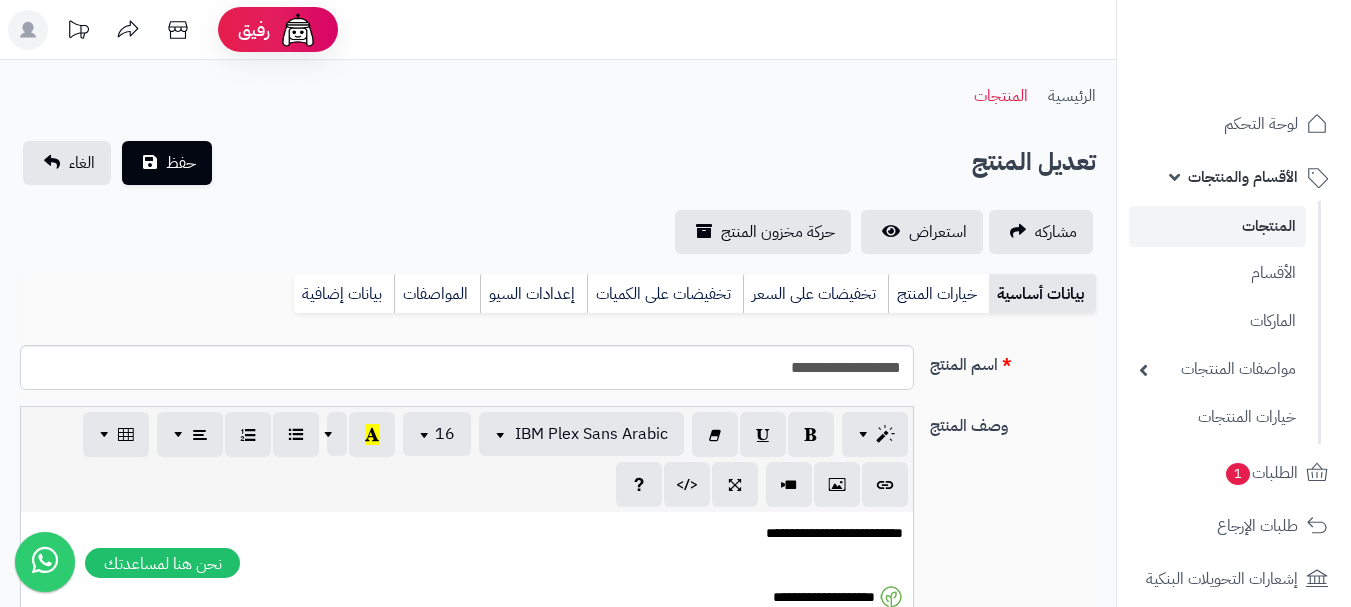 scroll, scrollTop: 0, scrollLeft: 0, axis: both 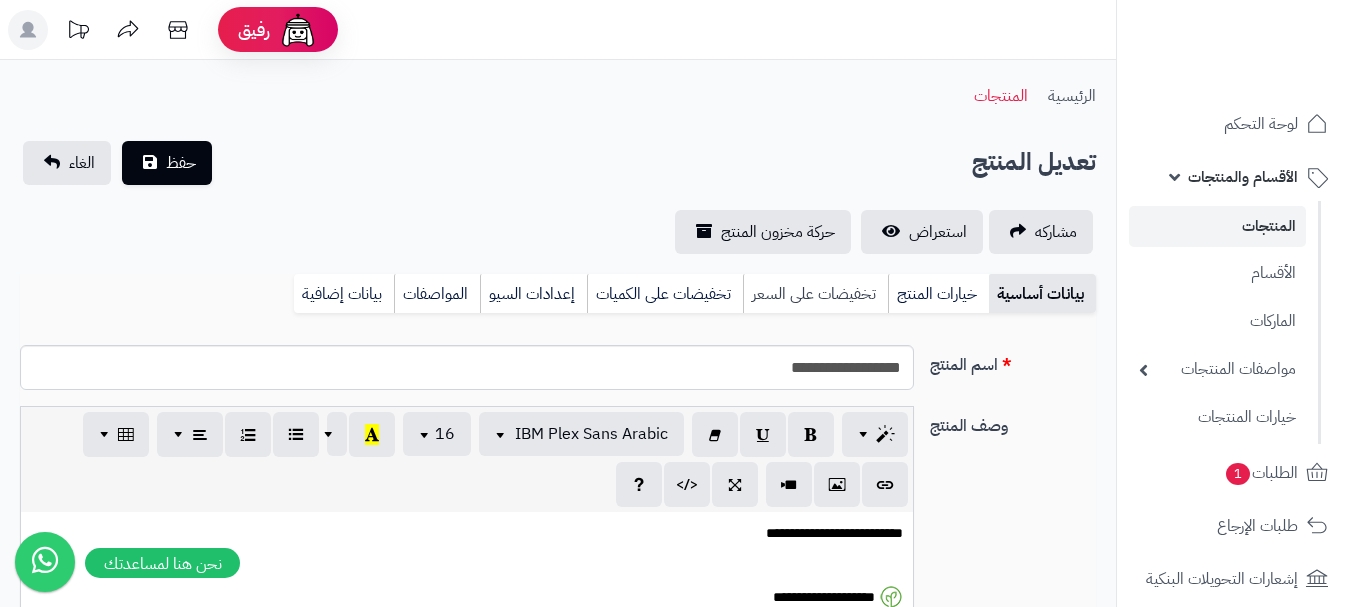 click on "تخفيضات على السعر" at bounding box center (815, 294) 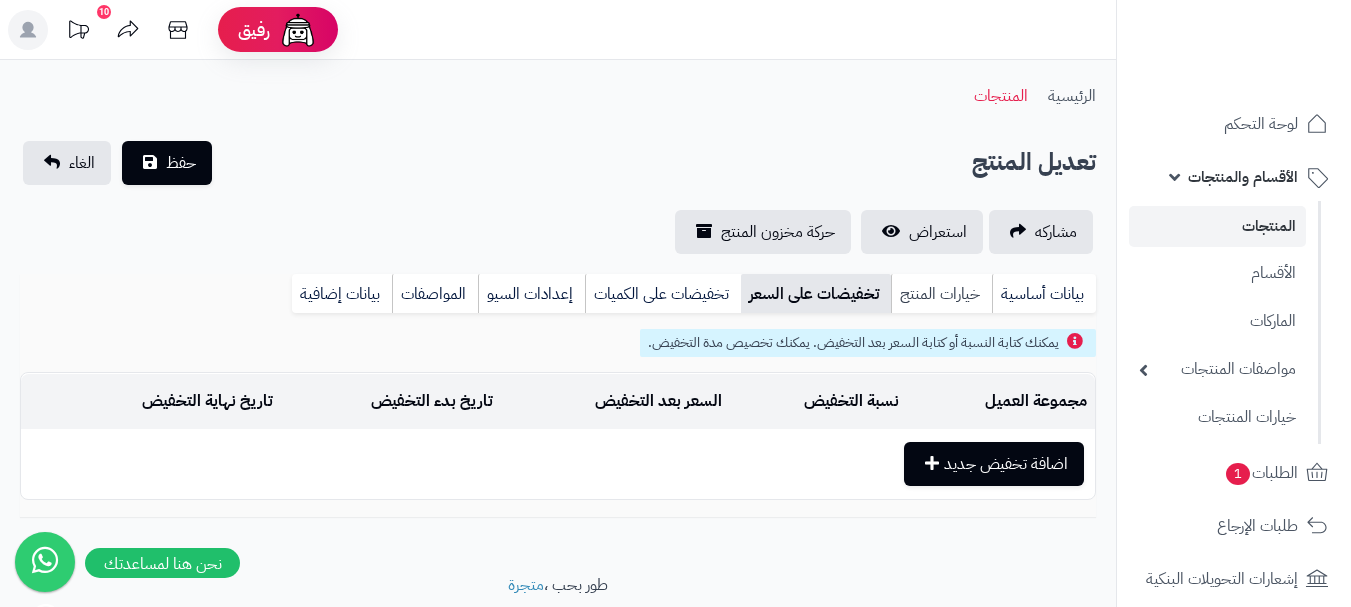 click on "خيارات المنتج" at bounding box center (941, 294) 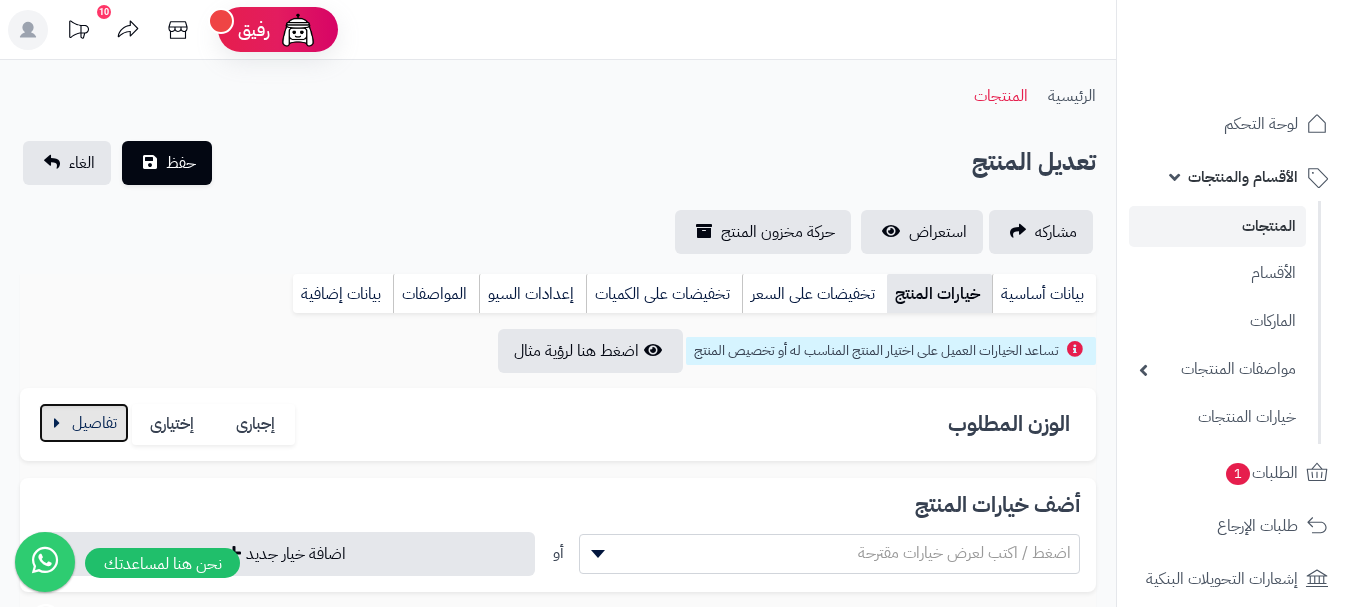 click at bounding box center [84, 423] 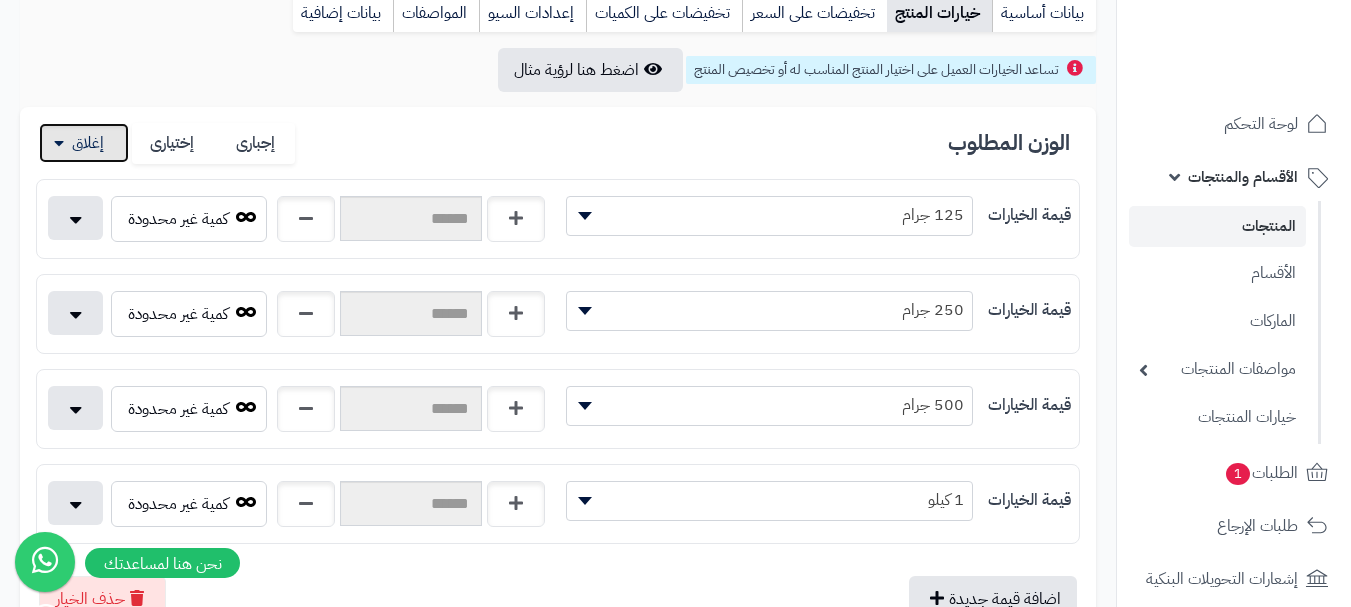 scroll, scrollTop: 400, scrollLeft: 0, axis: vertical 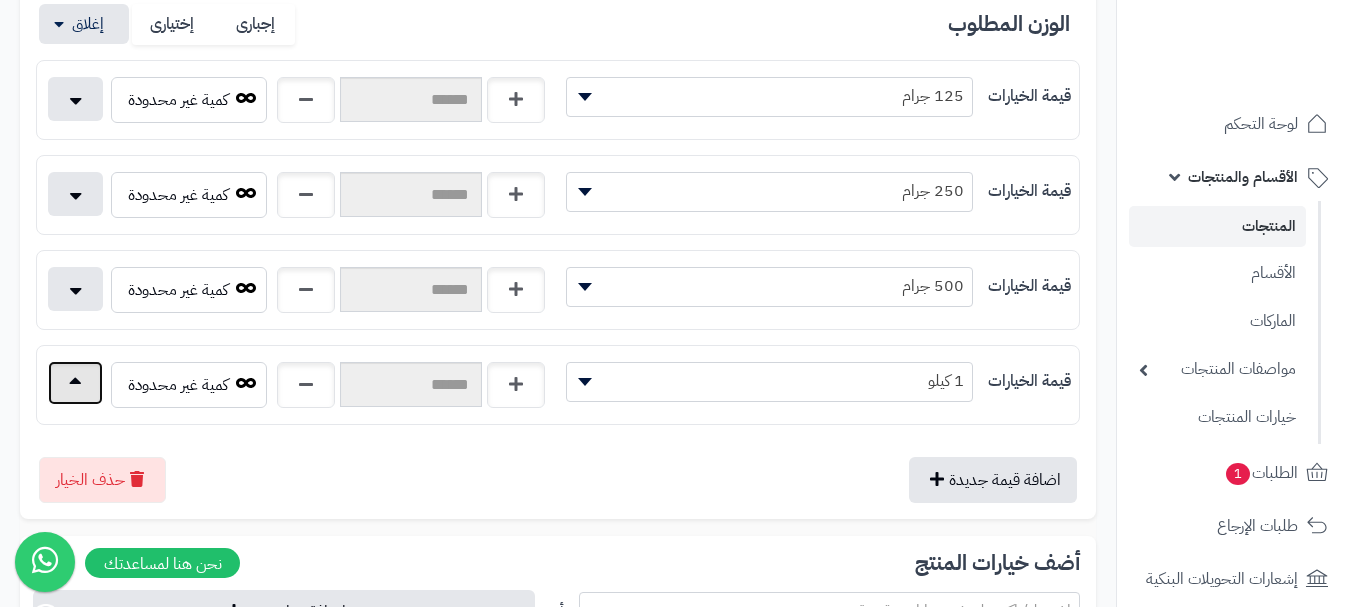 click at bounding box center (75, 383) 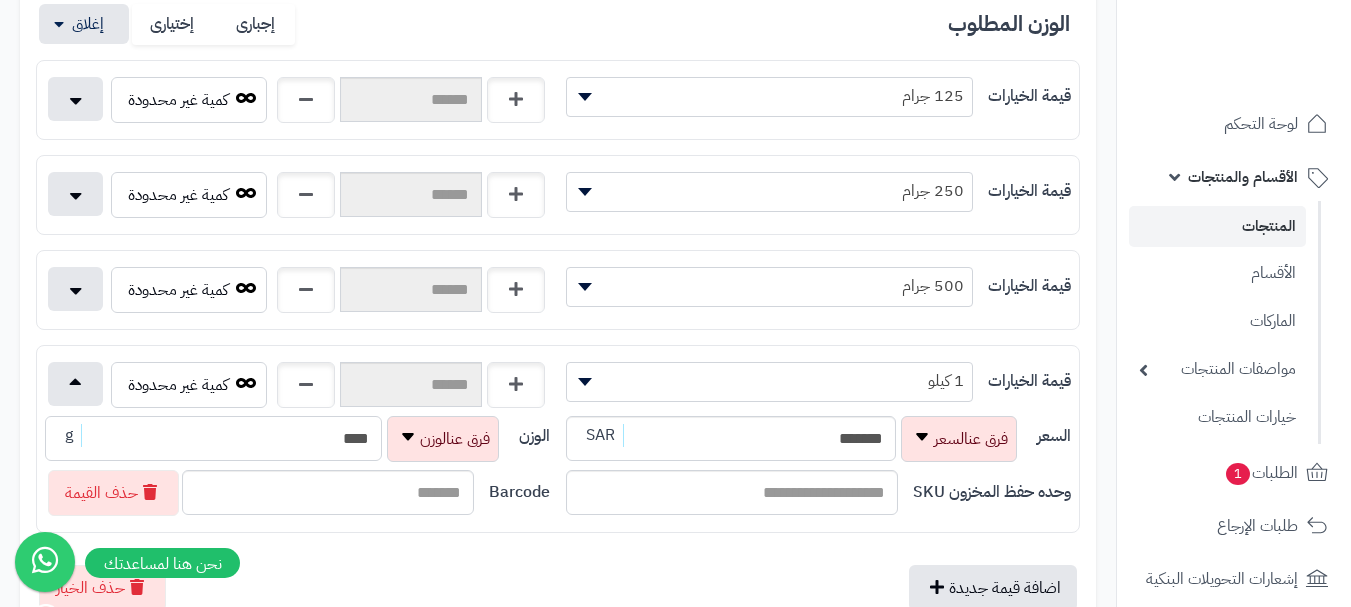 click on "****" at bounding box center [213, 438] 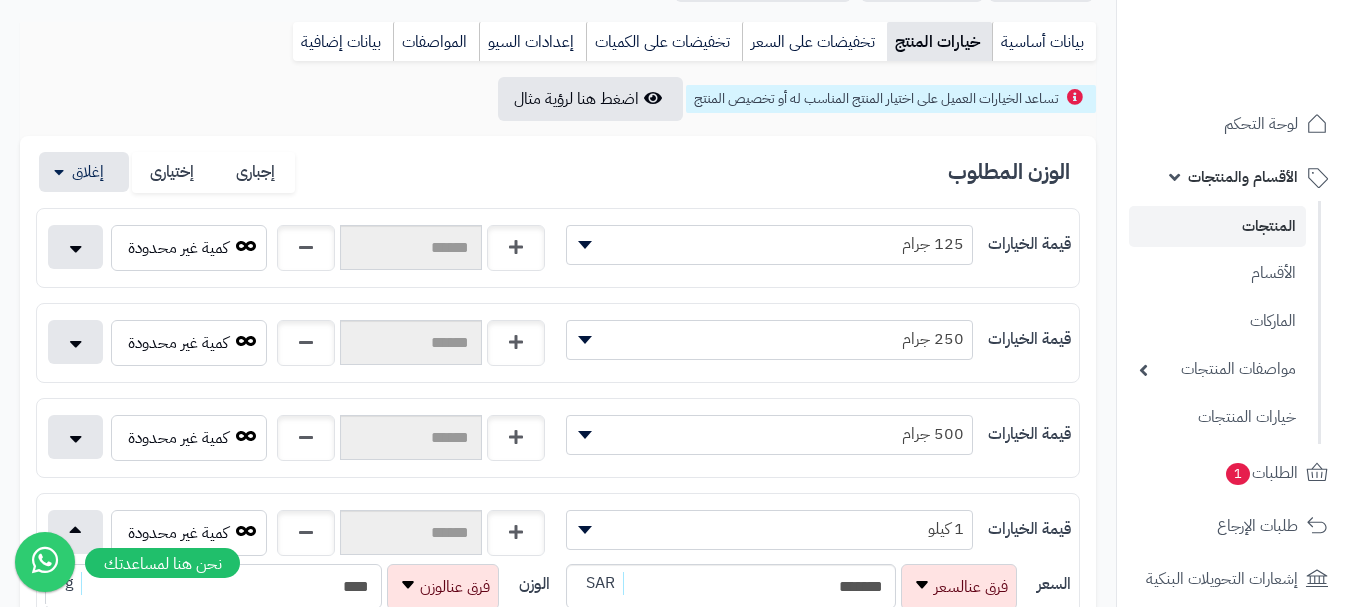 scroll, scrollTop: 0, scrollLeft: 0, axis: both 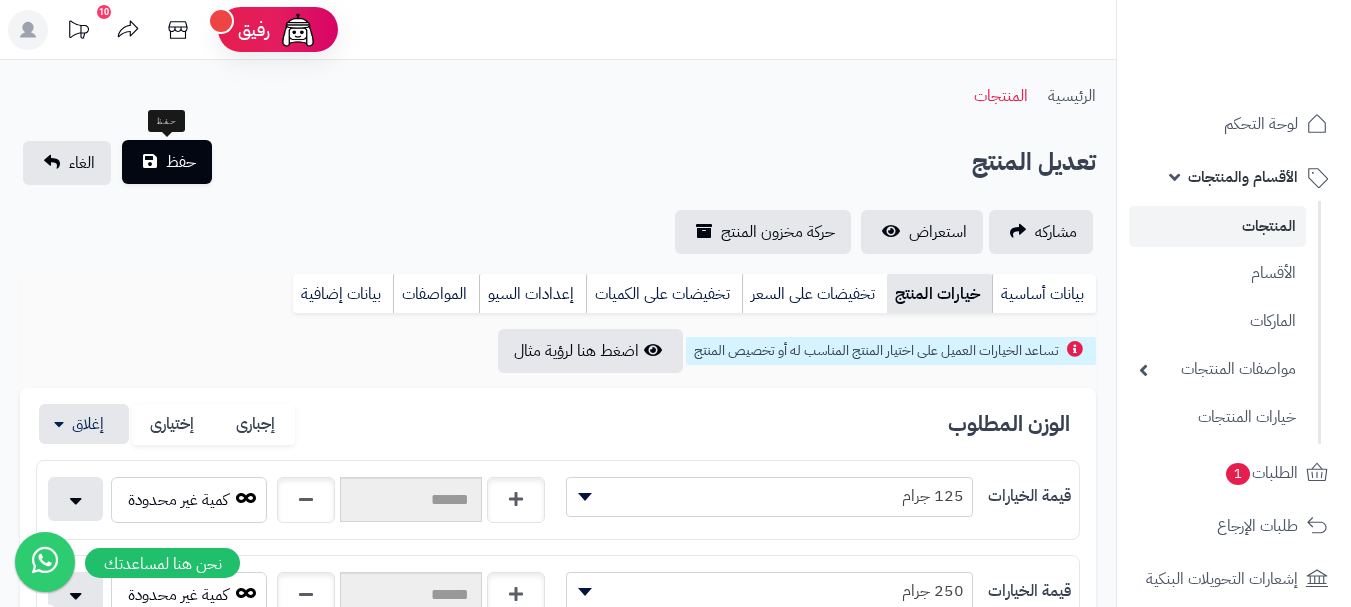 type on "****" 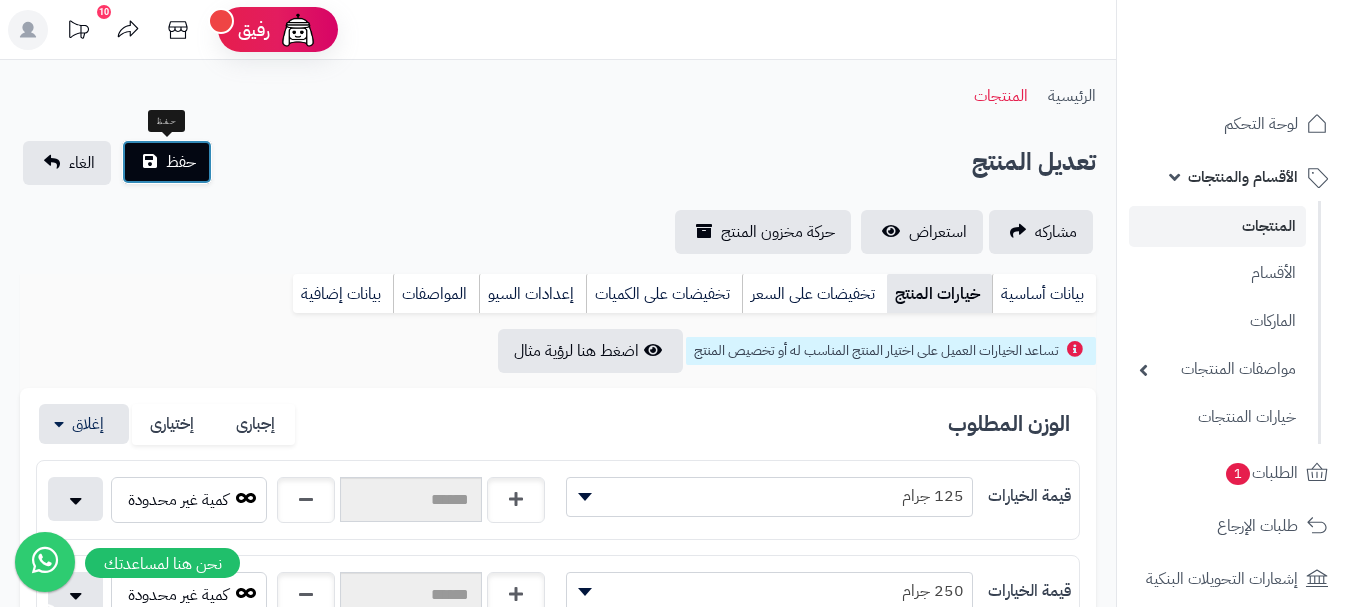 click on "حفظ" at bounding box center (167, 162) 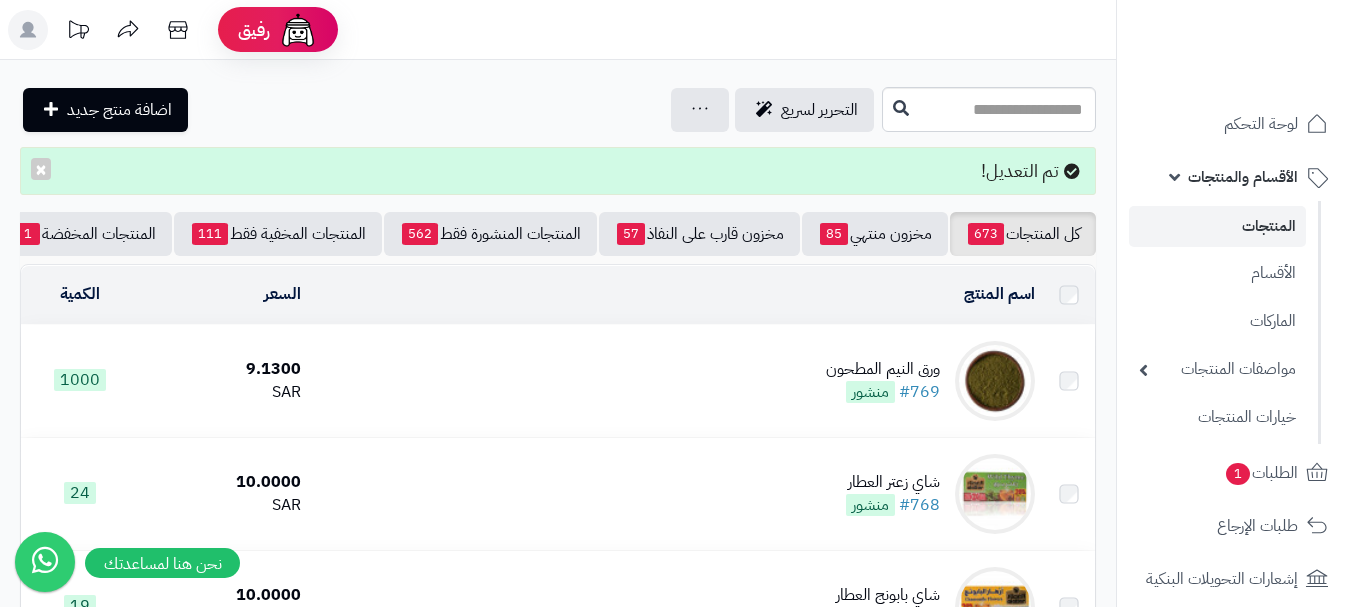 scroll, scrollTop: 0, scrollLeft: 0, axis: both 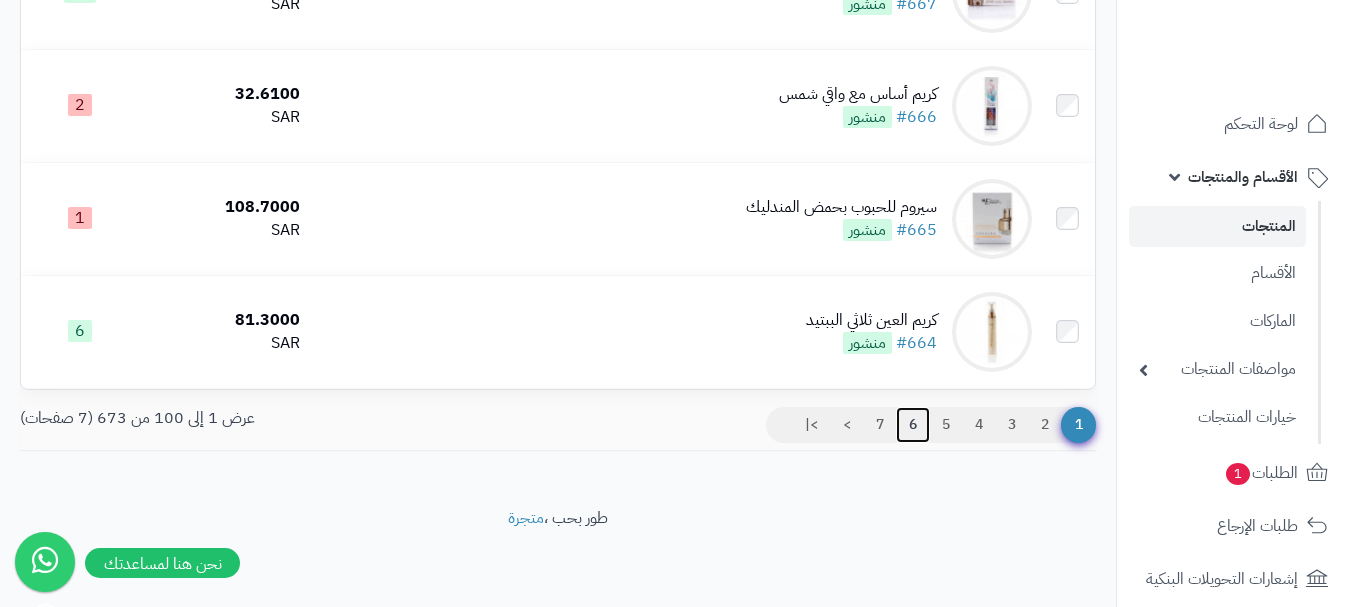 click on "6" at bounding box center [913, 425] 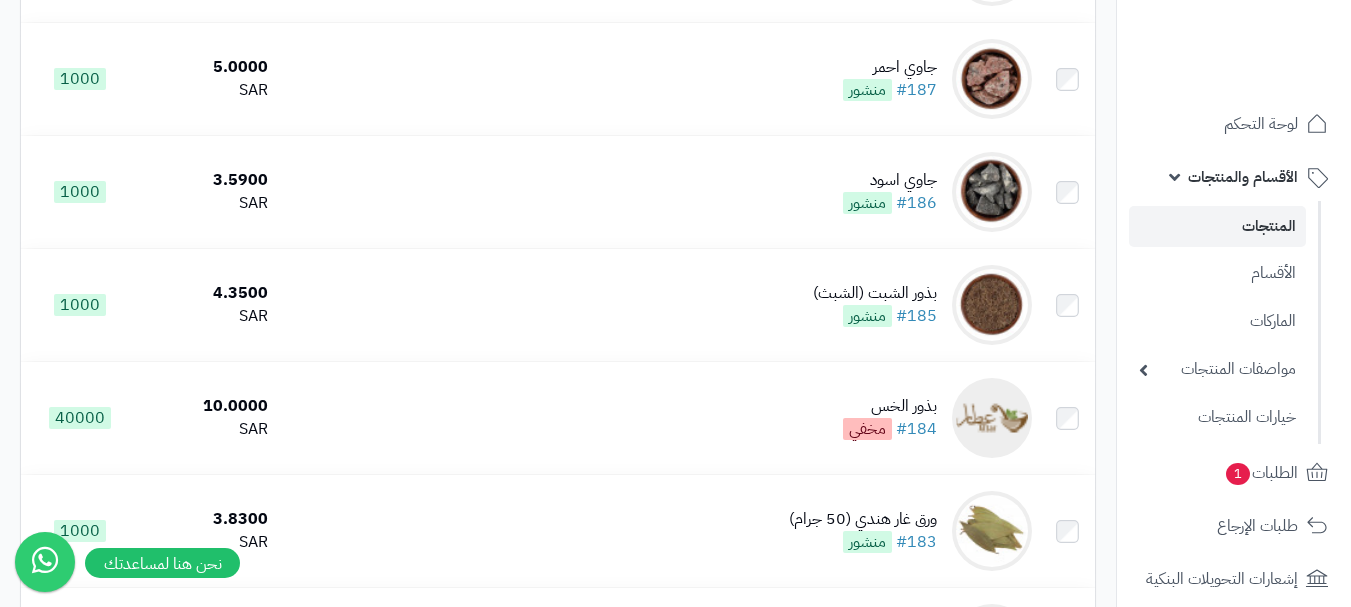 scroll, scrollTop: 7000, scrollLeft: 0, axis: vertical 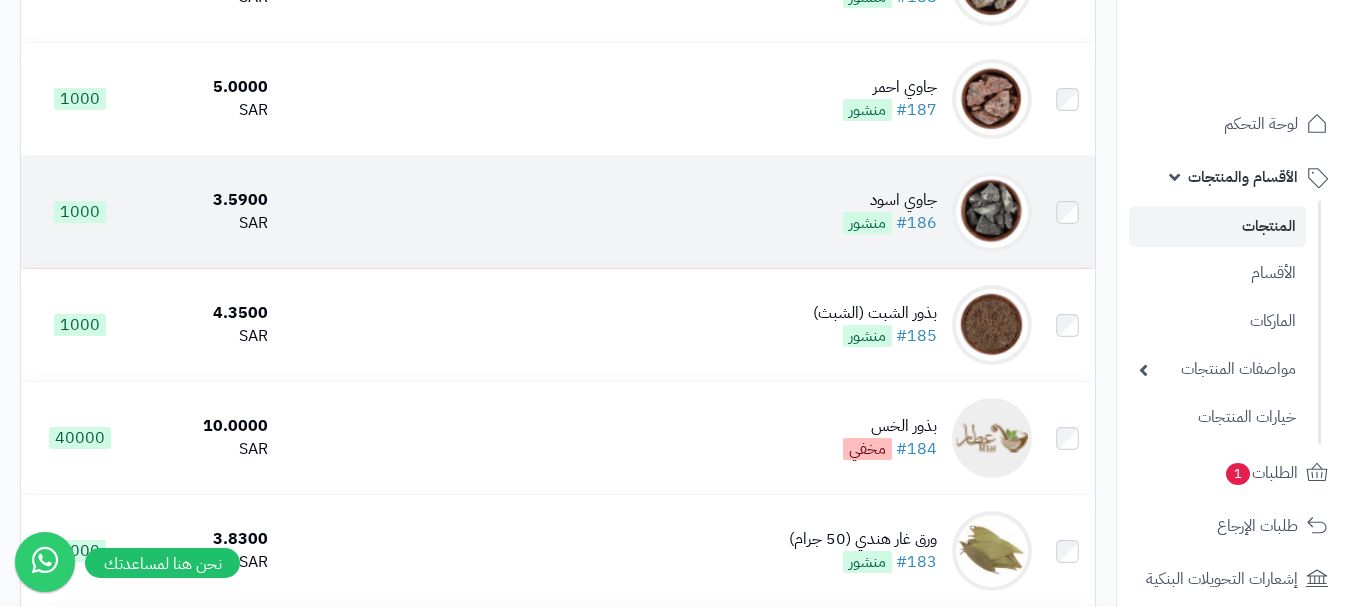 click on "جاوي اسود
#186
منشور" at bounding box center [658, 212] 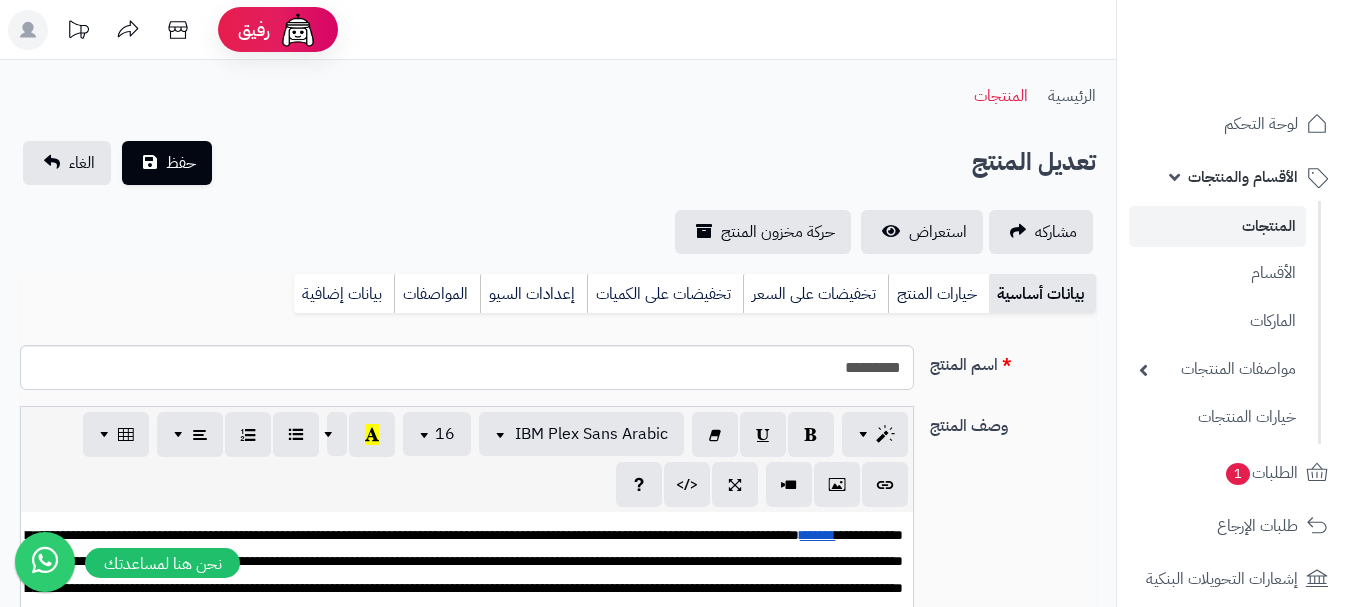 scroll, scrollTop: 0, scrollLeft: 0, axis: both 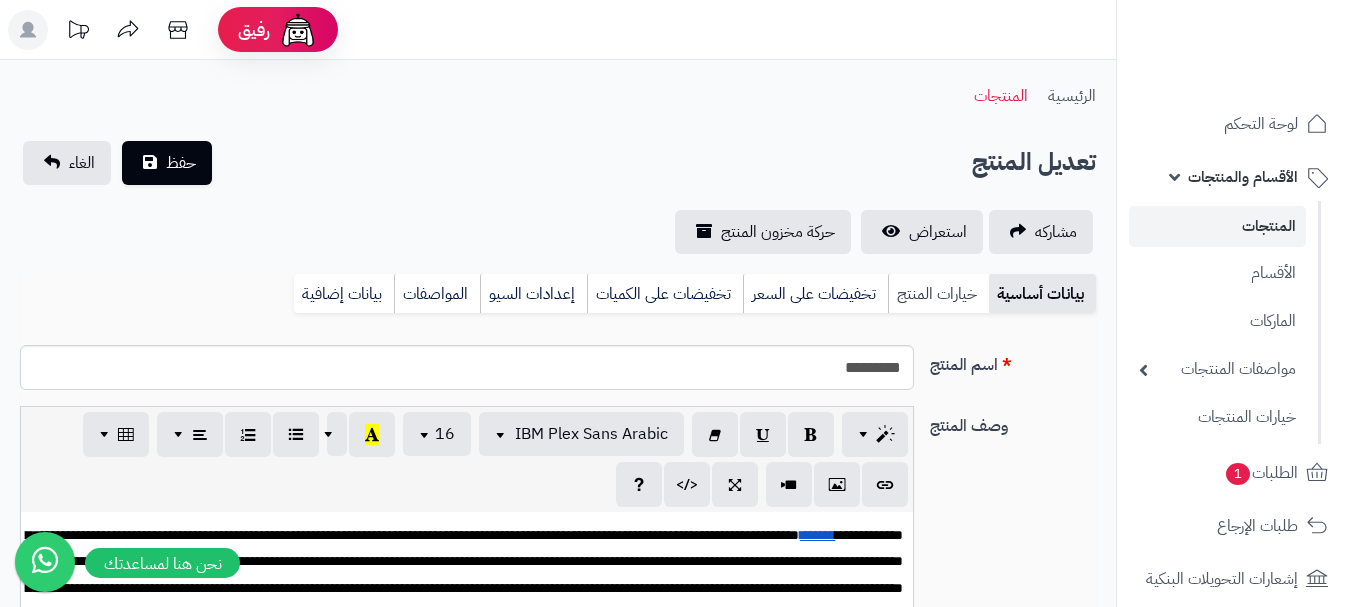 click on "خيارات المنتج" at bounding box center (938, 294) 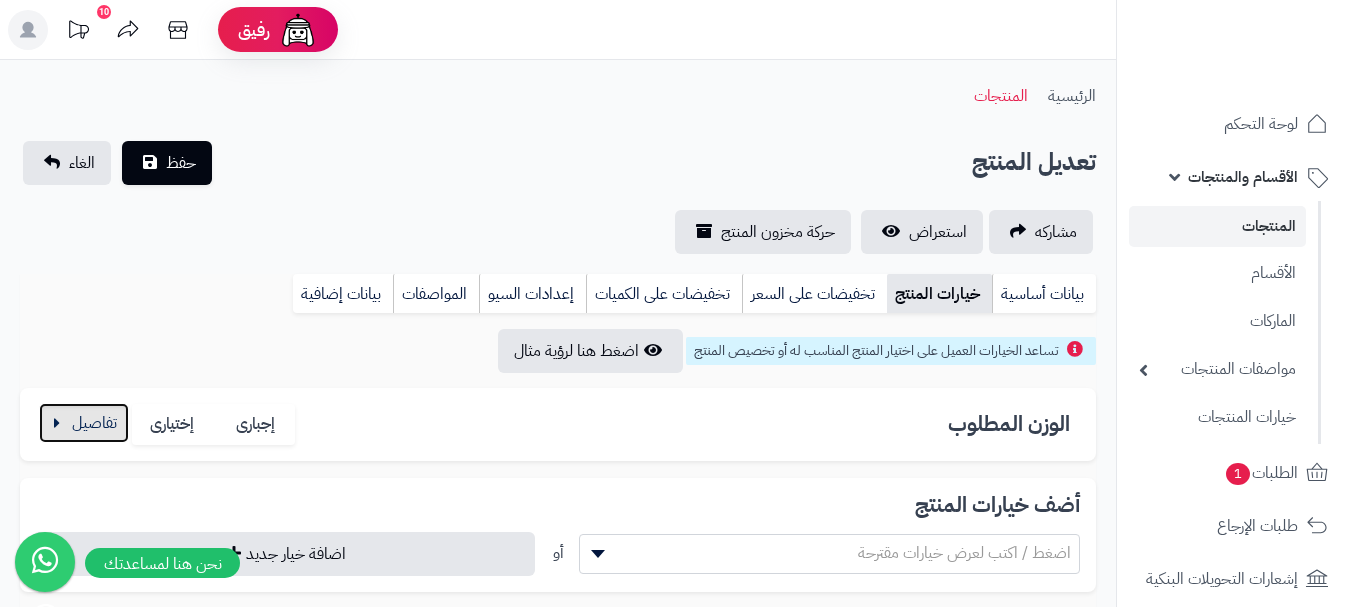 click at bounding box center (84, 423) 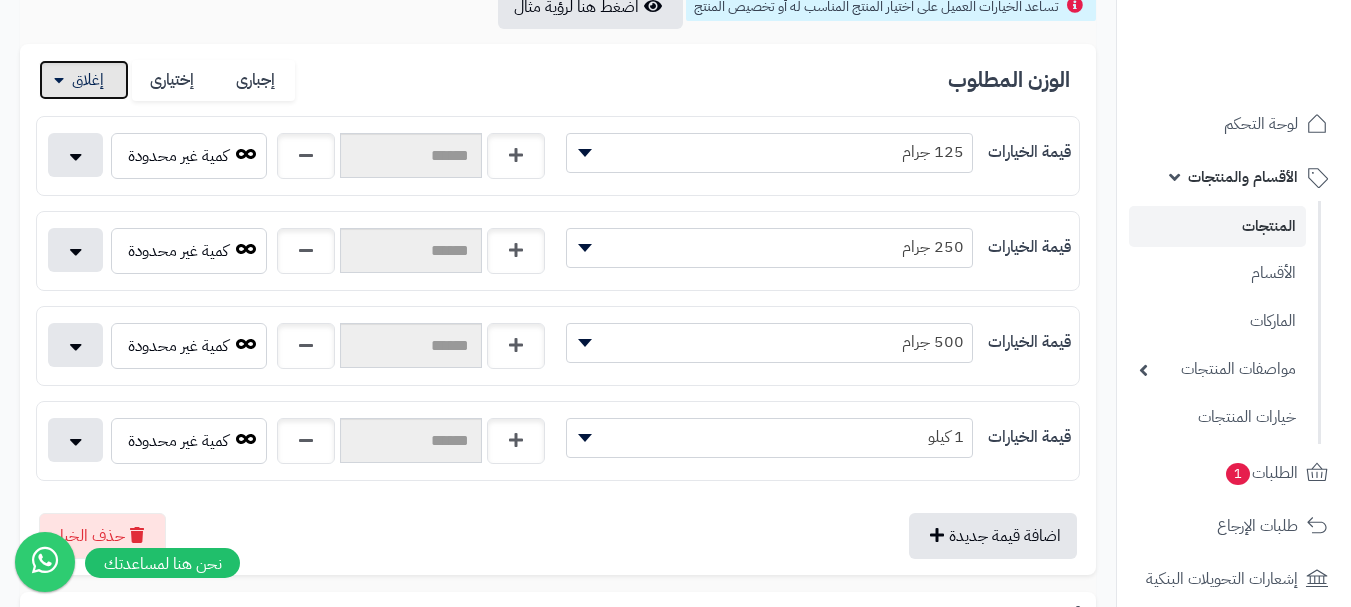 scroll, scrollTop: 600, scrollLeft: 0, axis: vertical 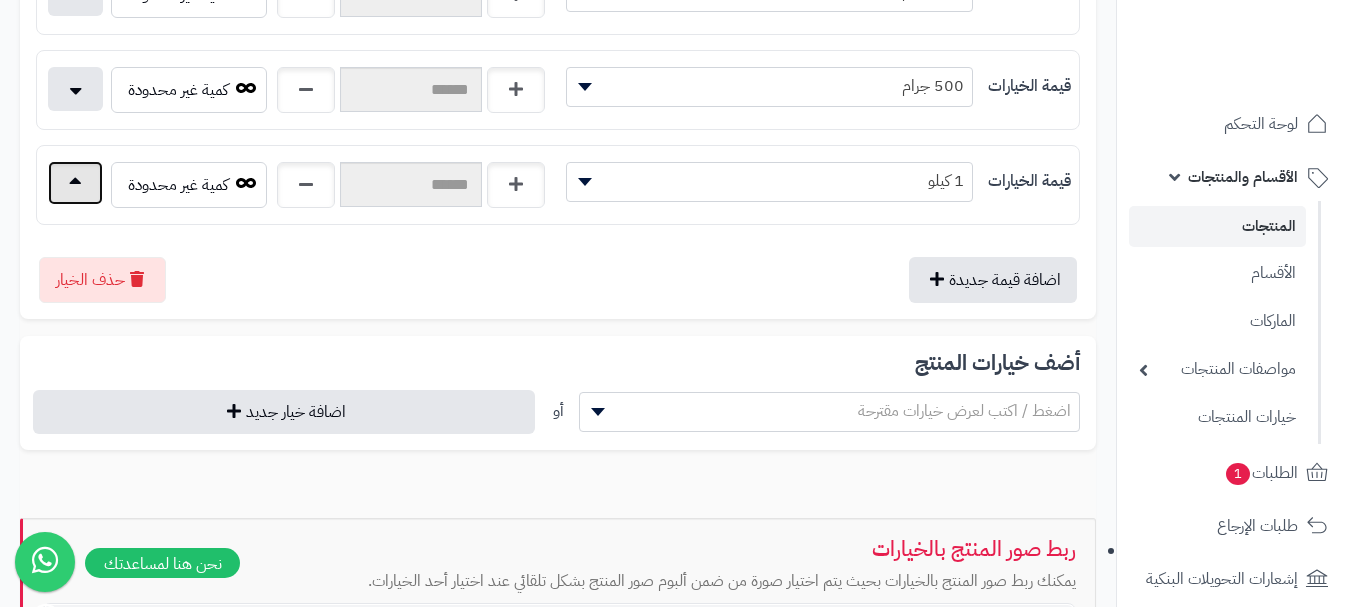 click at bounding box center [75, 183] 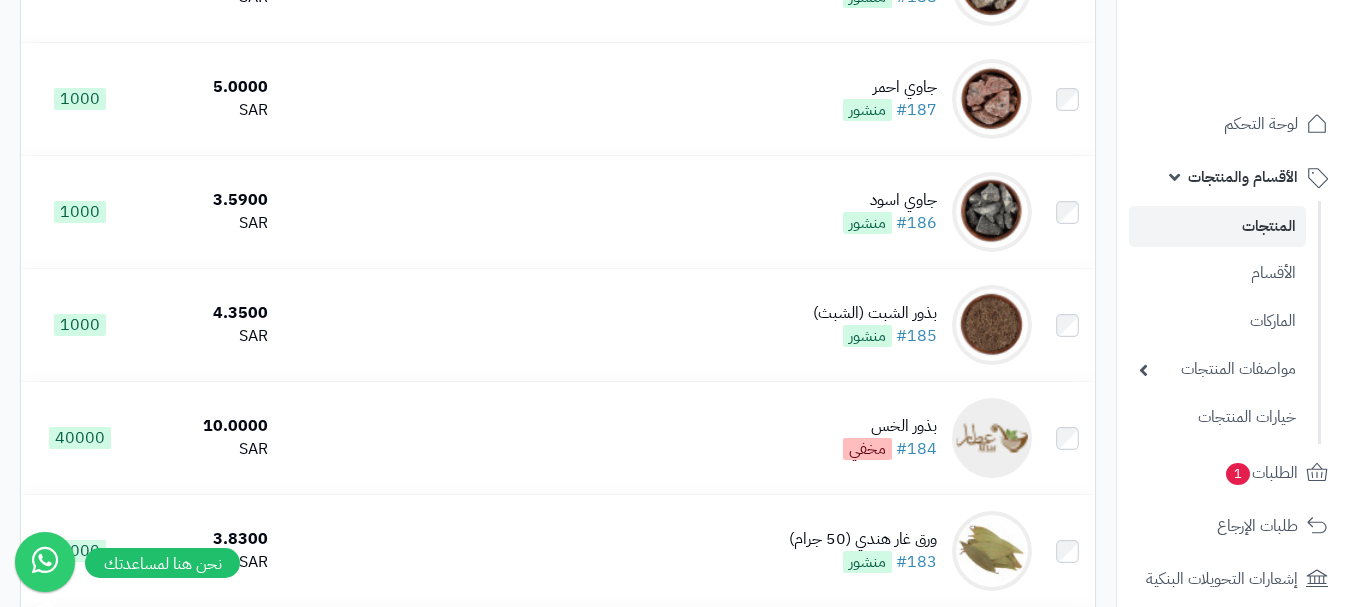 scroll, scrollTop: 7000, scrollLeft: 0, axis: vertical 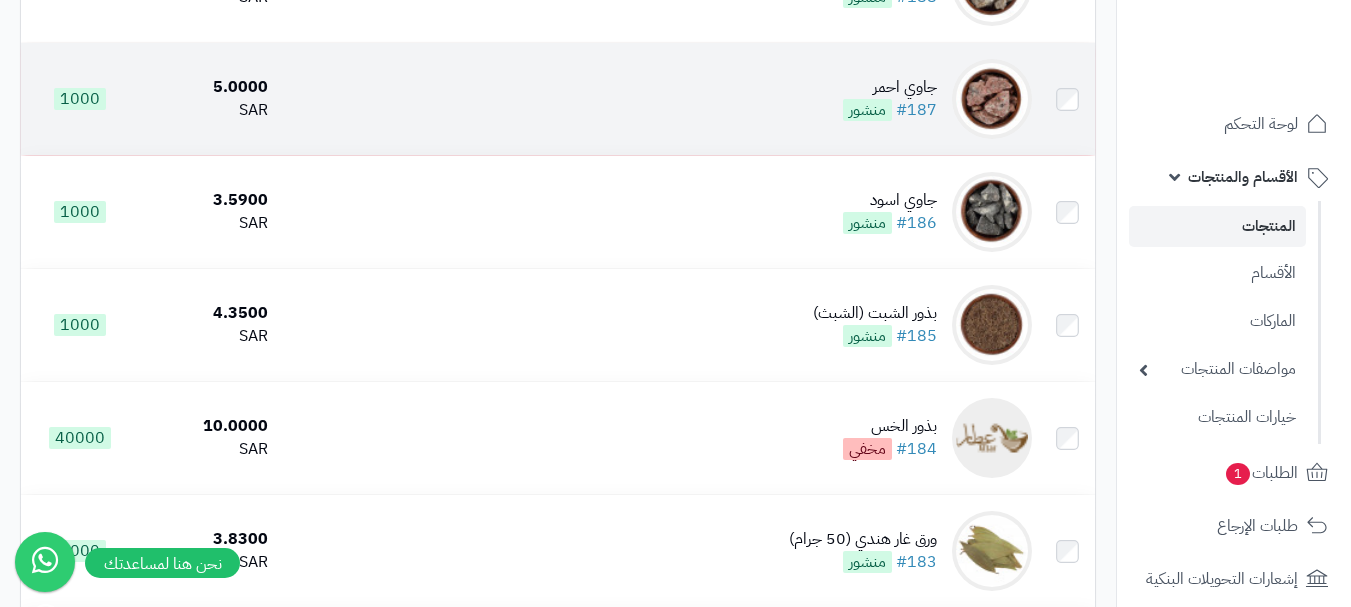 click on "جاوي احمر" at bounding box center (890, 87) 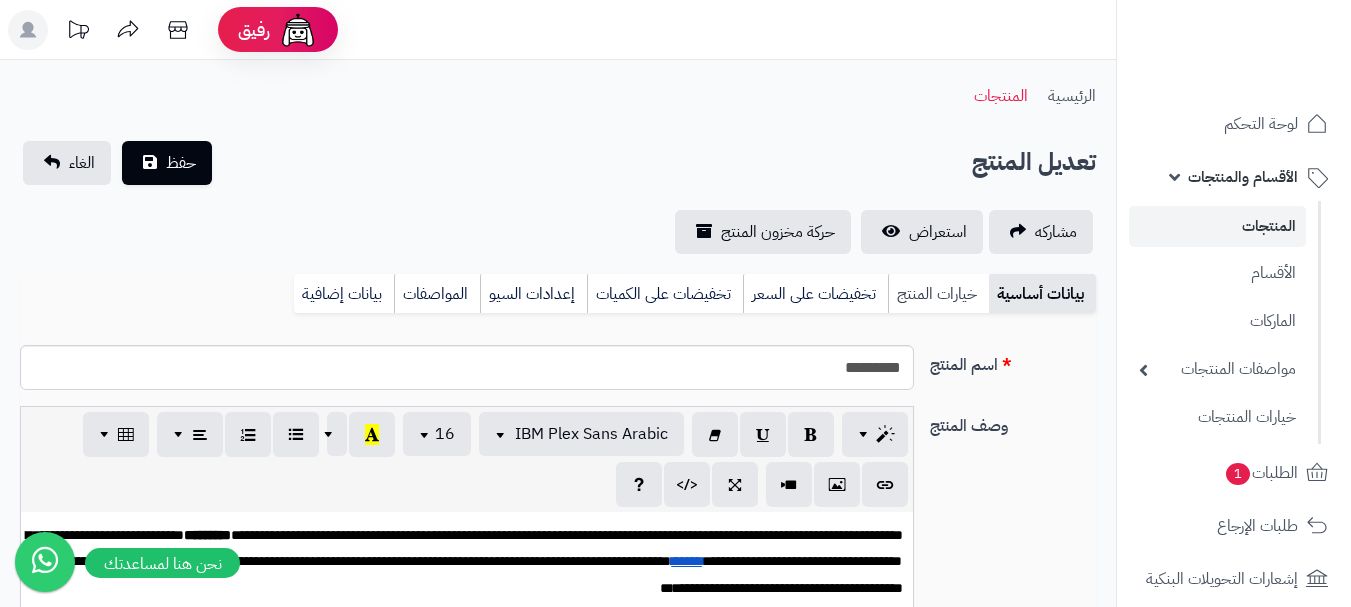 scroll, scrollTop: 0, scrollLeft: 0, axis: both 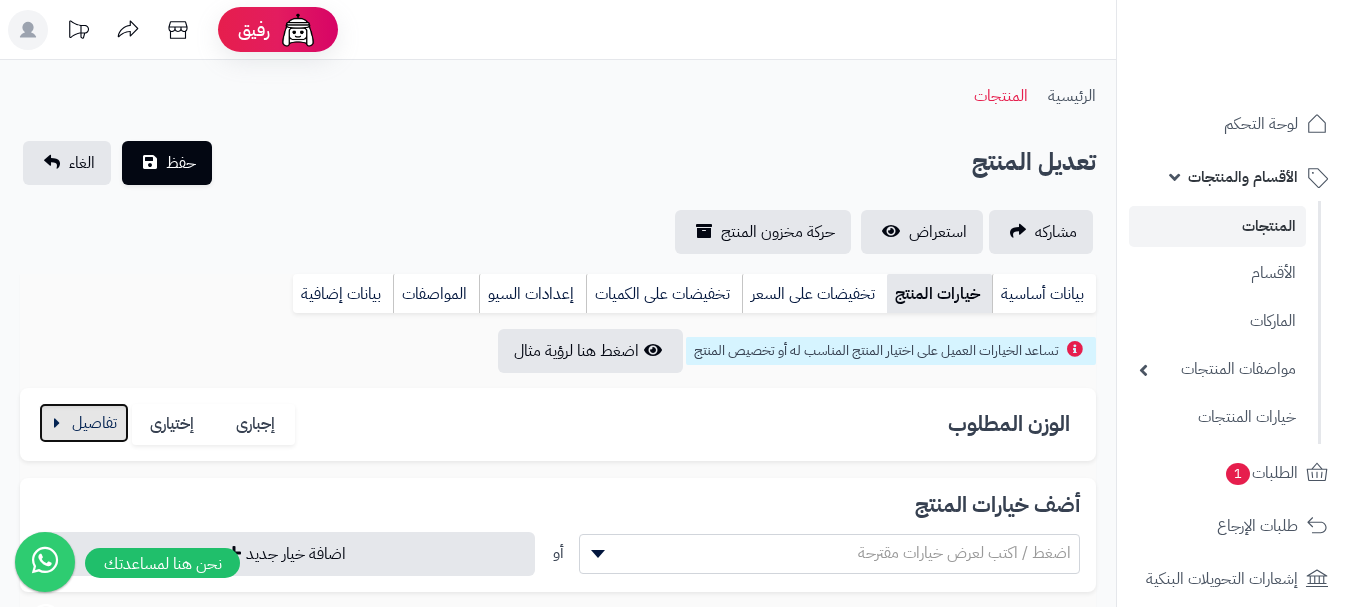 click at bounding box center (84, 423) 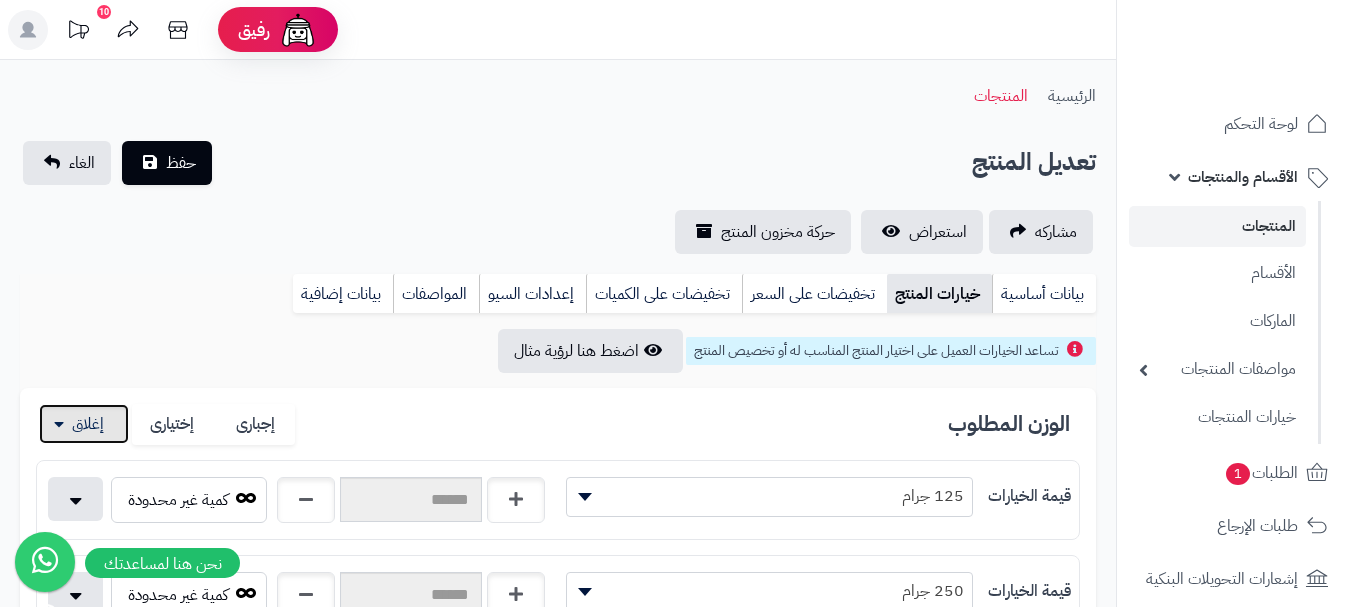 scroll, scrollTop: 500, scrollLeft: 0, axis: vertical 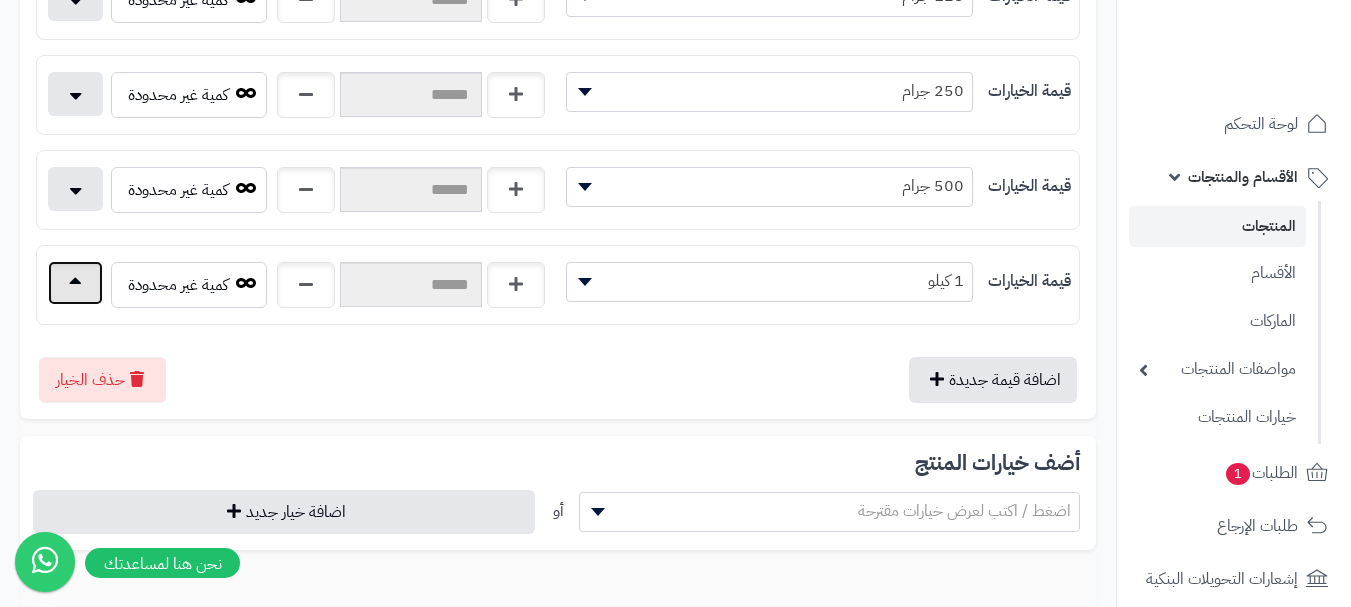 click at bounding box center (75, 283) 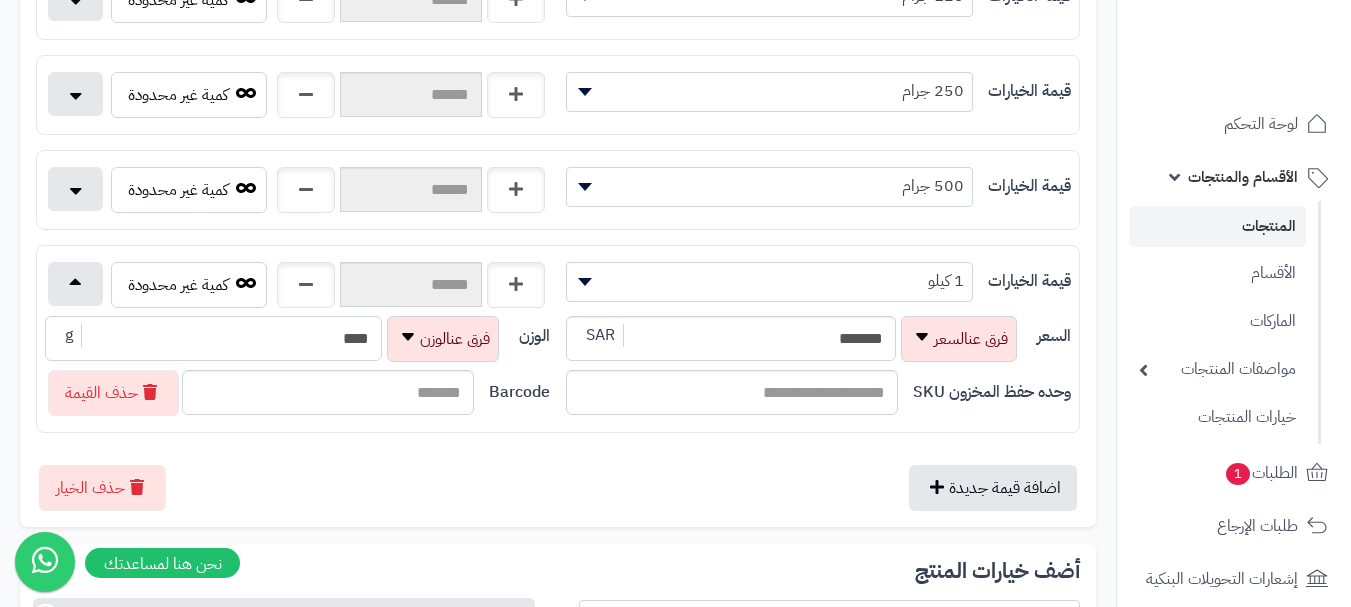 click on "****" at bounding box center [213, 338] 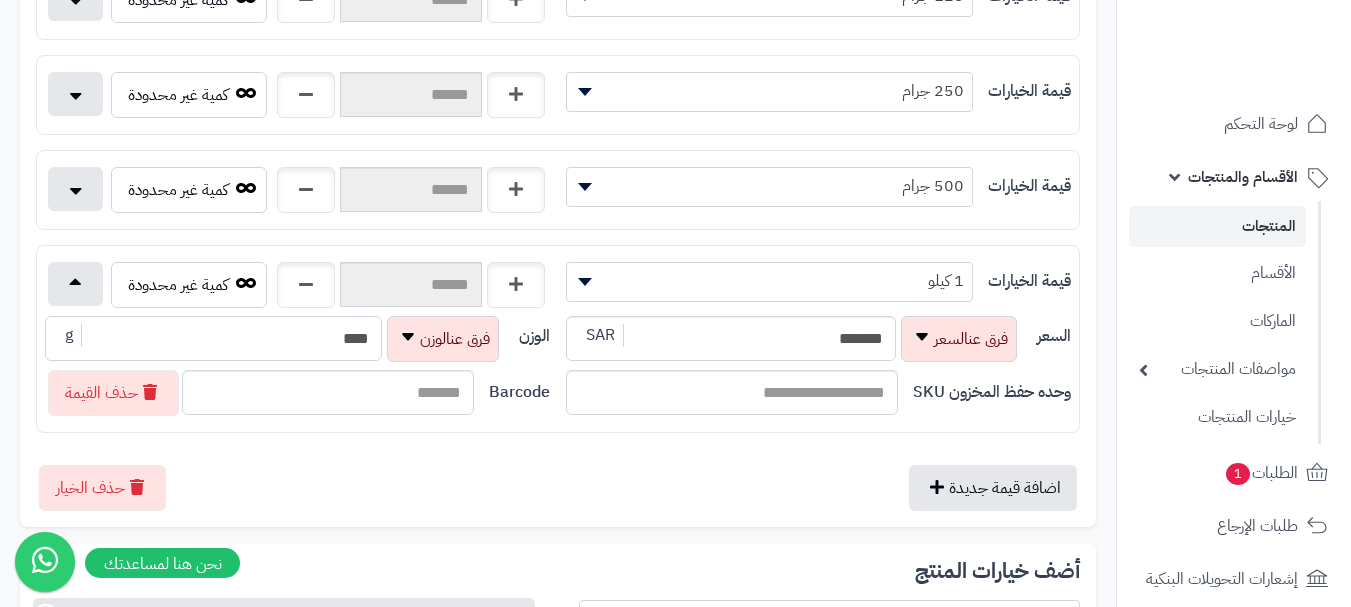 scroll, scrollTop: 0, scrollLeft: 0, axis: both 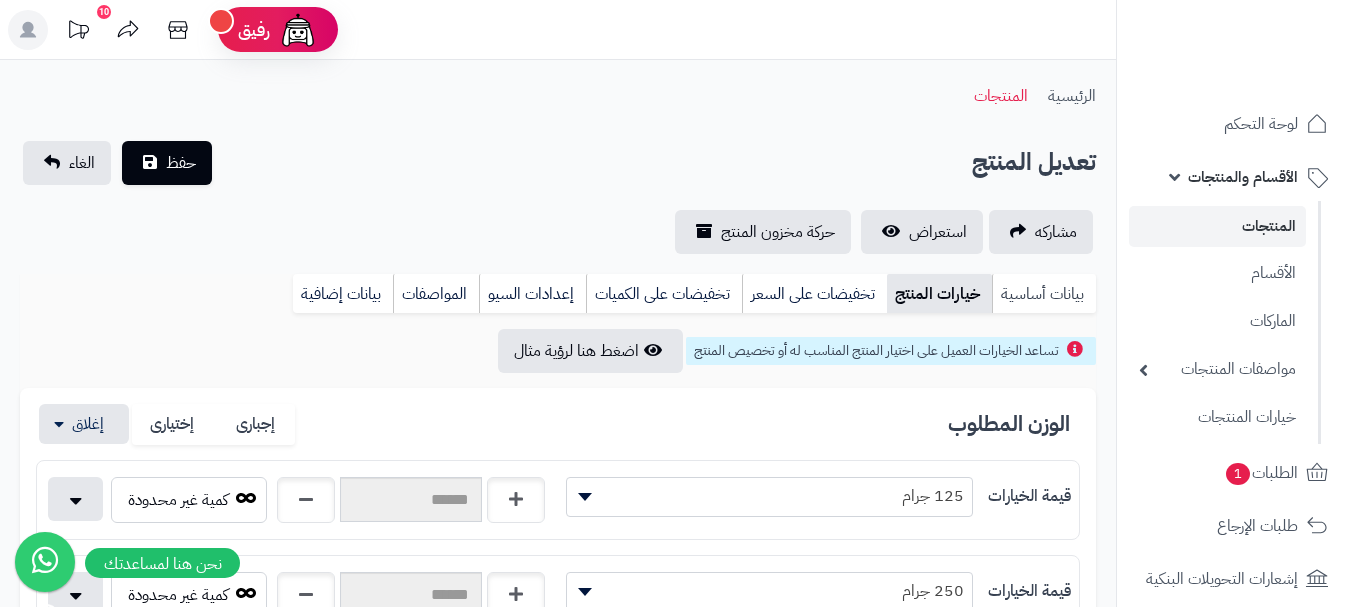 type on "****" 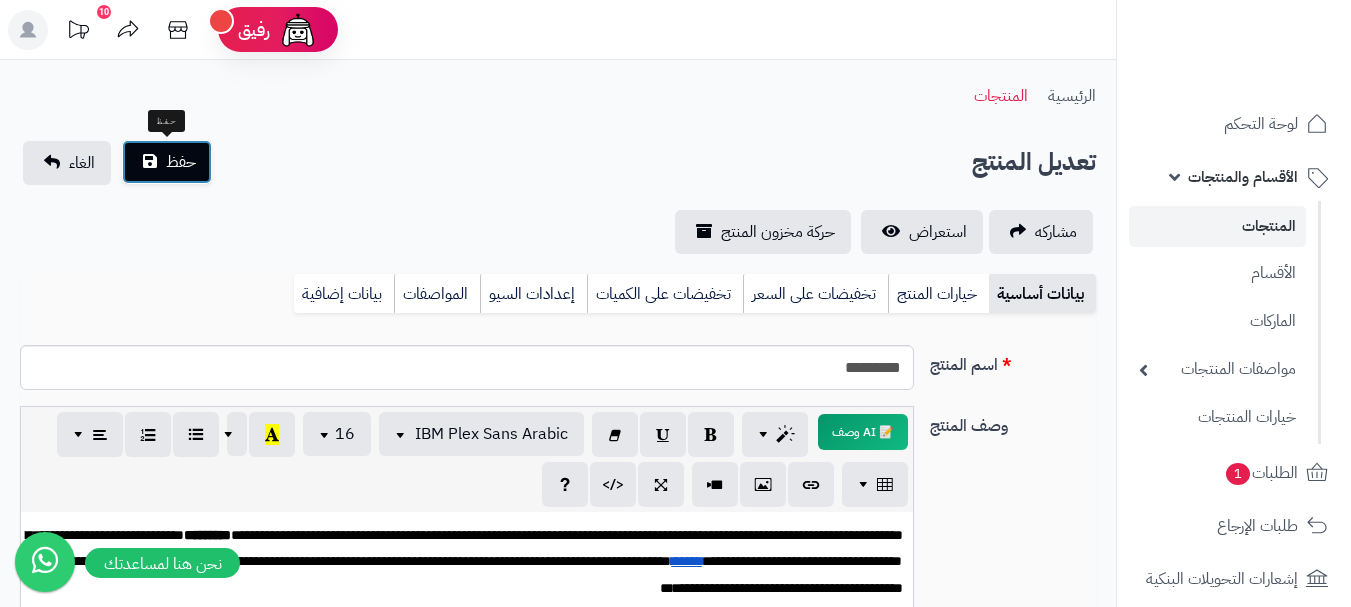 click on "حفظ" at bounding box center (167, 162) 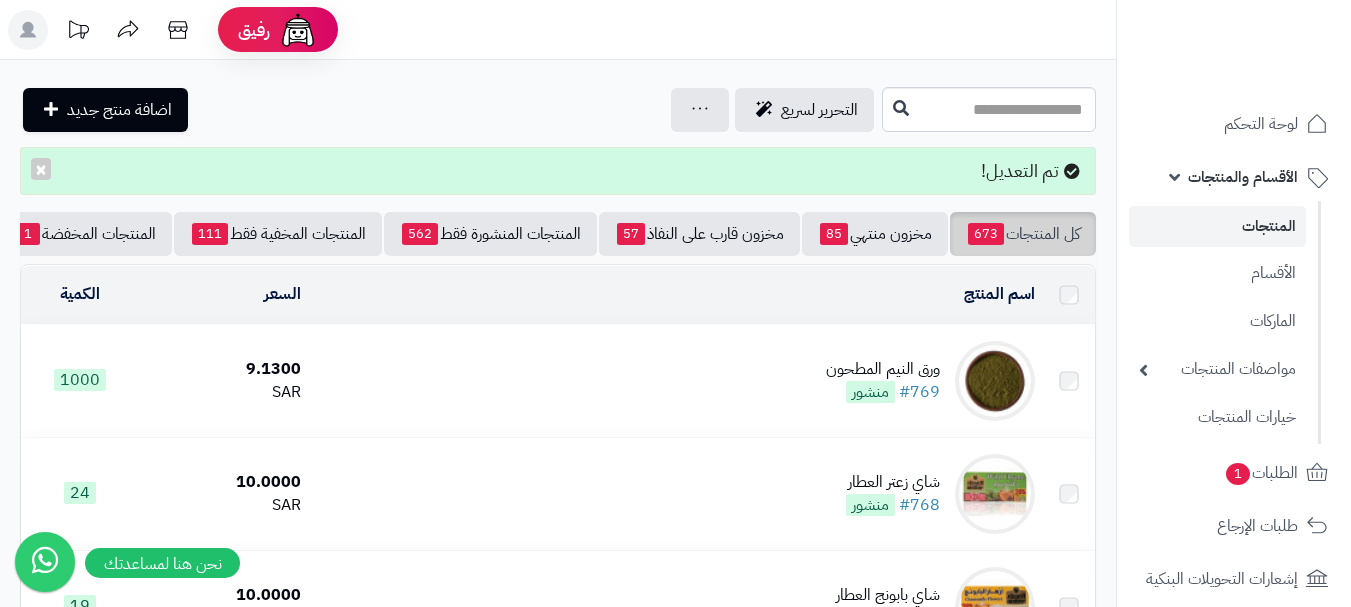 scroll, scrollTop: 0, scrollLeft: 0, axis: both 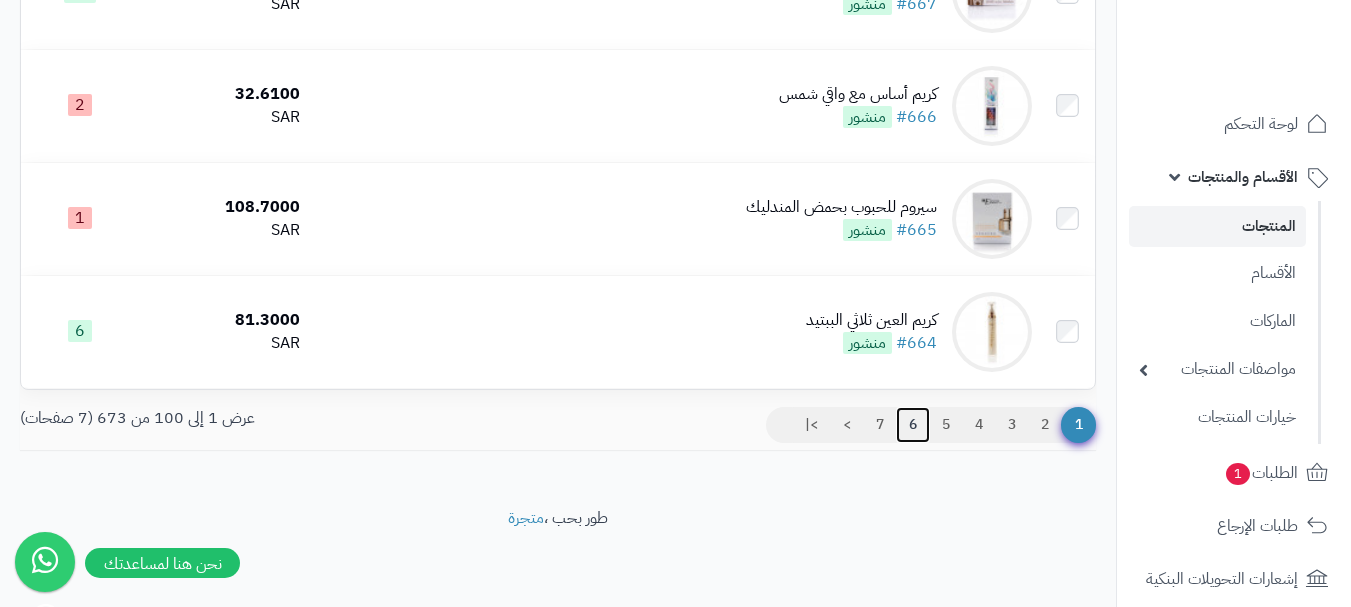 click on "6" at bounding box center (913, 425) 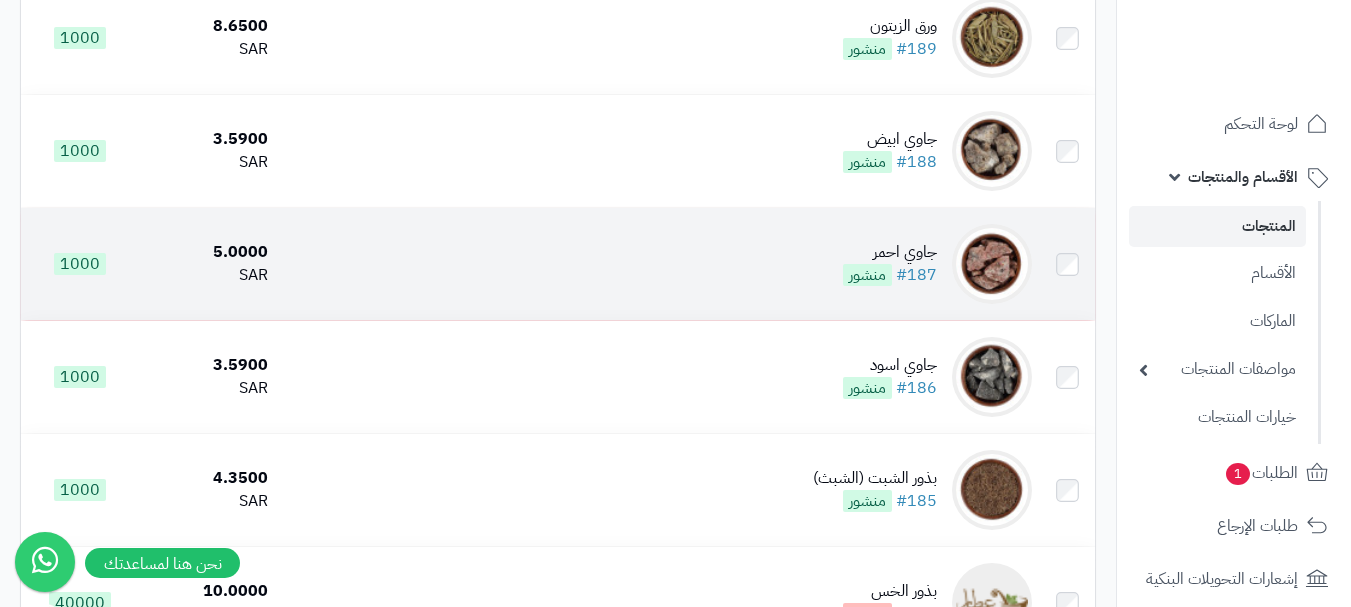 scroll, scrollTop: 6800, scrollLeft: 0, axis: vertical 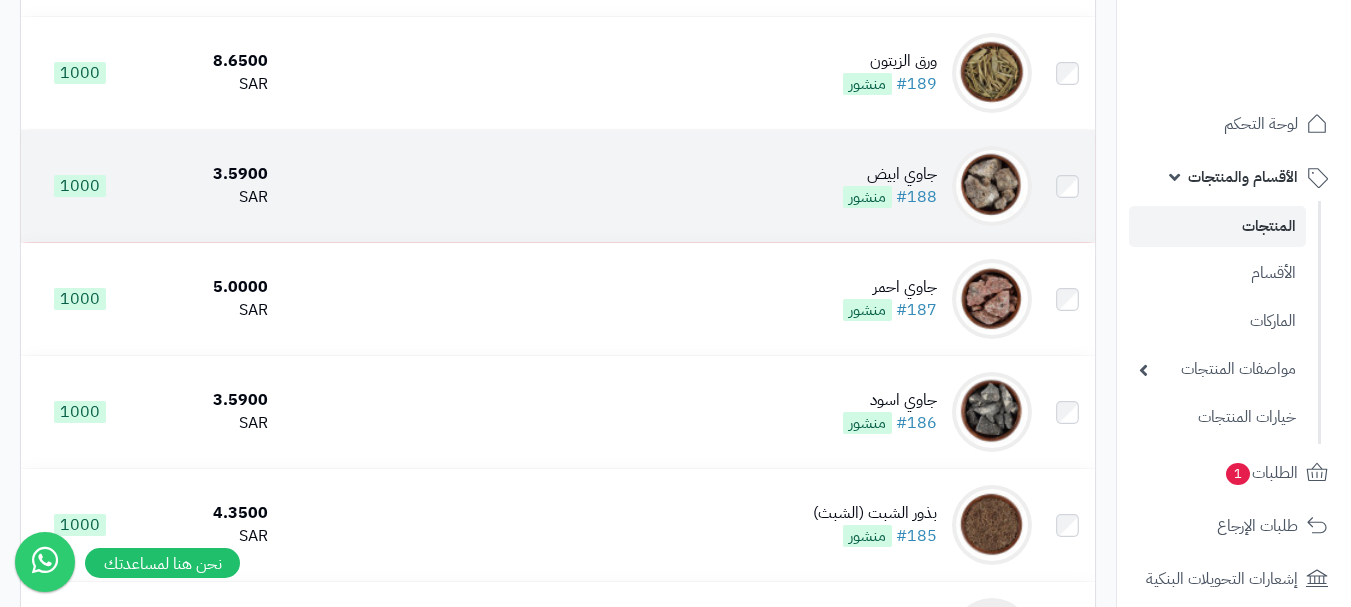 click on "جاوي ابيض
#188
منشور" at bounding box center [658, 186] 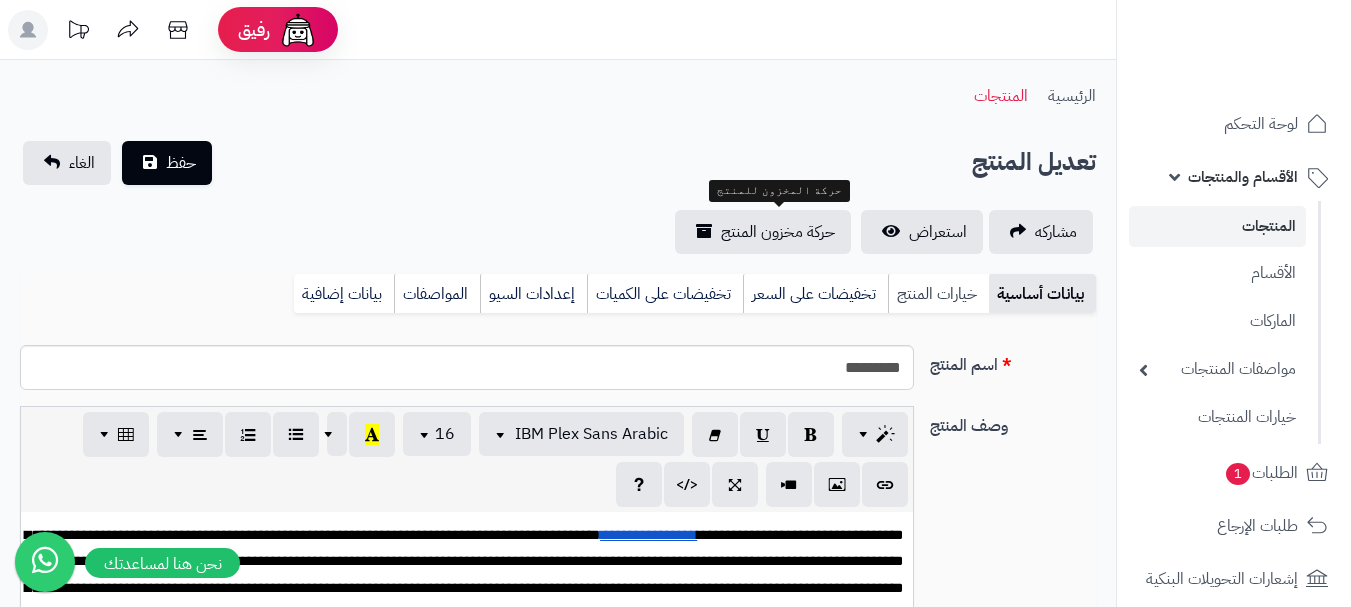 scroll, scrollTop: 0, scrollLeft: 0, axis: both 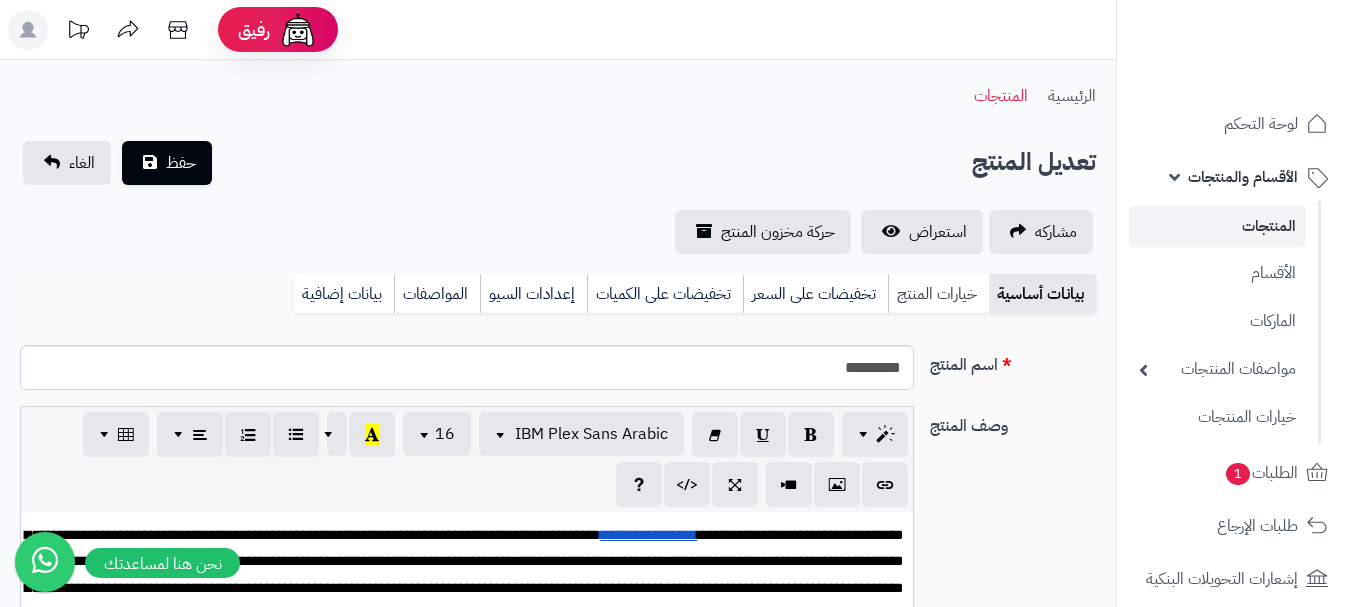 click on "خيارات المنتج" at bounding box center (938, 294) 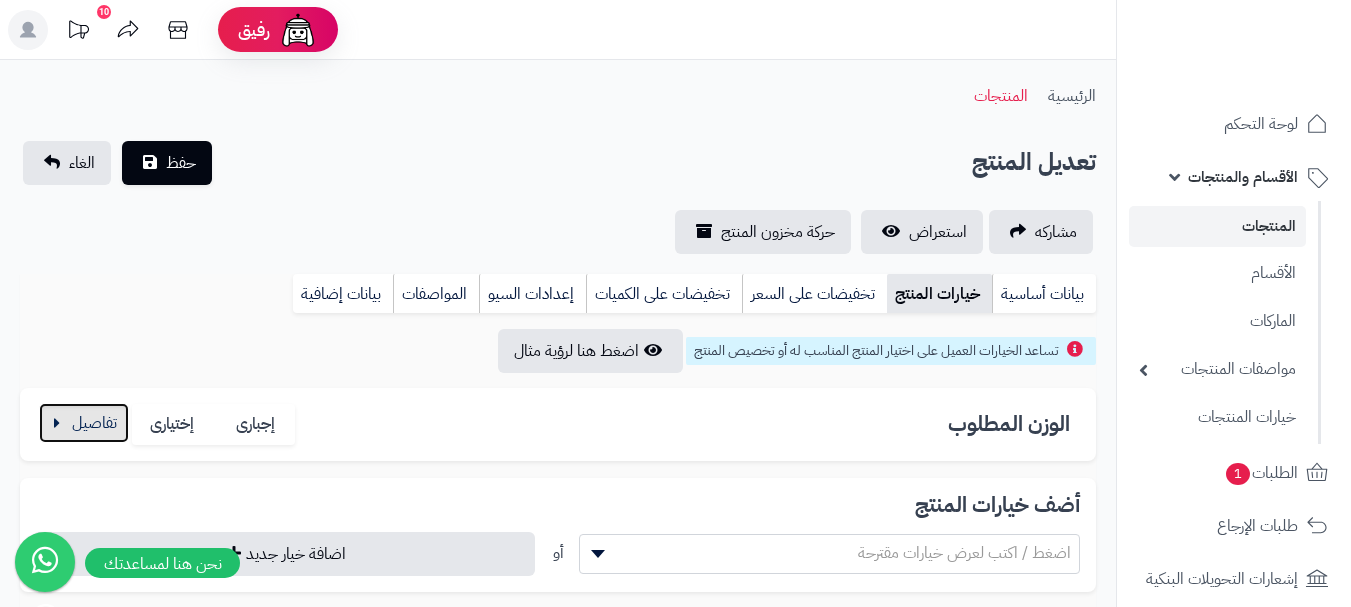 click at bounding box center [84, 423] 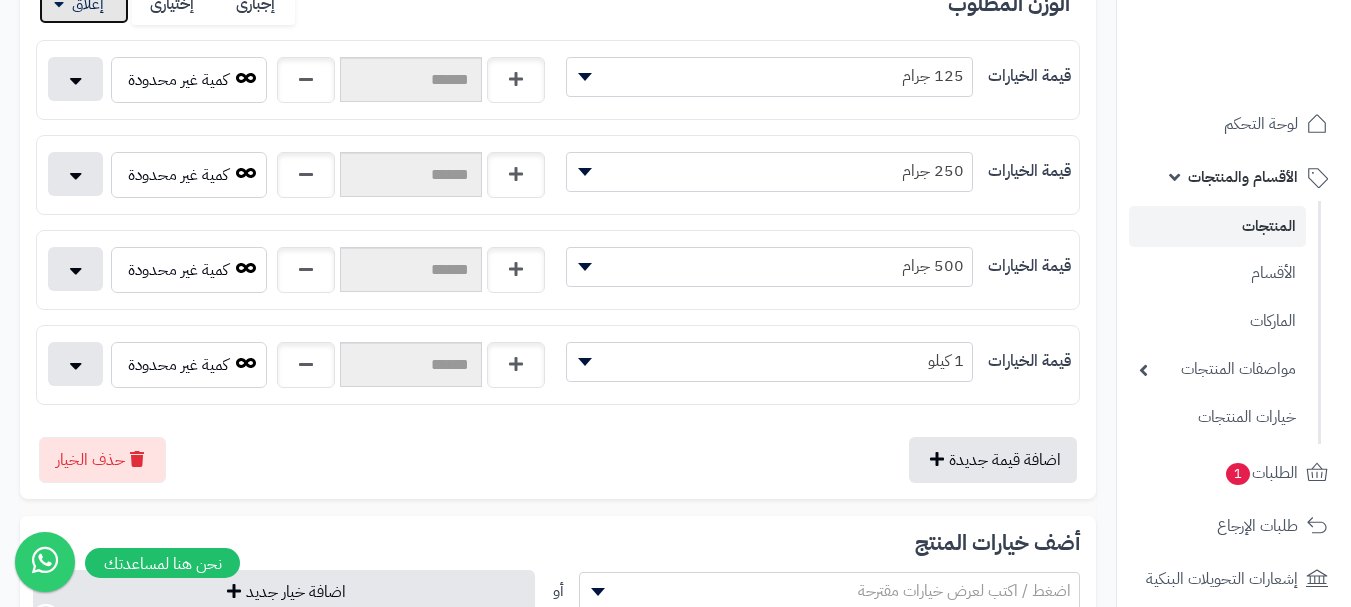 scroll, scrollTop: 600, scrollLeft: 0, axis: vertical 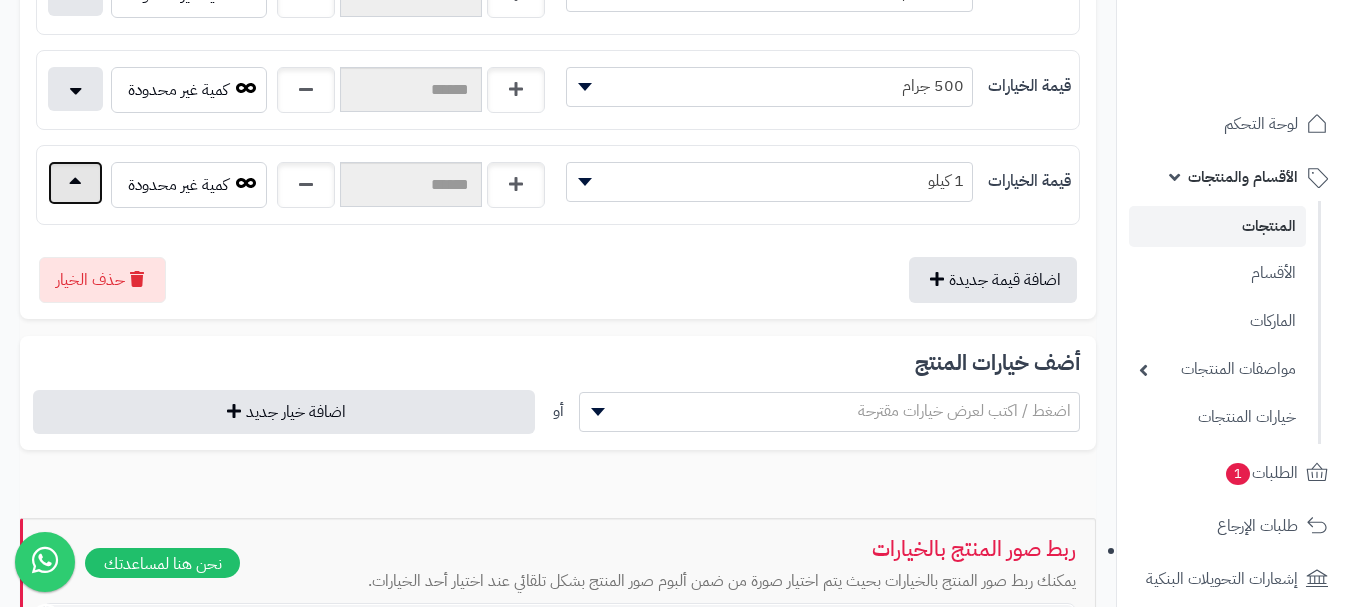 click at bounding box center (75, 183) 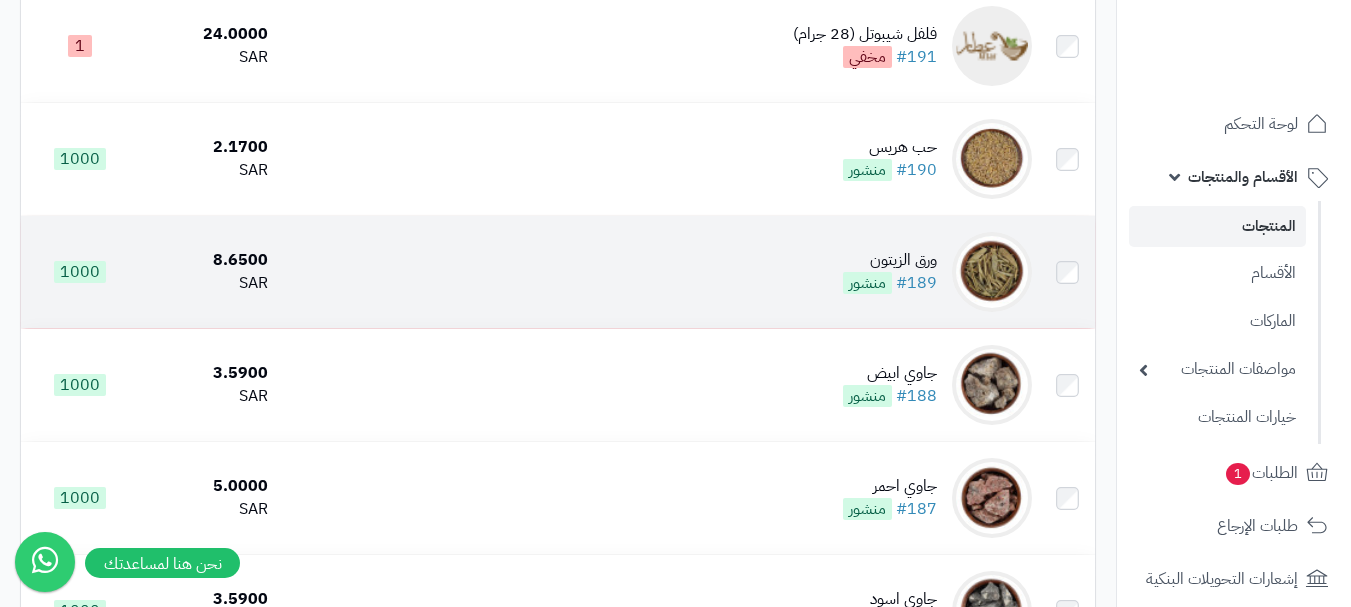 scroll, scrollTop: 6600, scrollLeft: 0, axis: vertical 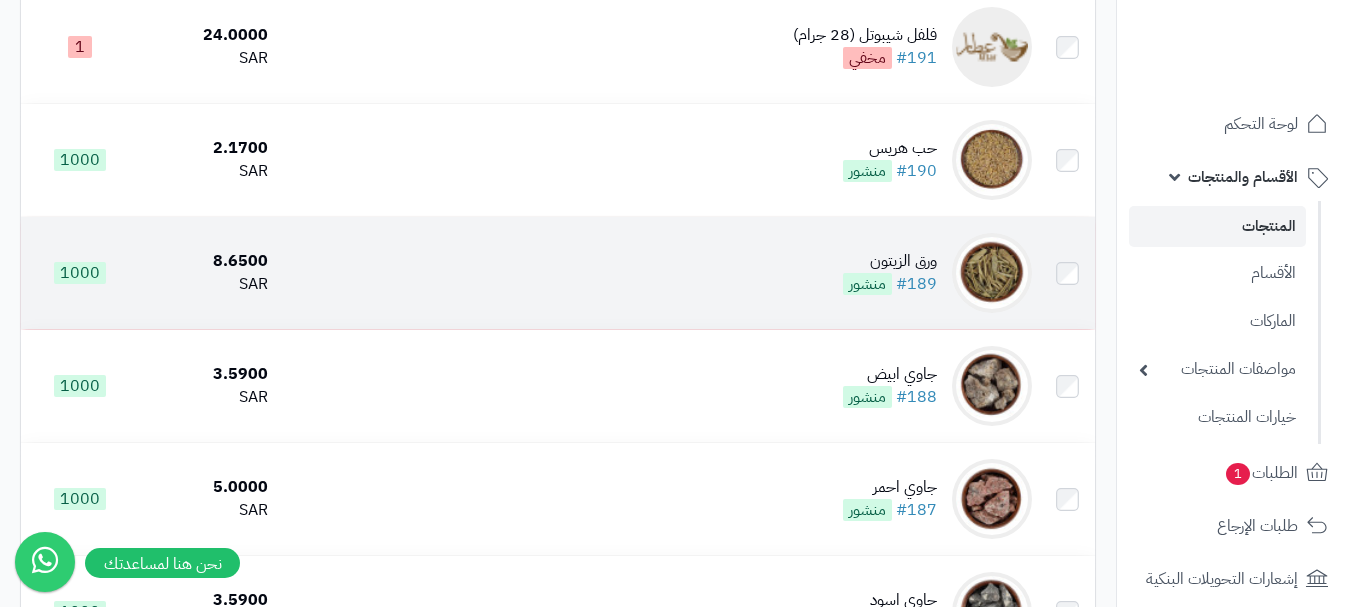 click on "ورق الزيتون
#189
منشور" at bounding box center [658, 273] 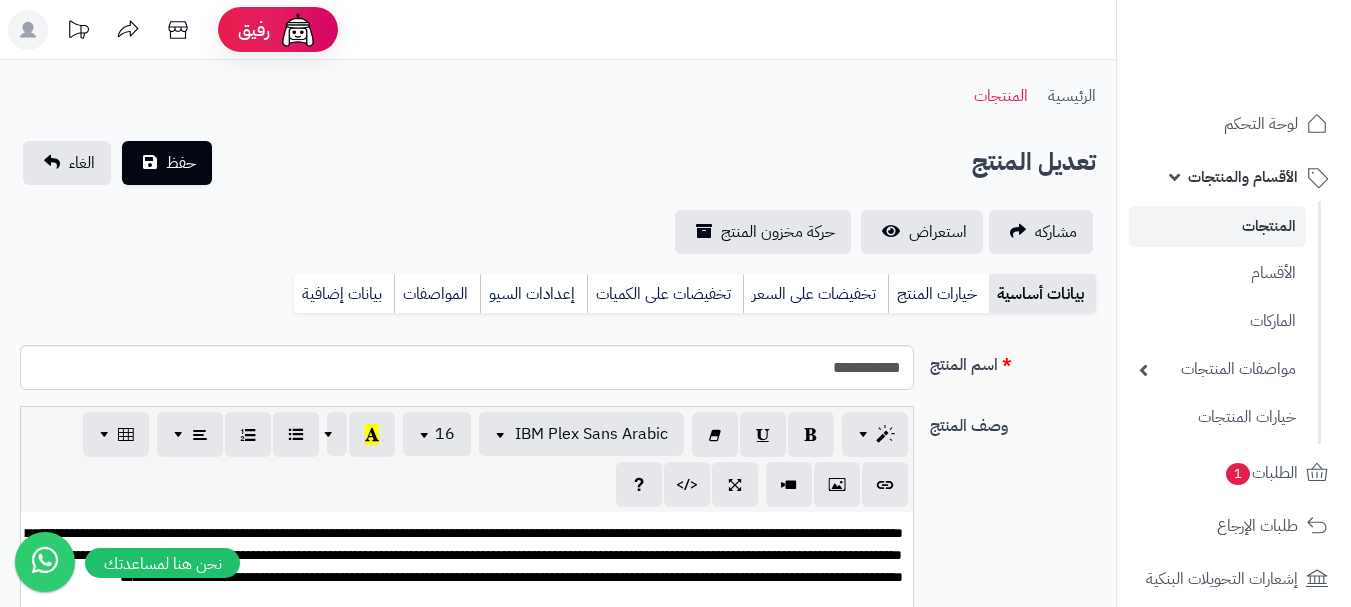 scroll, scrollTop: 0, scrollLeft: 0, axis: both 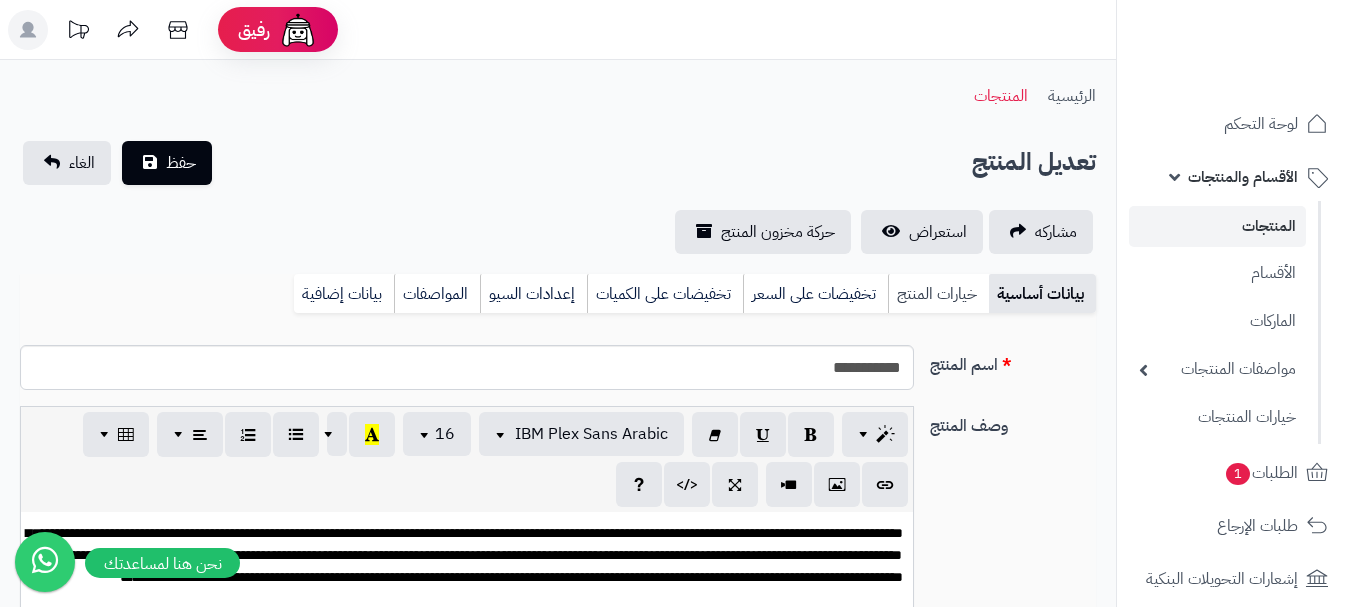 click on "خيارات المنتج" at bounding box center [938, 294] 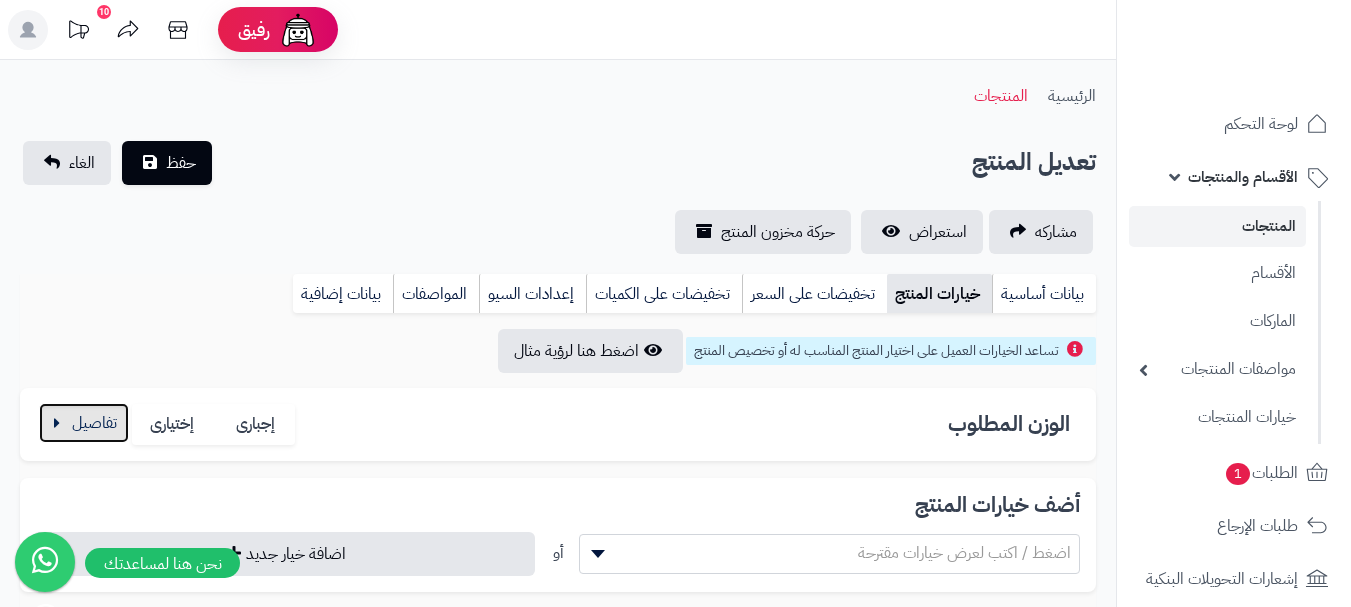 click at bounding box center [84, 423] 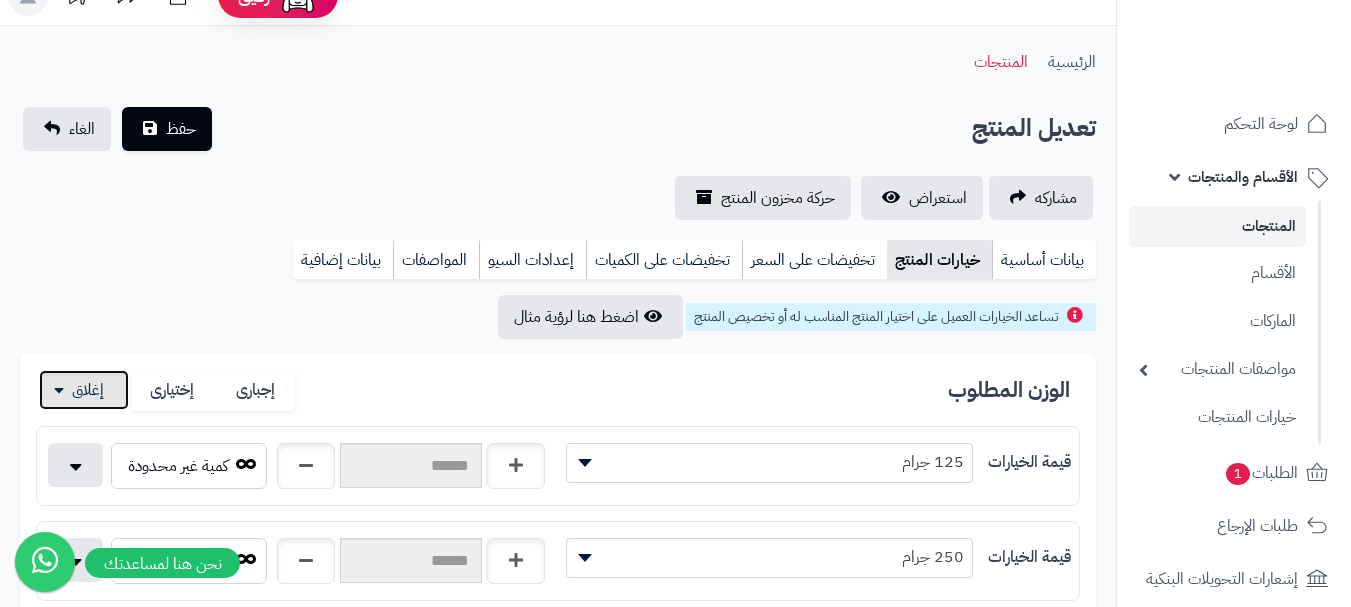 scroll, scrollTop: 500, scrollLeft: 0, axis: vertical 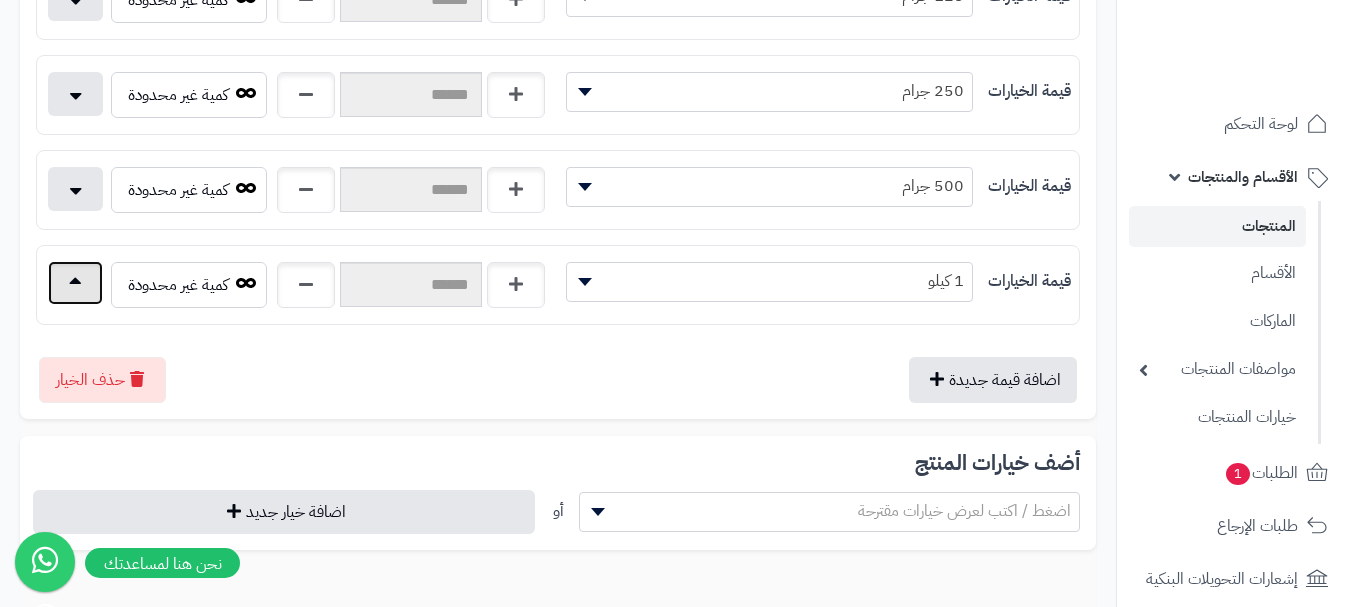 click at bounding box center [75, 283] 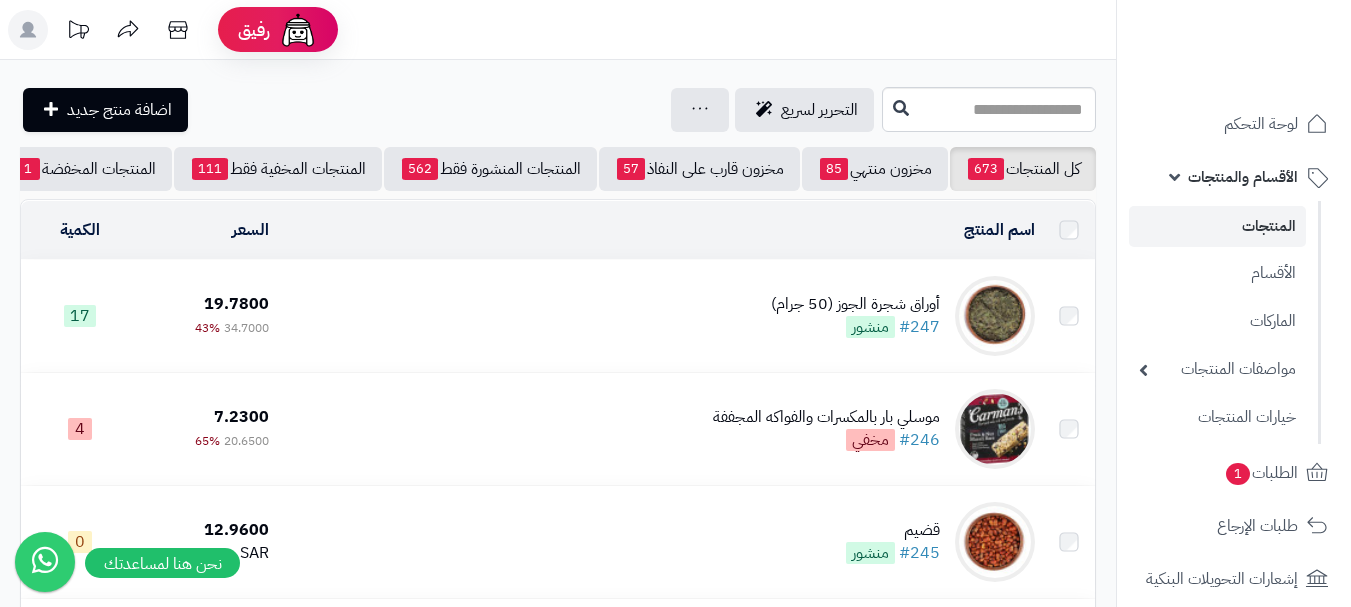 scroll, scrollTop: 6600, scrollLeft: 0, axis: vertical 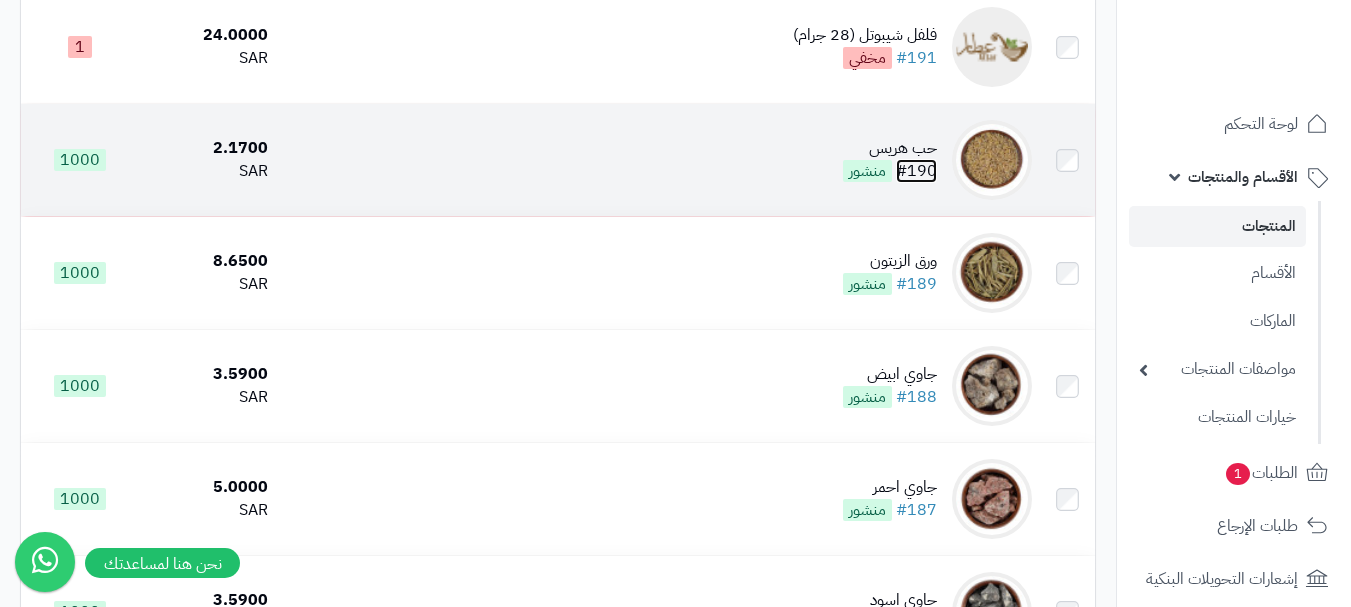 click on "#190" at bounding box center [916, 171] 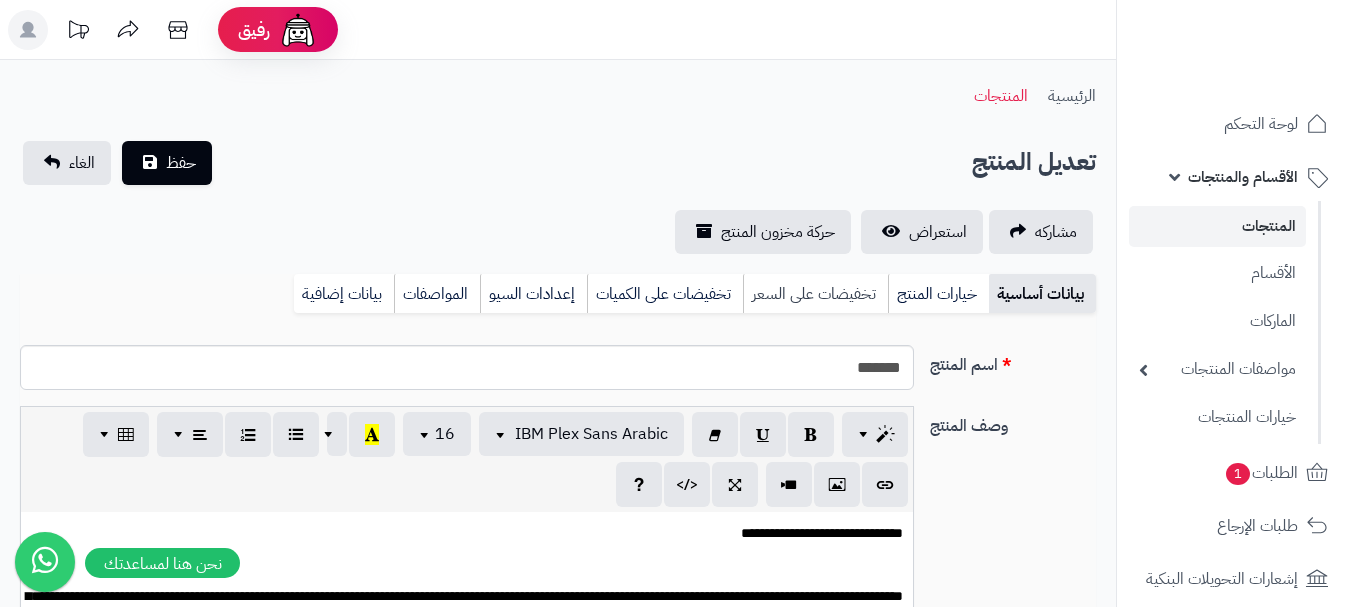scroll, scrollTop: 0, scrollLeft: 0, axis: both 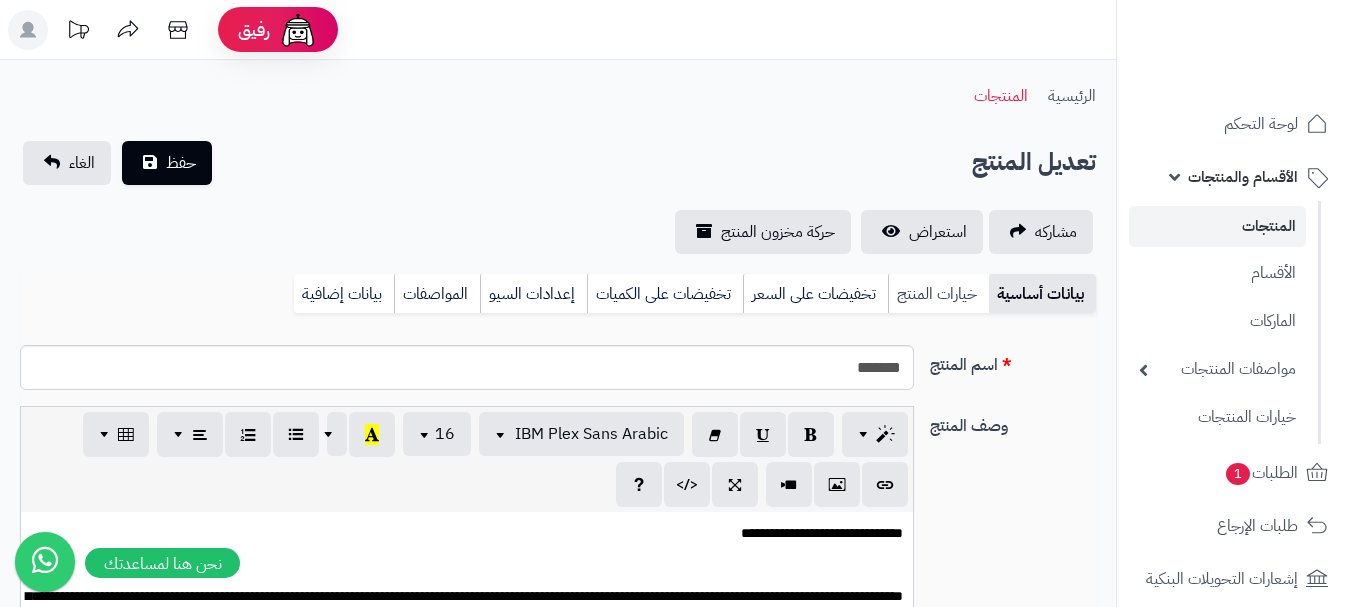 click on "خيارات المنتج" at bounding box center (938, 294) 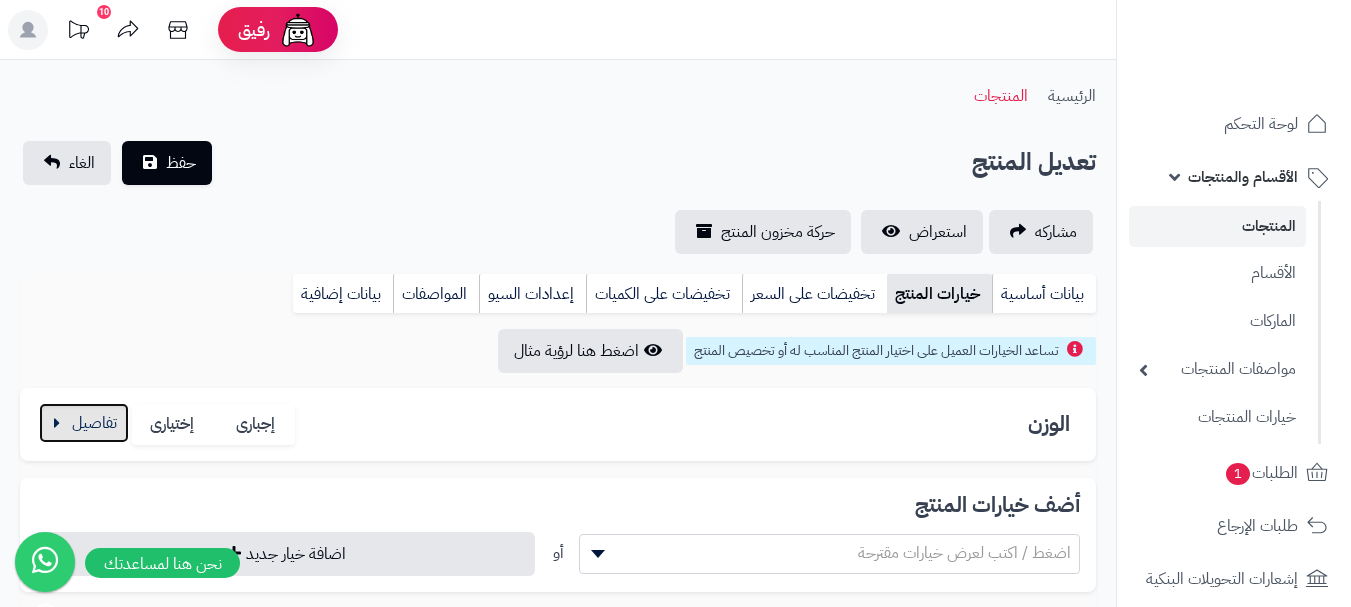 click at bounding box center (84, 423) 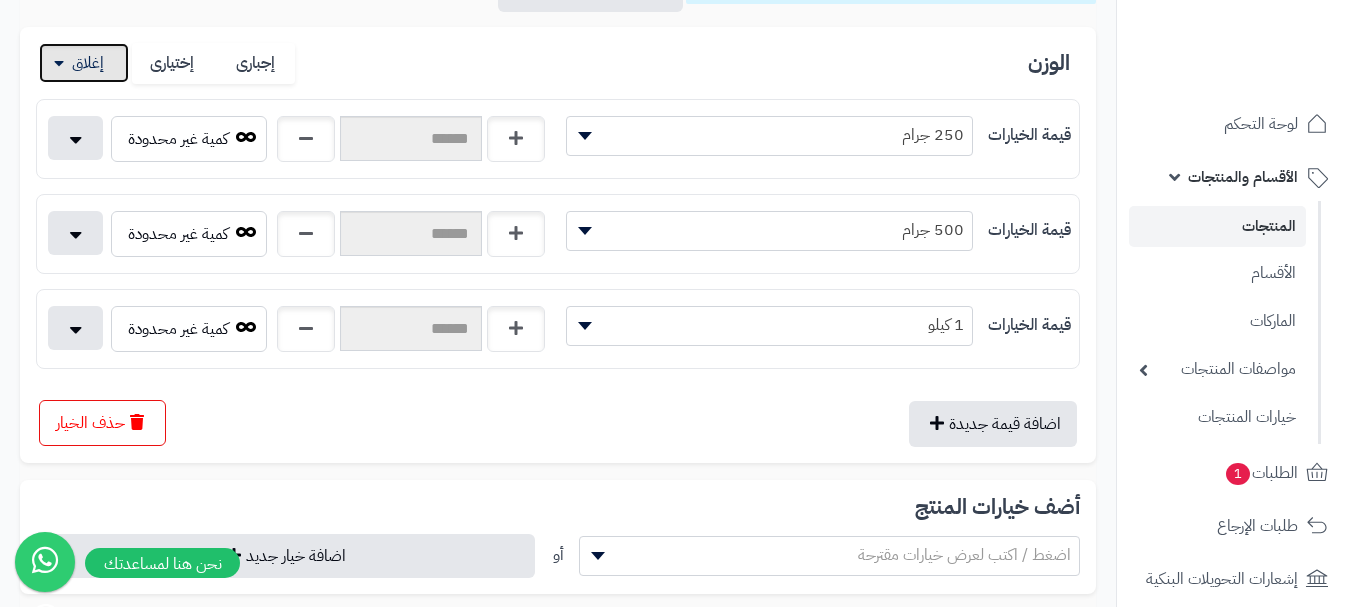 scroll, scrollTop: 400, scrollLeft: 0, axis: vertical 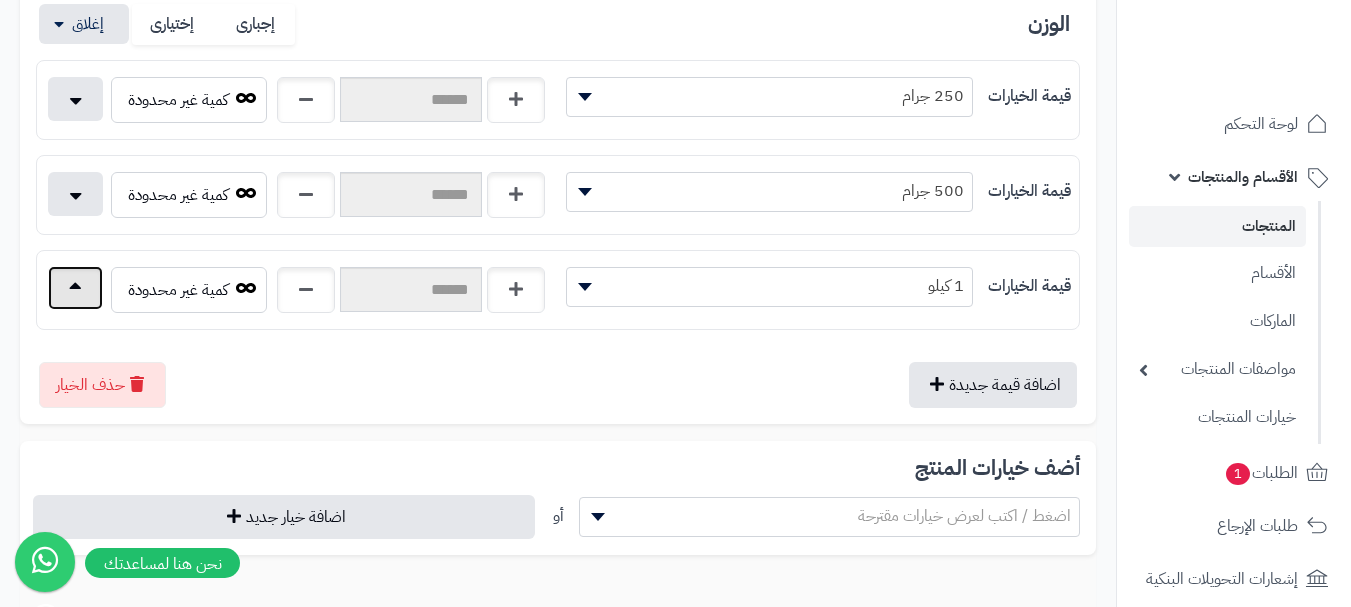 click at bounding box center [75, 288] 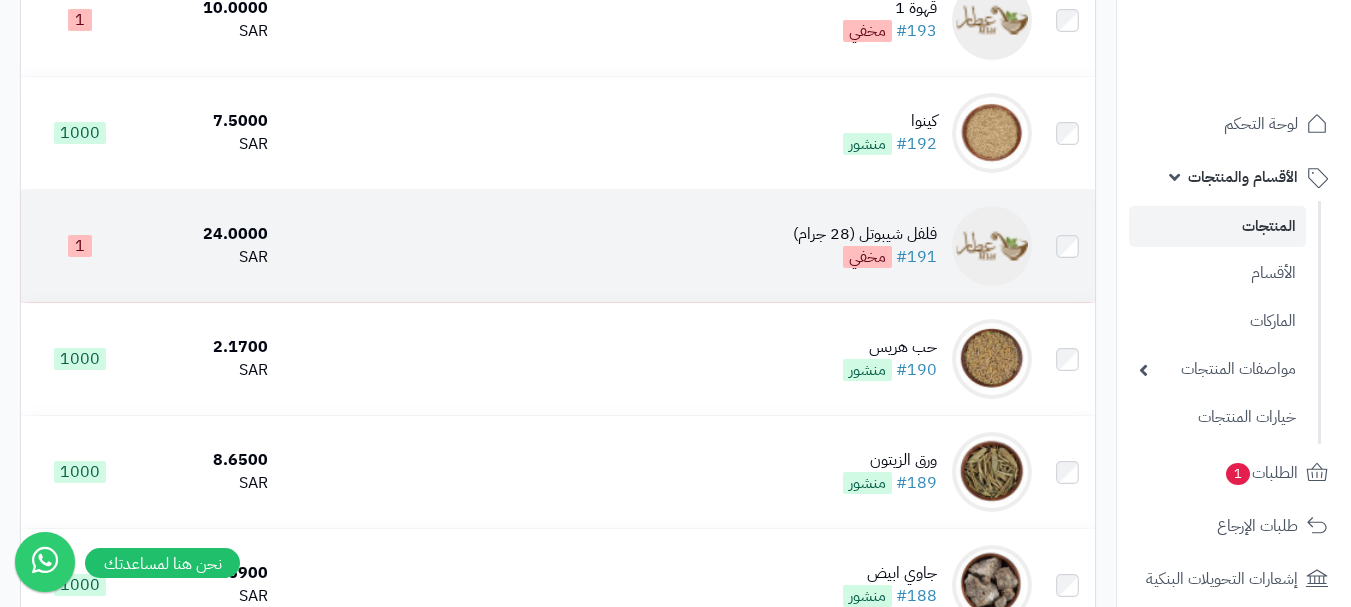 scroll, scrollTop: 6400, scrollLeft: 0, axis: vertical 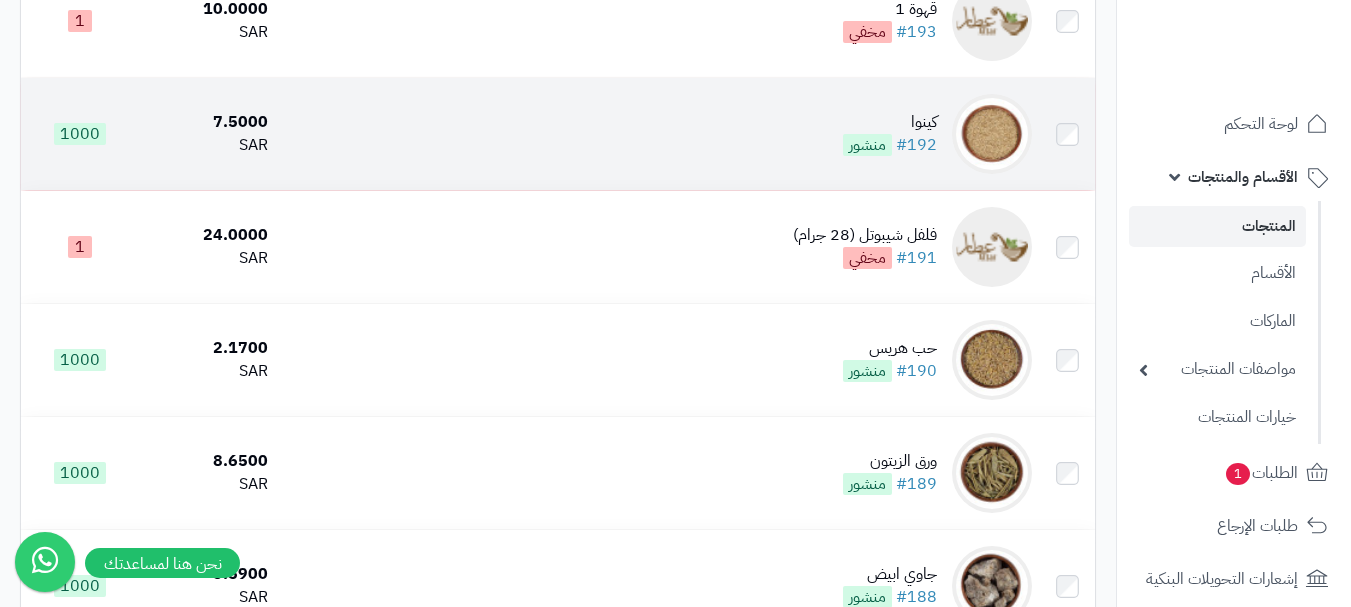 click on "منشور" at bounding box center (867, 145) 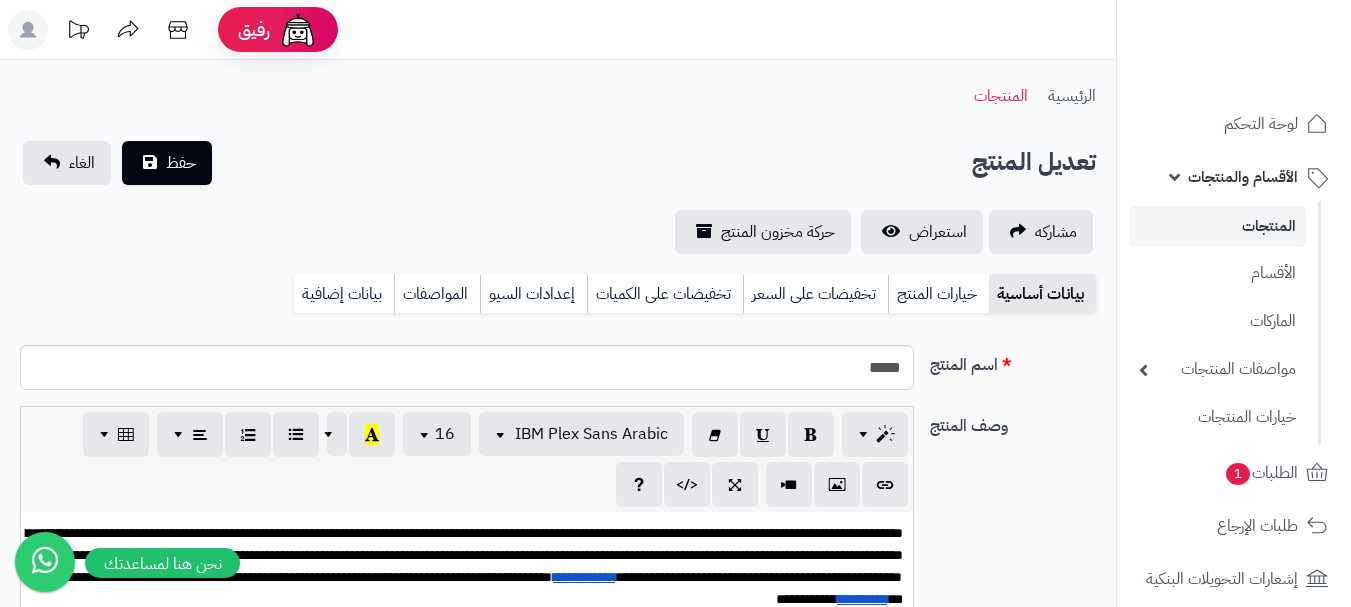 scroll, scrollTop: 0, scrollLeft: 0, axis: both 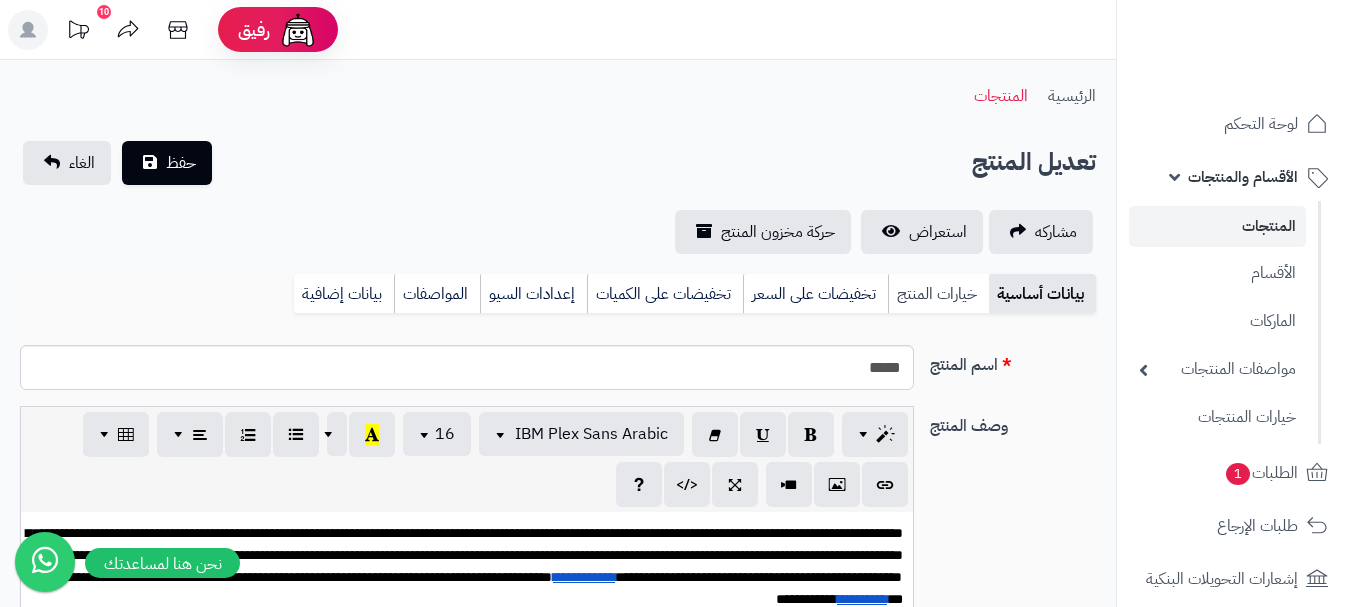 click on "خيارات المنتج" at bounding box center [938, 294] 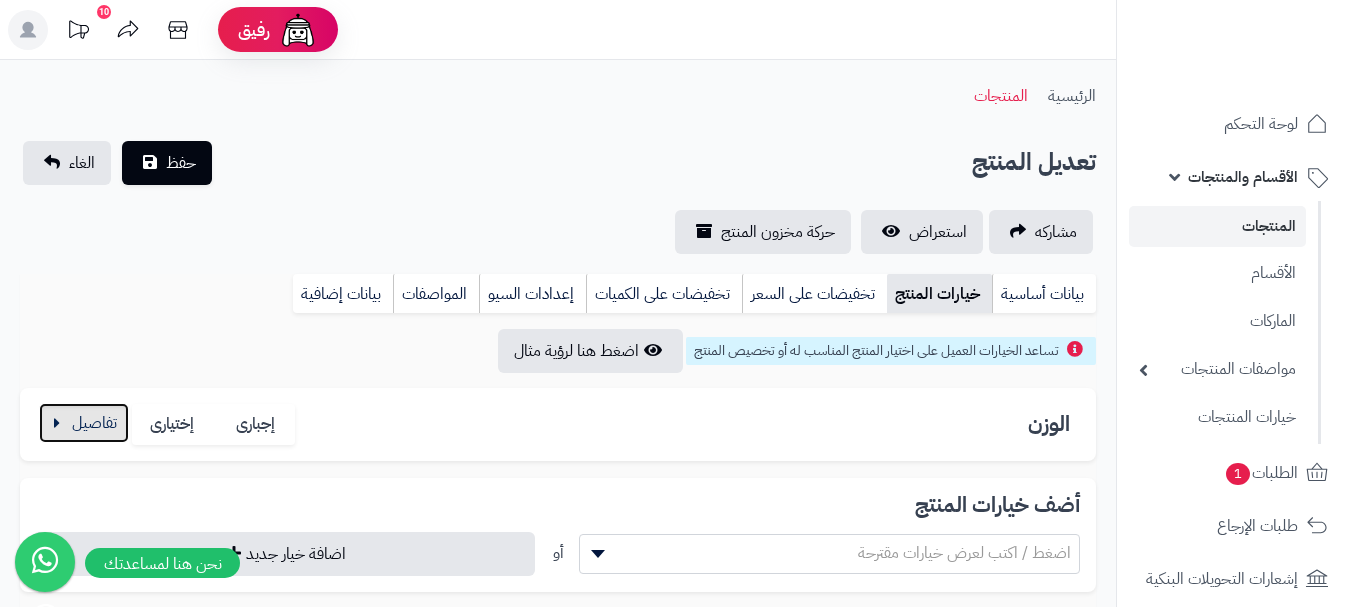 click at bounding box center (84, 423) 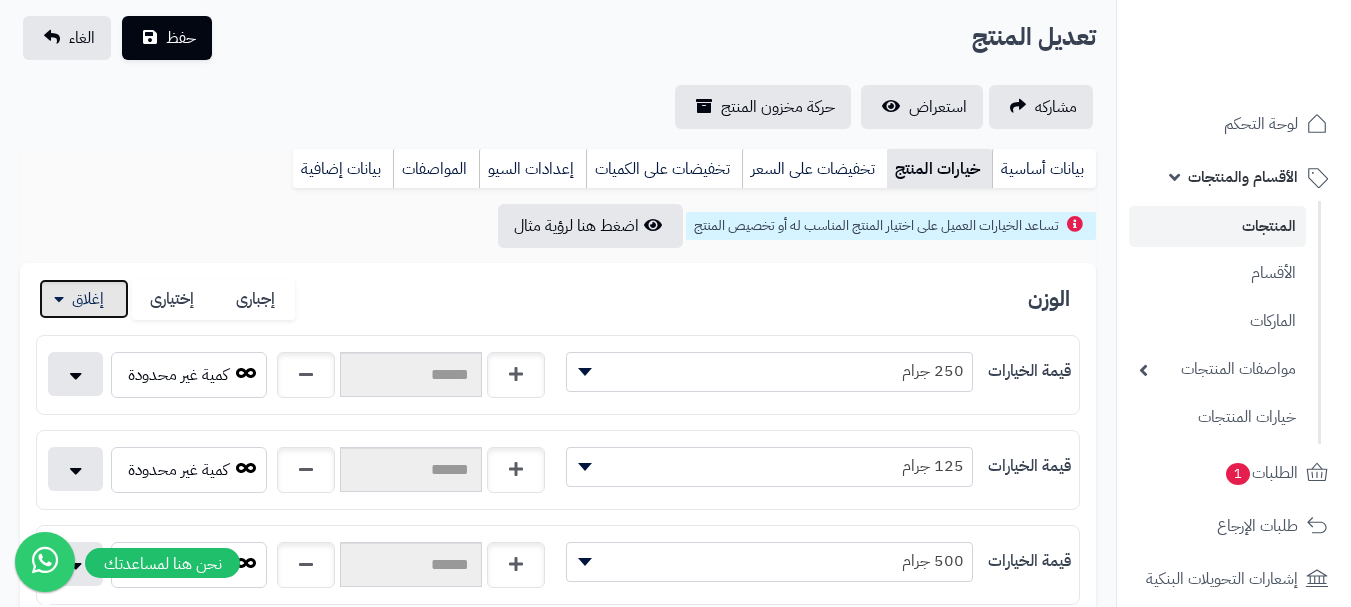 scroll, scrollTop: 300, scrollLeft: 0, axis: vertical 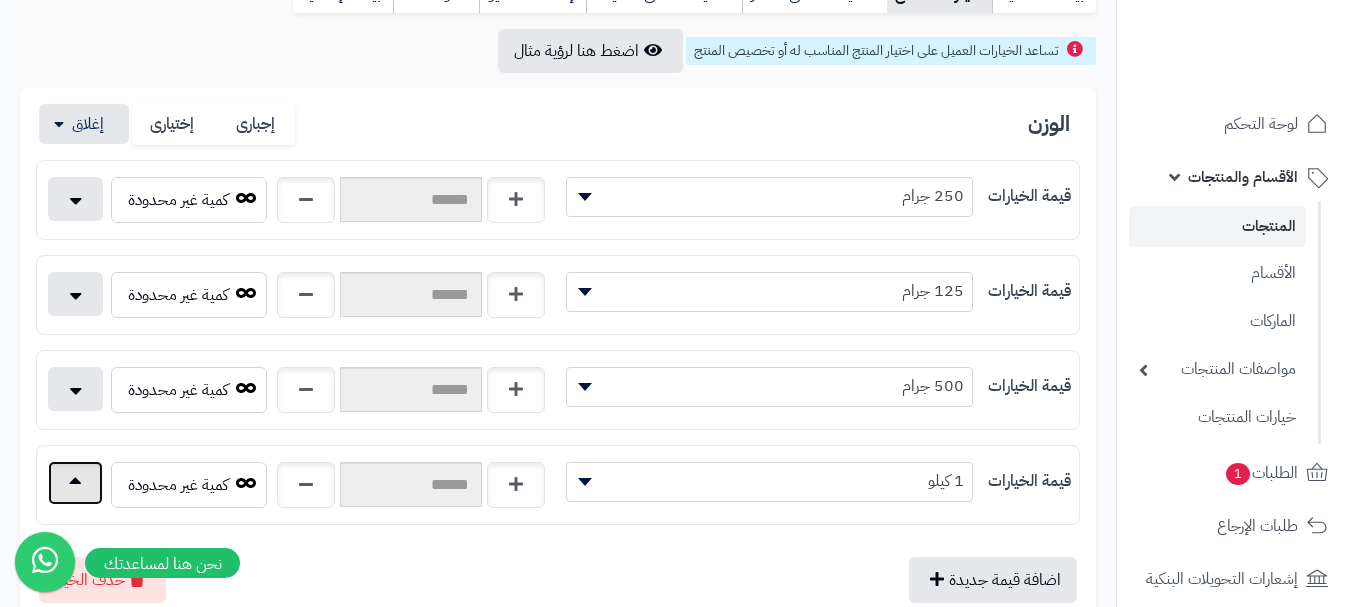click at bounding box center [75, 483] 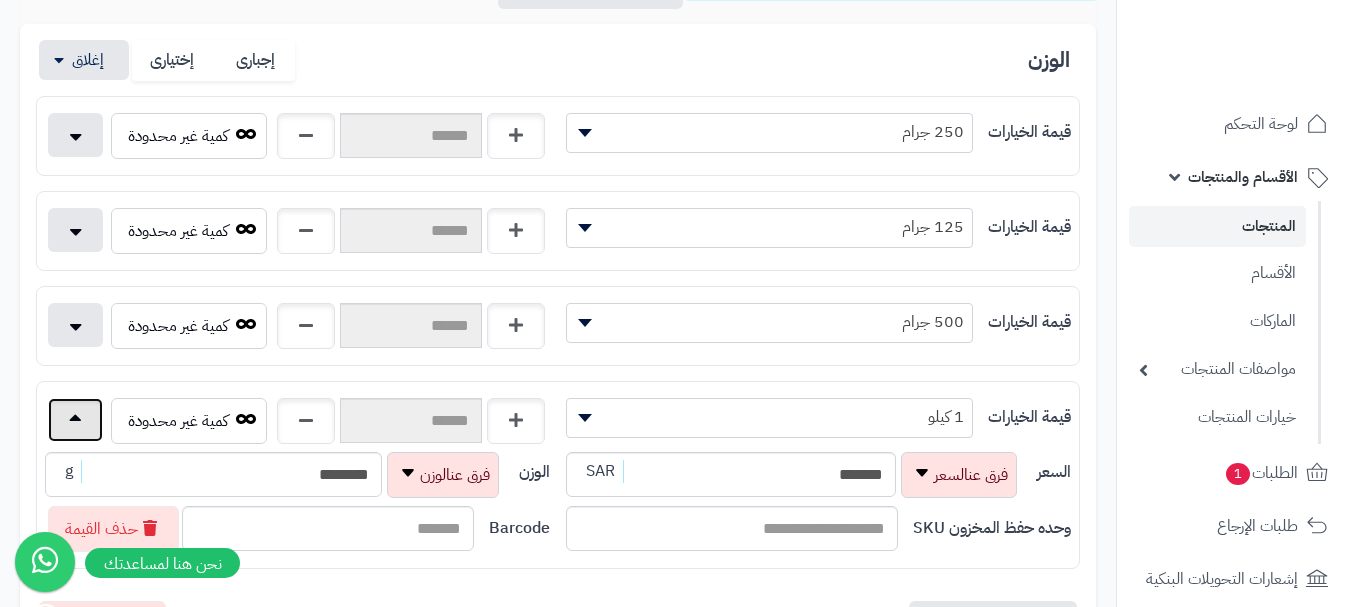 scroll, scrollTop: 400, scrollLeft: 0, axis: vertical 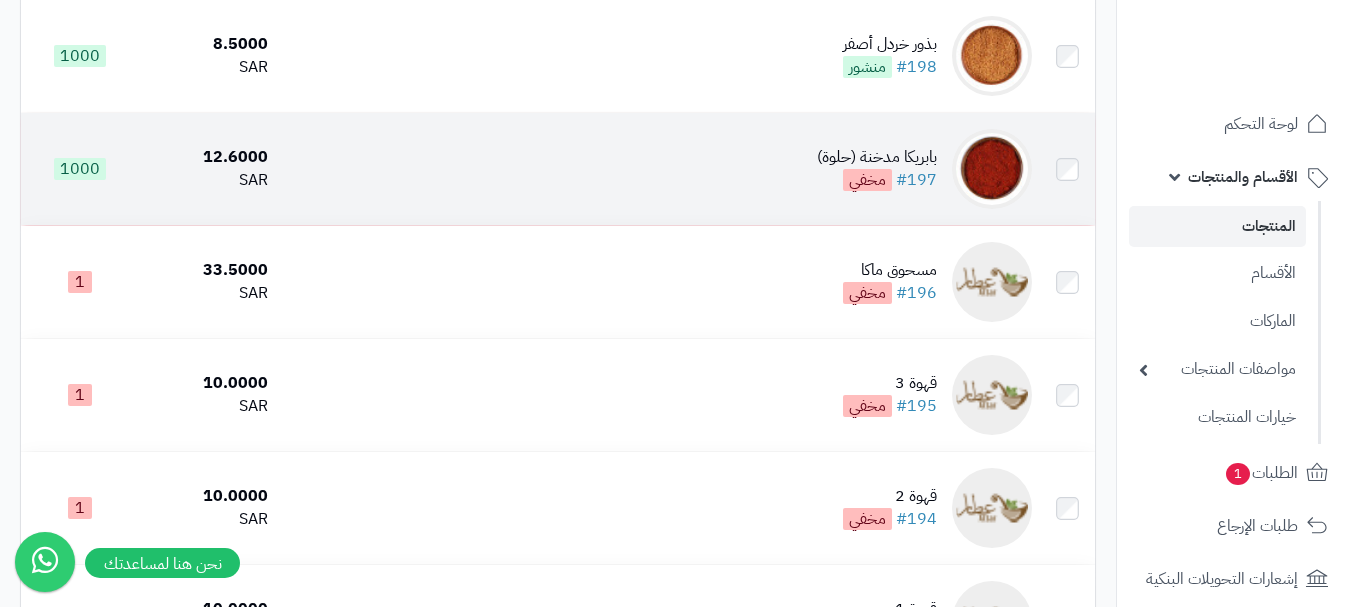 click on "بابريكا مدخنة (حلوة)
#197
مخفي" at bounding box center [658, 169] 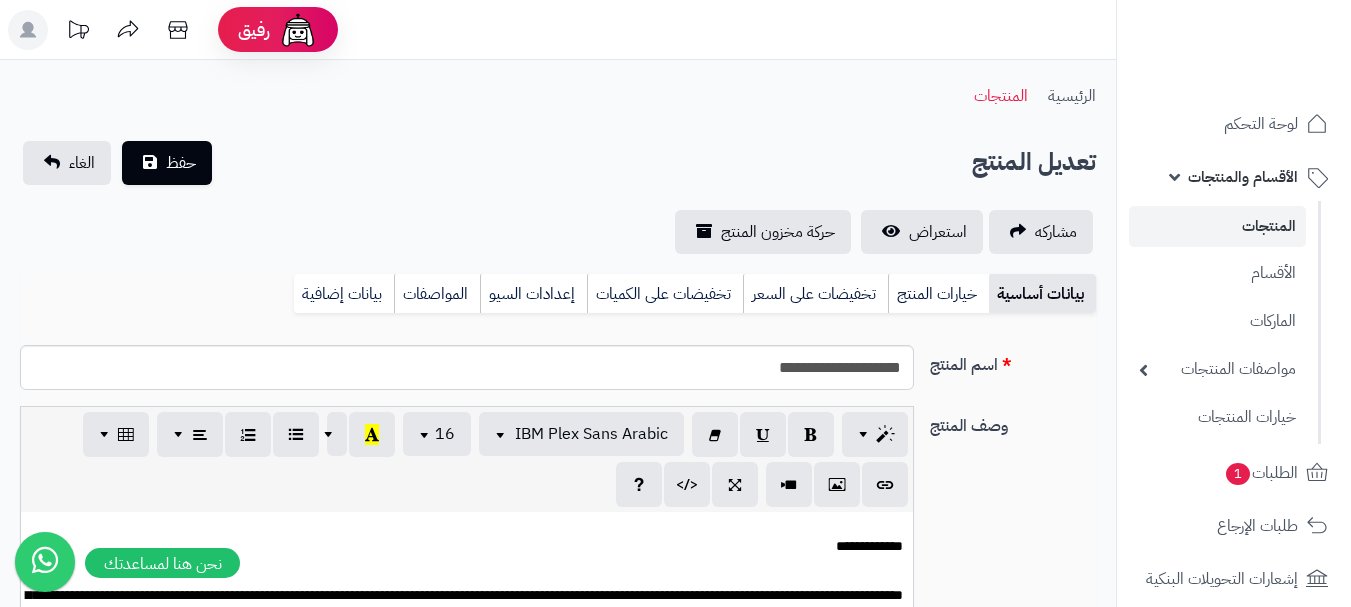 scroll, scrollTop: 0, scrollLeft: 0, axis: both 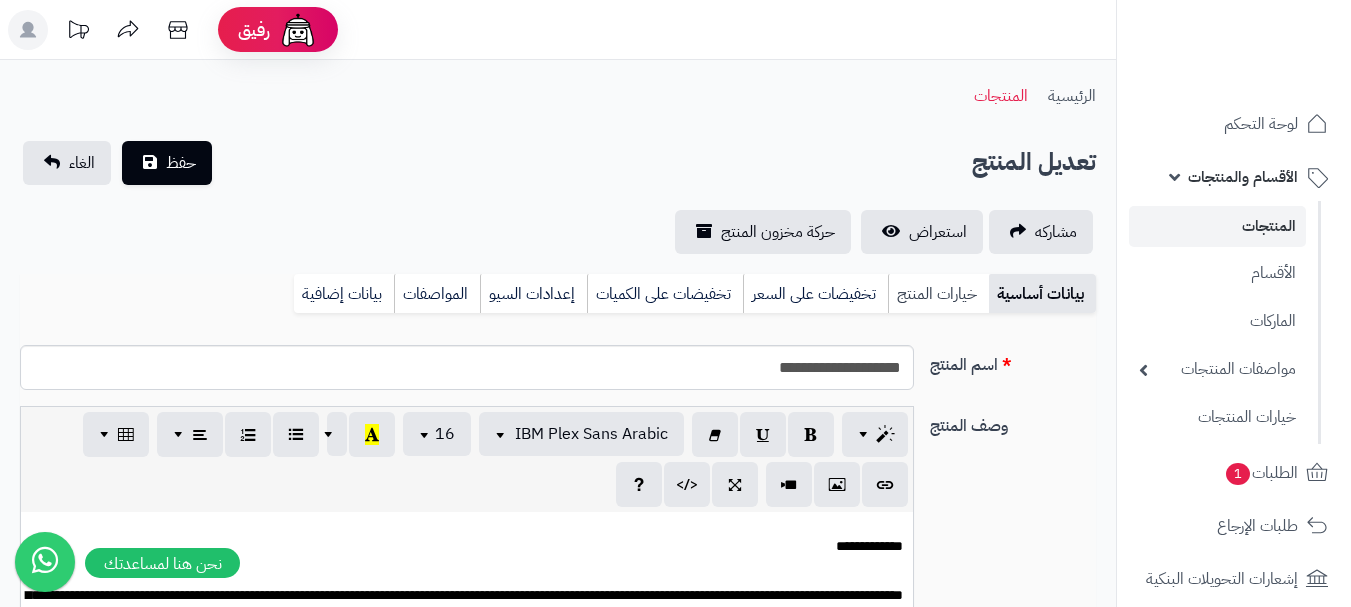 click on "خيارات المنتج" at bounding box center (938, 294) 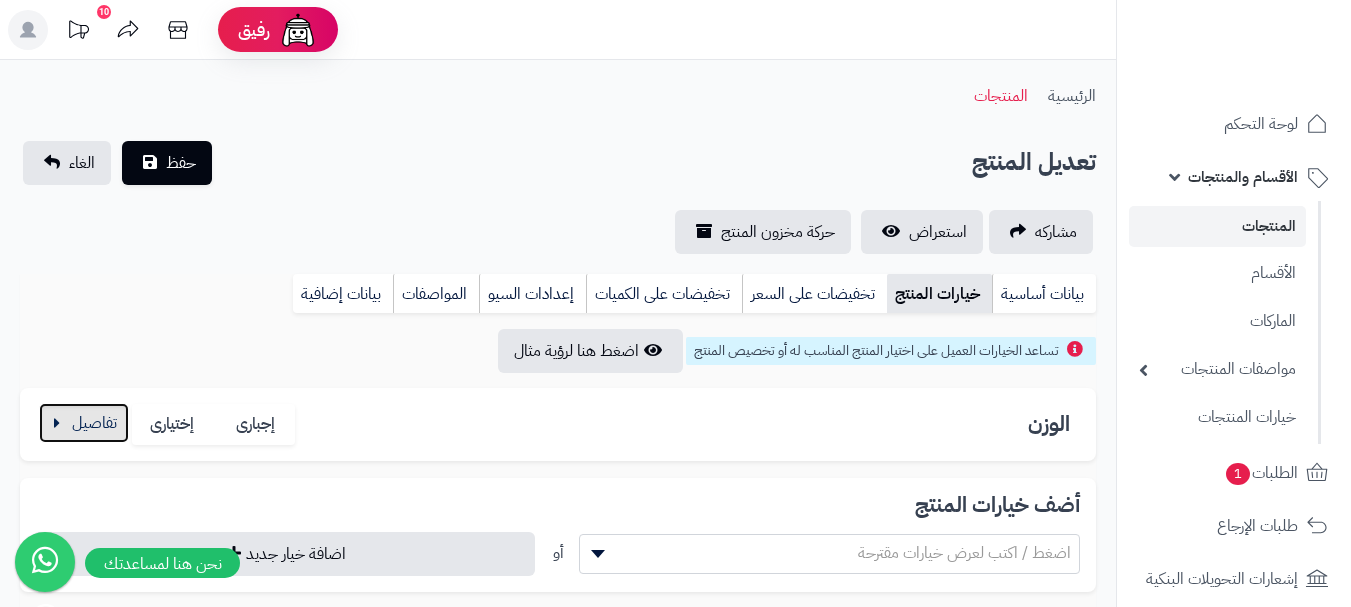 click at bounding box center (84, 423) 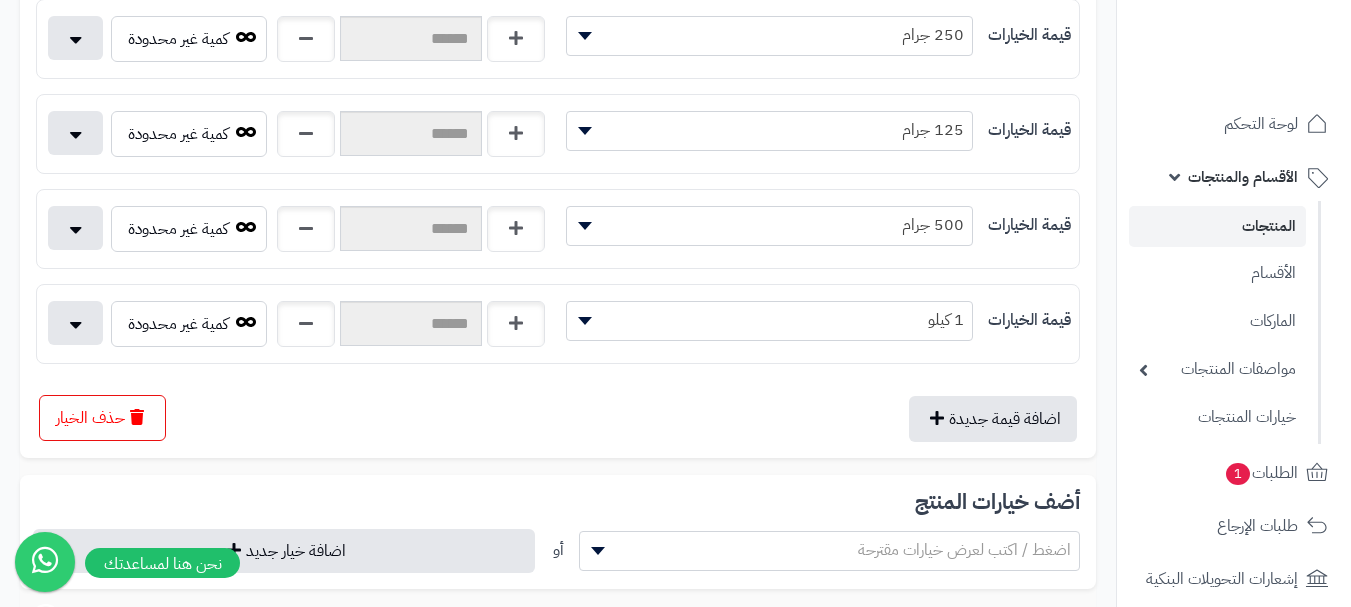 scroll, scrollTop: 500, scrollLeft: 0, axis: vertical 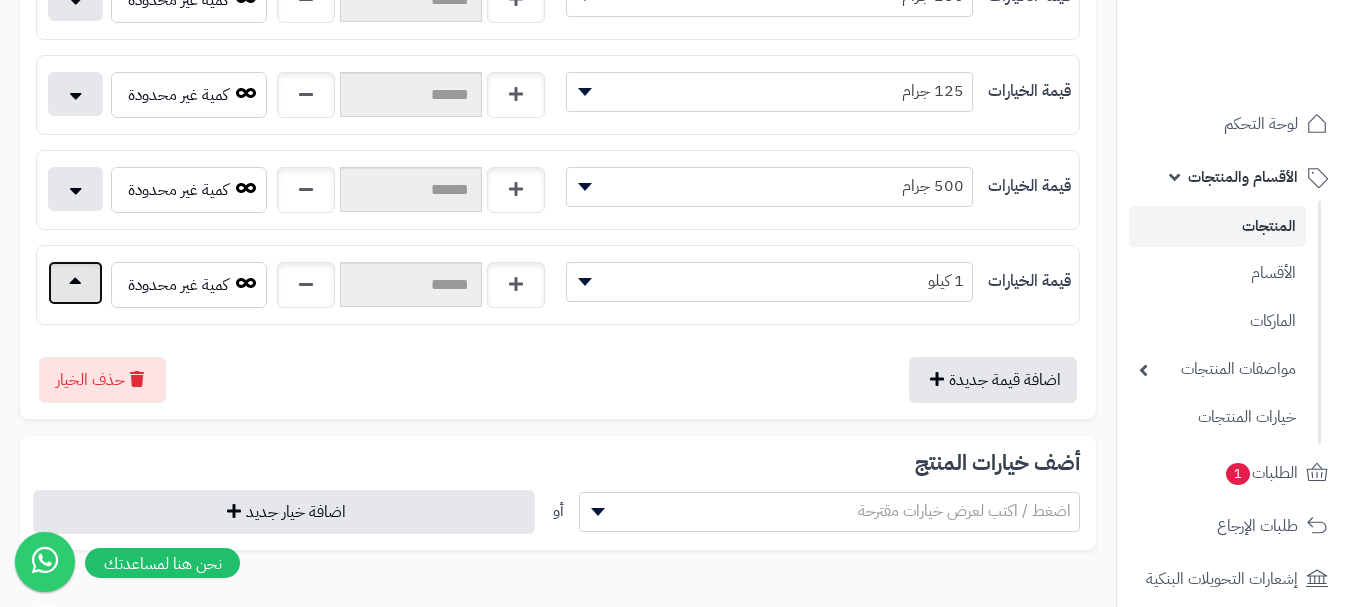 click at bounding box center [75, 283] 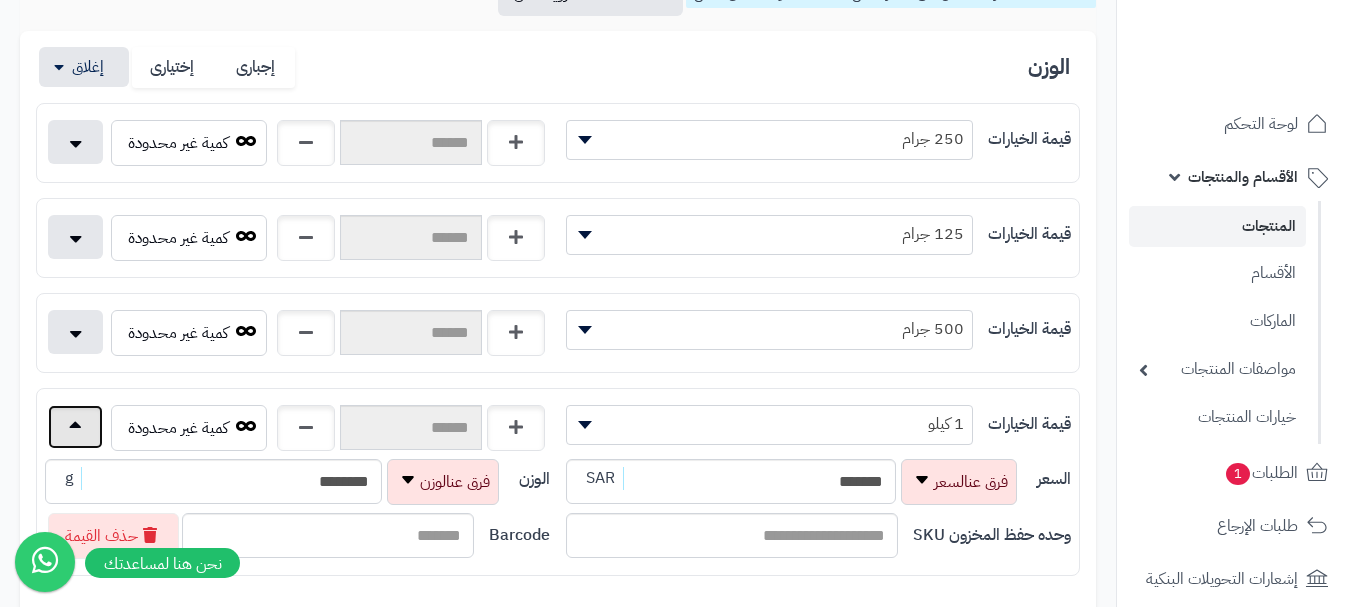 scroll, scrollTop: 200, scrollLeft: 0, axis: vertical 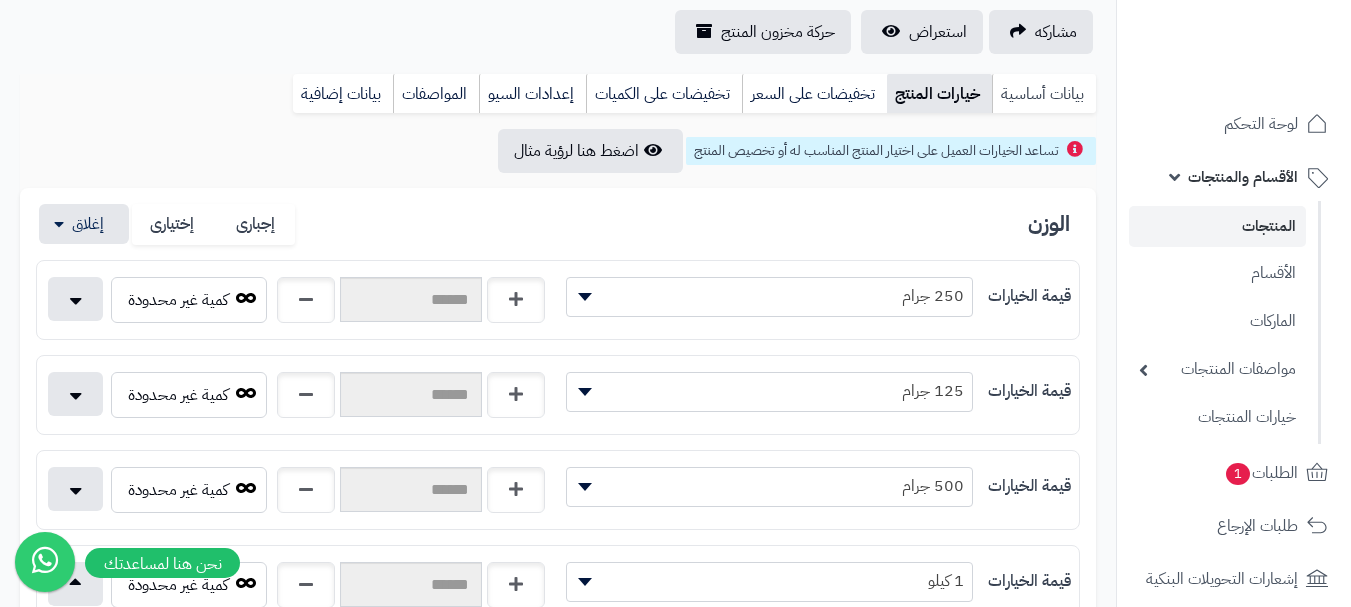 click on "بيانات أساسية" at bounding box center (1044, 94) 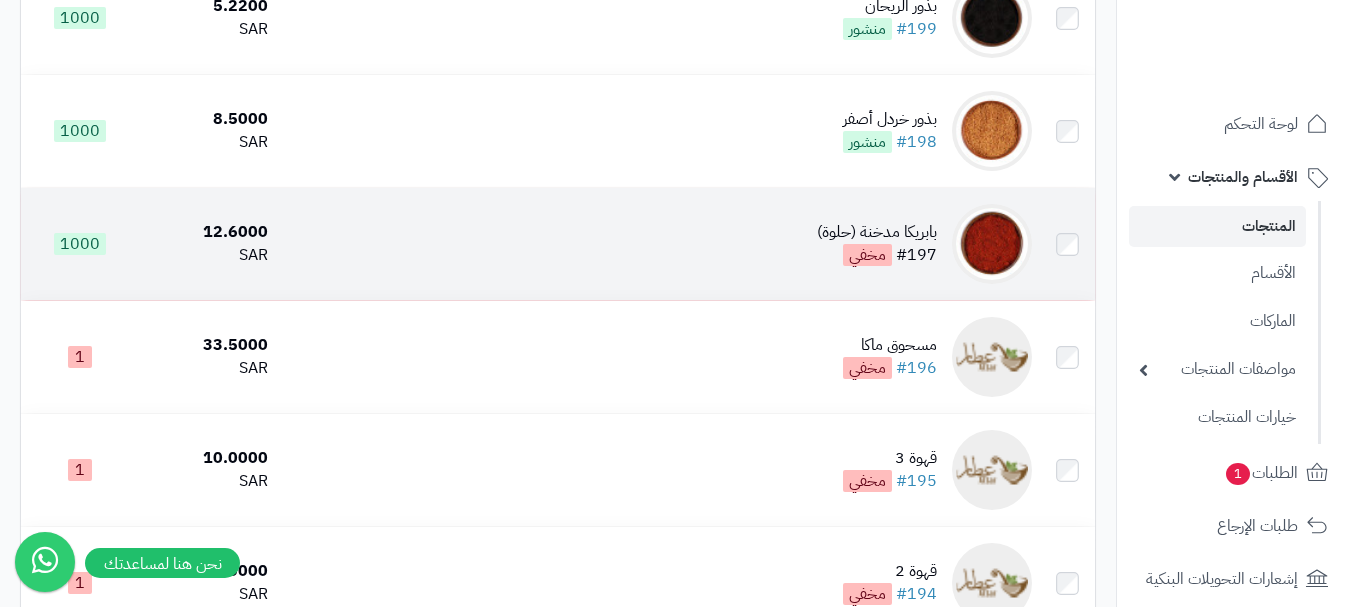 scroll, scrollTop: 5600, scrollLeft: 0, axis: vertical 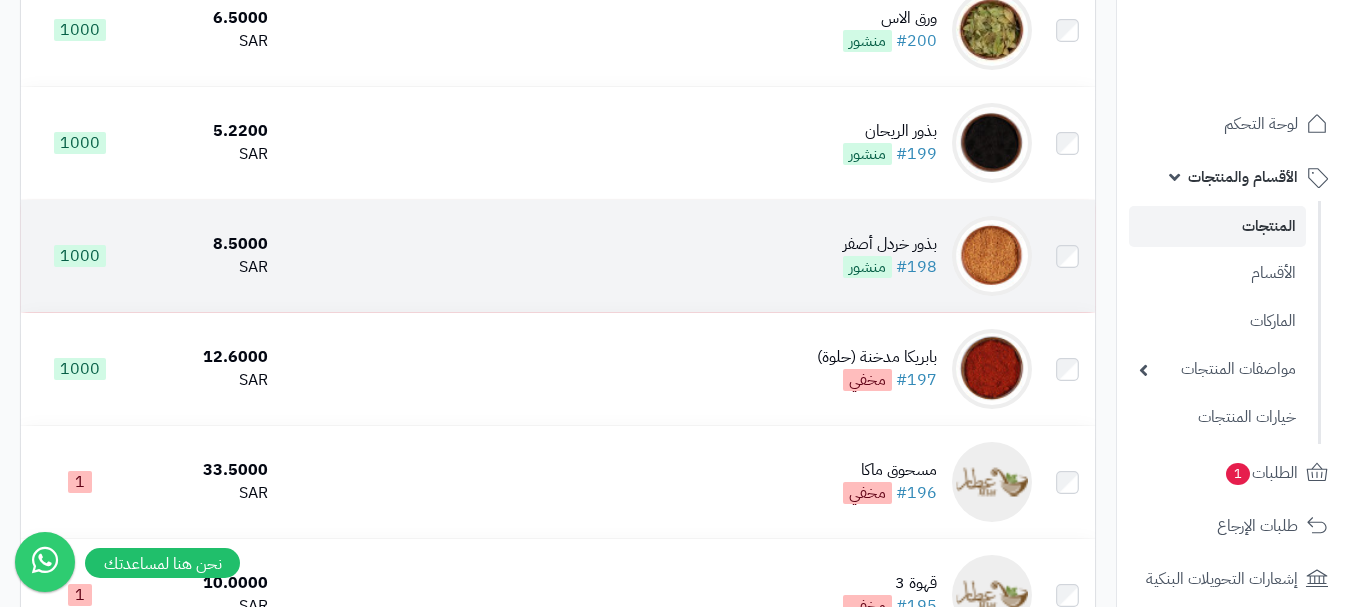 click on "بذور خردل أصفر
#198
منشور" at bounding box center (658, 256) 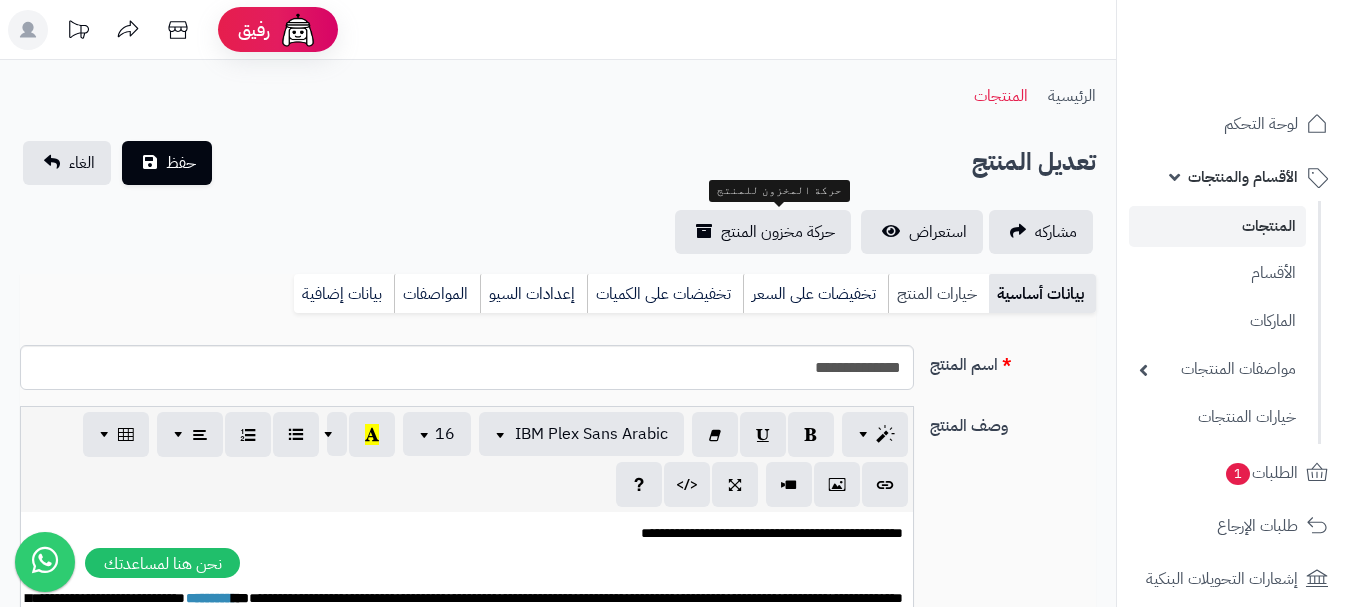 scroll, scrollTop: 0, scrollLeft: 0, axis: both 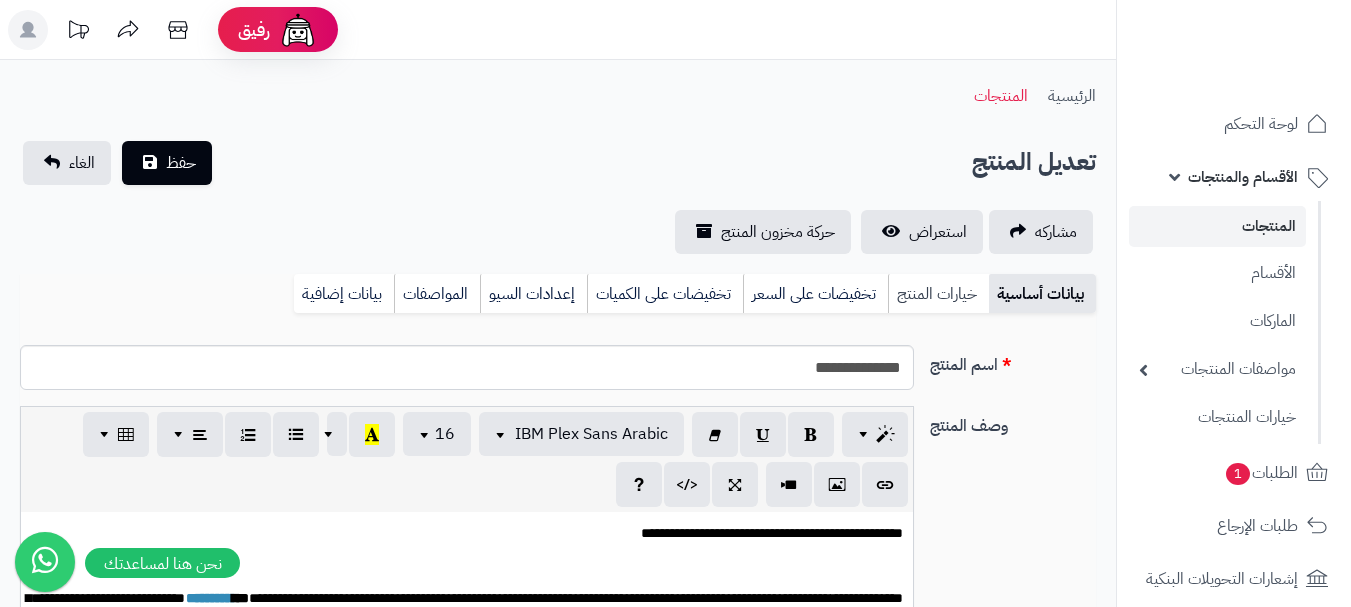 click on "خيارات المنتج" at bounding box center (938, 294) 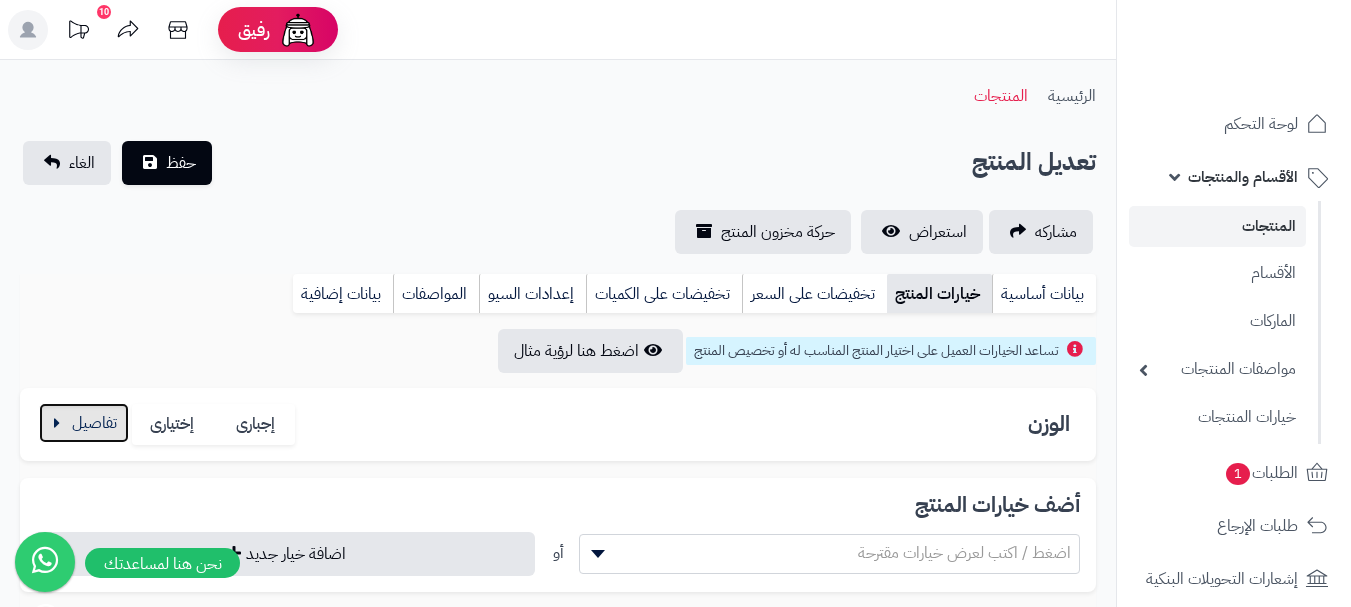 click at bounding box center [84, 423] 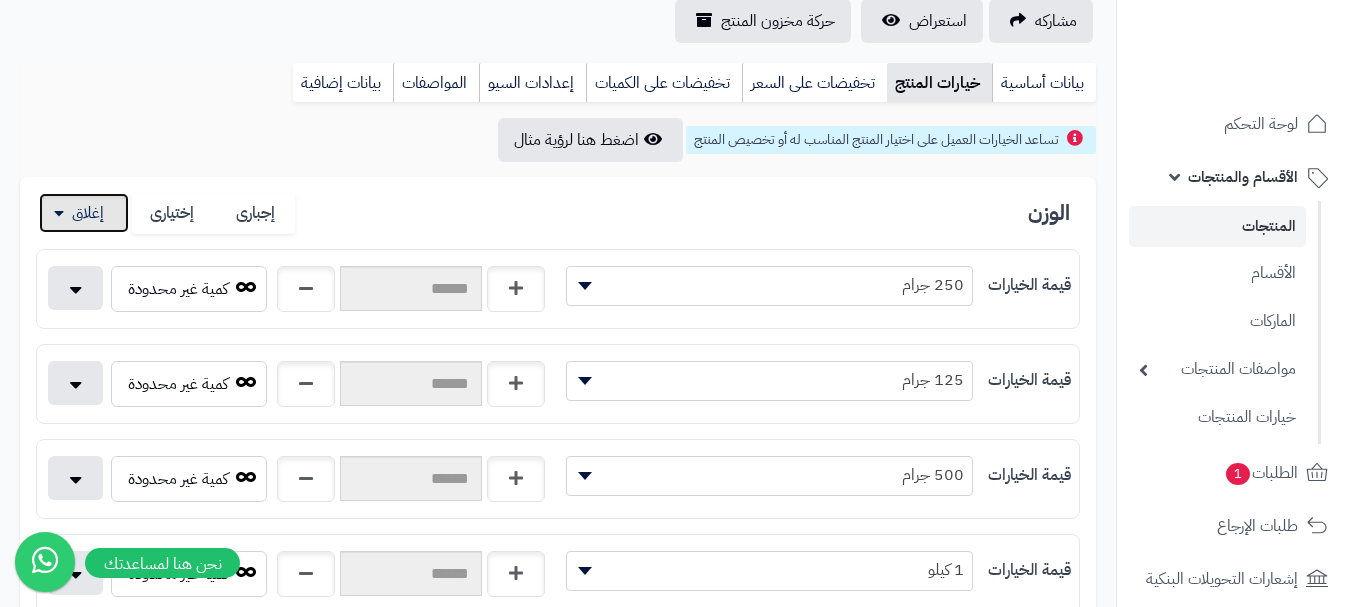 scroll, scrollTop: 400, scrollLeft: 0, axis: vertical 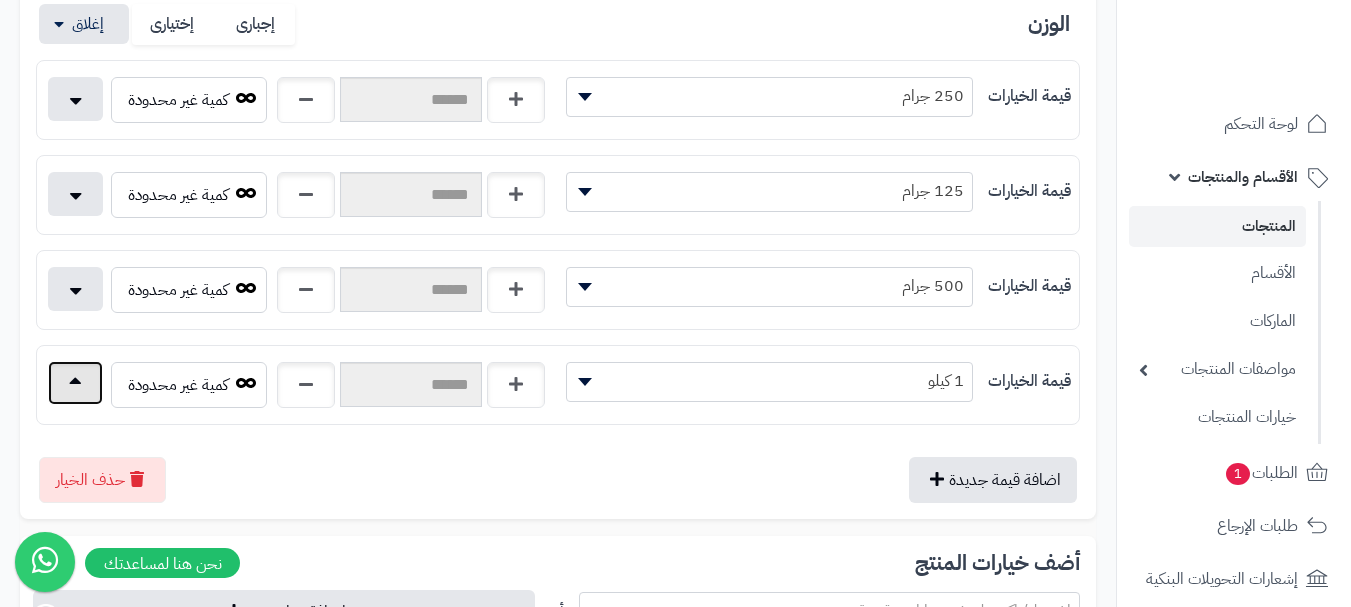 click at bounding box center (75, 383) 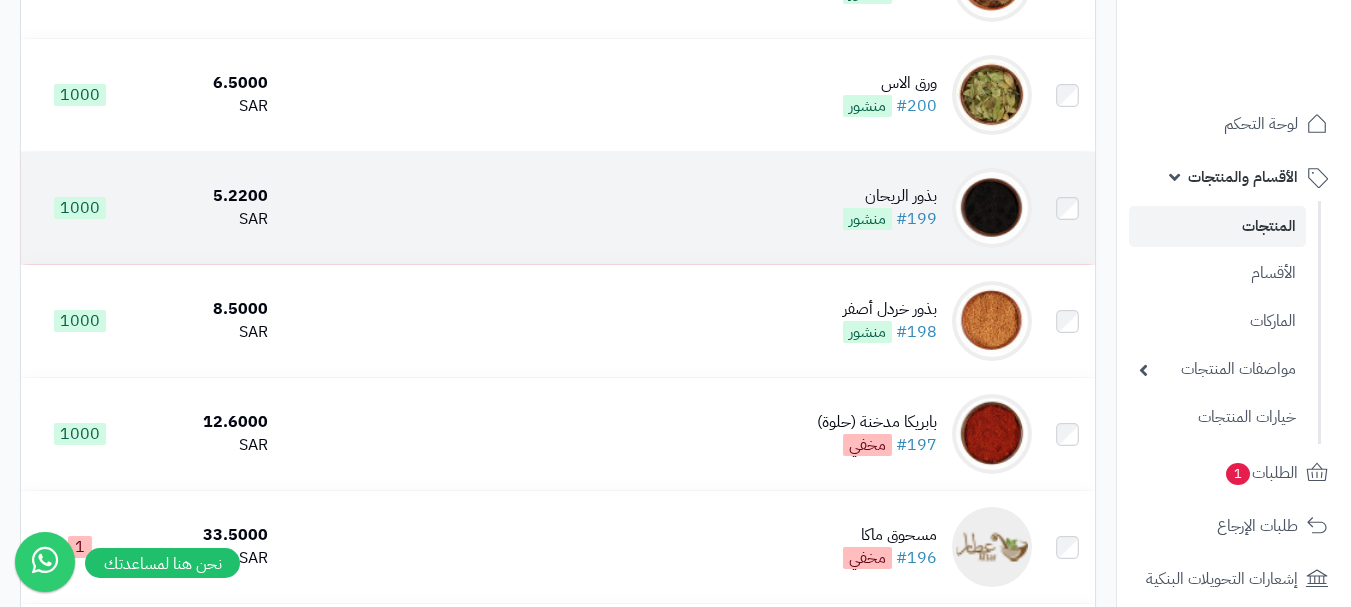 scroll, scrollTop: 5500, scrollLeft: 0, axis: vertical 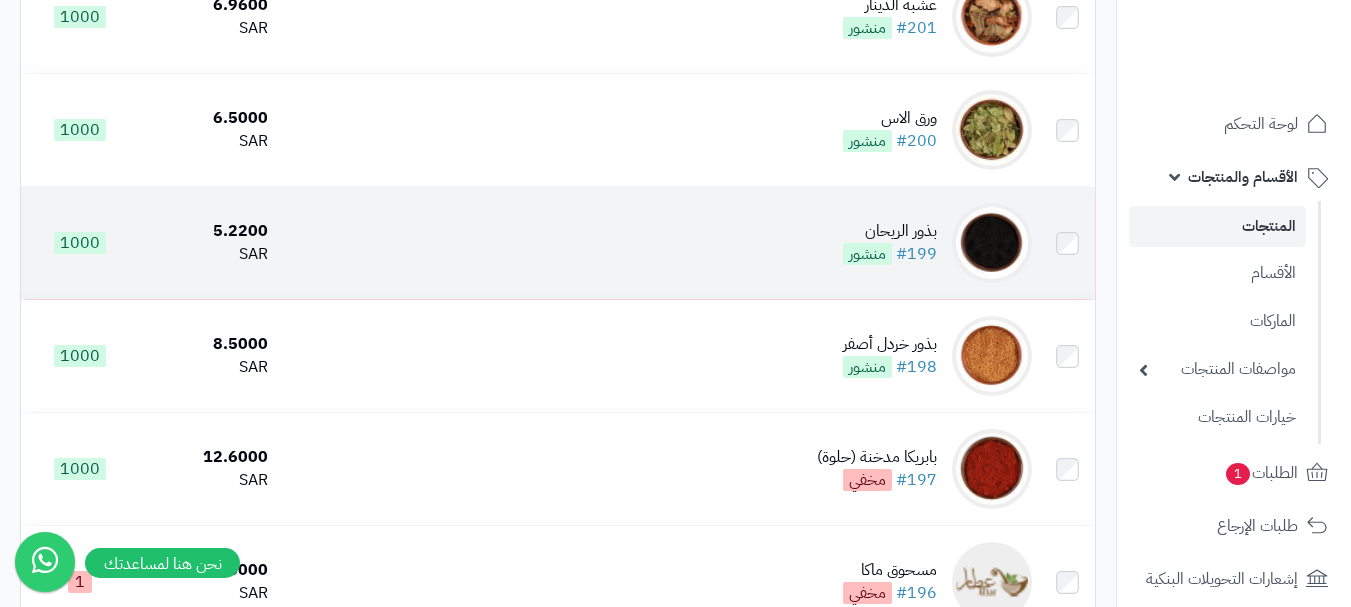 click on "بذور الريحان
#199
منشور" at bounding box center [658, 243] 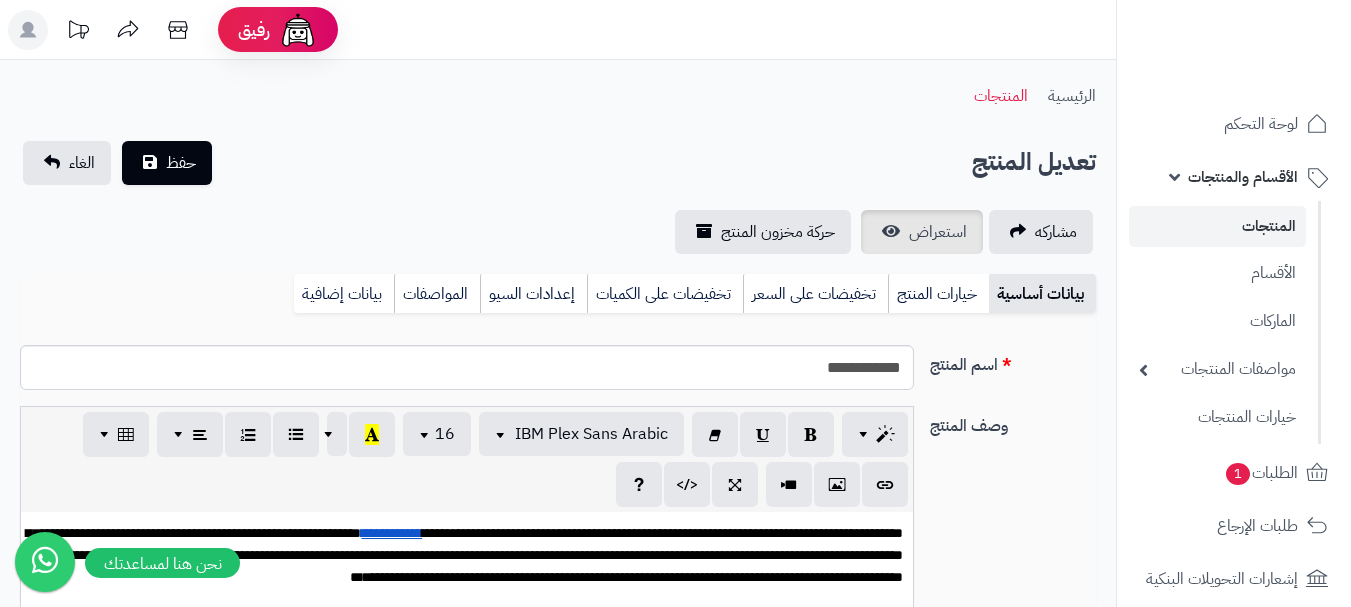 scroll, scrollTop: 0, scrollLeft: 0, axis: both 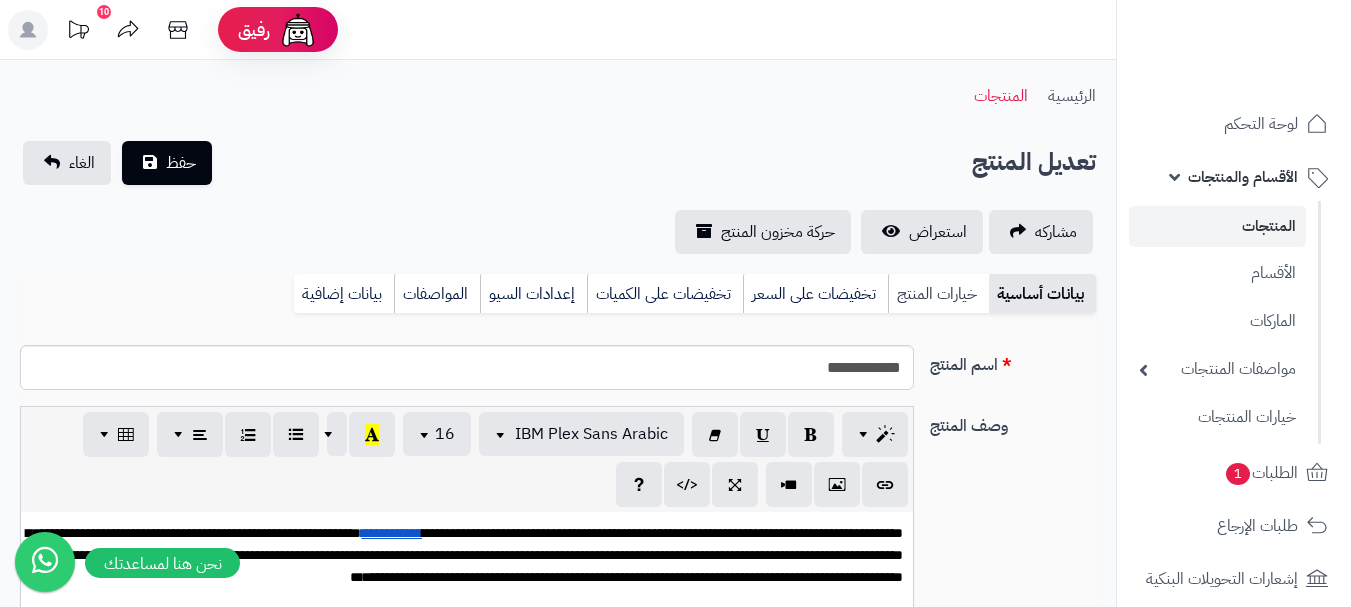click on "خيارات المنتج" at bounding box center [938, 294] 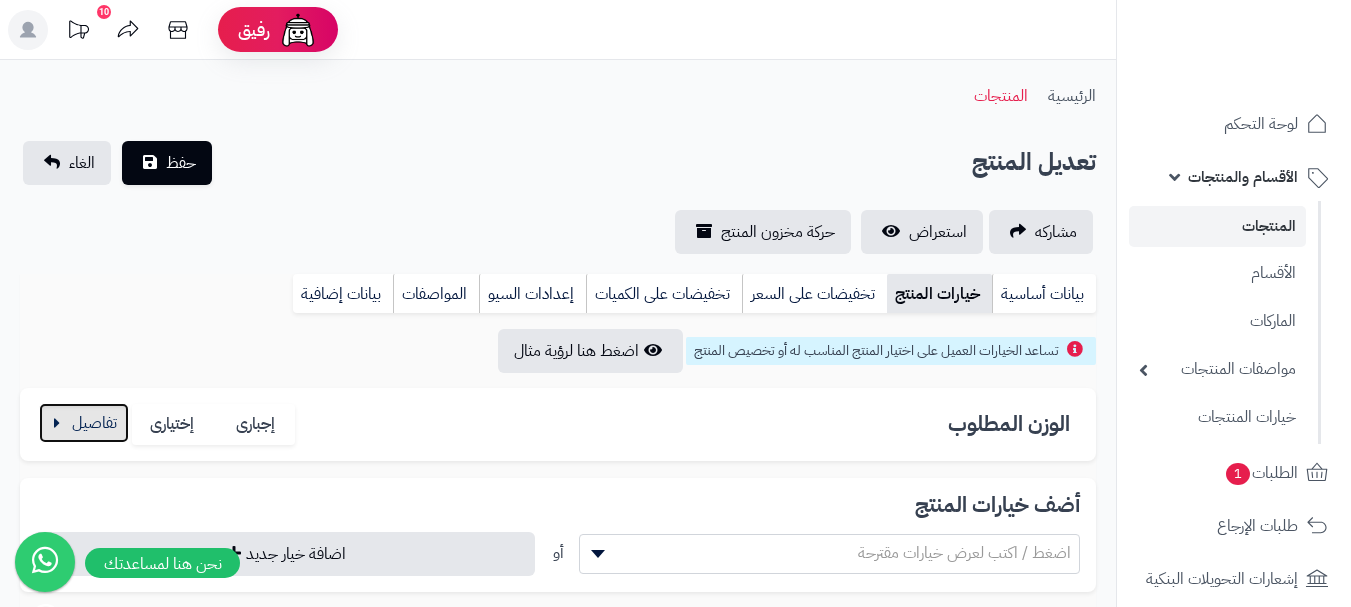 click at bounding box center (84, 423) 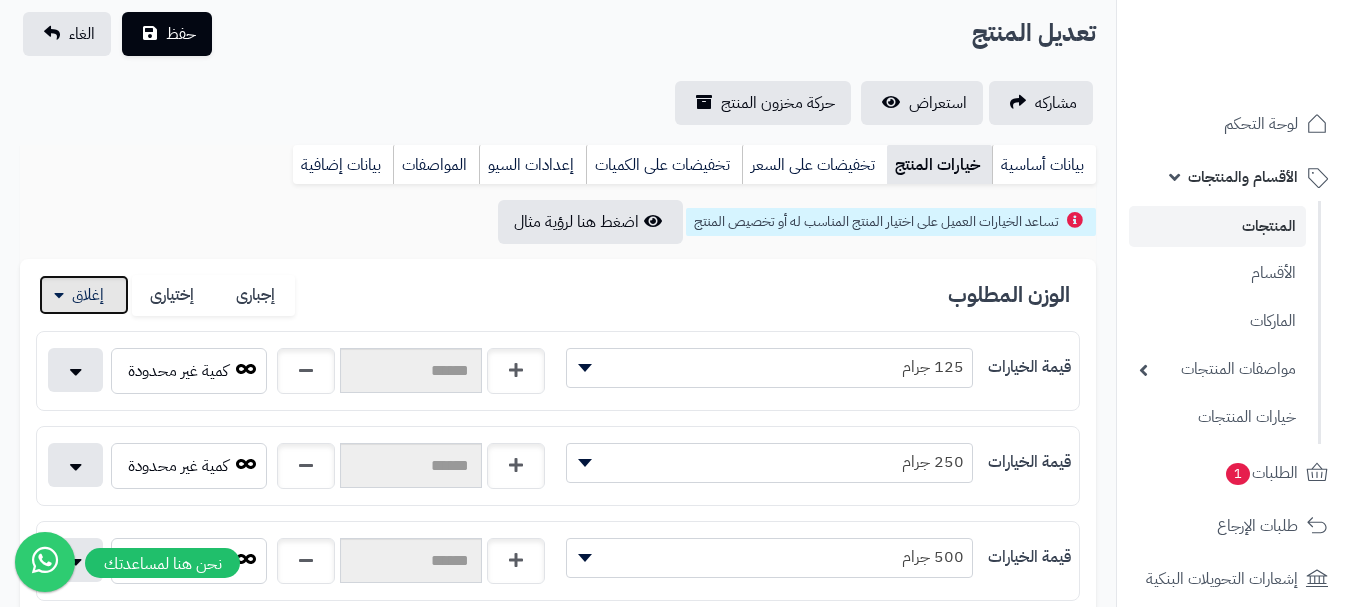 scroll, scrollTop: 300, scrollLeft: 0, axis: vertical 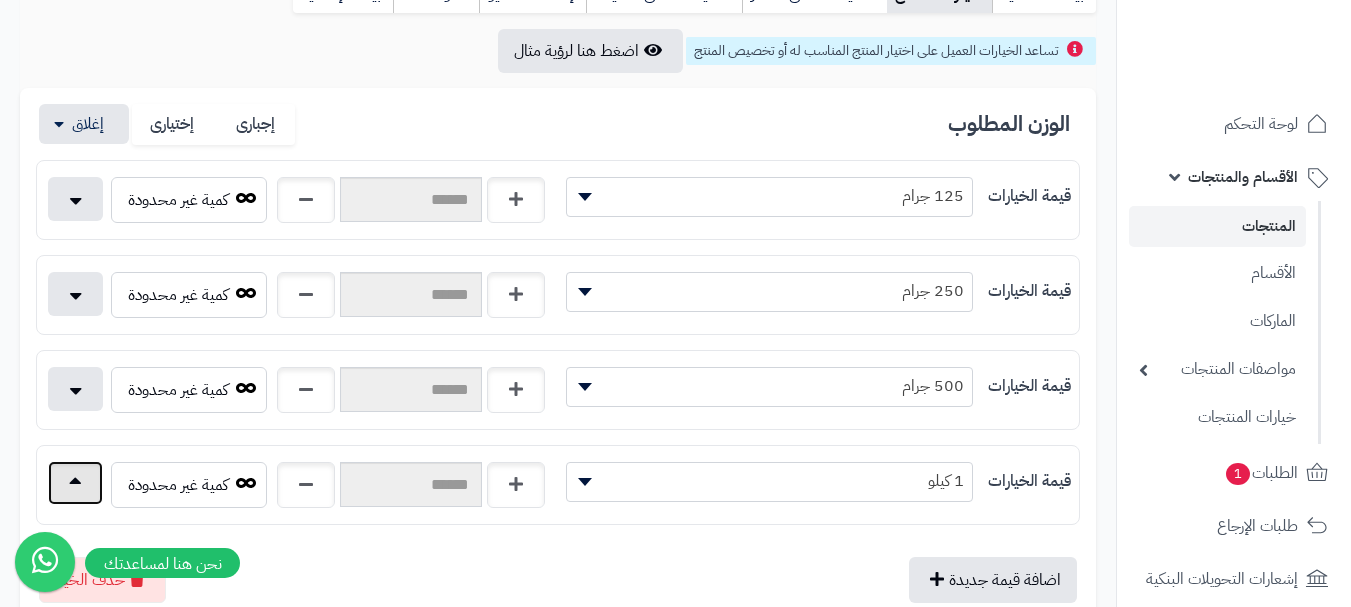 click at bounding box center (75, 483) 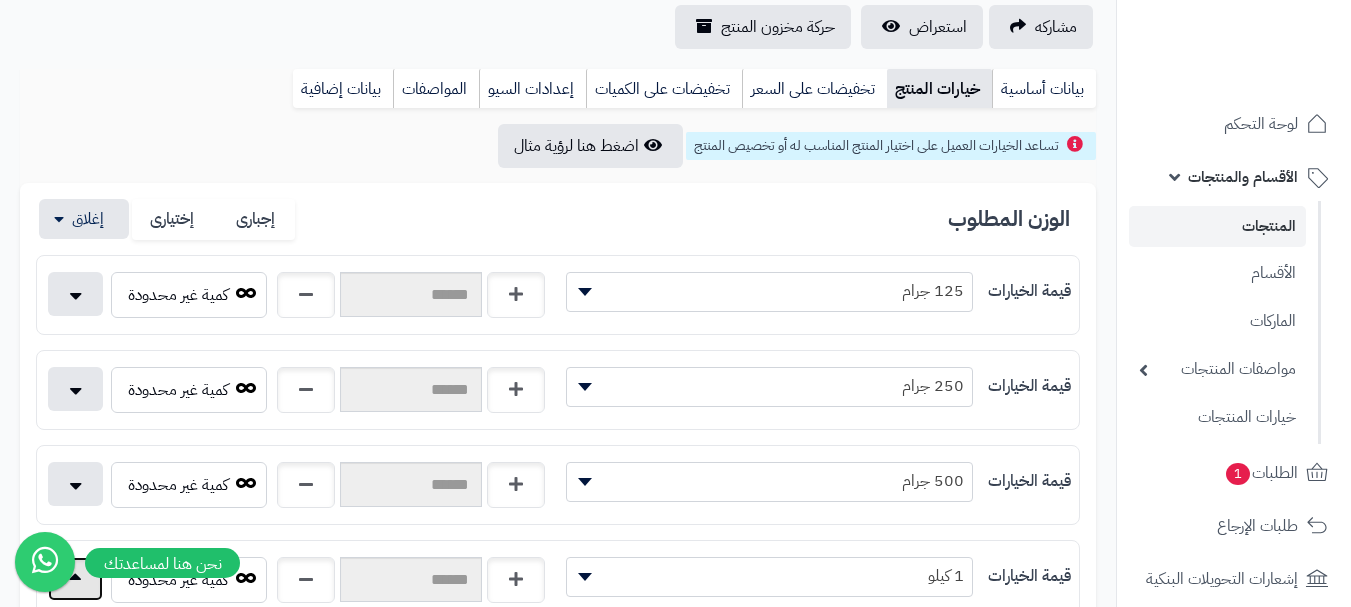 scroll, scrollTop: 200, scrollLeft: 0, axis: vertical 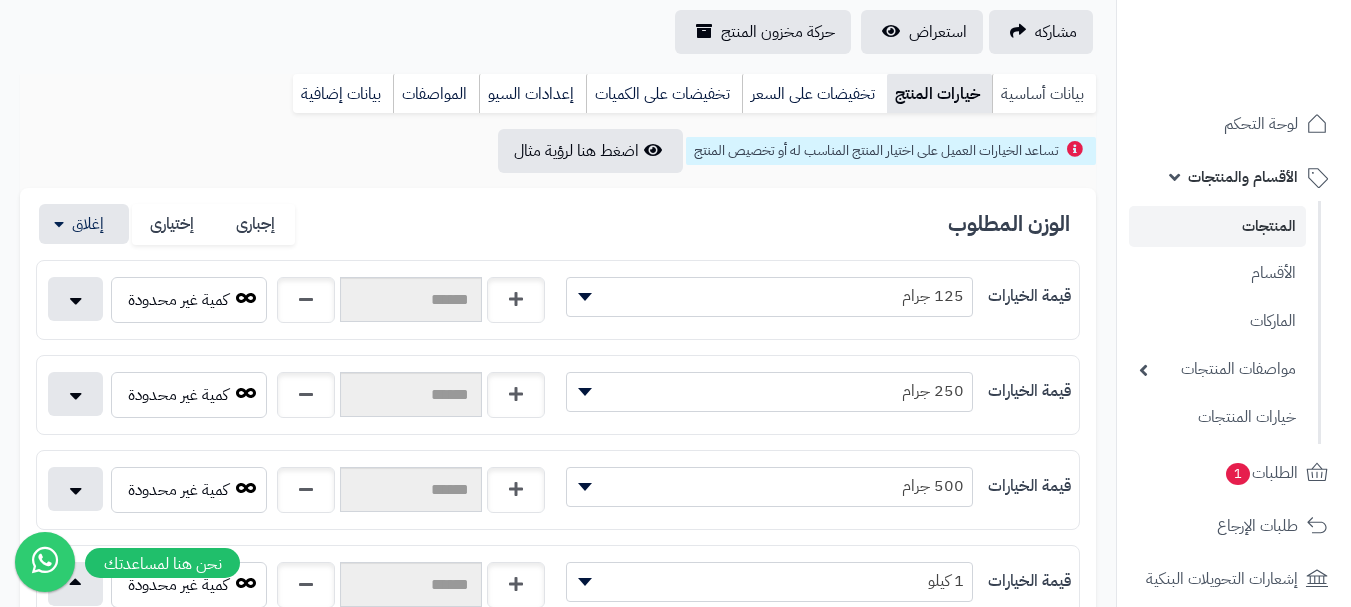 click on "بيانات أساسية" at bounding box center [1044, 94] 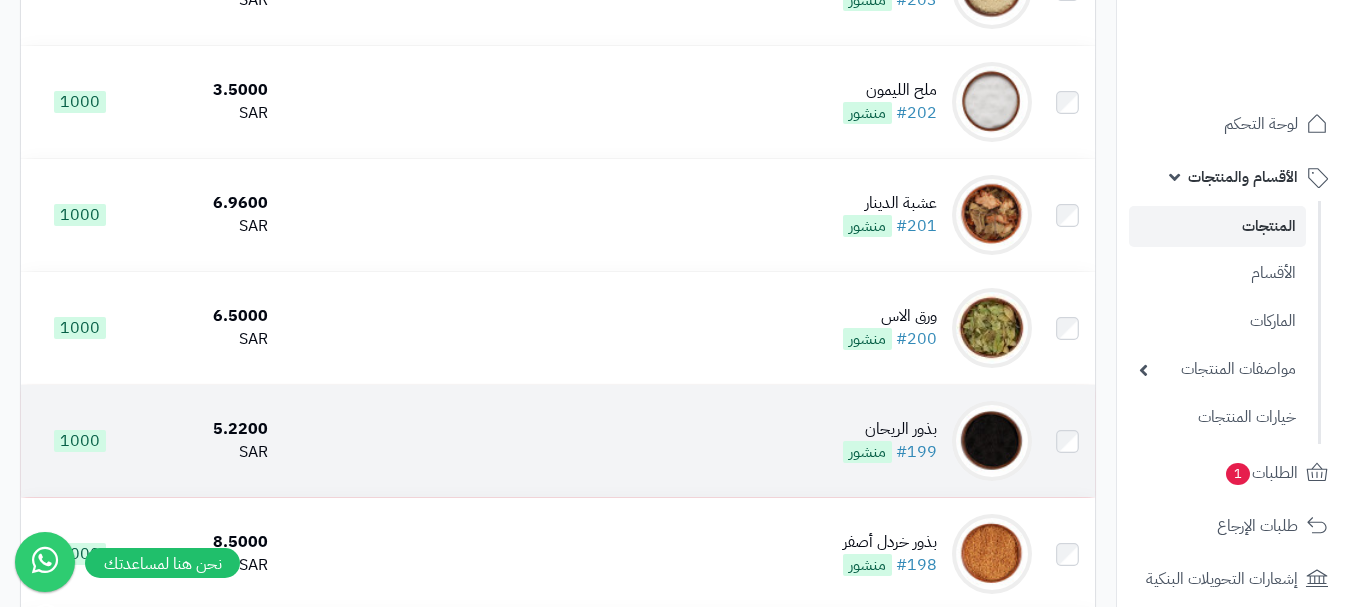 scroll, scrollTop: 5300, scrollLeft: 0, axis: vertical 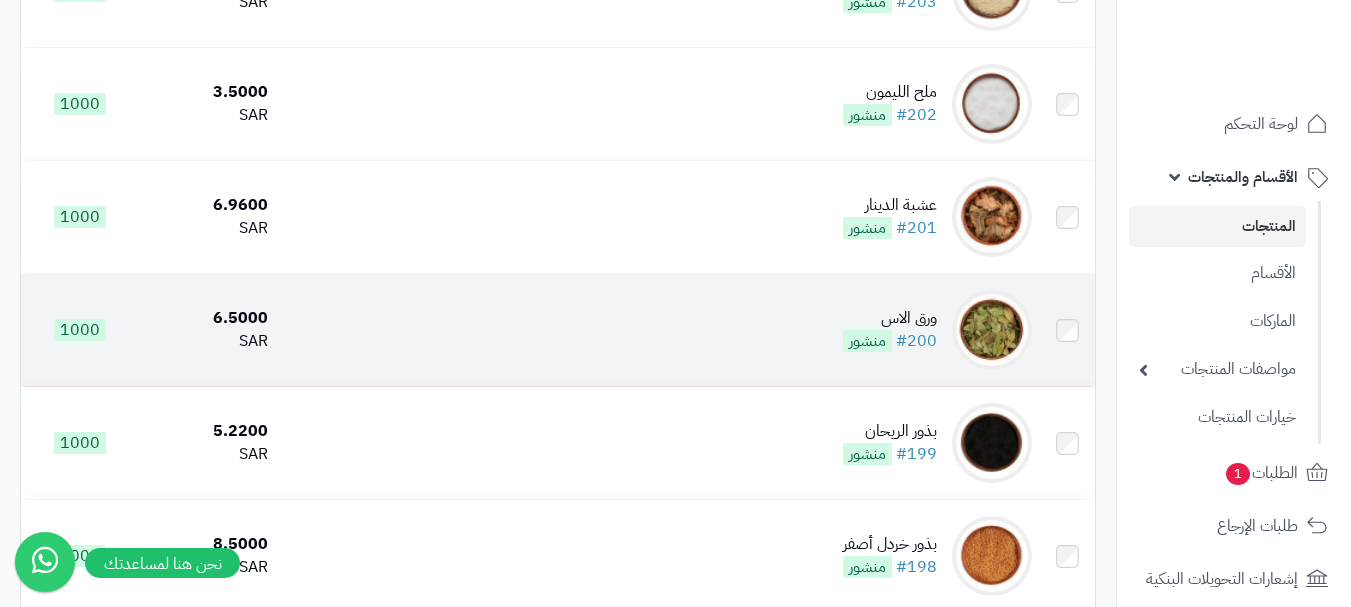 click on "ورق الاس
#200
منشور" at bounding box center [658, 330] 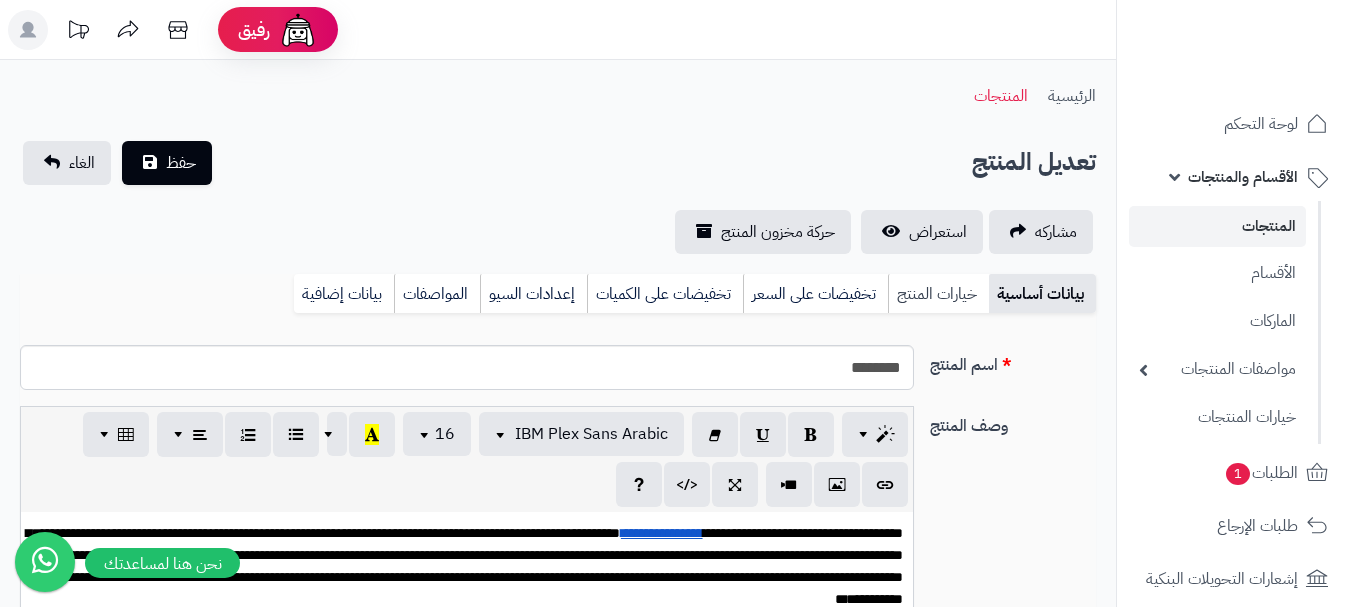 scroll, scrollTop: 0, scrollLeft: 0, axis: both 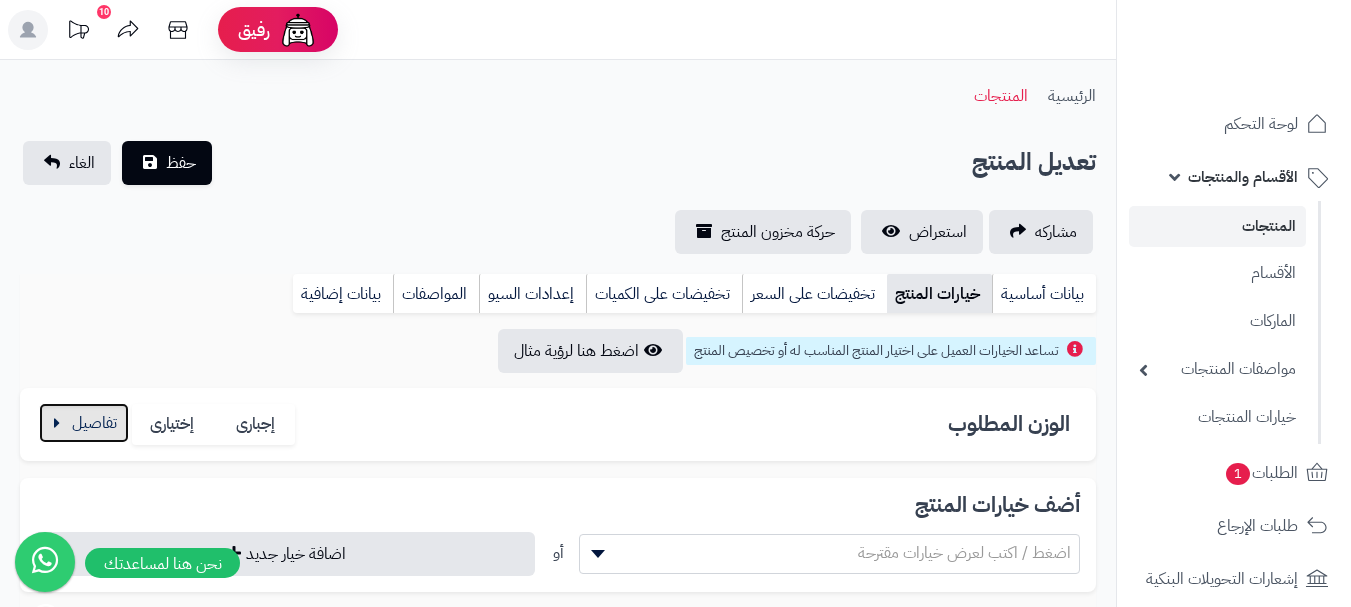 click at bounding box center [84, 423] 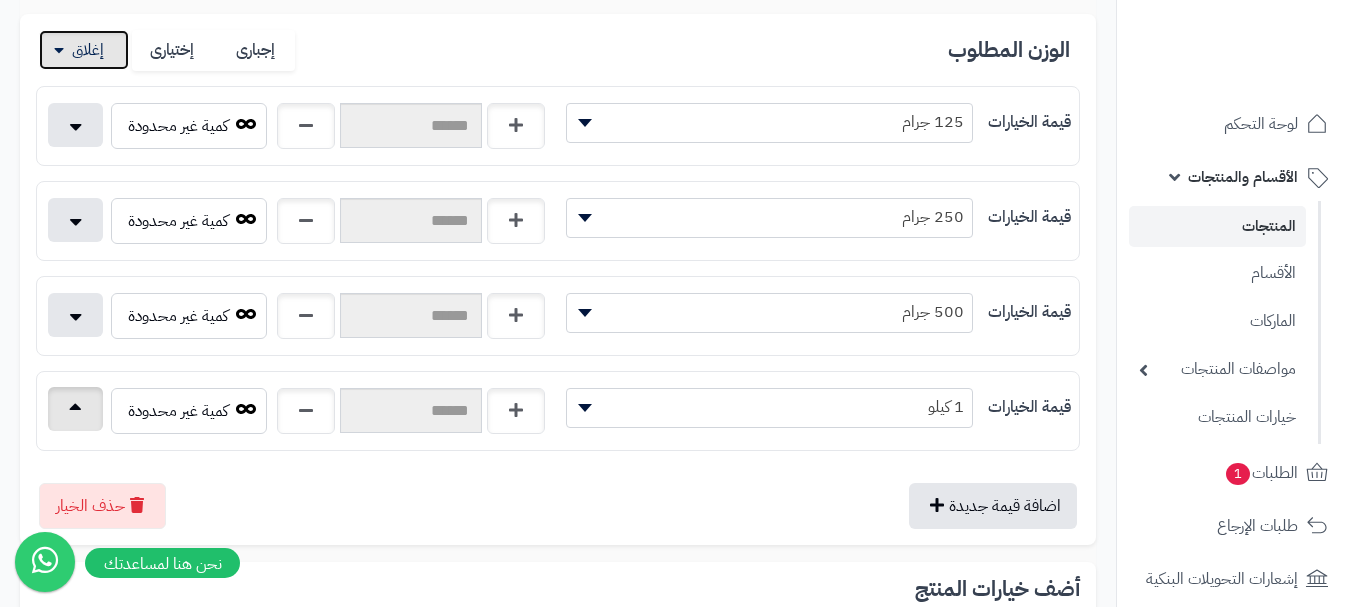 scroll, scrollTop: 400, scrollLeft: 0, axis: vertical 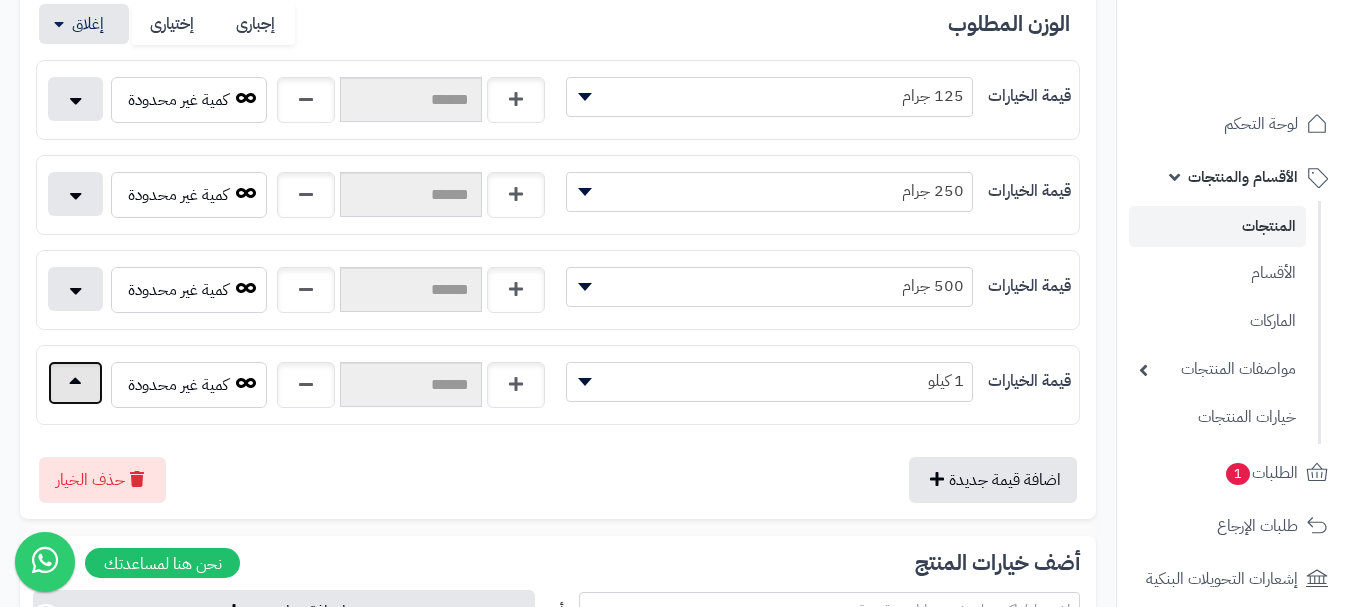 click at bounding box center (75, 383) 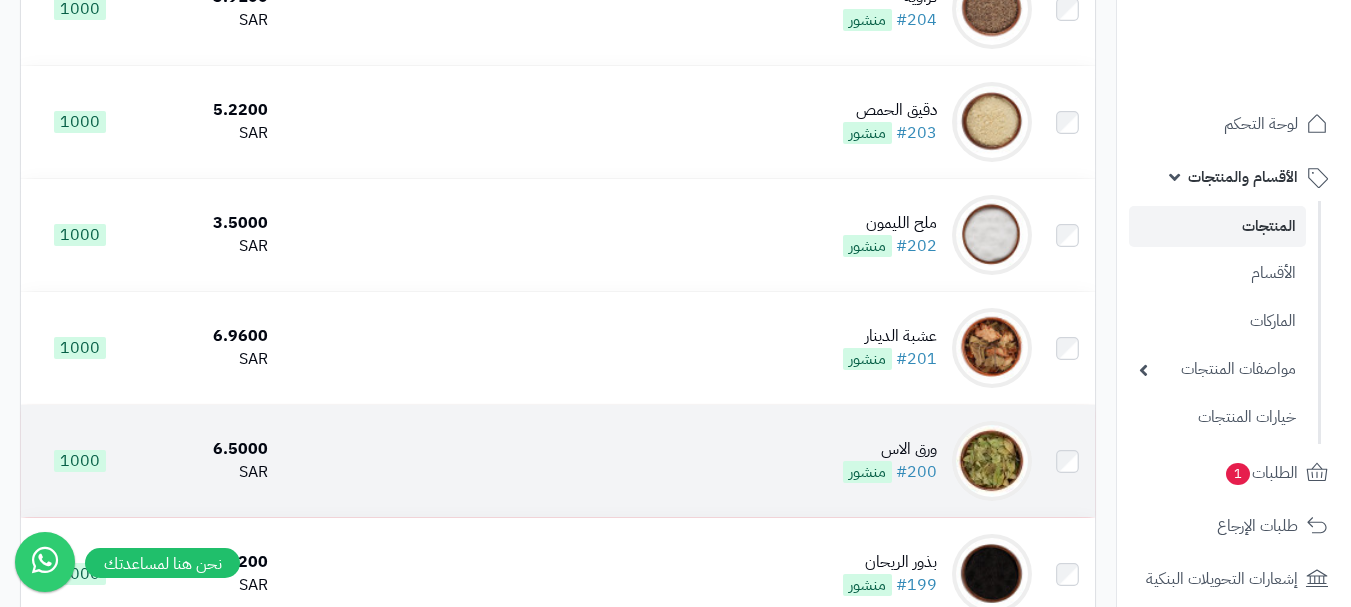 scroll, scrollTop: 5200, scrollLeft: 0, axis: vertical 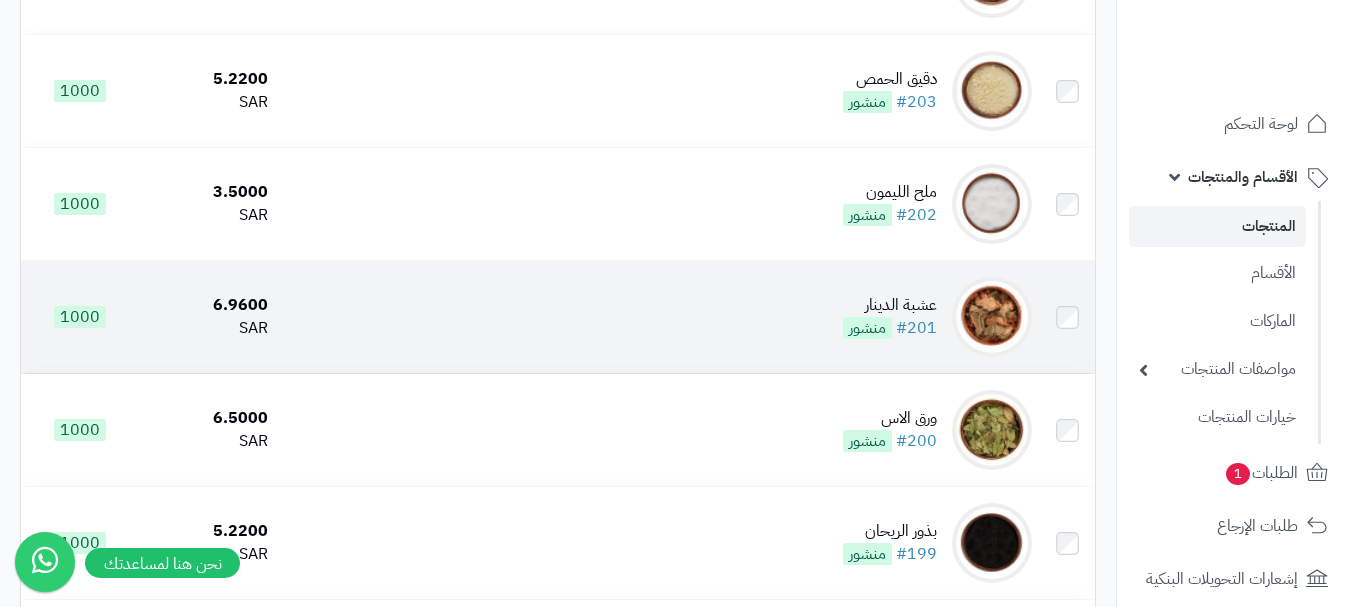 click on "عشبة الدينار
#201
منشور" at bounding box center [658, 317] 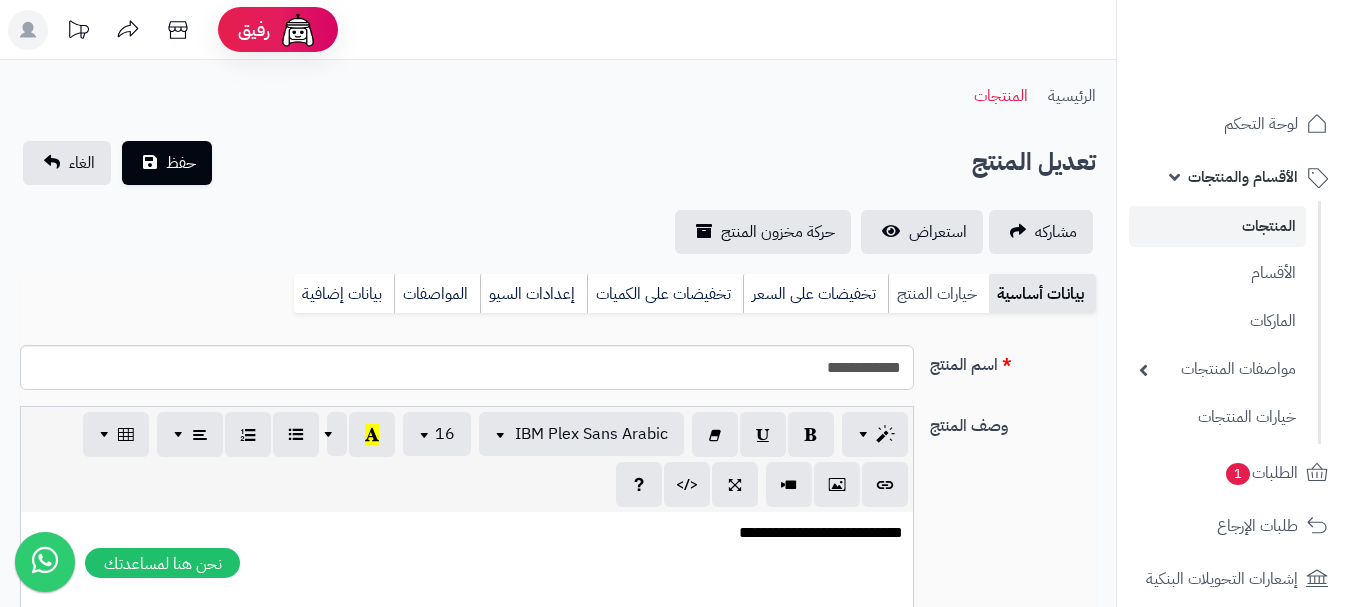 scroll, scrollTop: 0, scrollLeft: 0, axis: both 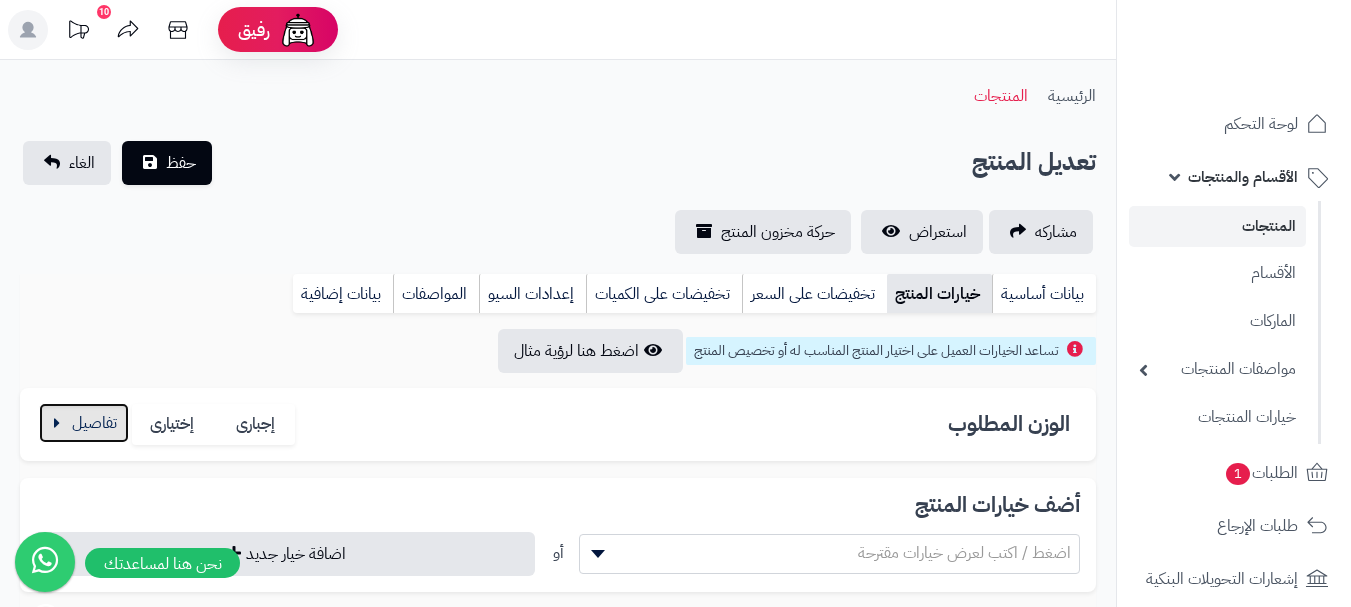 click at bounding box center [84, 423] 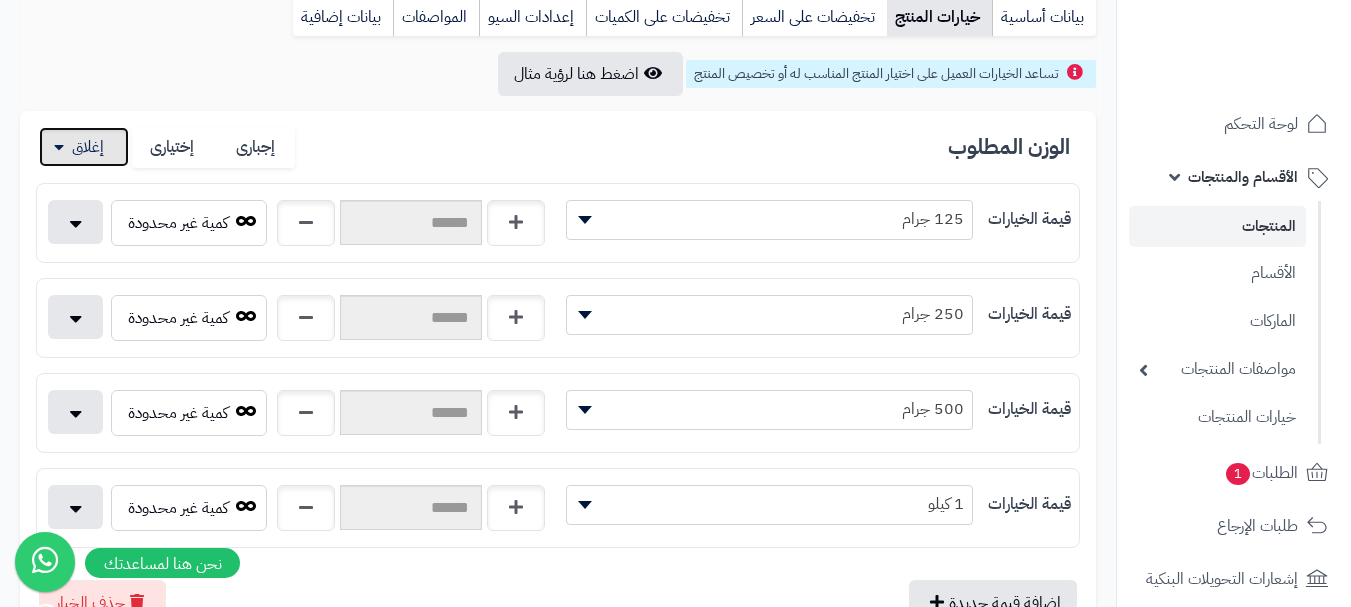 scroll, scrollTop: 300, scrollLeft: 0, axis: vertical 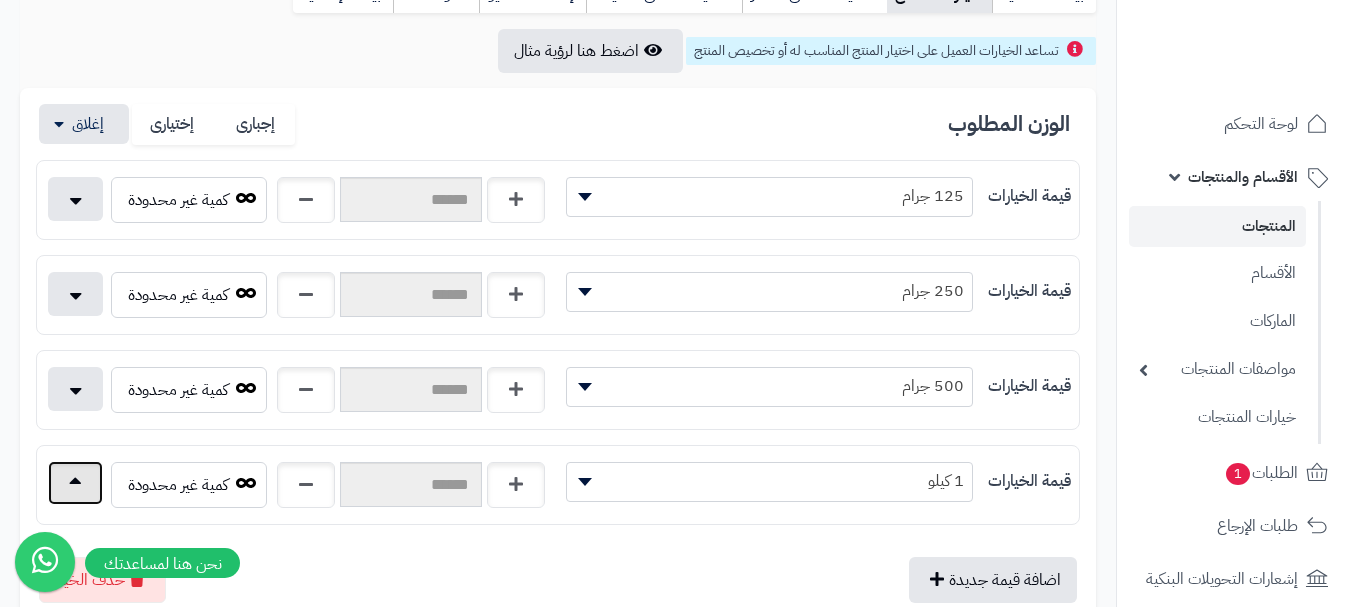 click at bounding box center [75, 483] 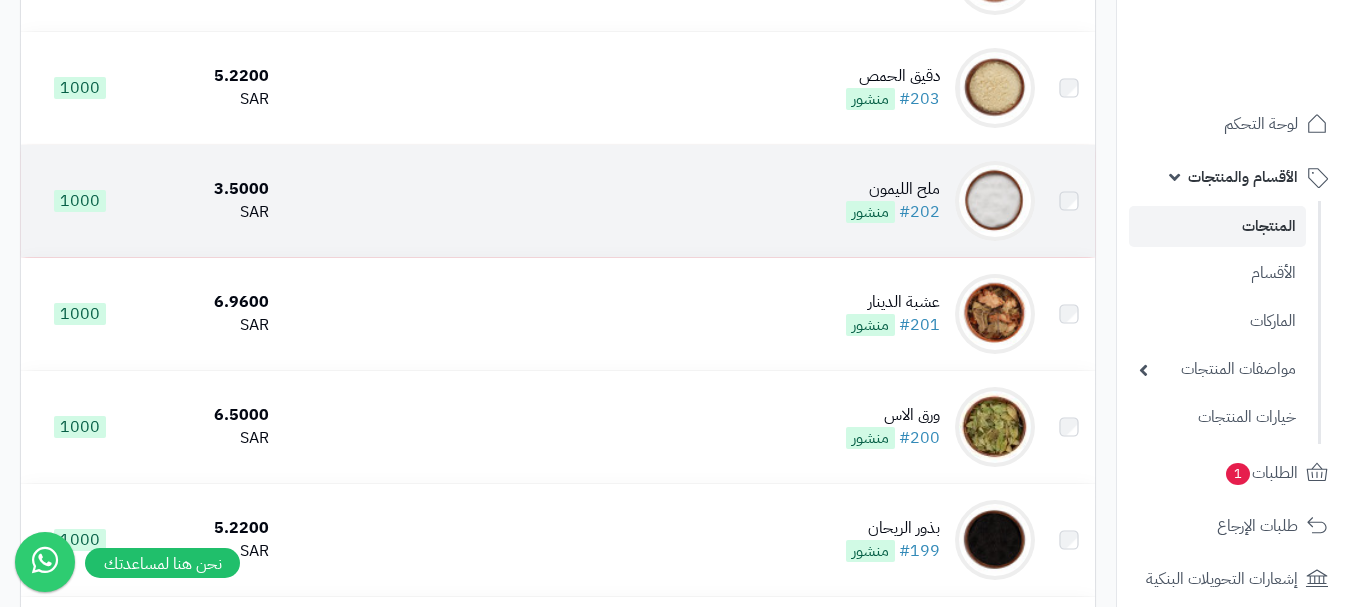 scroll, scrollTop: 5200, scrollLeft: 0, axis: vertical 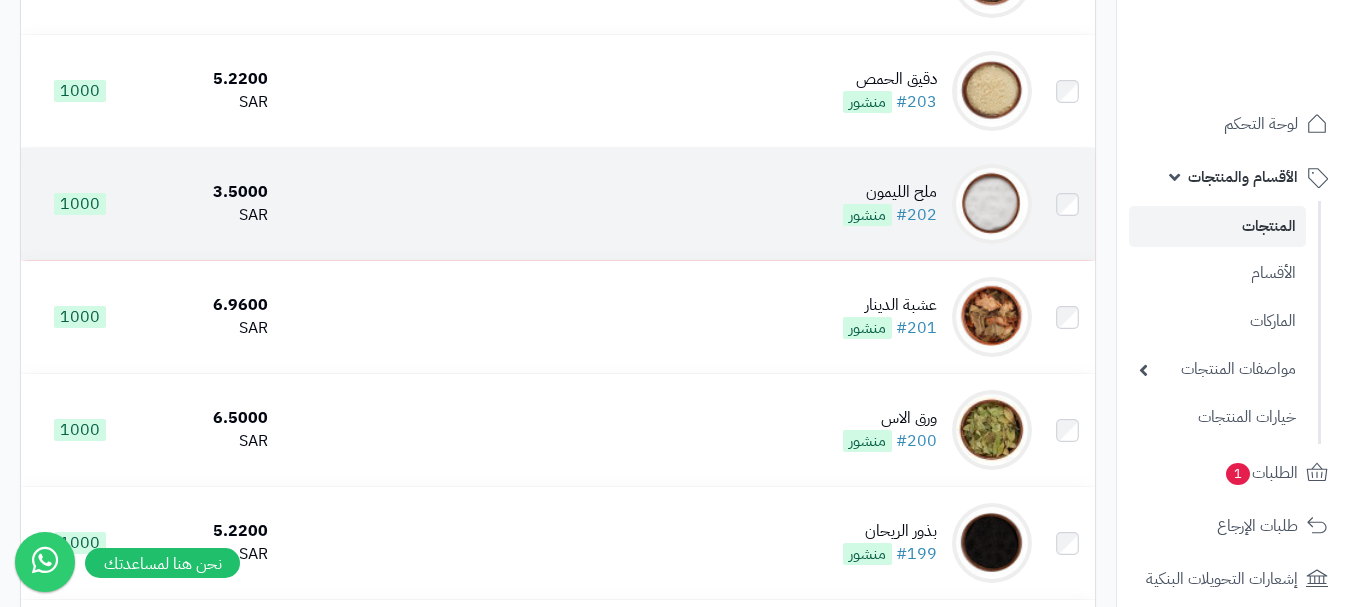 click on "ملح الليمون
#202
منشور" at bounding box center [658, 204] 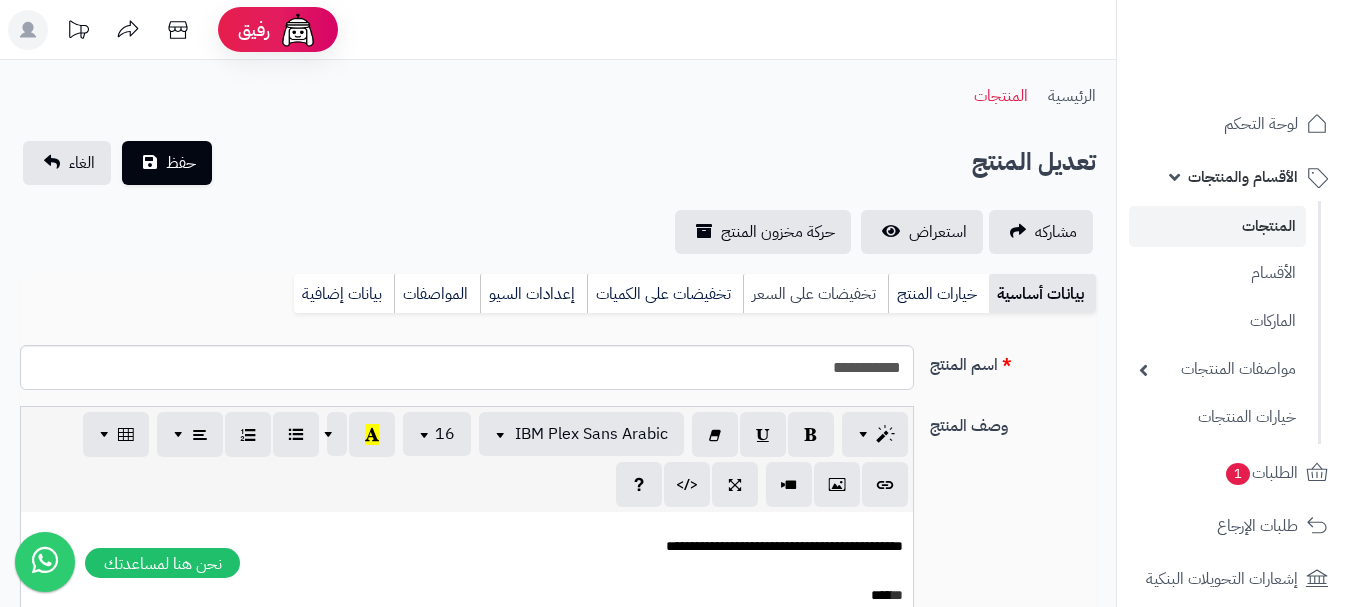 scroll, scrollTop: 0, scrollLeft: 0, axis: both 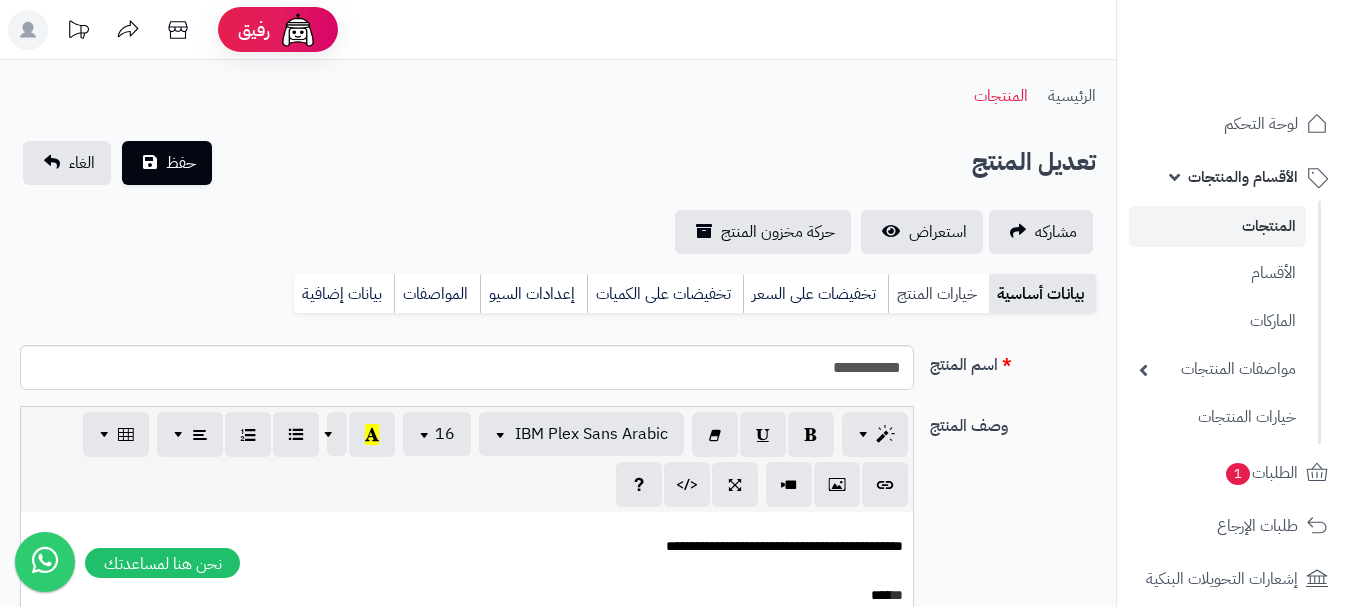 click on "خيارات المنتج" at bounding box center [938, 294] 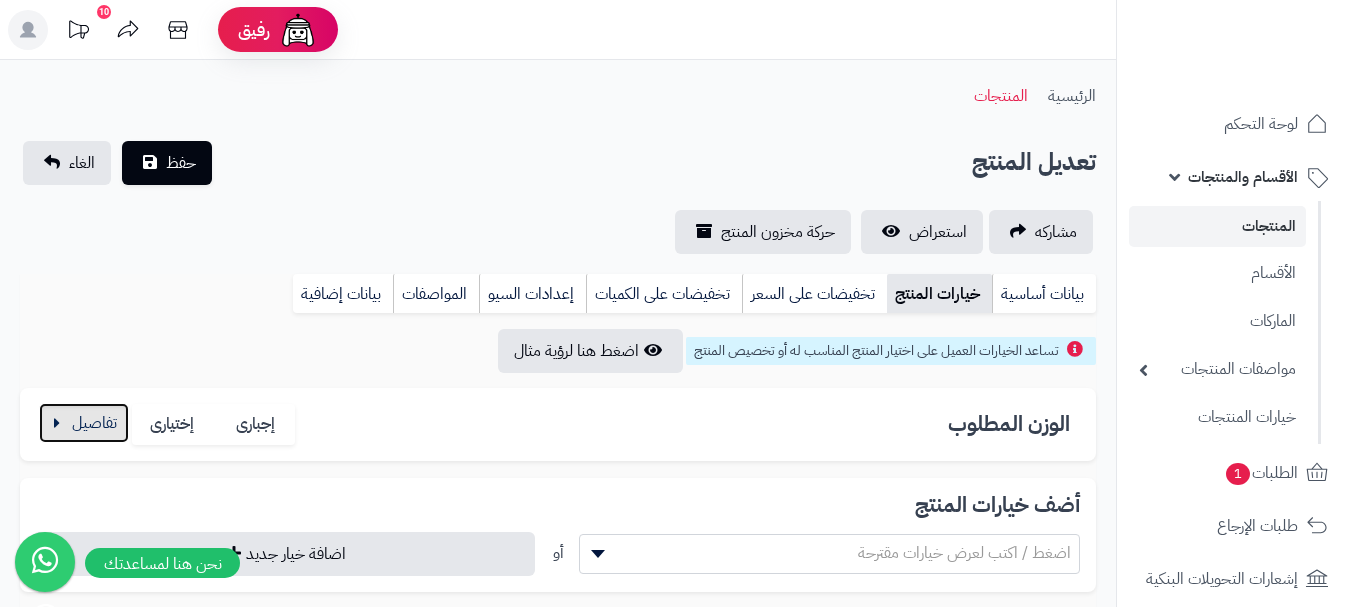 click at bounding box center [84, 423] 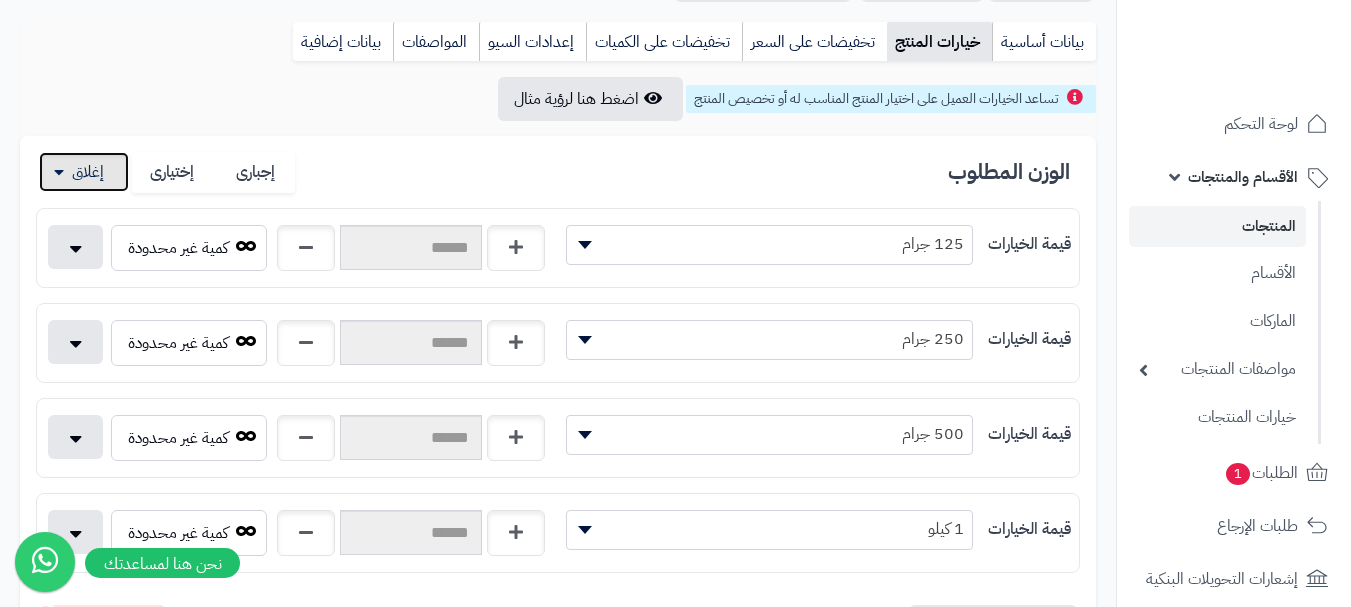 scroll, scrollTop: 500, scrollLeft: 0, axis: vertical 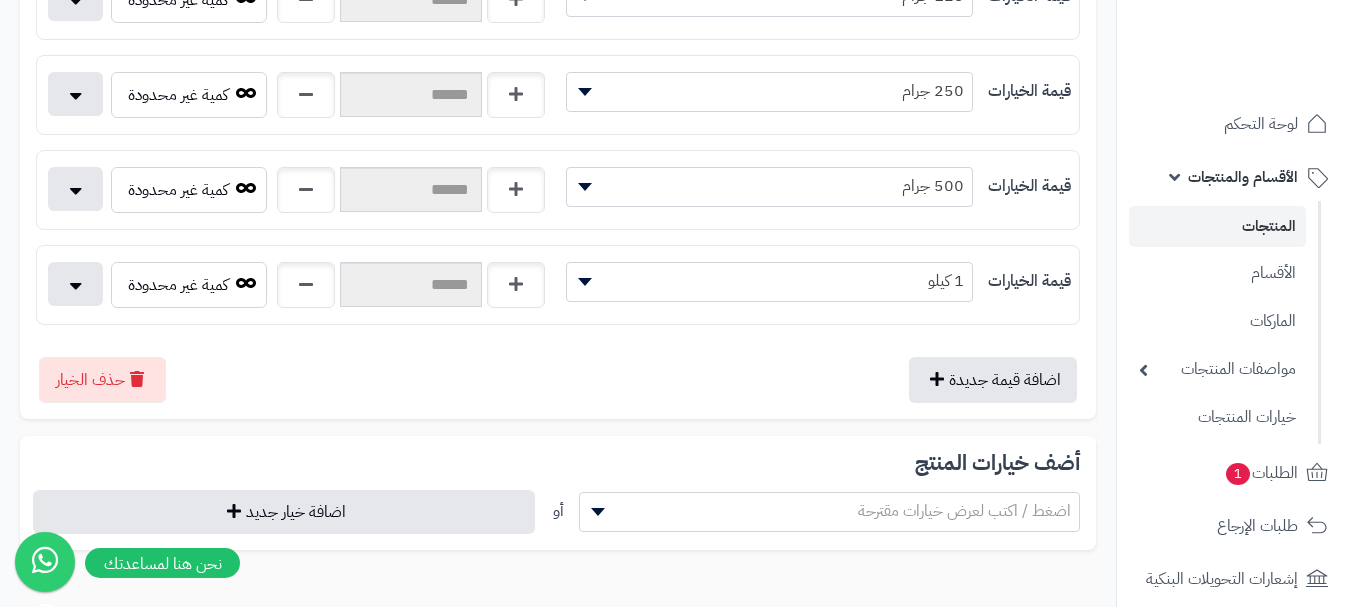 click on "كمية غير محدودة" at bounding box center [297, 289] 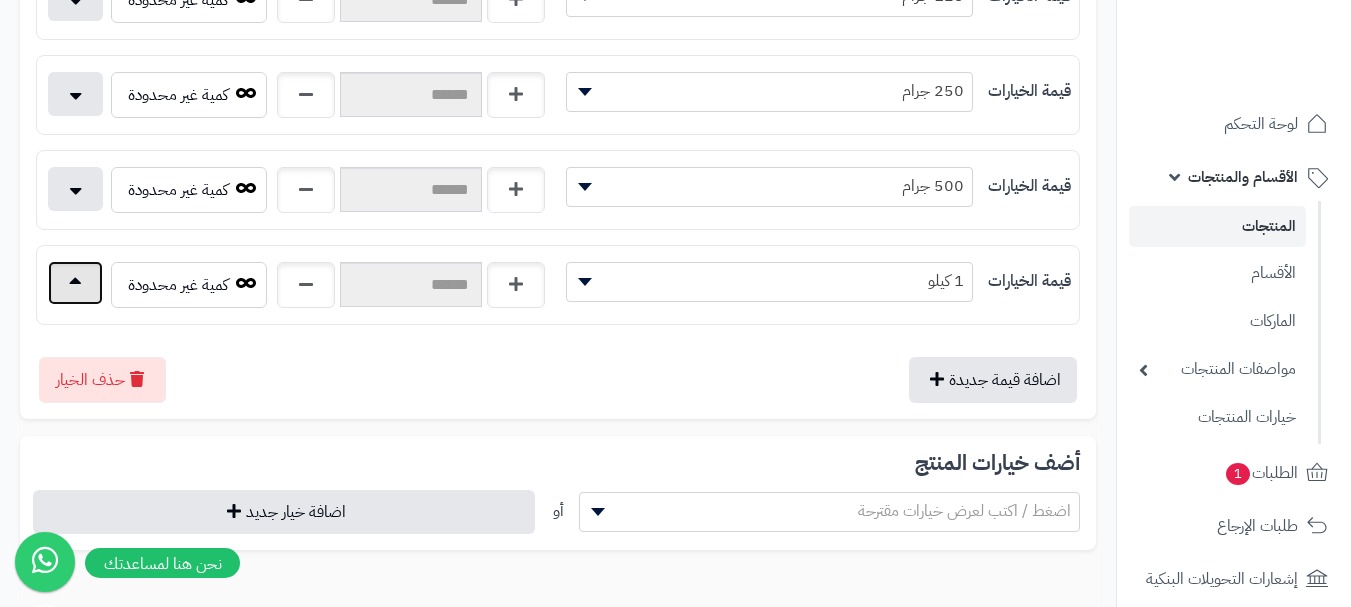 click at bounding box center [75, 283] 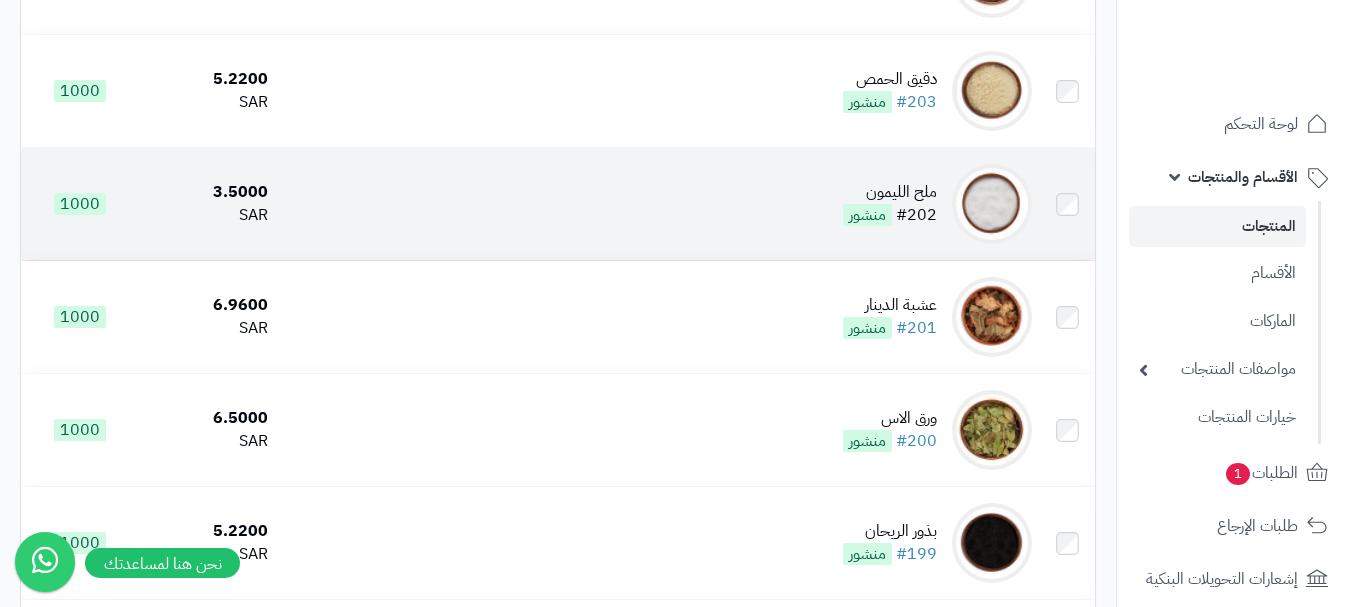 scroll, scrollTop: 5200, scrollLeft: 0, axis: vertical 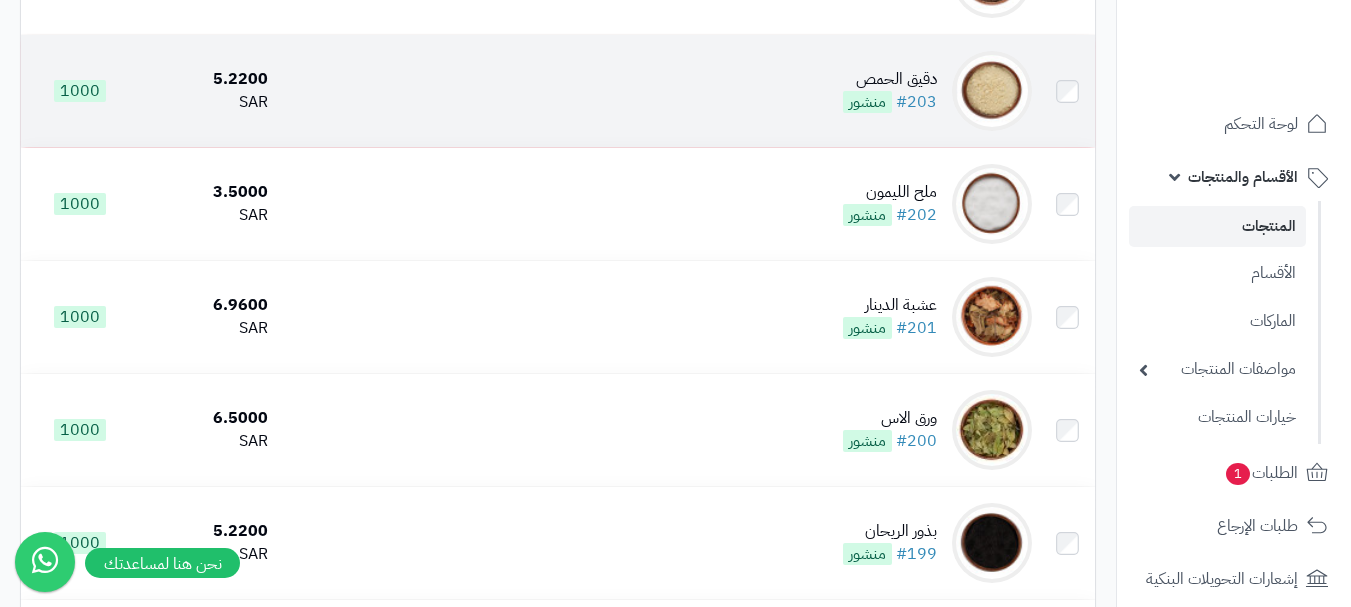 click on "دقيق الحمص
#203
منشور" at bounding box center (658, 91) 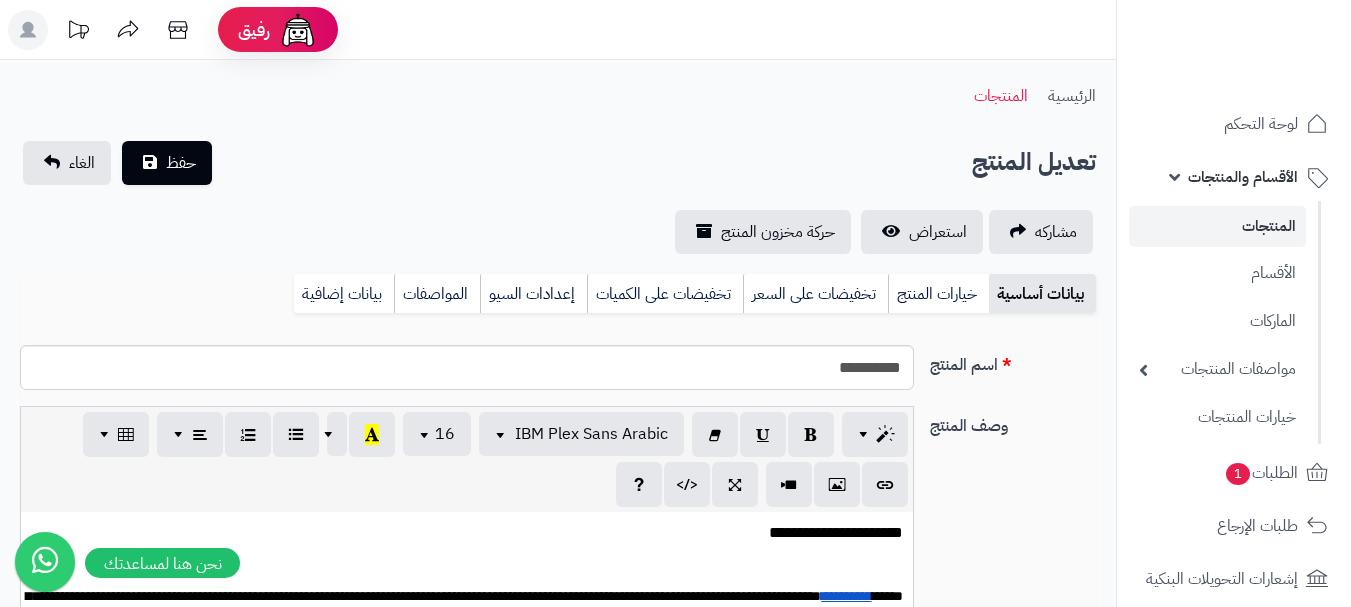 scroll, scrollTop: 0, scrollLeft: 0, axis: both 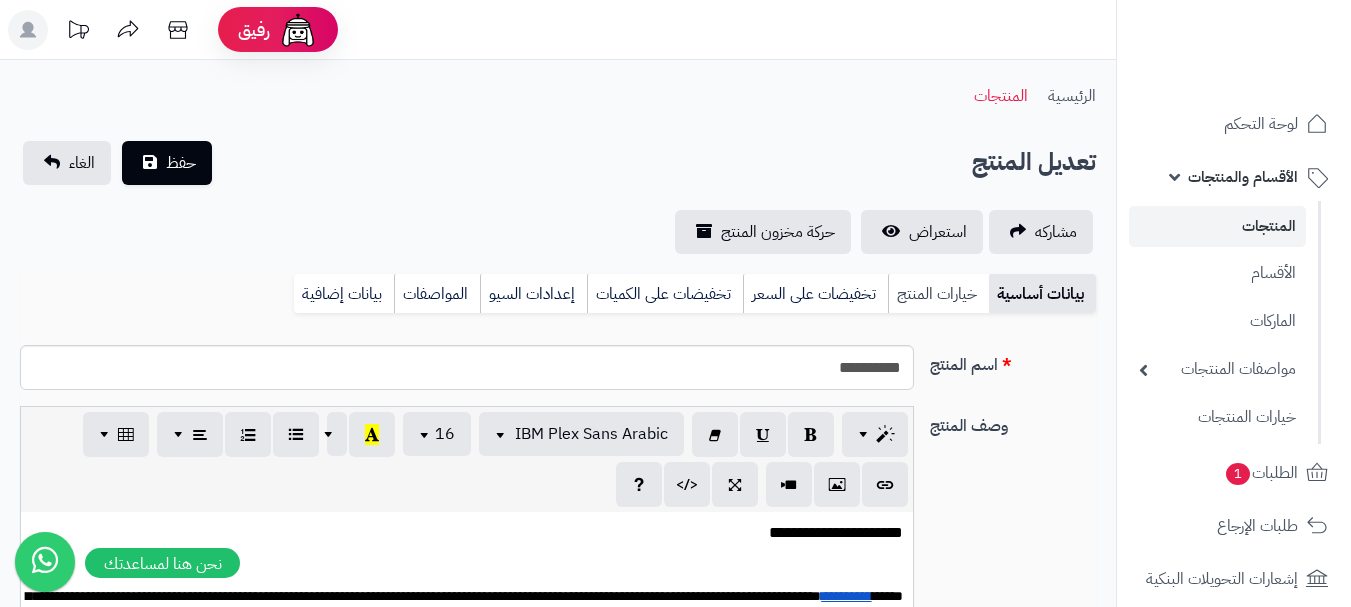 click on "خيارات المنتج" at bounding box center (938, 294) 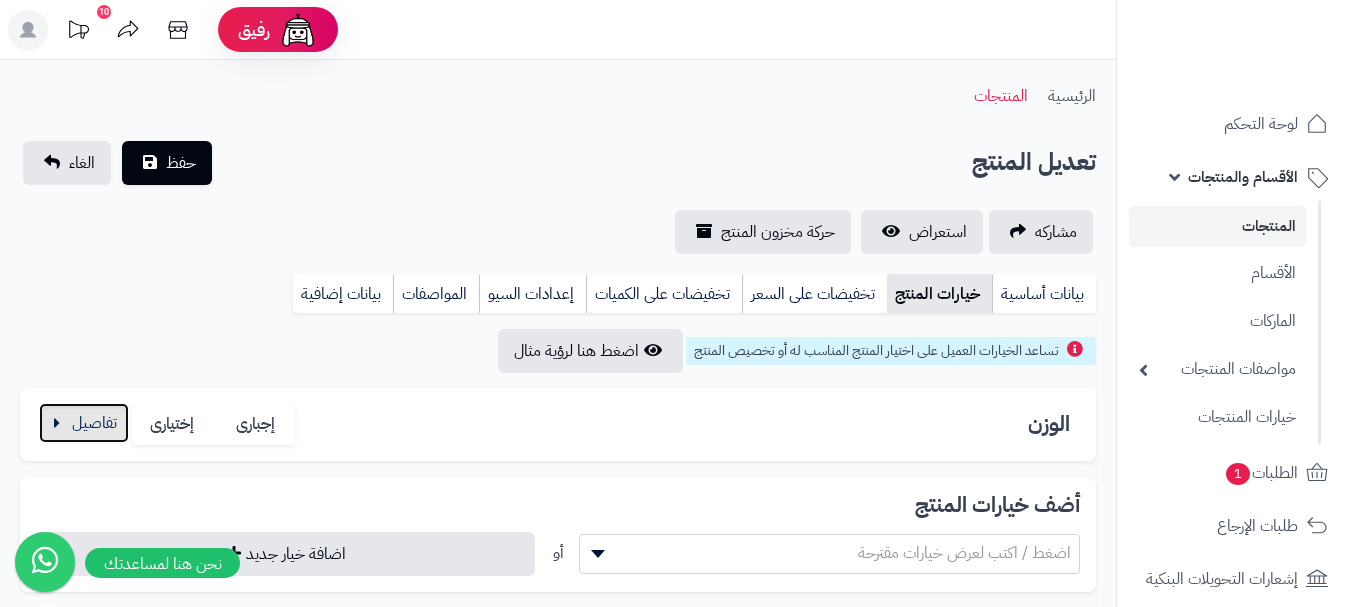 click at bounding box center (84, 423) 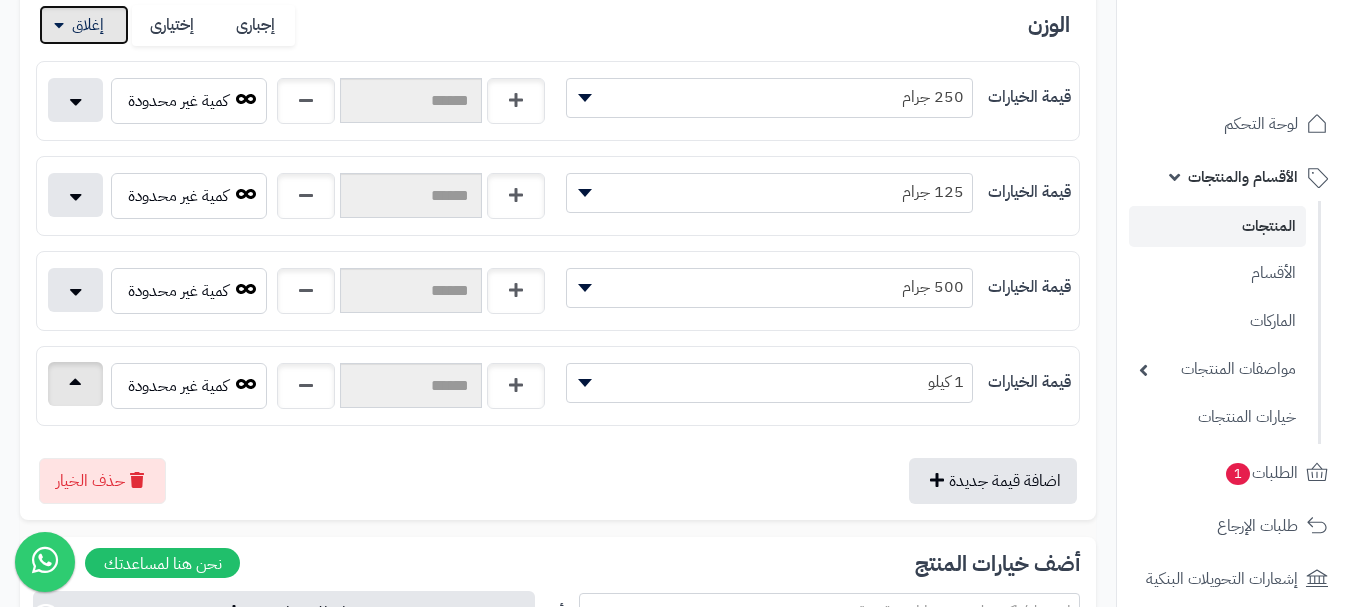 scroll, scrollTop: 400, scrollLeft: 0, axis: vertical 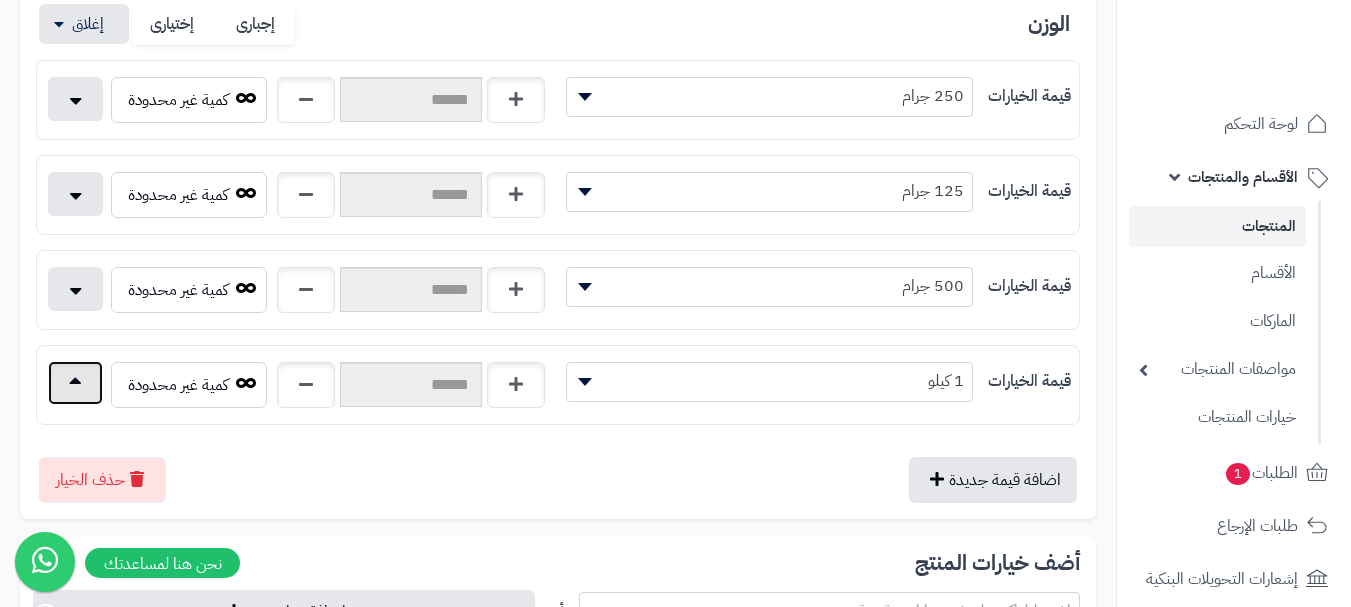 click at bounding box center [75, 383] 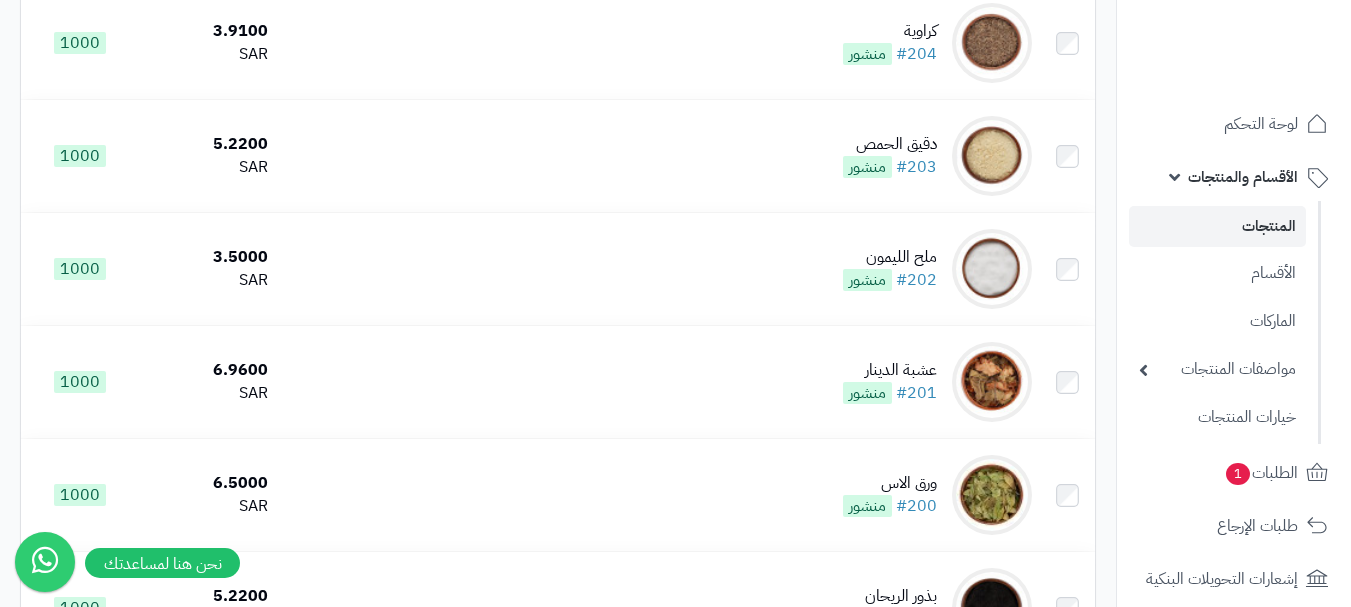 scroll, scrollTop: 5000, scrollLeft: 0, axis: vertical 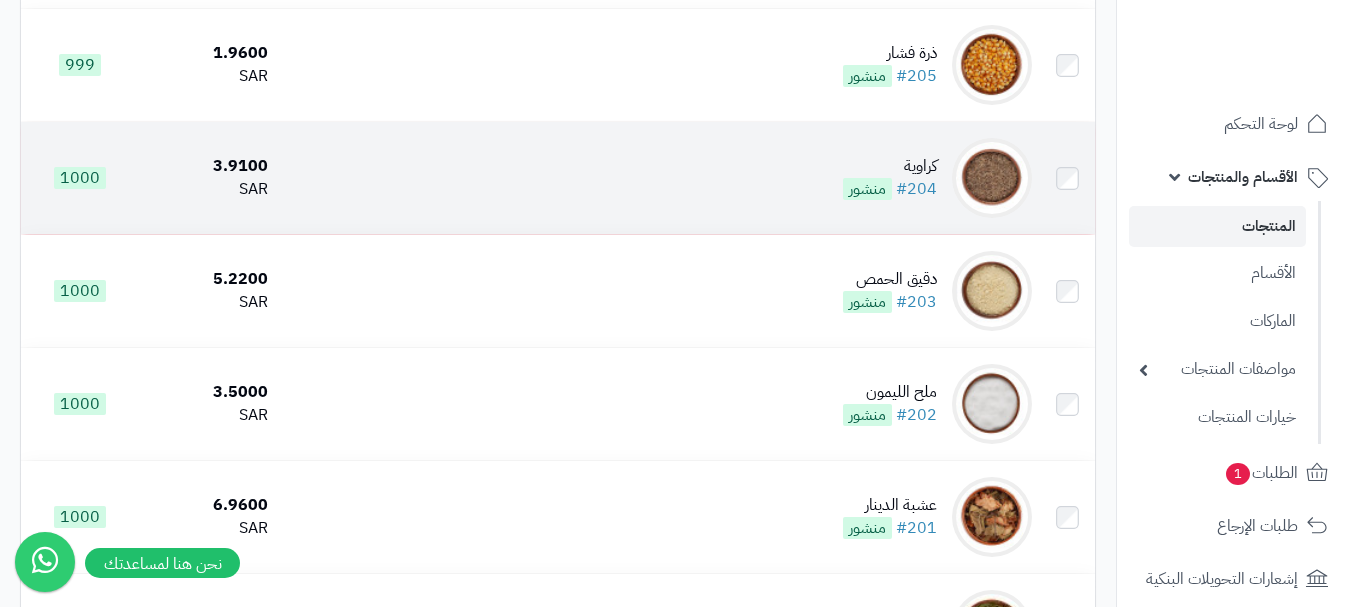 click on "كراوية
#204
منشور" at bounding box center [658, 178] 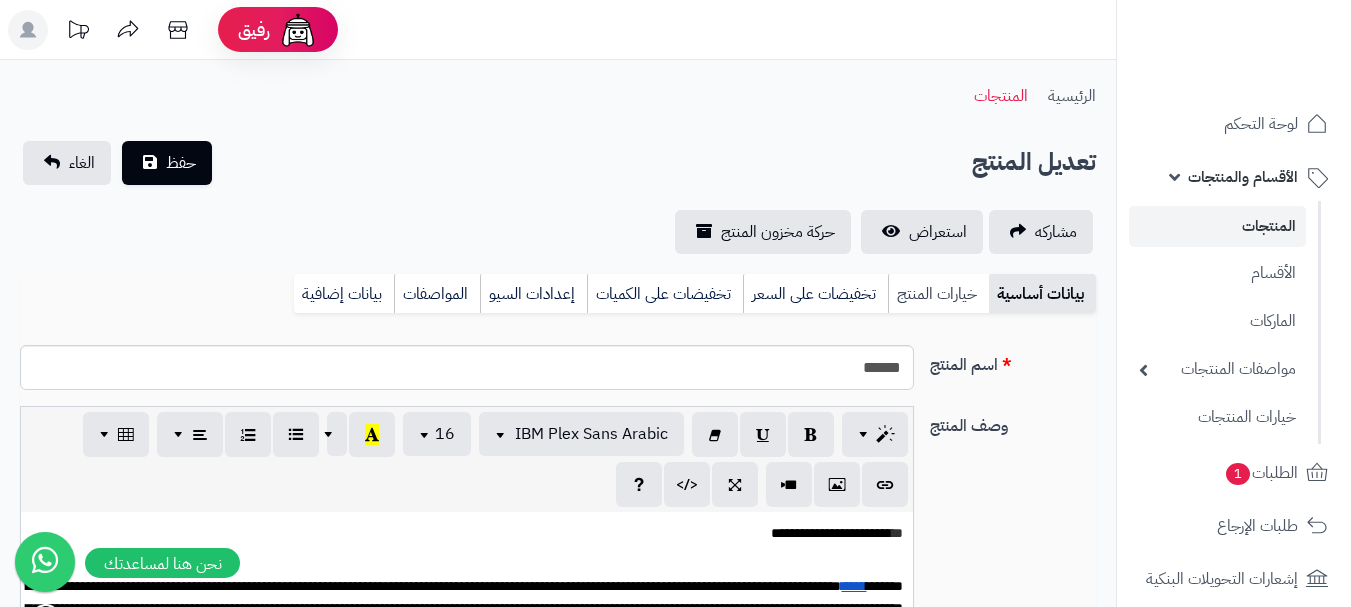 scroll, scrollTop: 0, scrollLeft: 0, axis: both 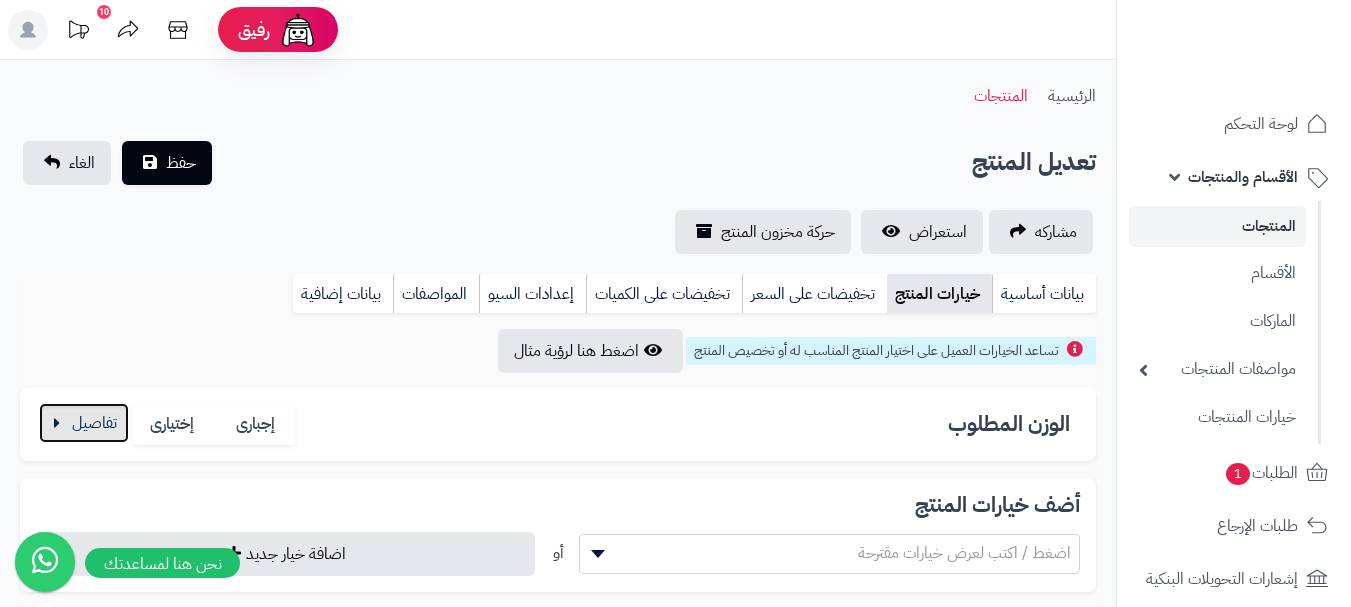 click at bounding box center [84, 423] 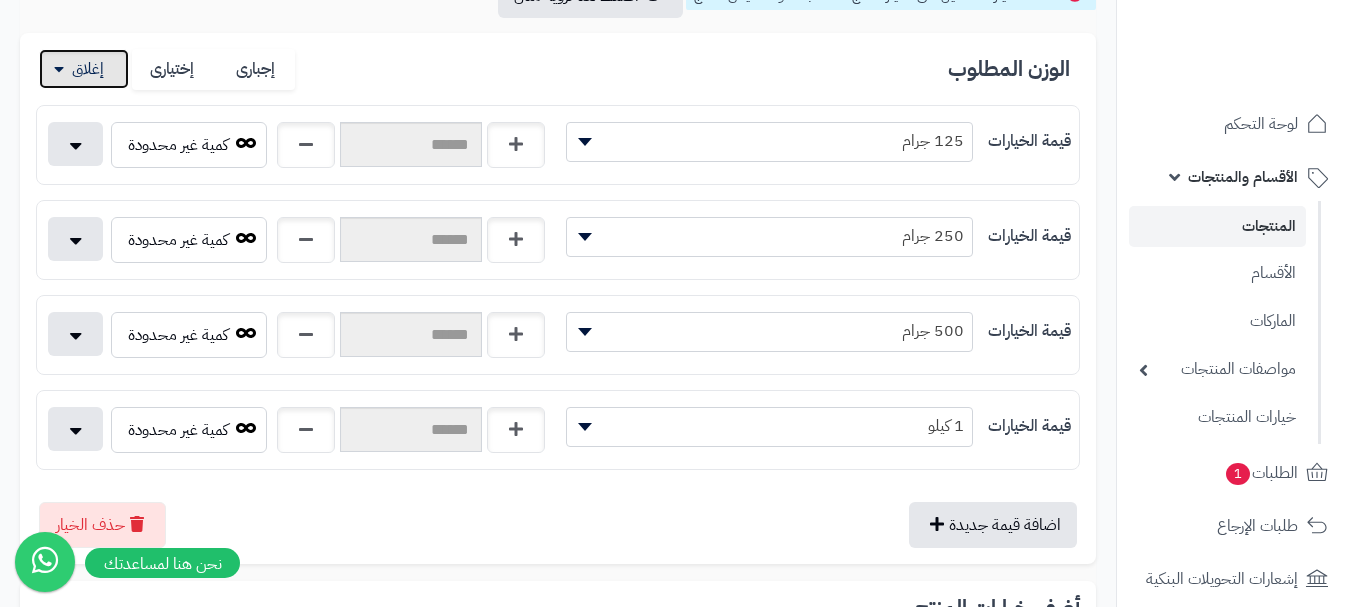scroll, scrollTop: 500, scrollLeft: 0, axis: vertical 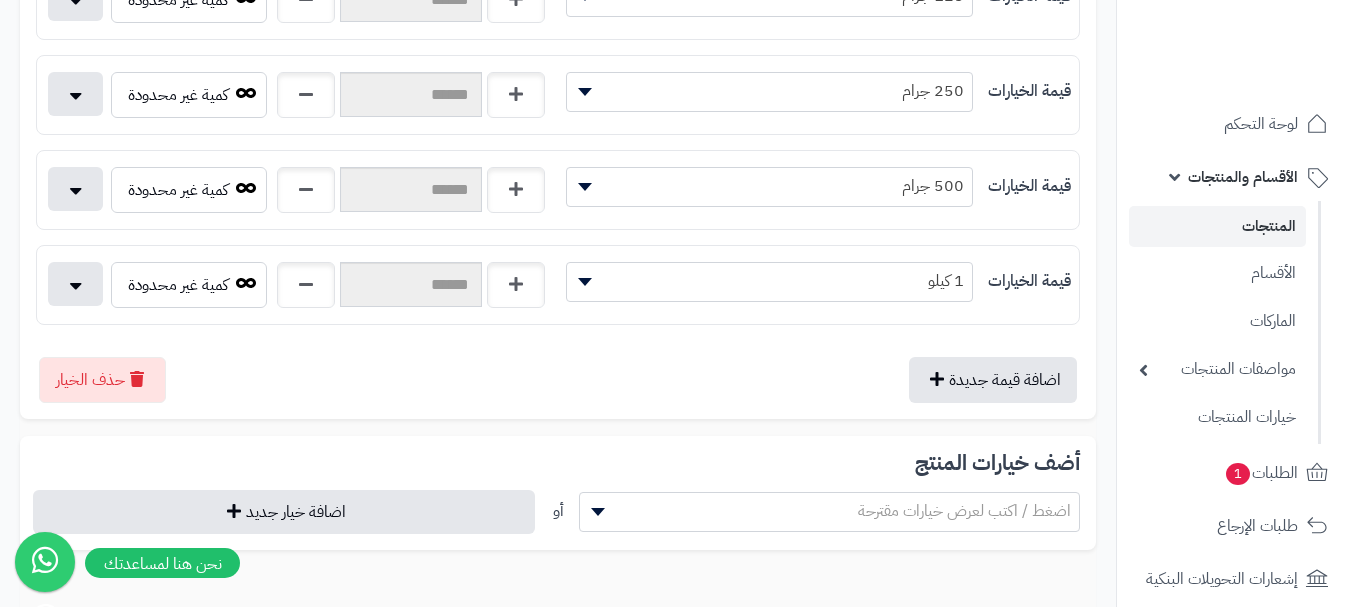 click on "كمية غير محدودة" at bounding box center [297, 289] 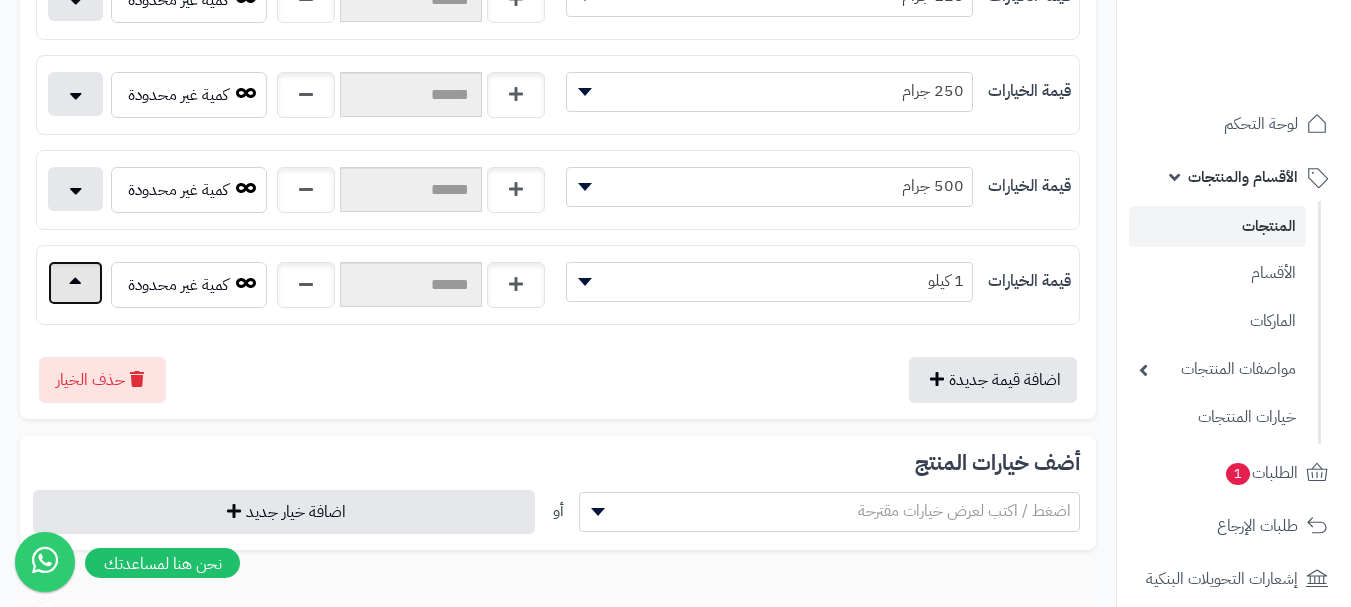 click at bounding box center [75, 283] 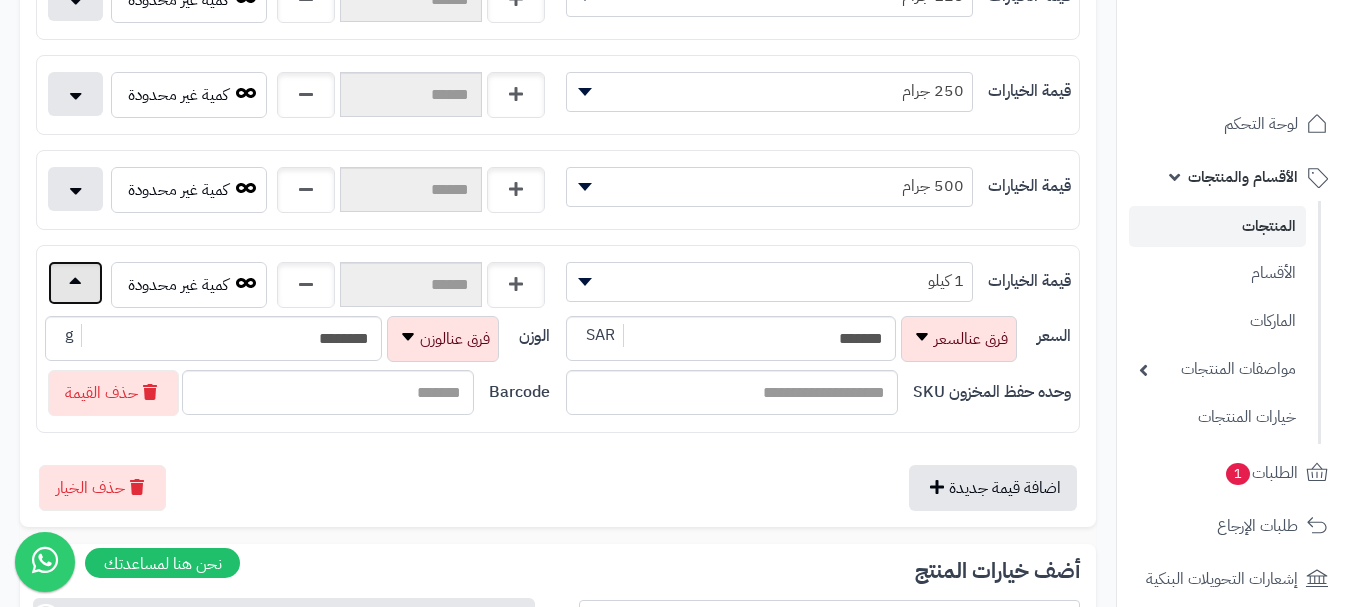 click at bounding box center [75, 283] 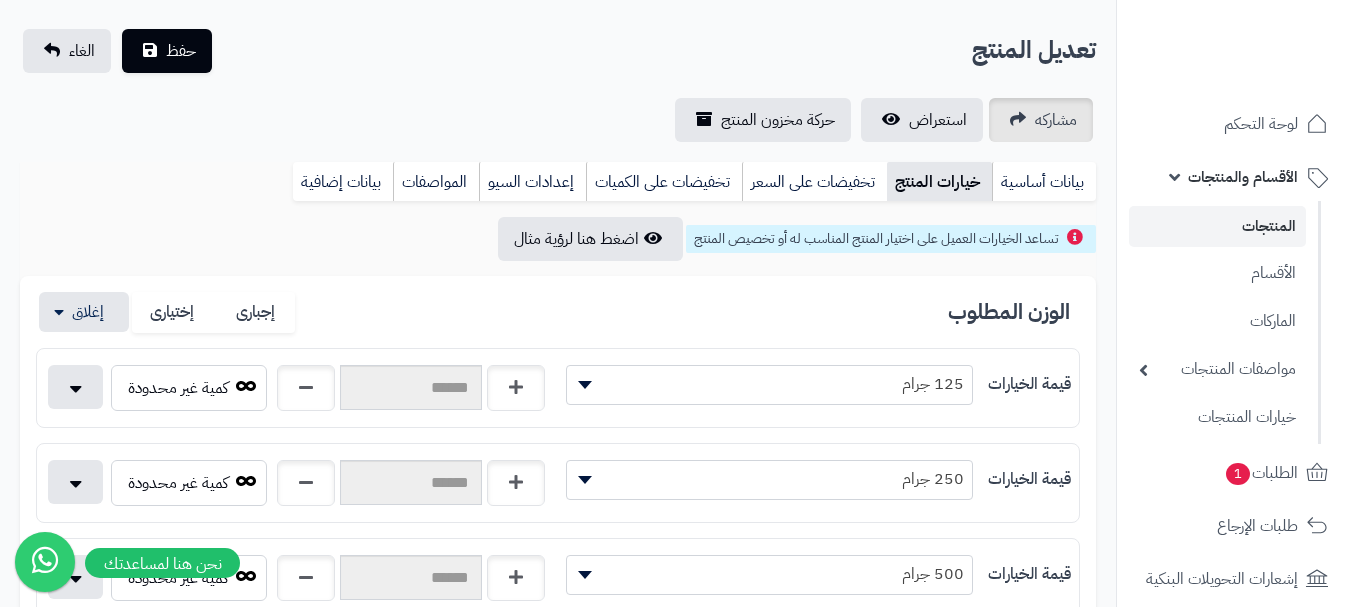 scroll, scrollTop: 100, scrollLeft: 0, axis: vertical 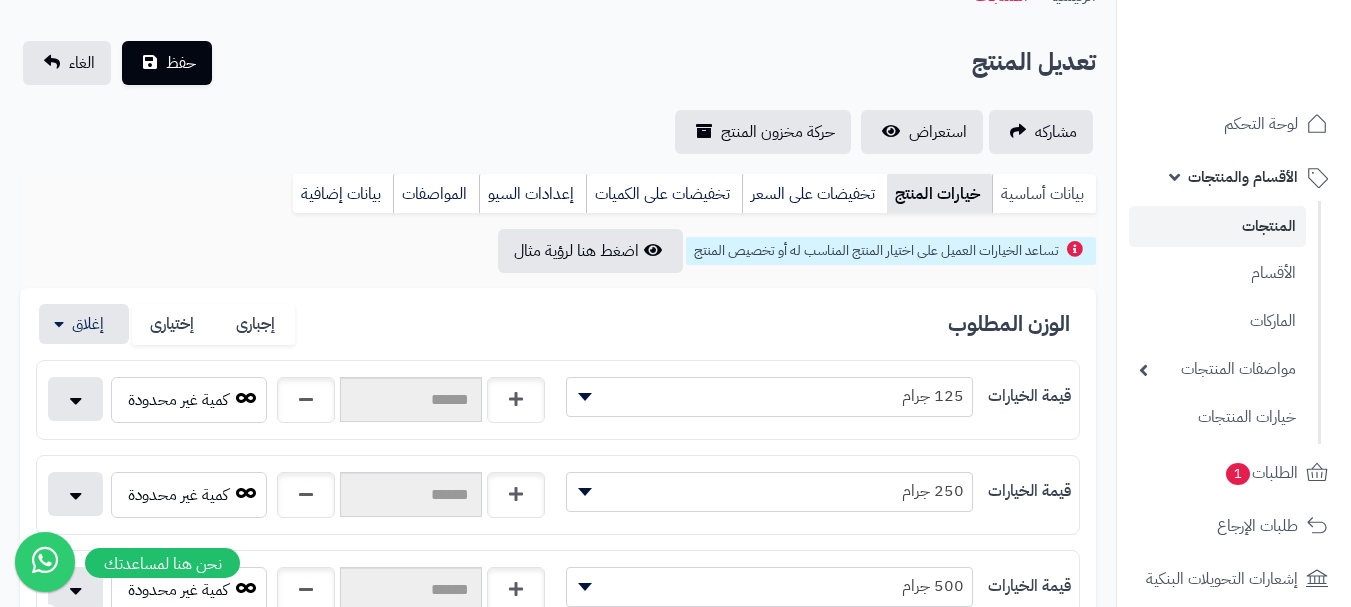 click on "بيانات أساسية" at bounding box center [1044, 194] 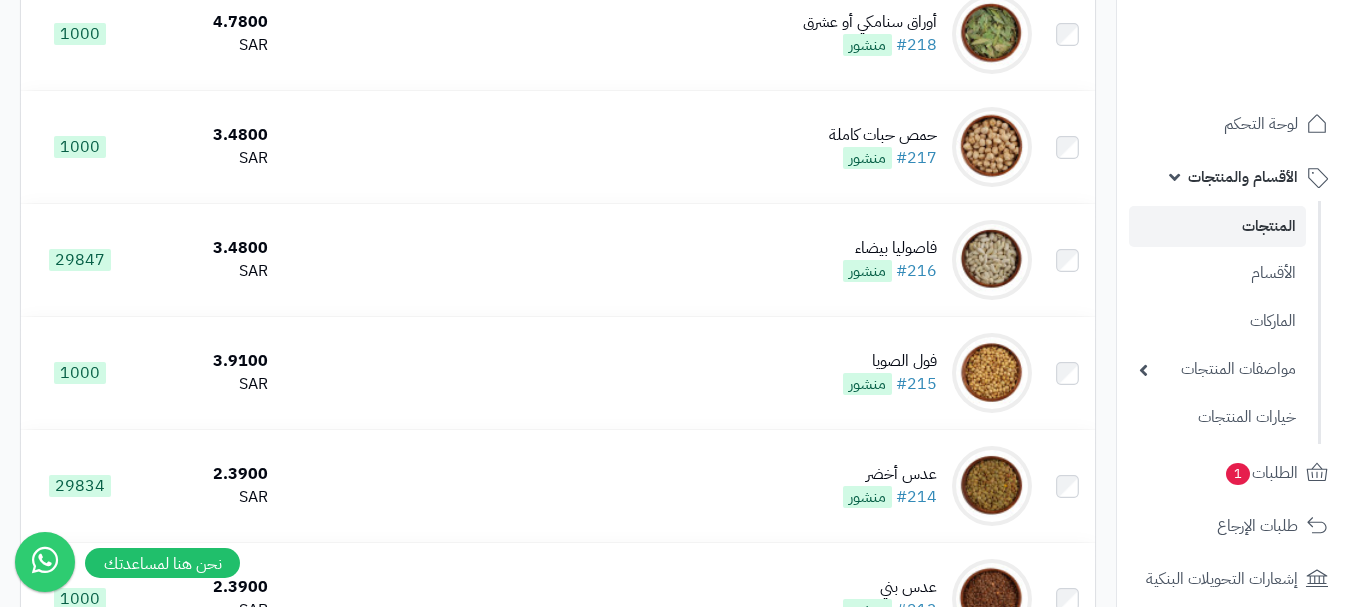 scroll, scrollTop: 3500, scrollLeft: 0, axis: vertical 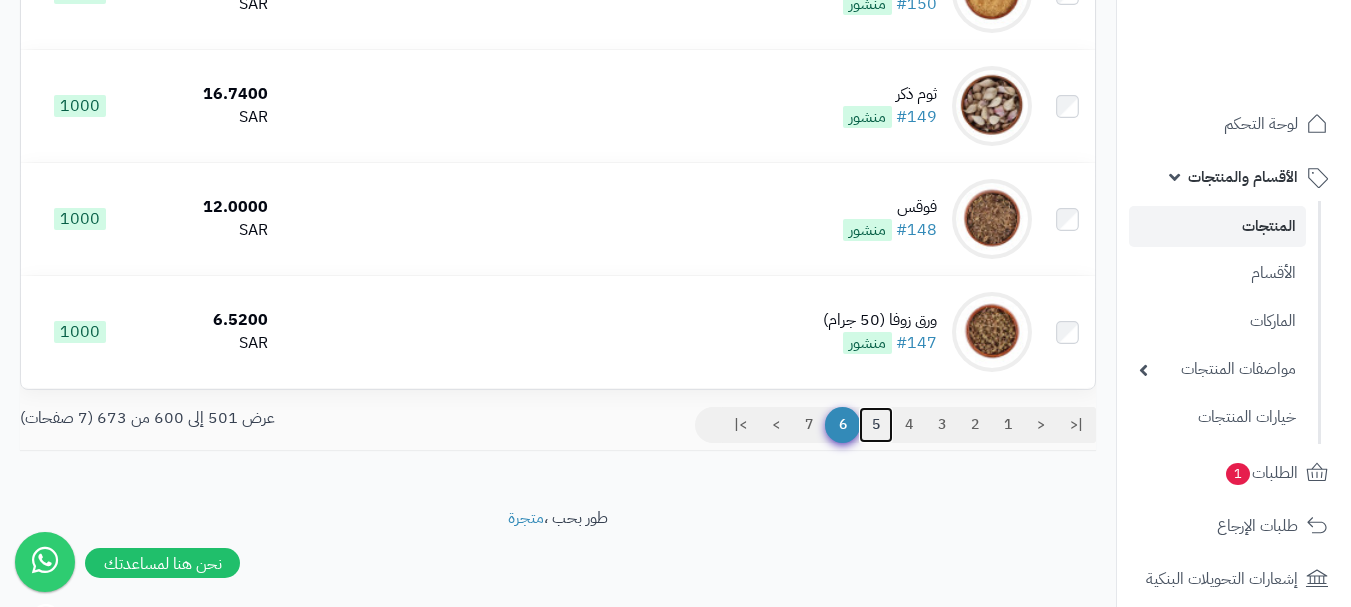 click on "5" at bounding box center (876, 425) 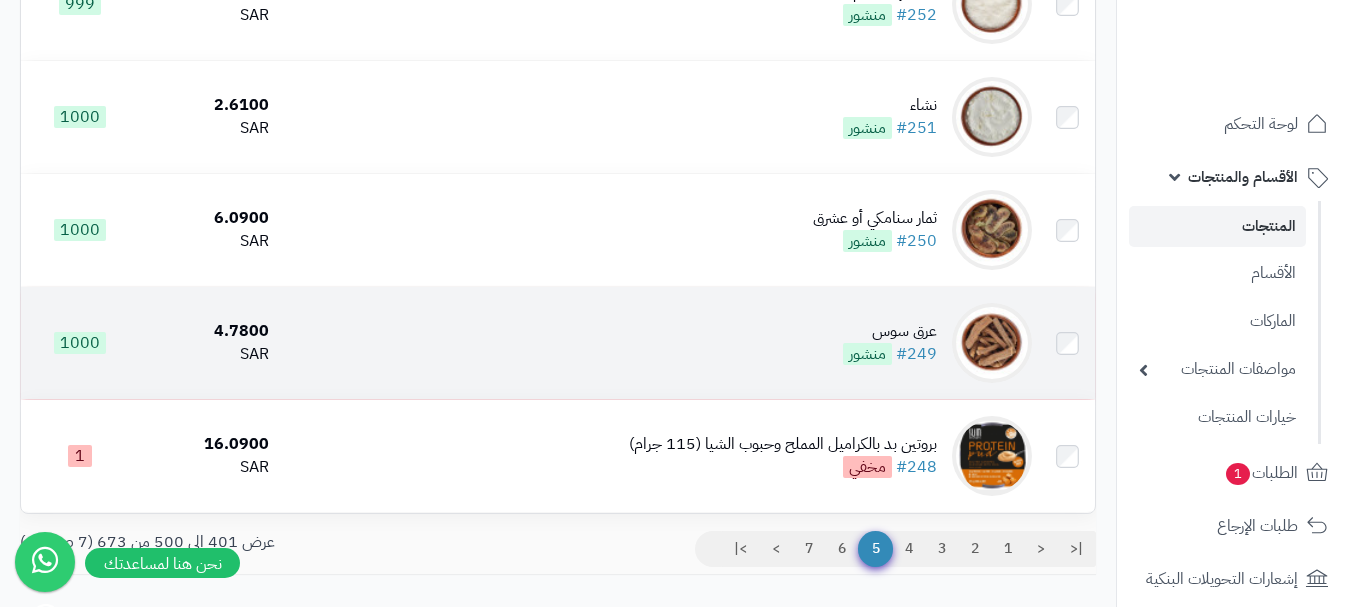 scroll, scrollTop: 11186, scrollLeft: 0, axis: vertical 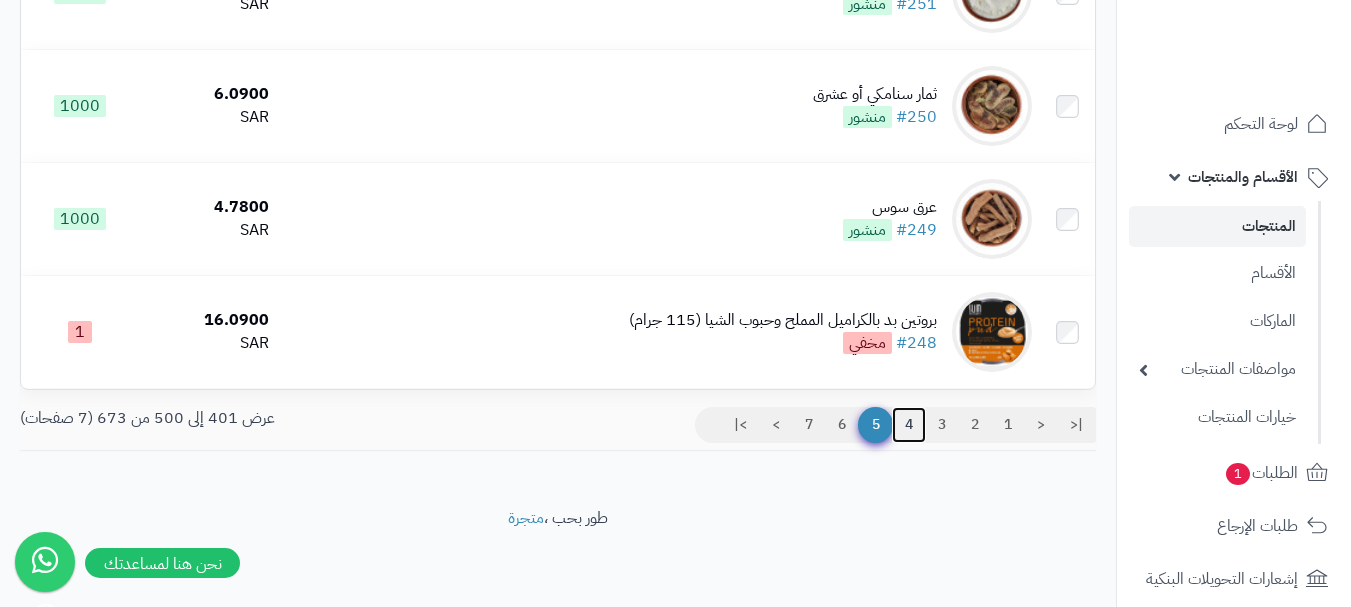click on "4" at bounding box center [909, 425] 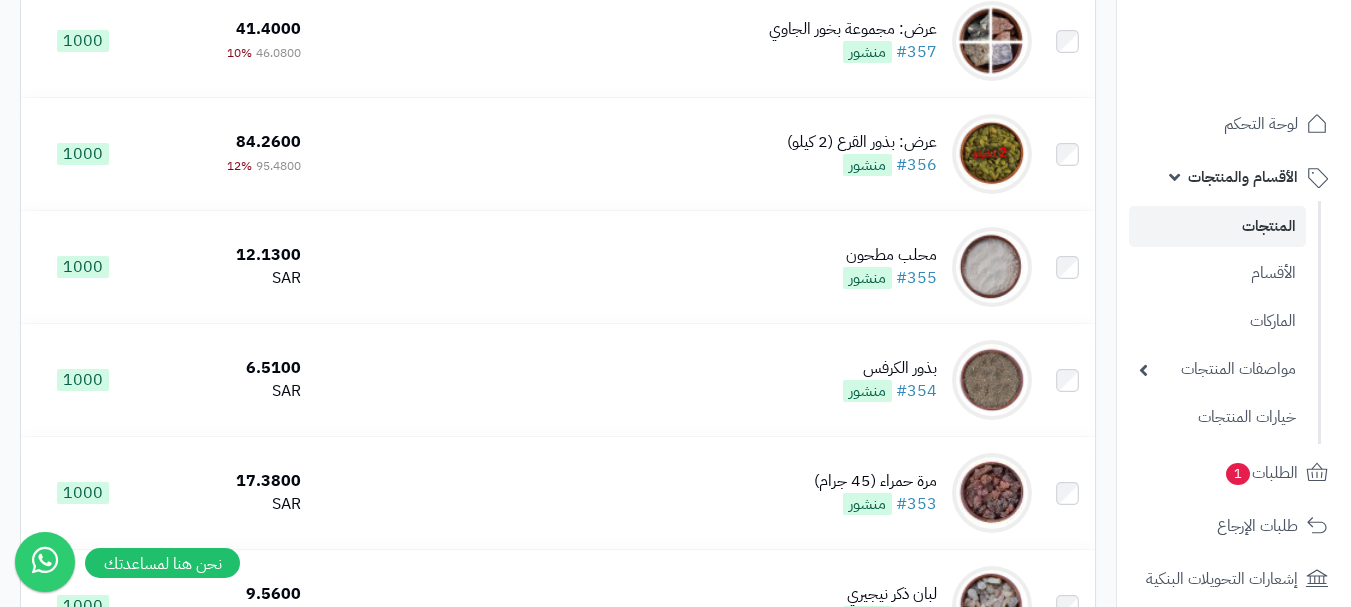 scroll, scrollTop: 11186, scrollLeft: 0, axis: vertical 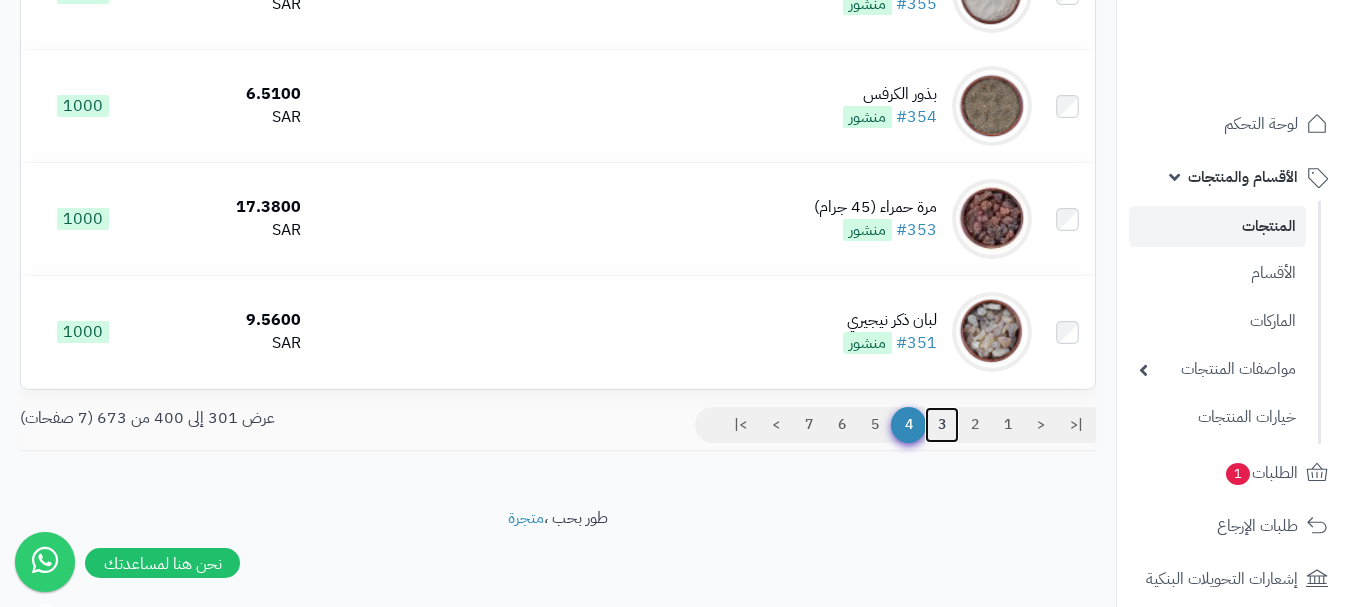 click on "3" at bounding box center (942, 425) 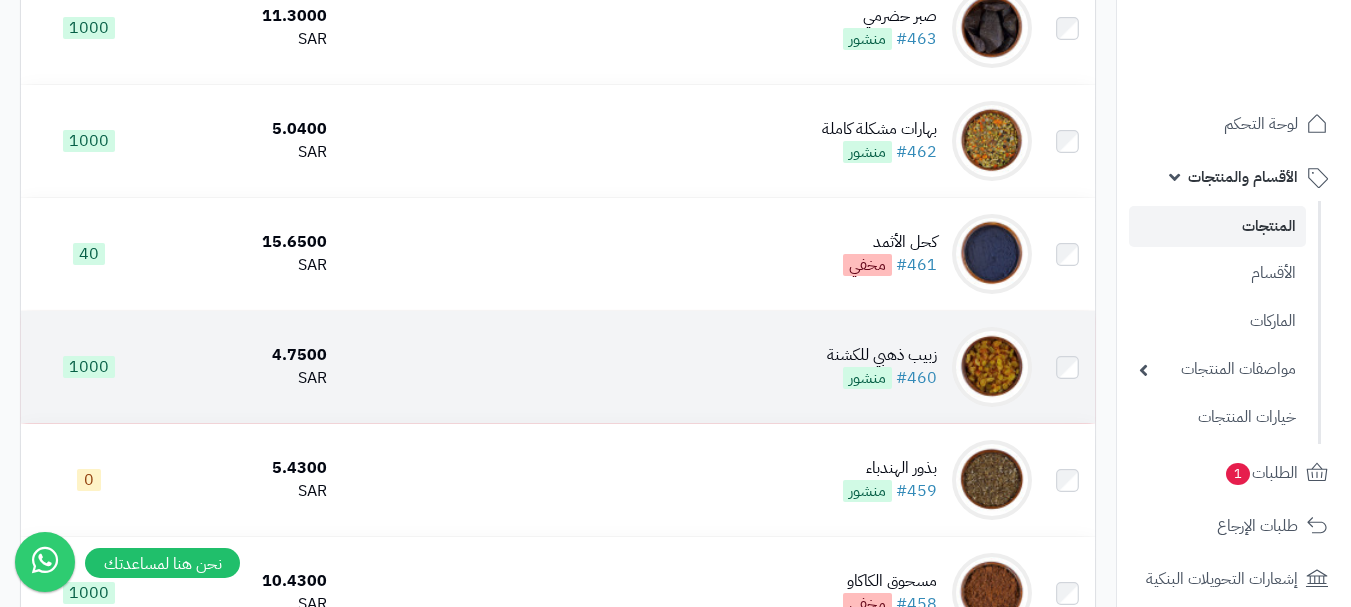 scroll, scrollTop: 11186, scrollLeft: 0, axis: vertical 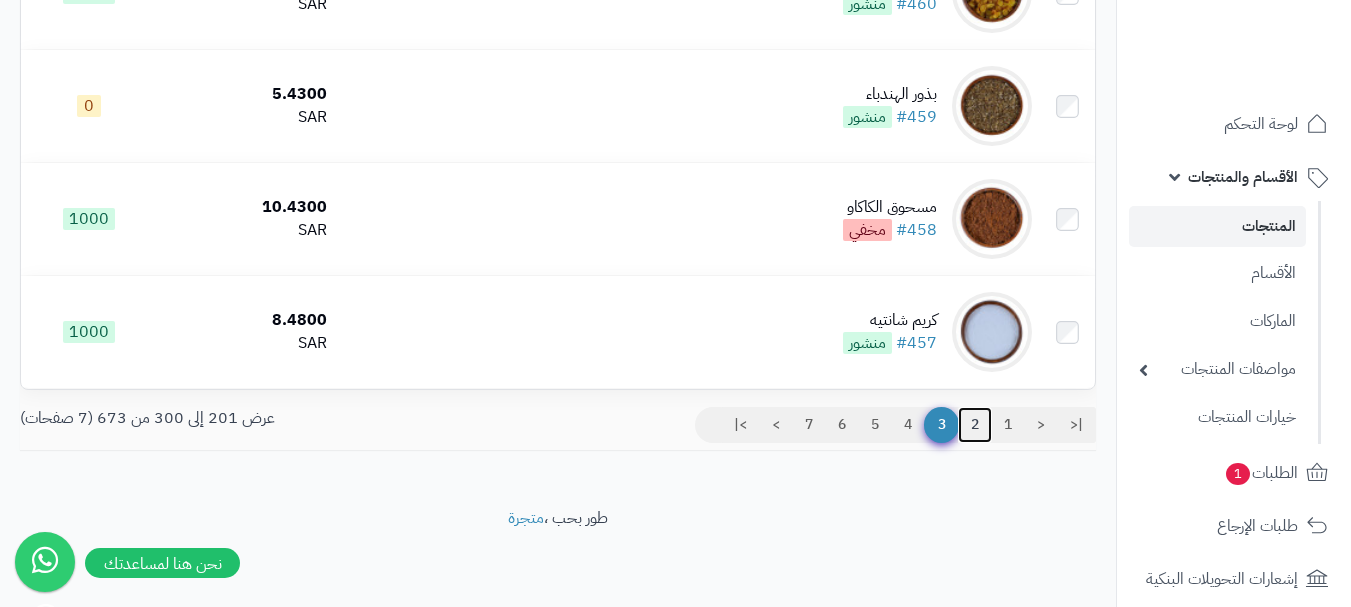 click on "2" at bounding box center (975, 425) 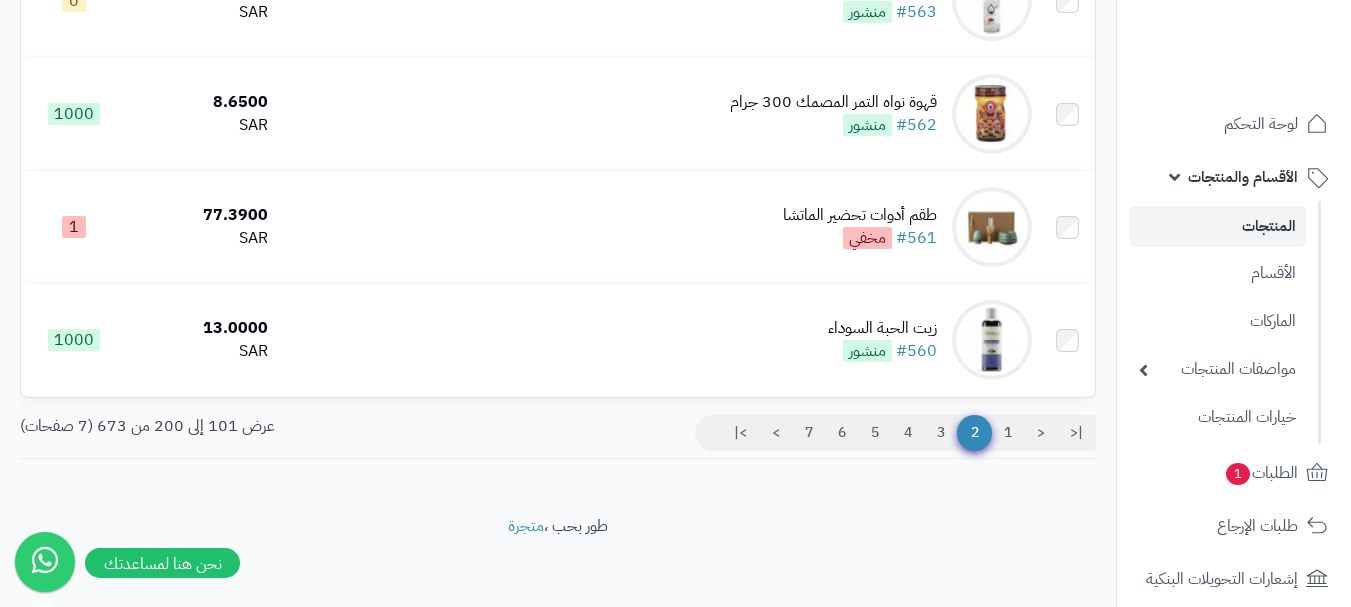scroll, scrollTop: 11186, scrollLeft: 0, axis: vertical 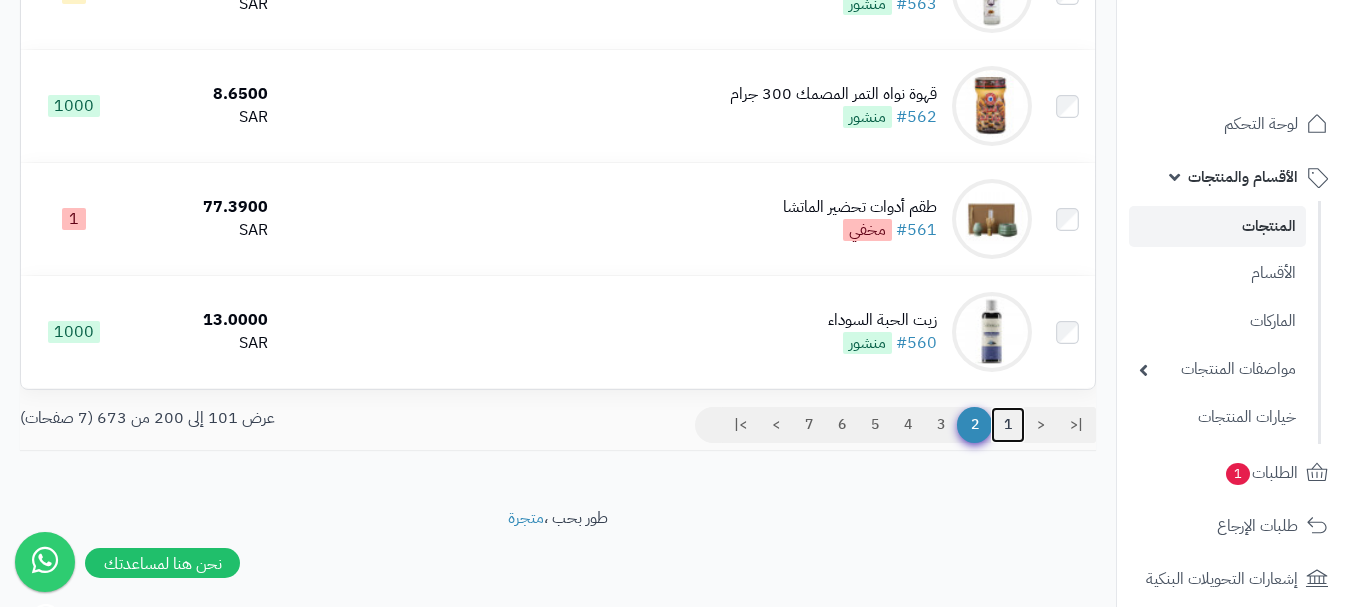 click on "1" at bounding box center [1008, 425] 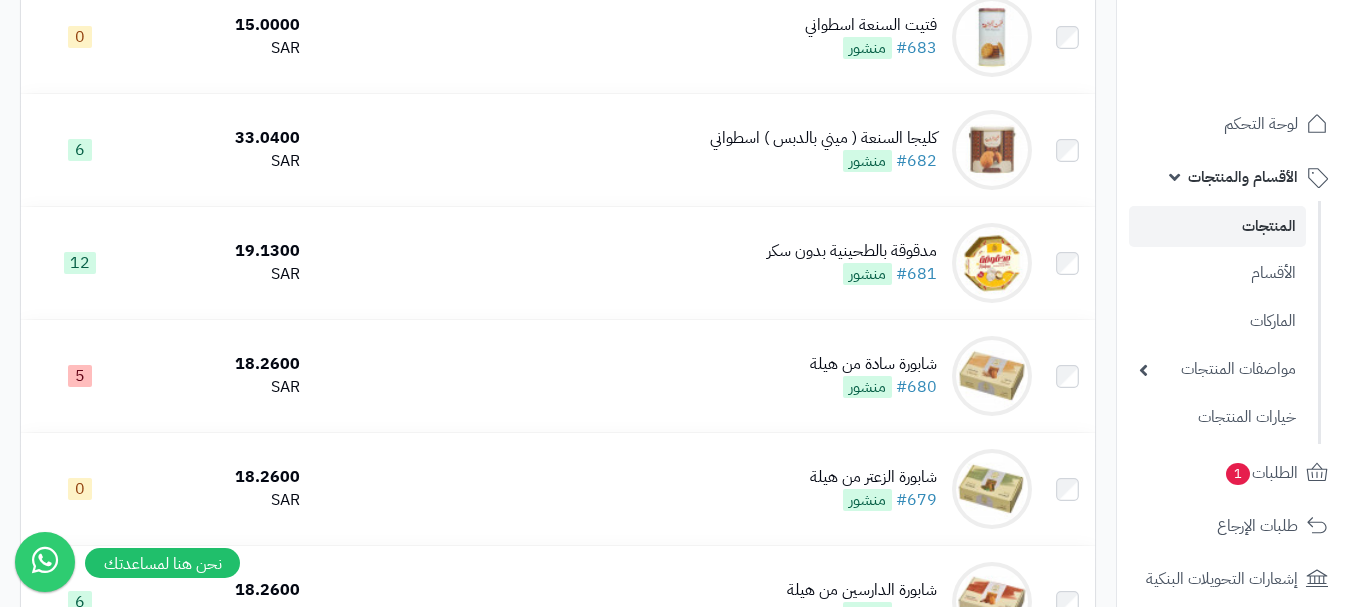 scroll, scrollTop: 9086, scrollLeft: 0, axis: vertical 